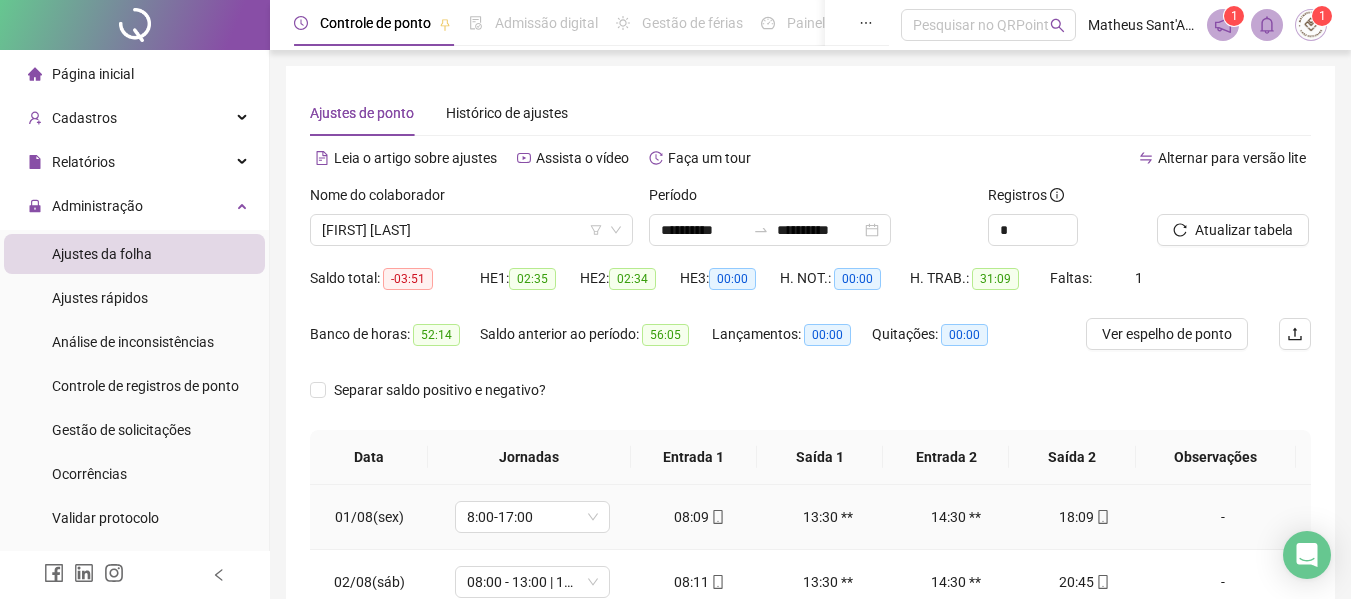 scroll, scrollTop: 0, scrollLeft: 0, axis: both 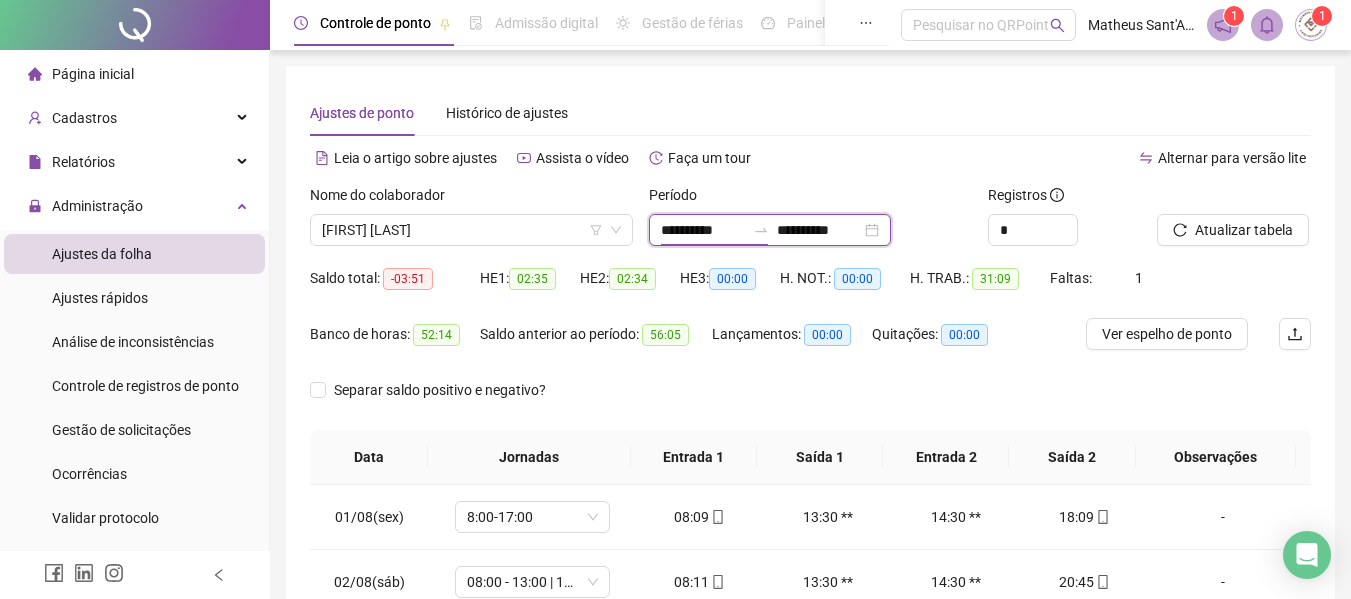 click on "**********" at bounding box center (703, 230) 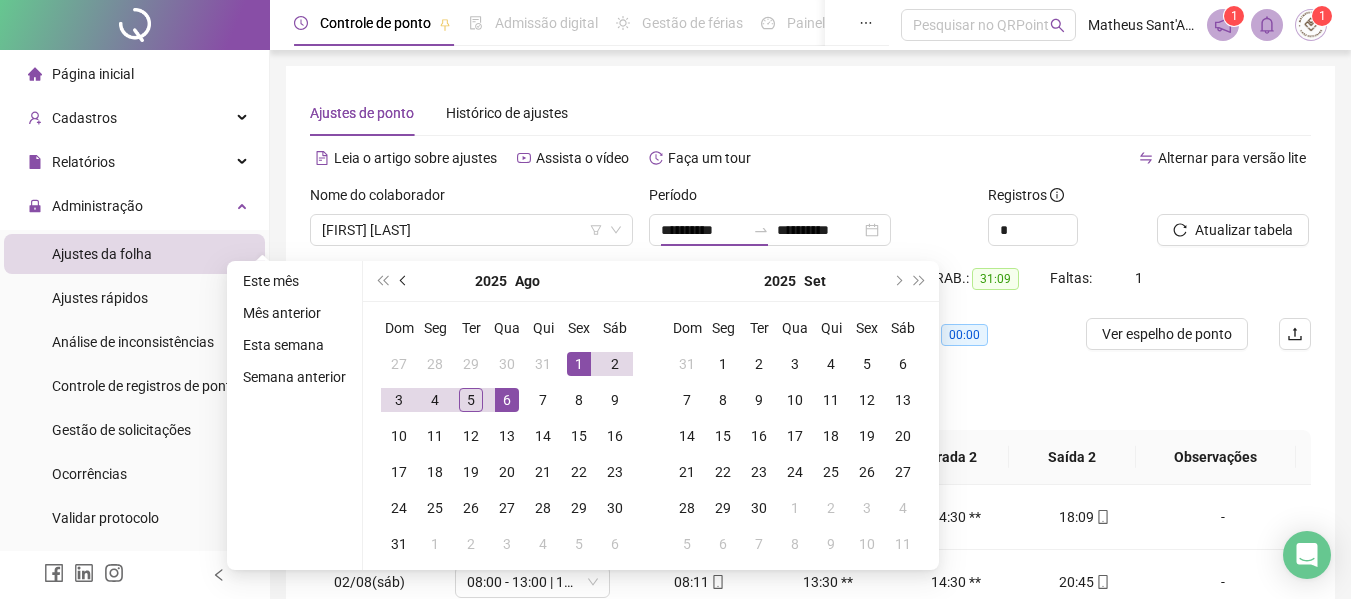 click at bounding box center (404, 281) 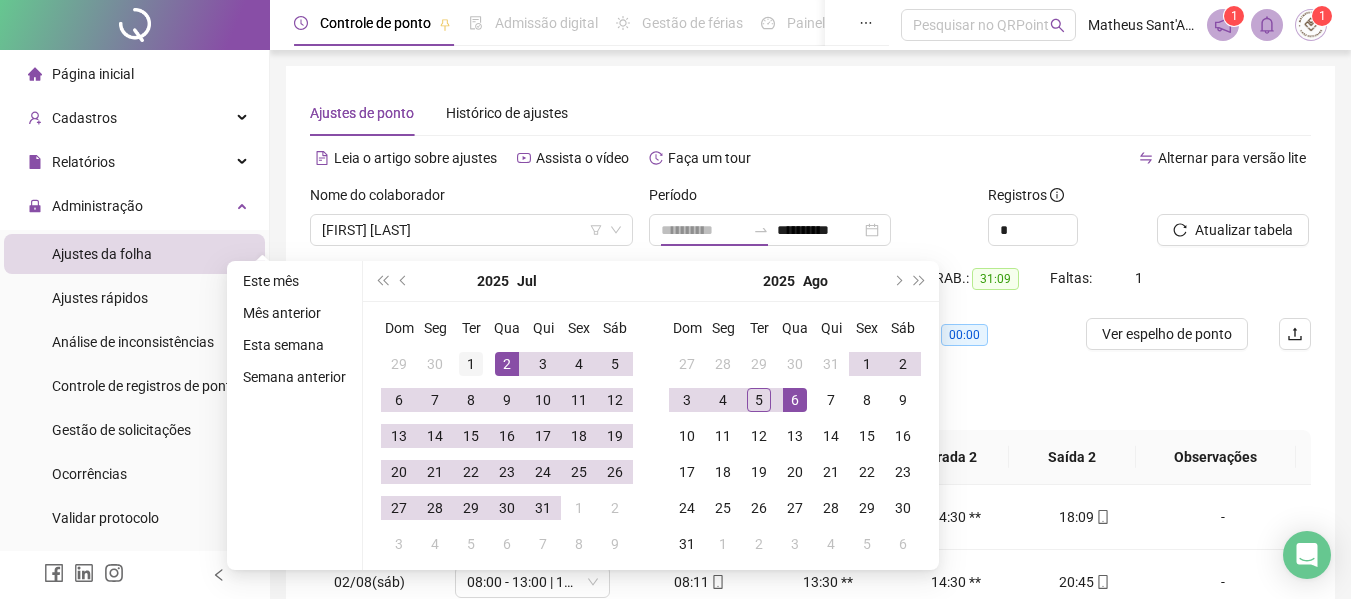 type on "**********" 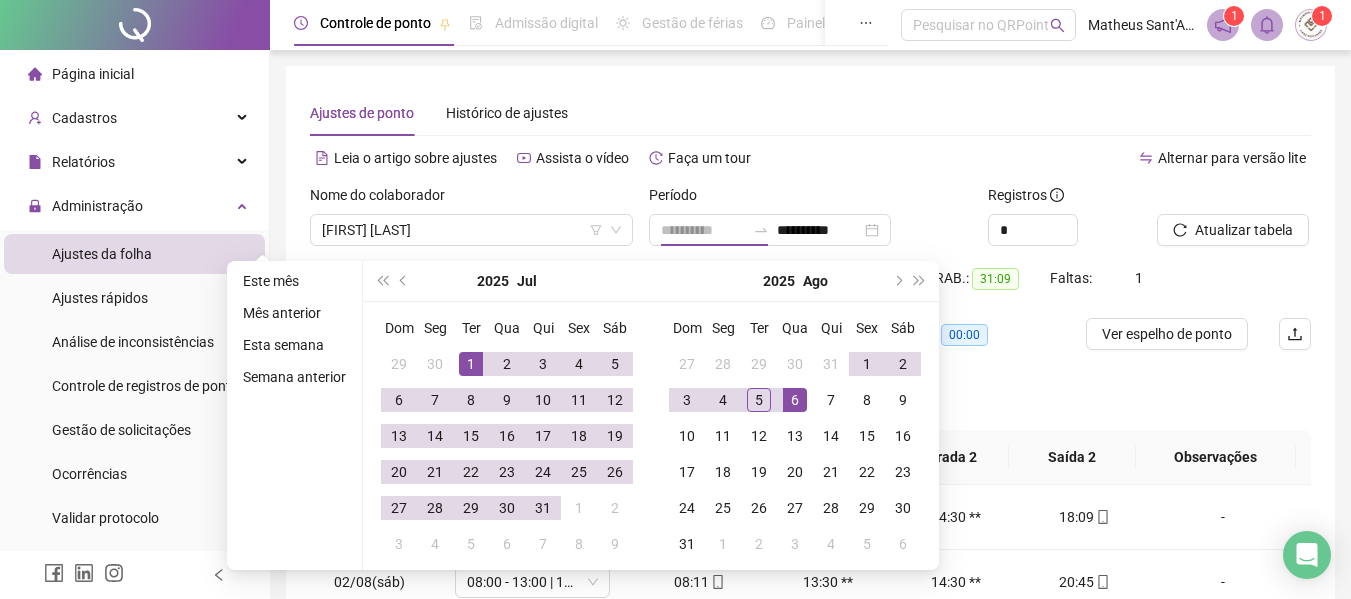 click on "1" at bounding box center (471, 364) 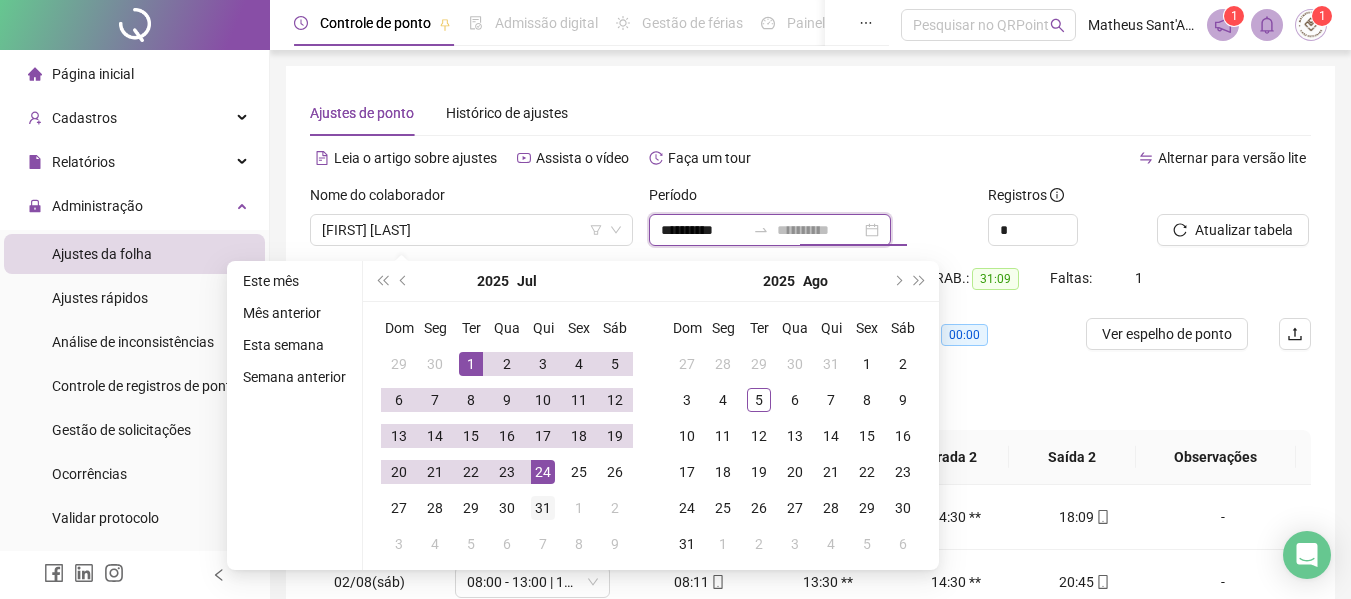type on "**********" 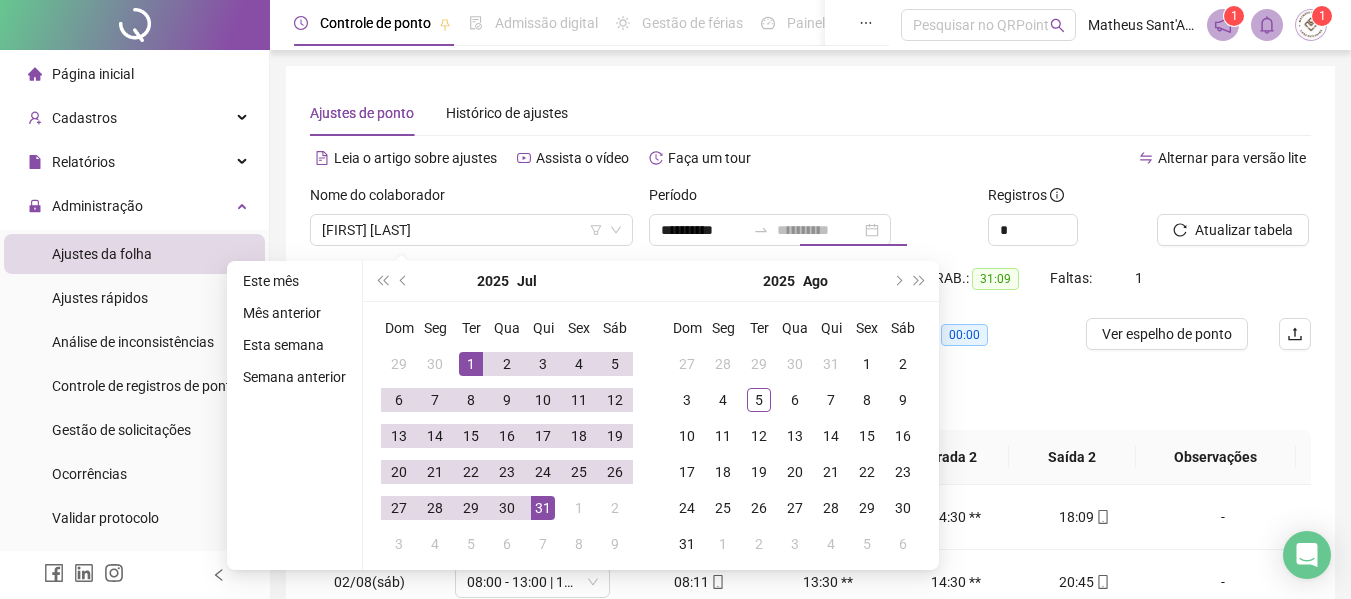 click on "31" at bounding box center (543, 508) 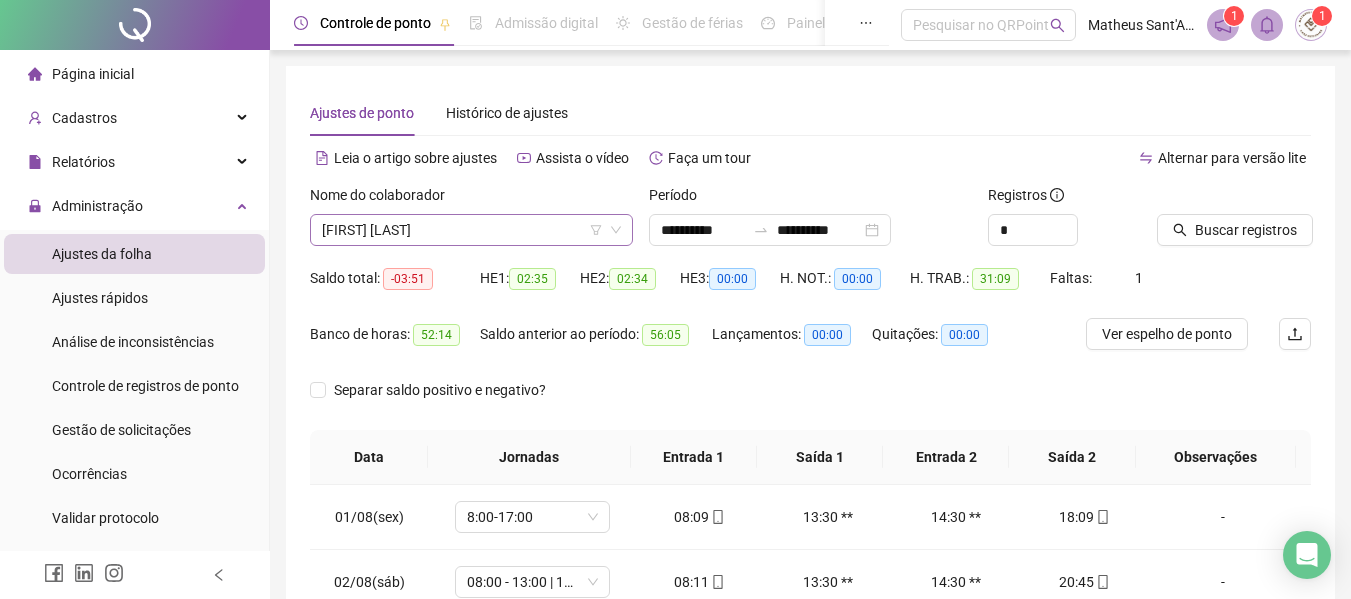 click on "[FIRST] [LAST]" at bounding box center (471, 230) 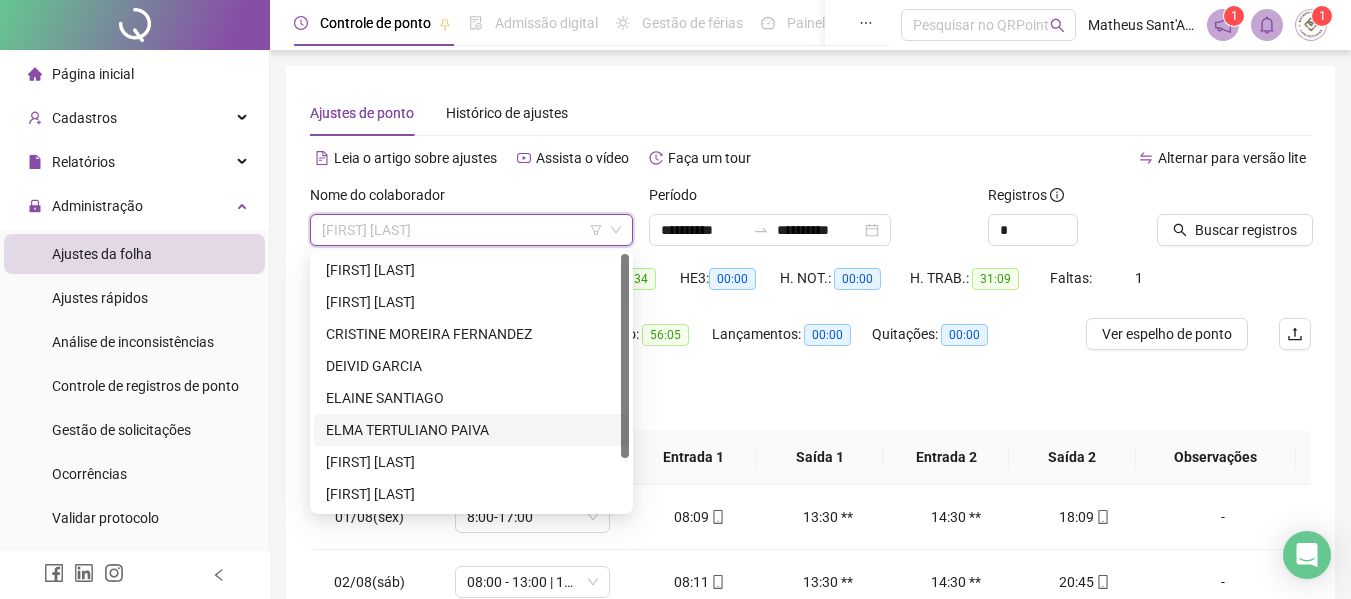 scroll, scrollTop: 0, scrollLeft: 0, axis: both 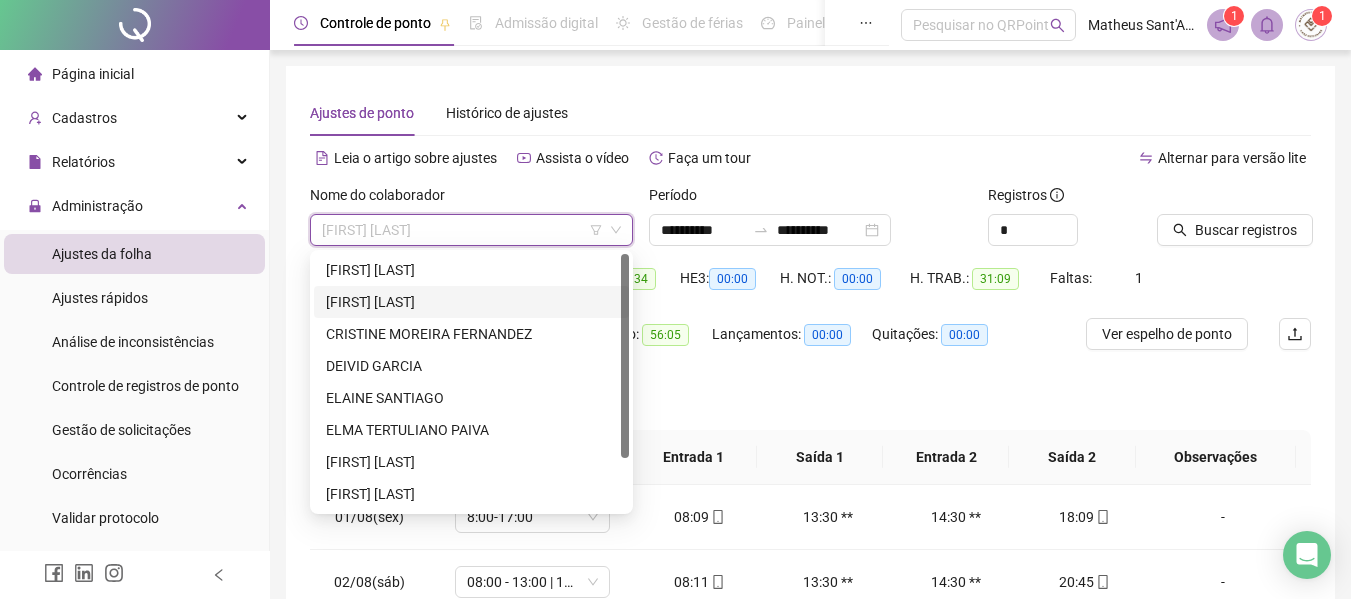 click on "[FIRST] [LAST]" at bounding box center [471, 302] 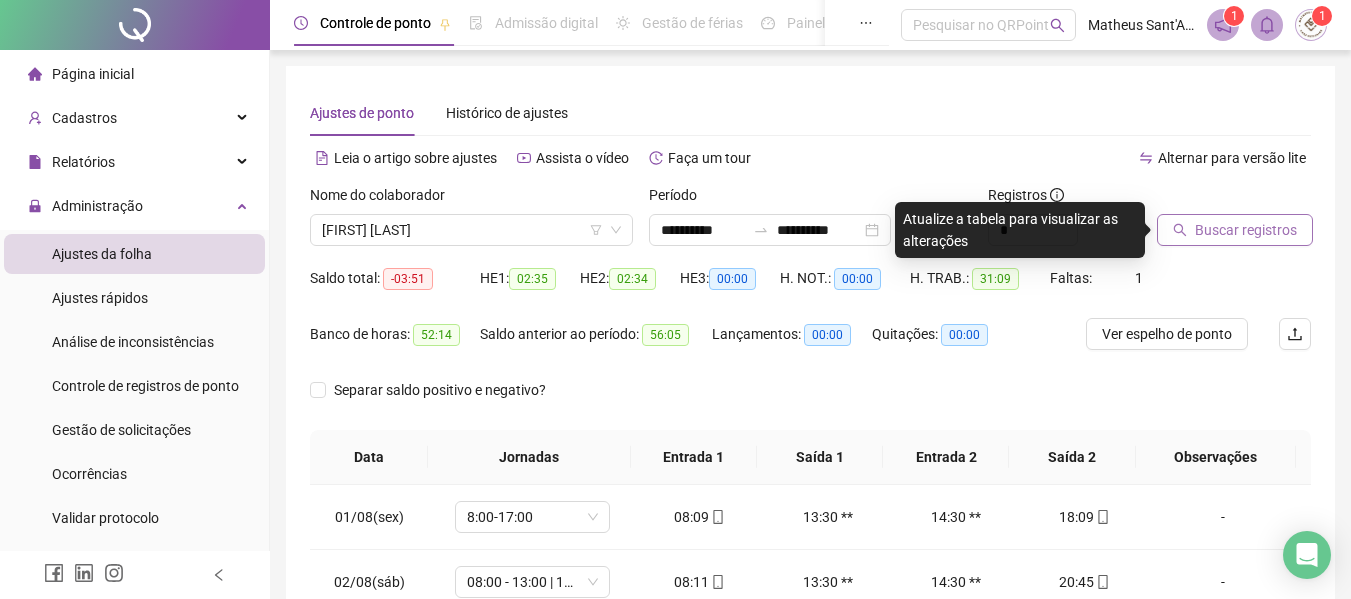 click 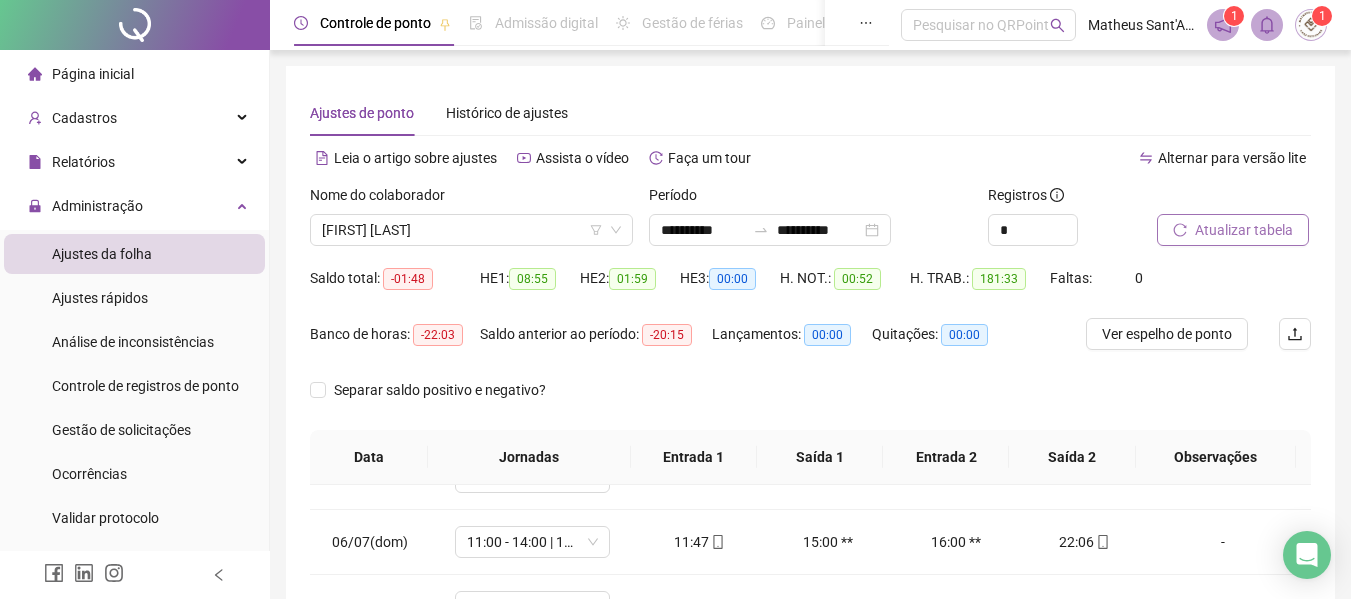 scroll, scrollTop: 400, scrollLeft: 0, axis: vertical 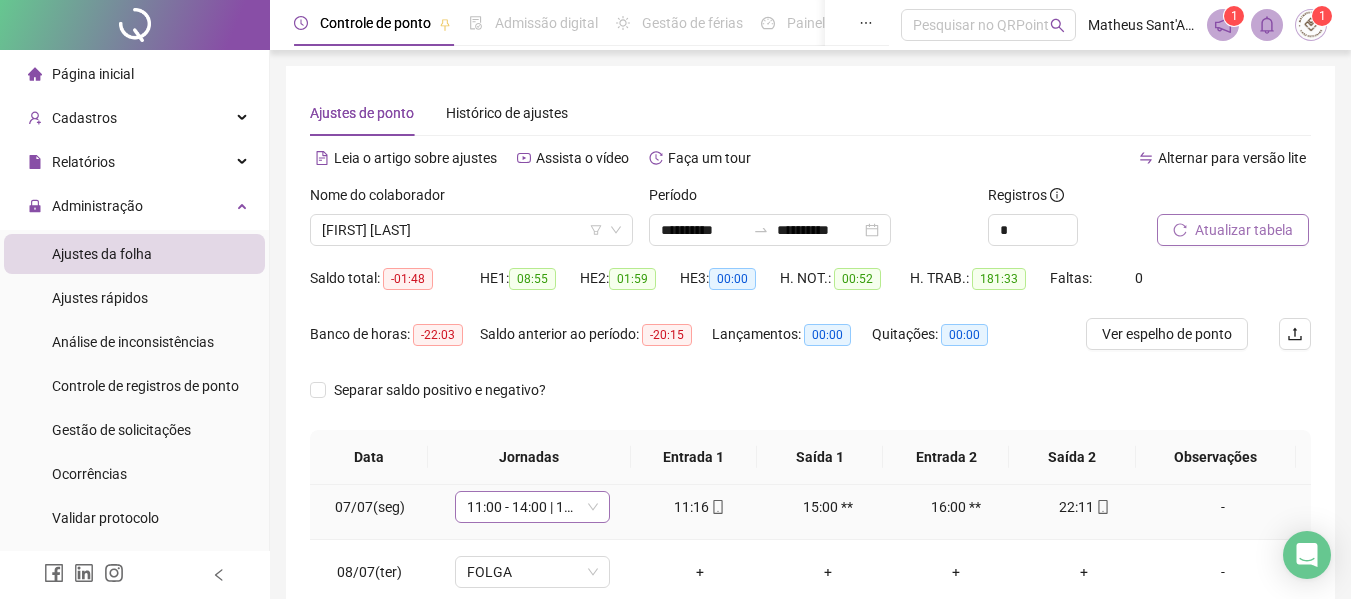 click on "11:00 - 14:00 | 15:00 - 19:20" at bounding box center (532, 507) 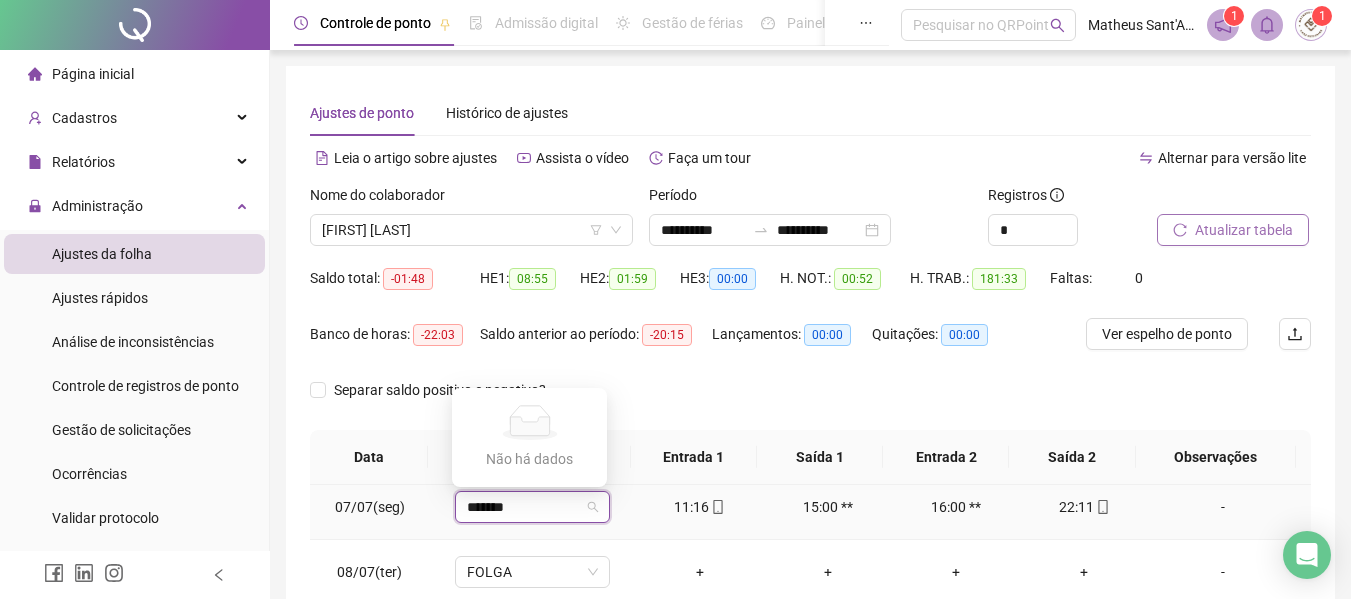 click on "*******" at bounding box center [523, 507] 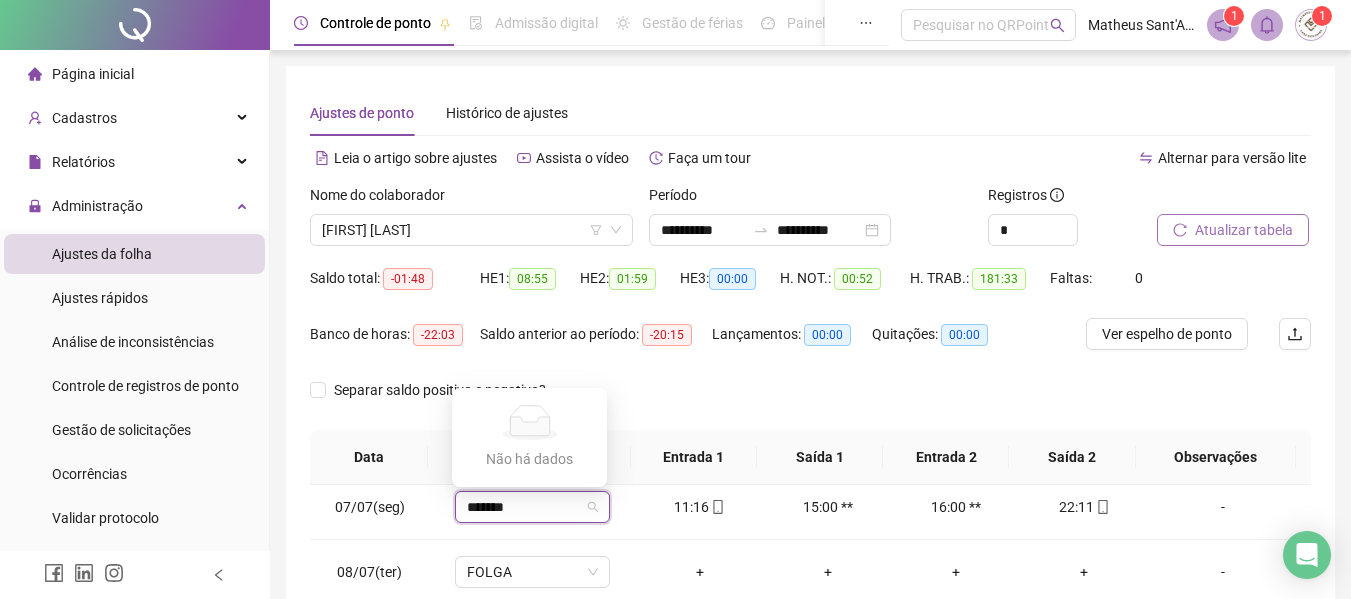 type on "*******" 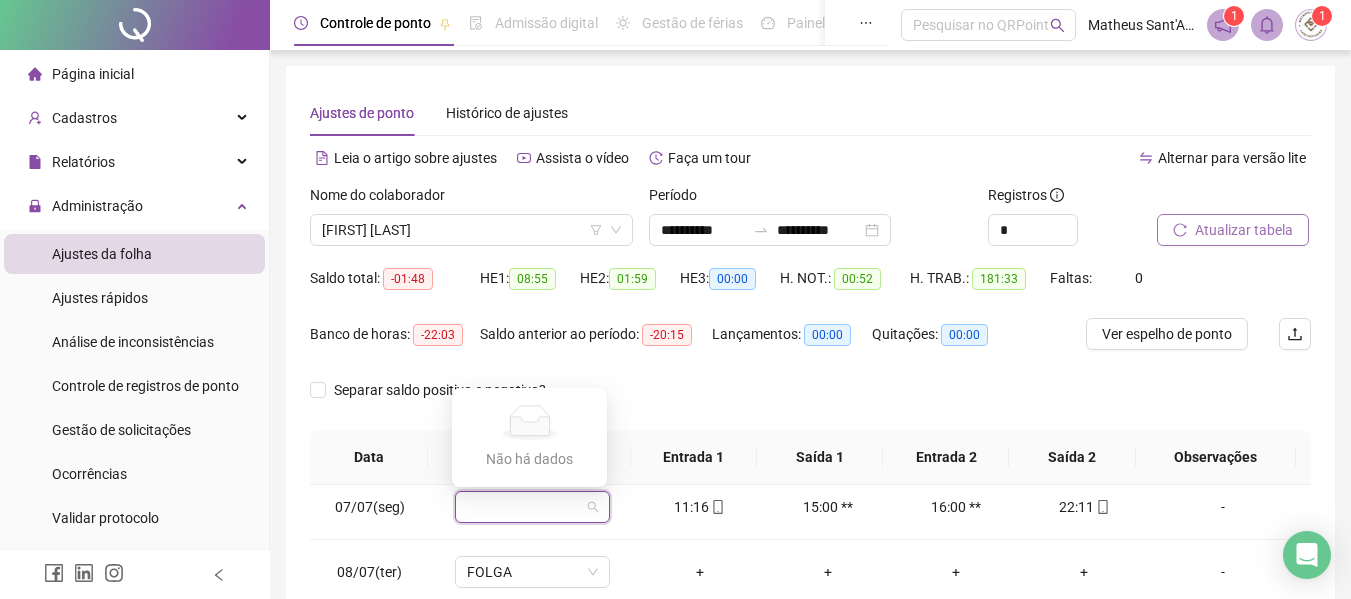 click on "Separar saldo positivo e negativo?" at bounding box center (810, 402) 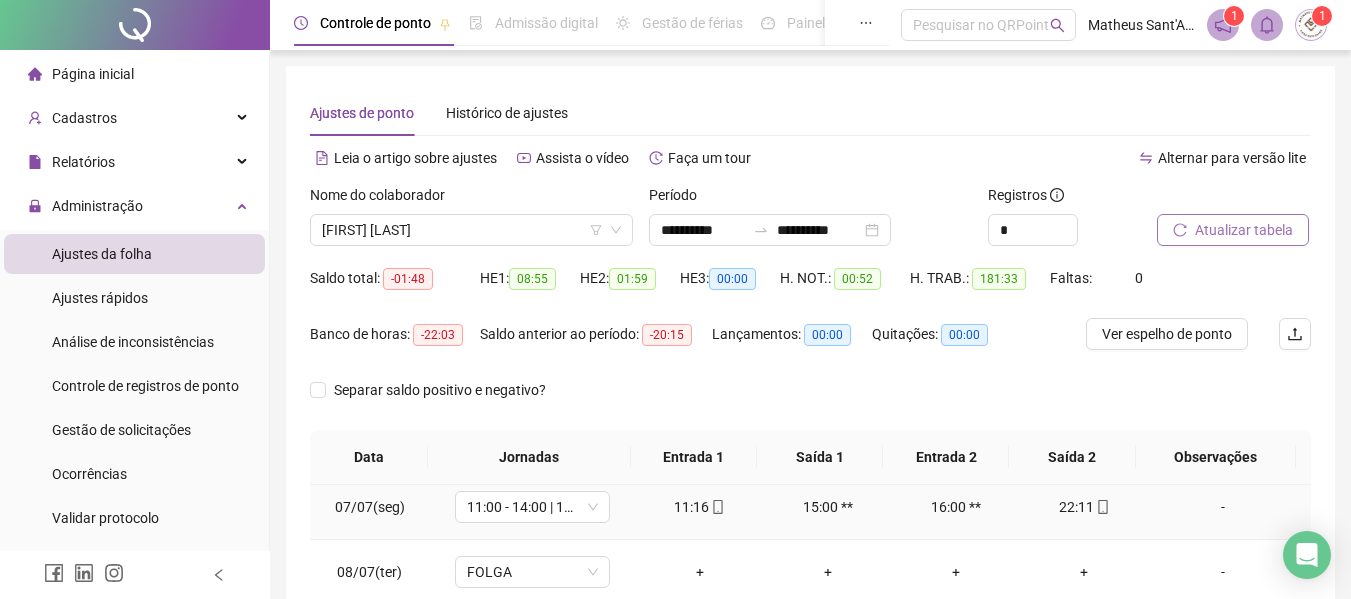 click on "-" at bounding box center (1223, 507) 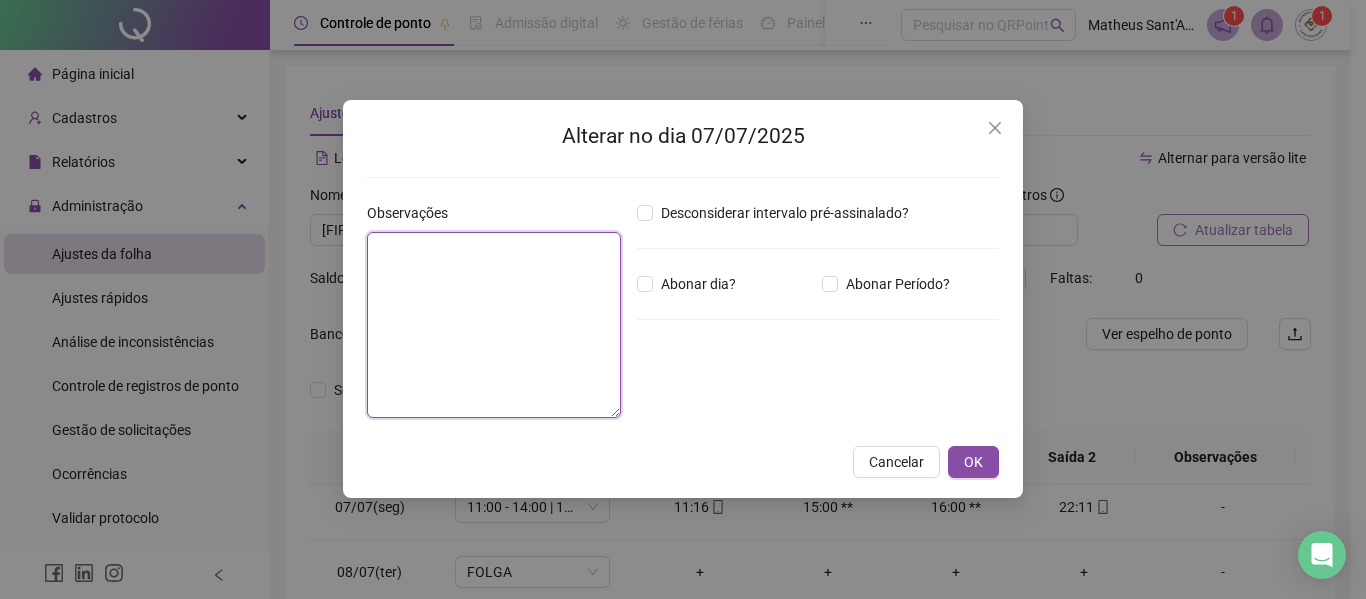 click at bounding box center (494, 325) 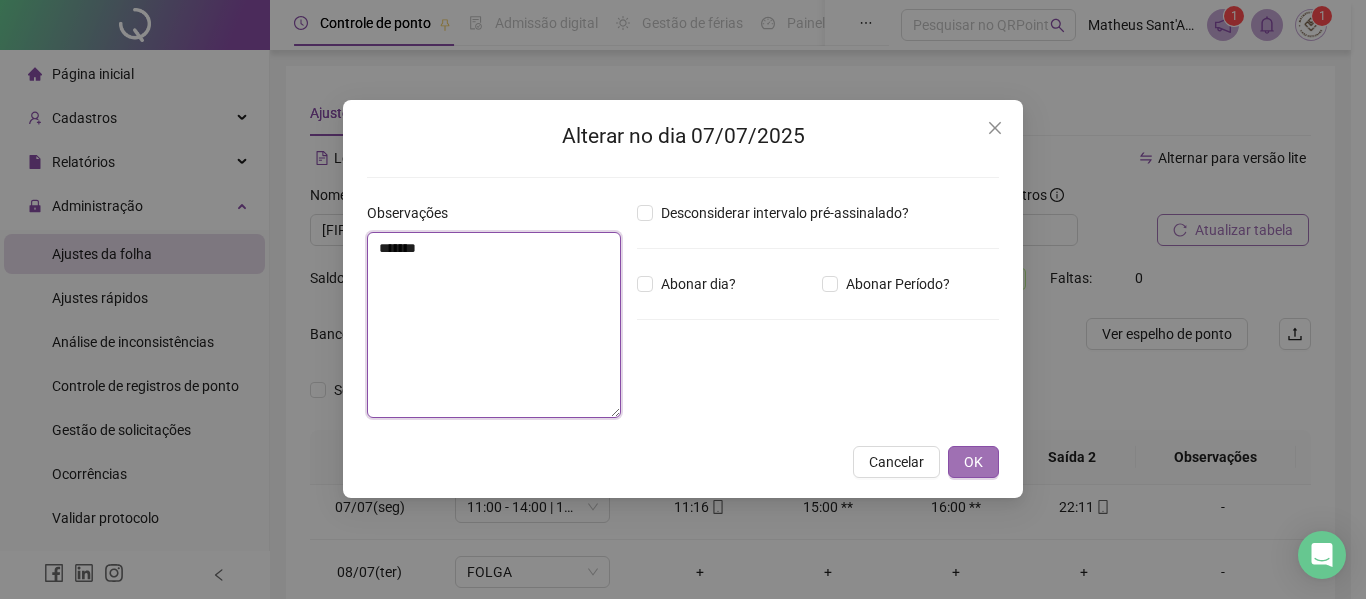type on "*******" 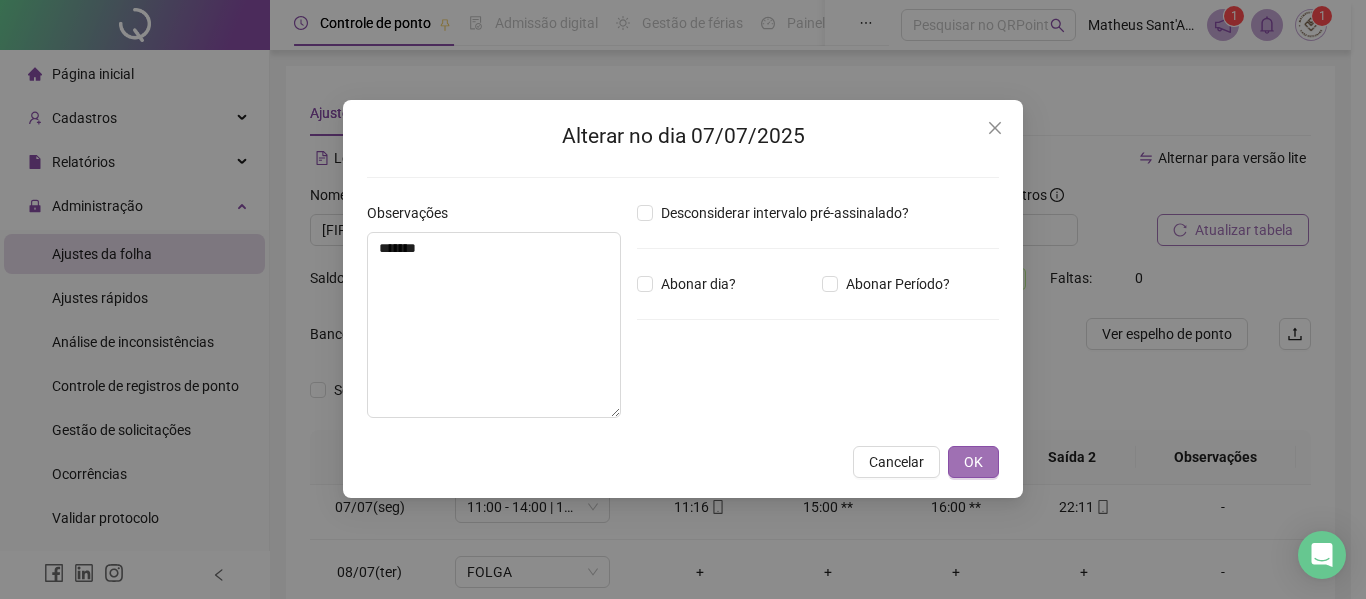 click on "OK" at bounding box center (973, 462) 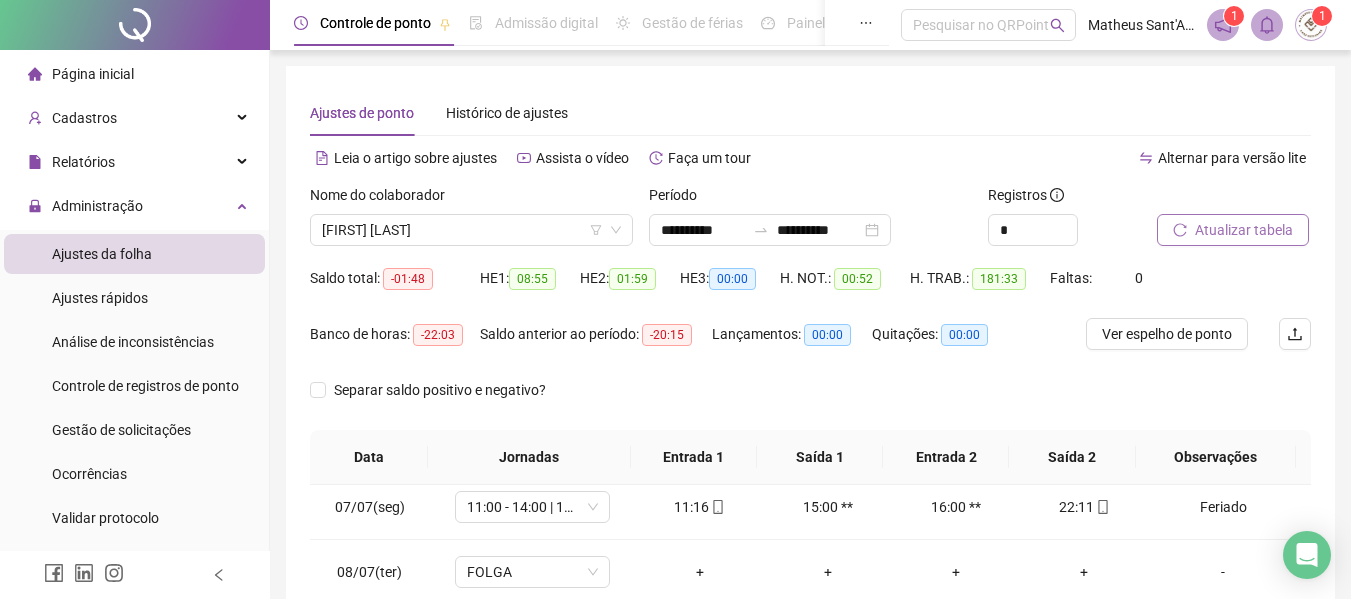 click on "Atualizar tabela" at bounding box center (1244, 230) 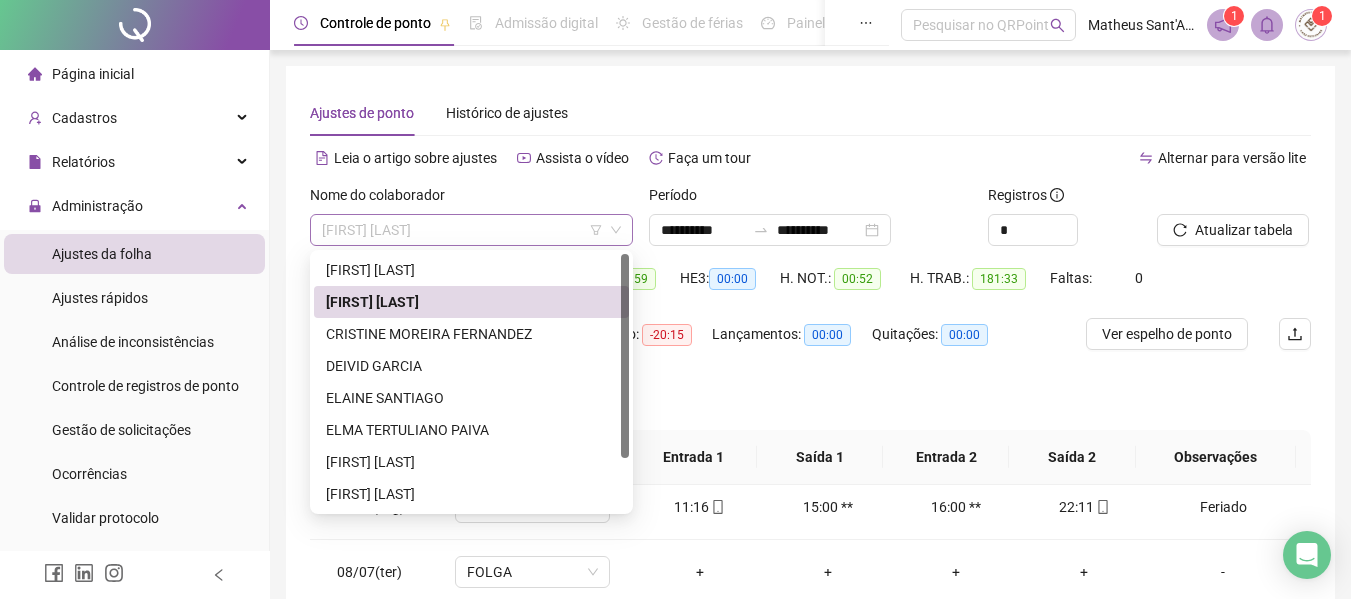 click on "[FIRST] [LAST]" at bounding box center [471, 230] 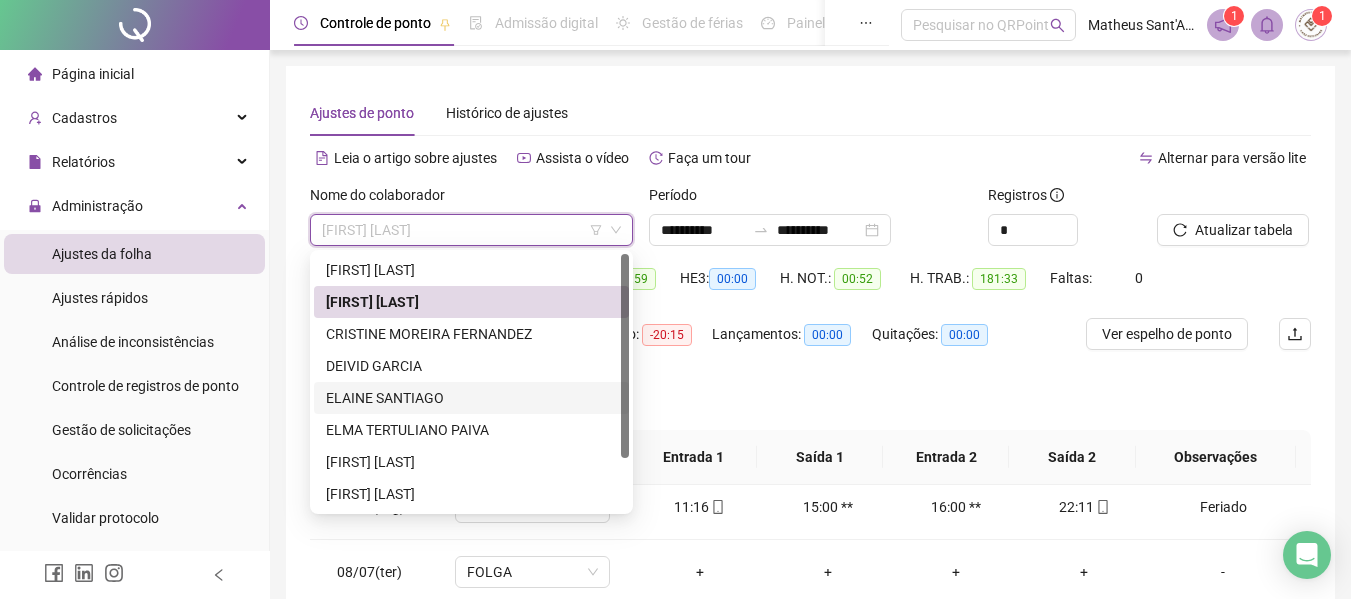 scroll, scrollTop: 64, scrollLeft: 0, axis: vertical 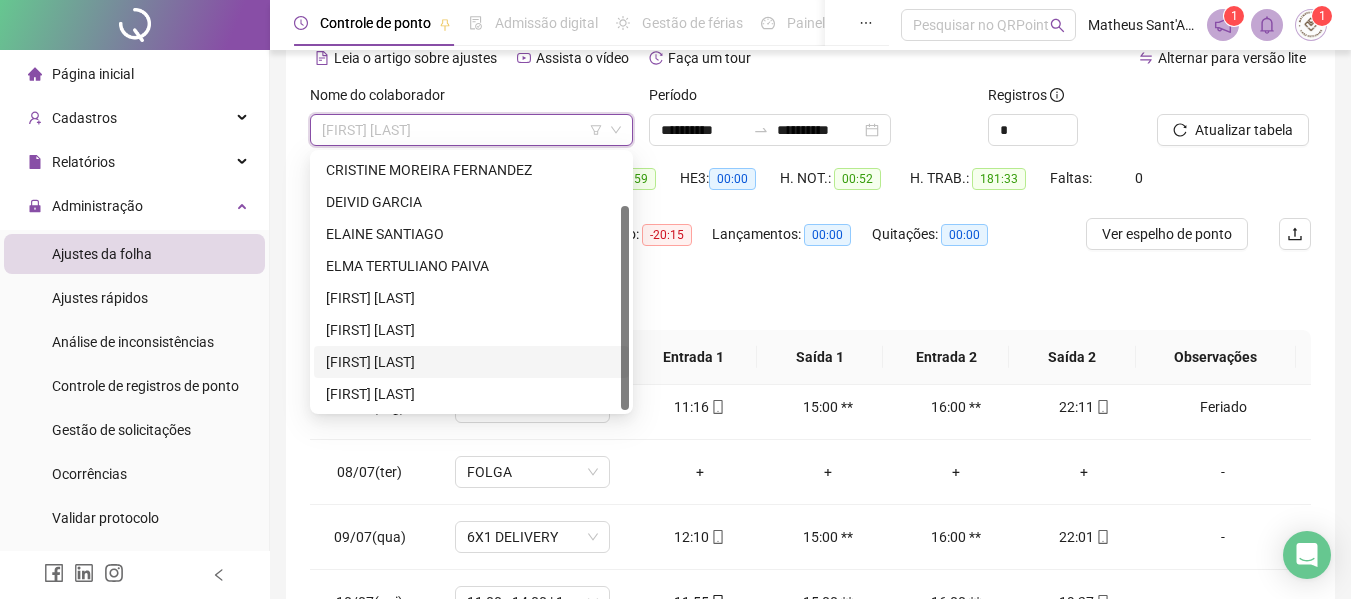 click on "[FIRST] [LAST]" at bounding box center (471, 362) 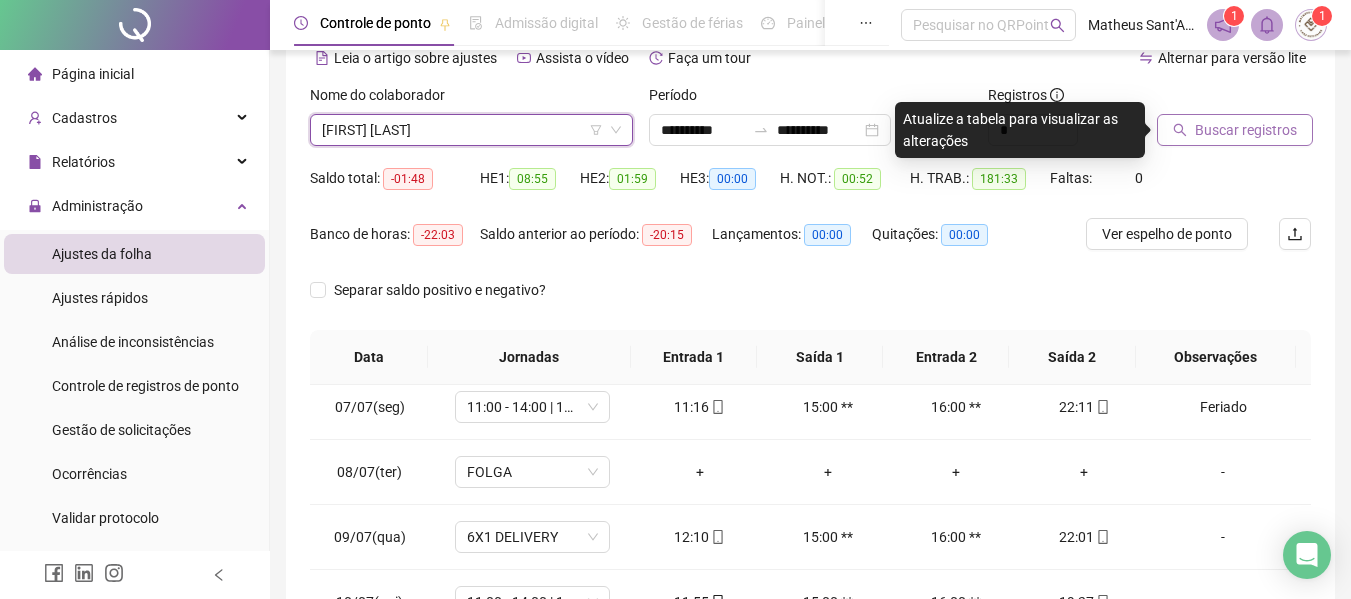 click on "Buscar registros" at bounding box center [1246, 130] 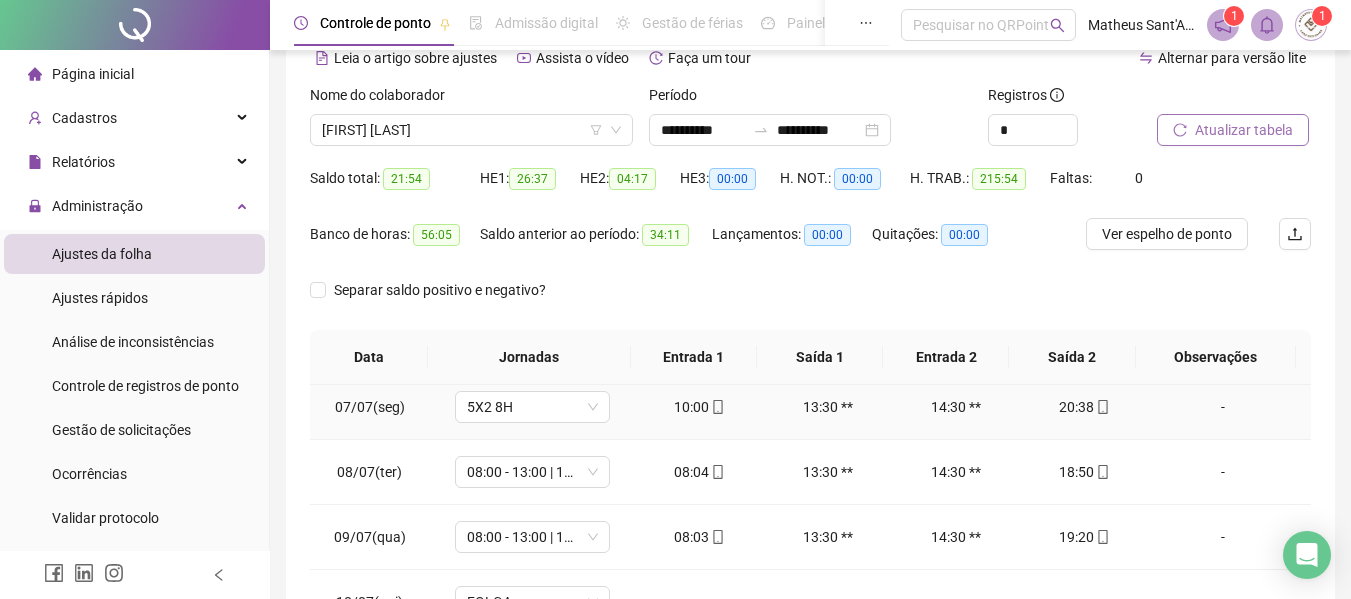 click on "-" at bounding box center (1223, 407) 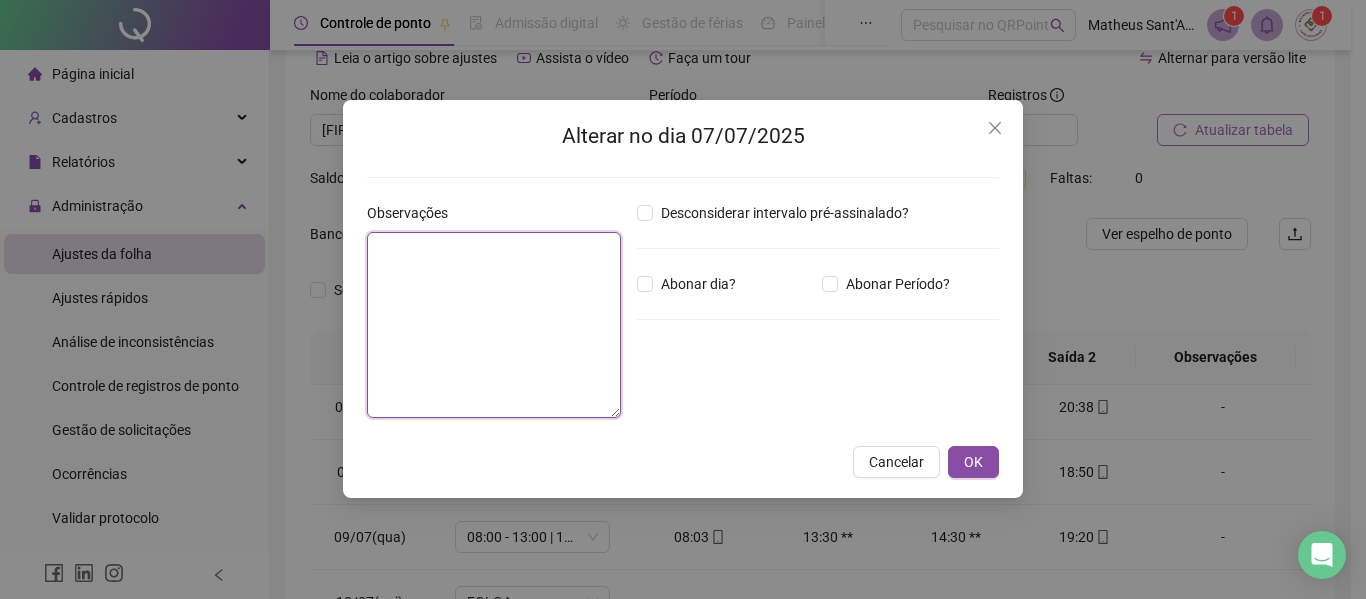 click at bounding box center [494, 325] 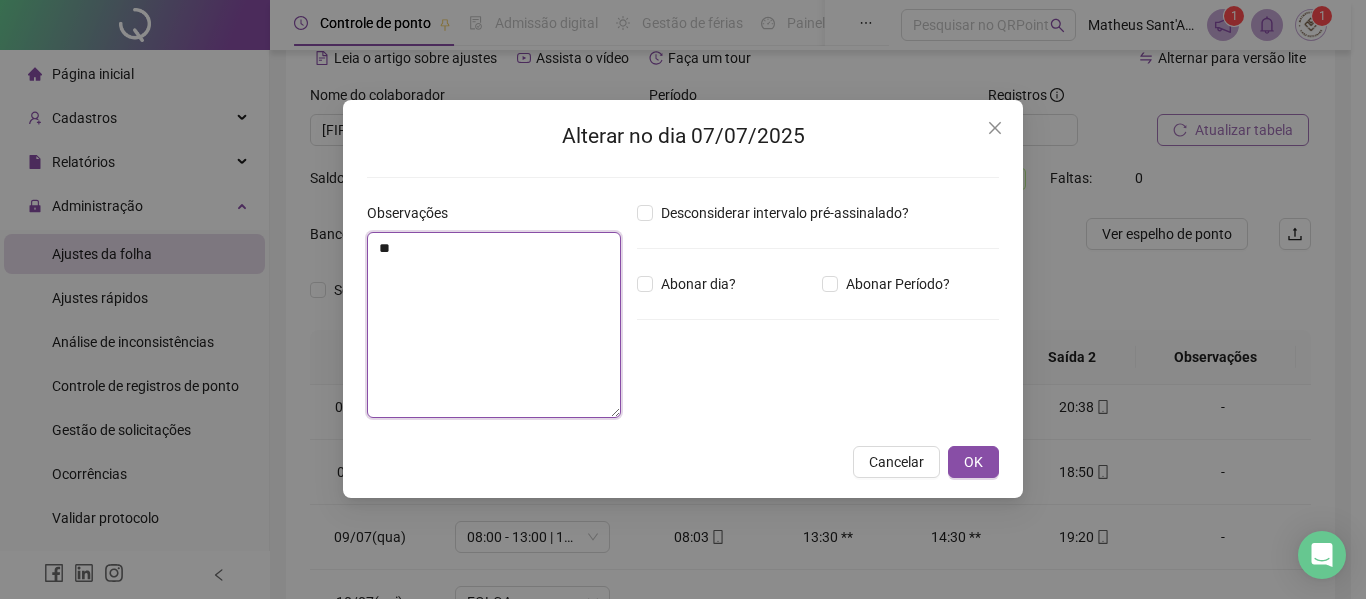 type on "*" 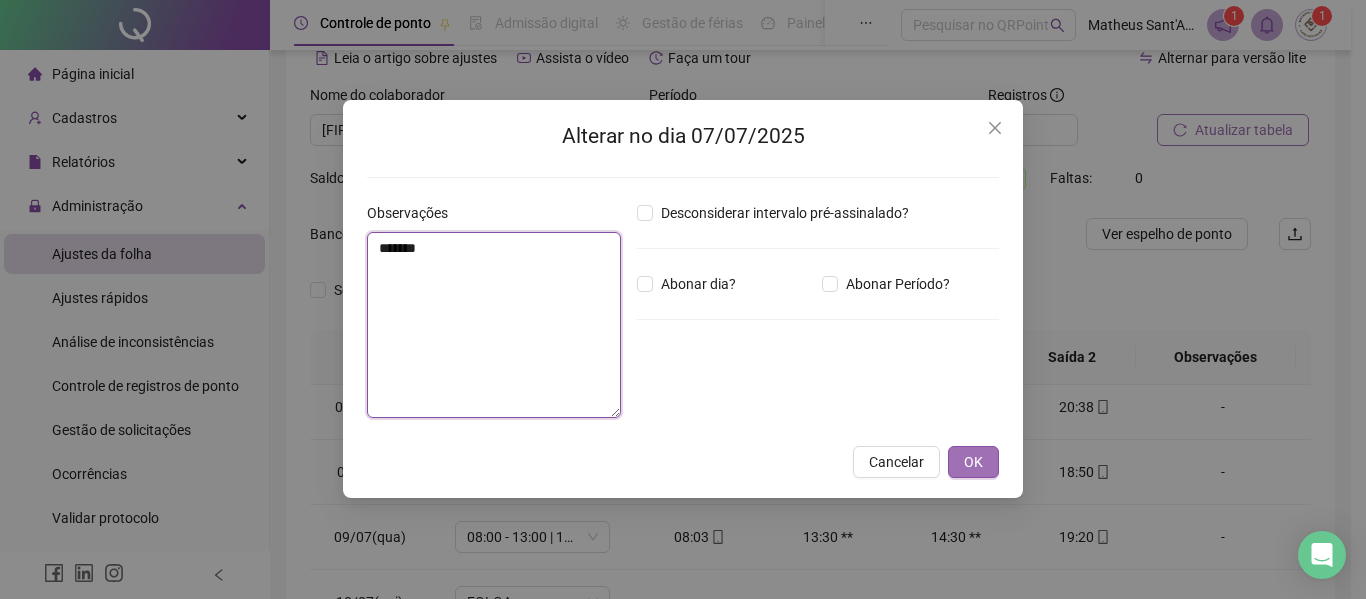 type on "*******" 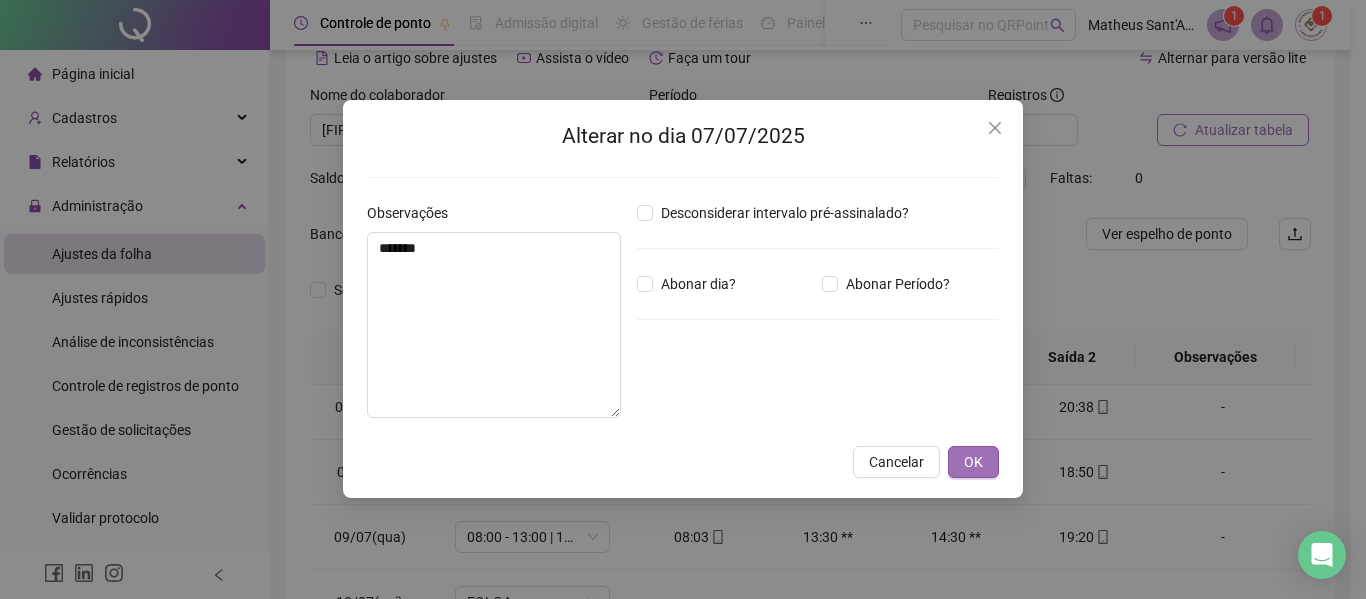 click on "OK" at bounding box center [973, 462] 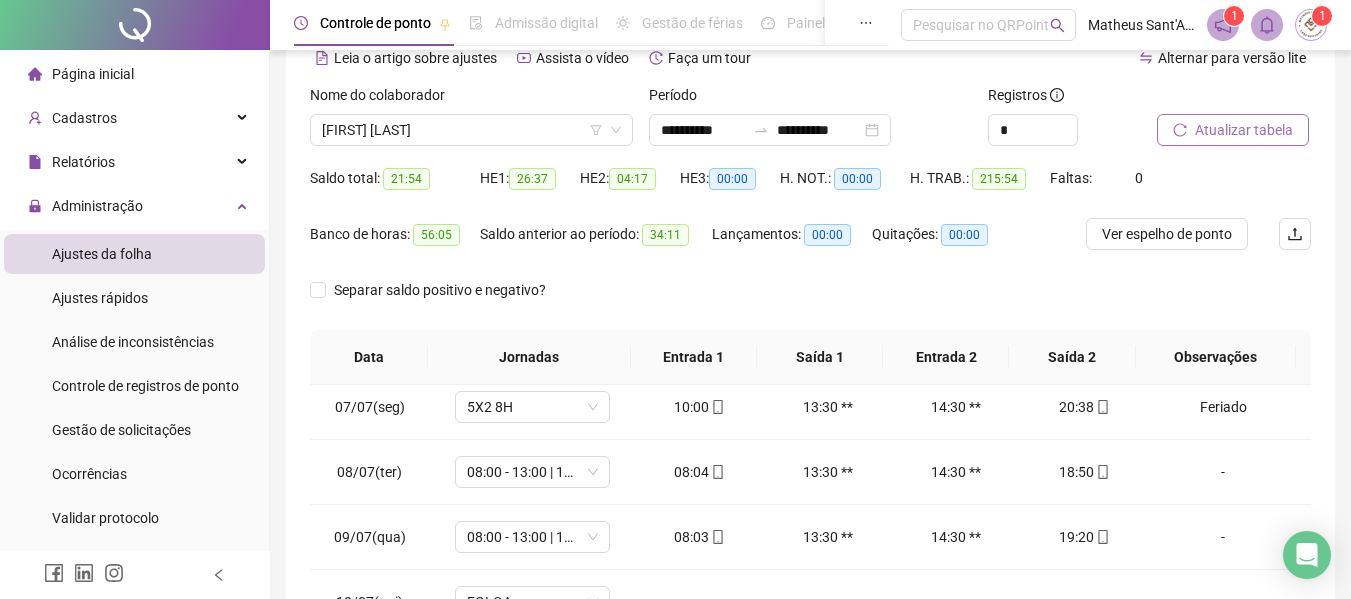 click on "Atualizar tabela" at bounding box center [1244, 130] 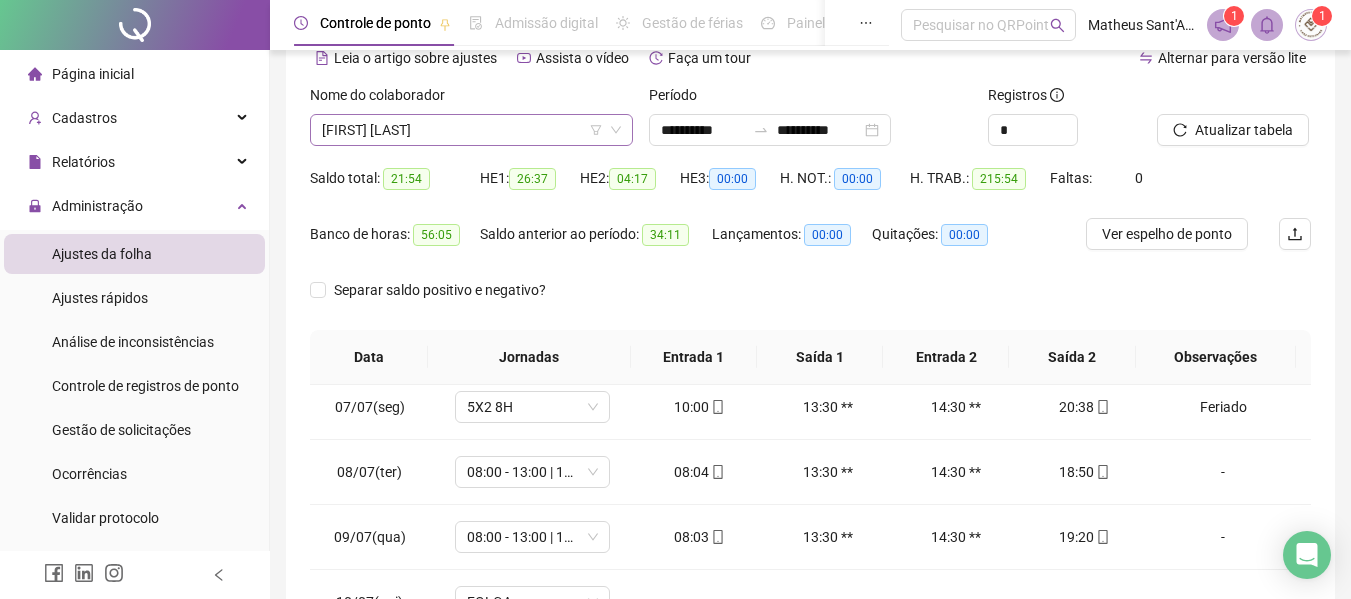 click on "[FIRST] [LAST]" at bounding box center (471, 130) 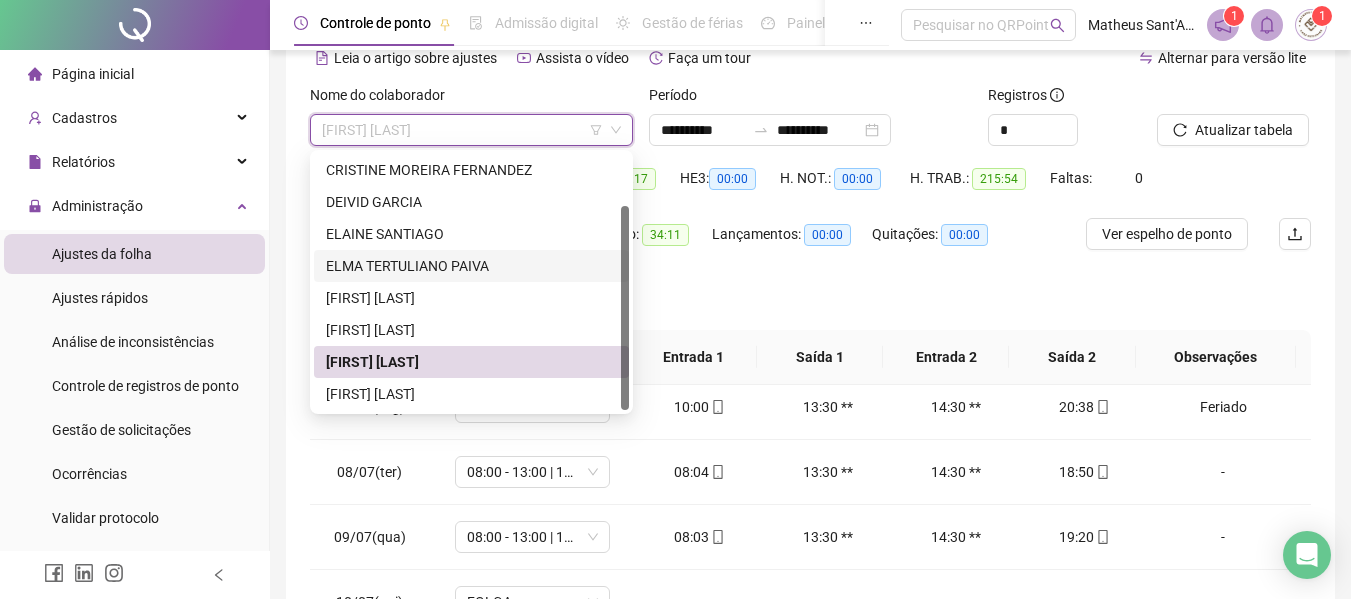 type on "*" 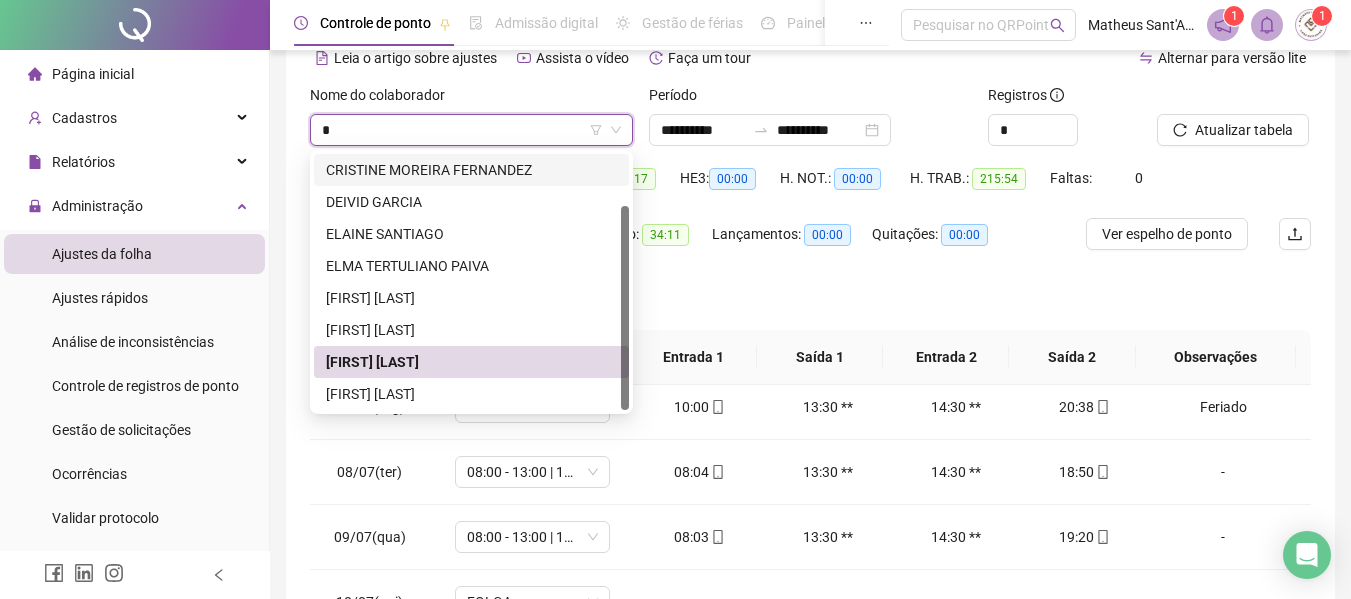 scroll, scrollTop: 0, scrollLeft: 0, axis: both 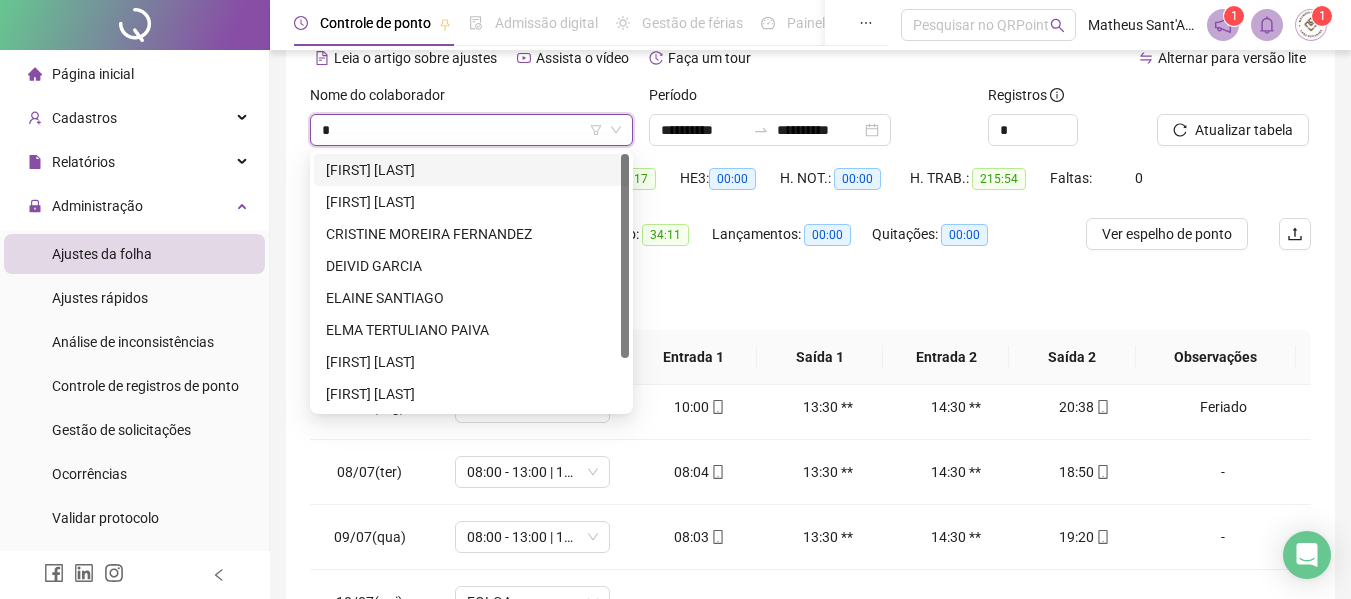 click on "[FIRST] [LAST]" at bounding box center (471, 170) 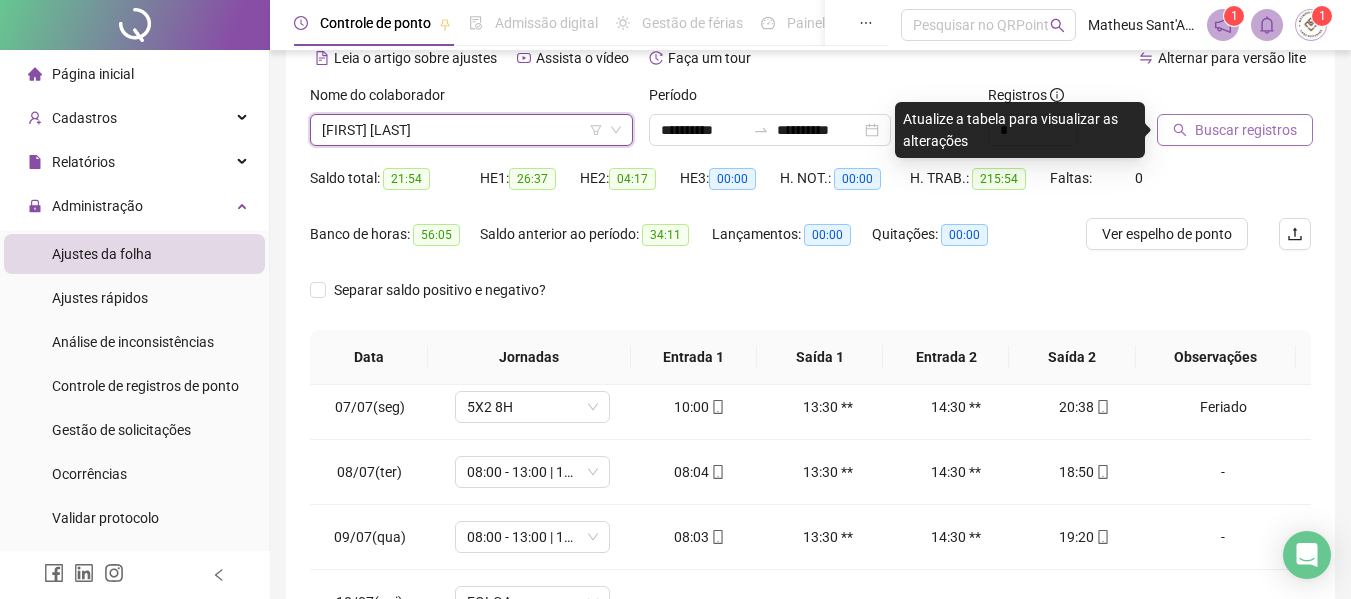 click on "Buscar registros" at bounding box center [1235, 130] 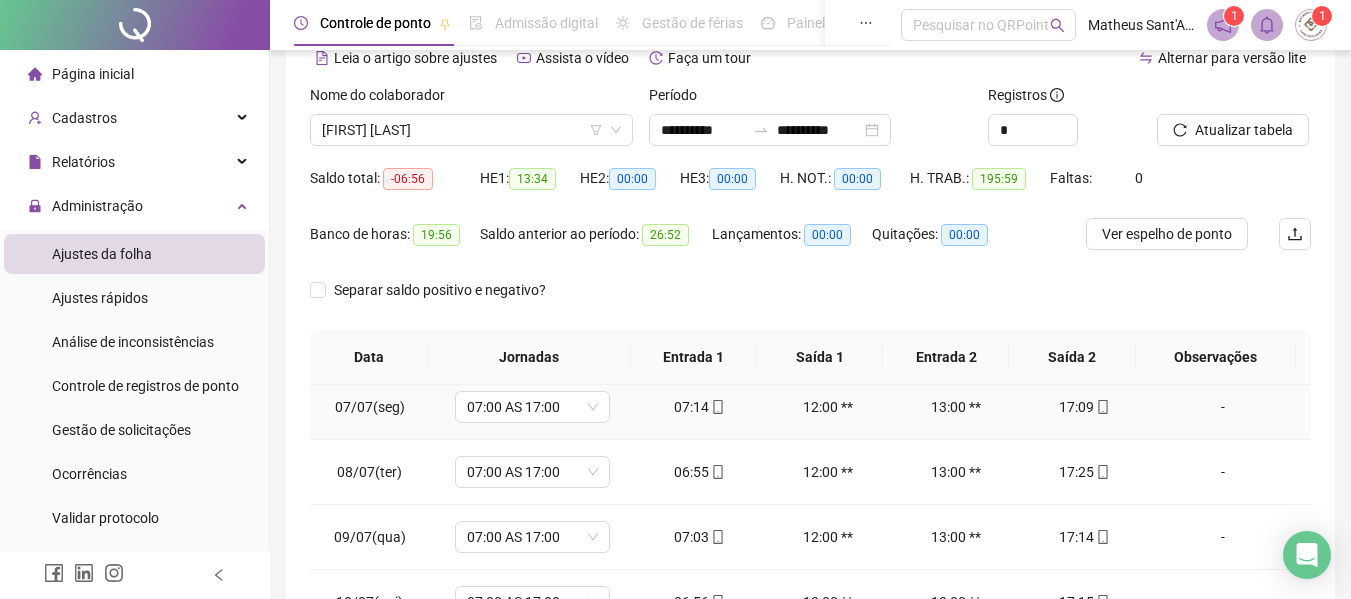 click on "-" at bounding box center (1223, 407) 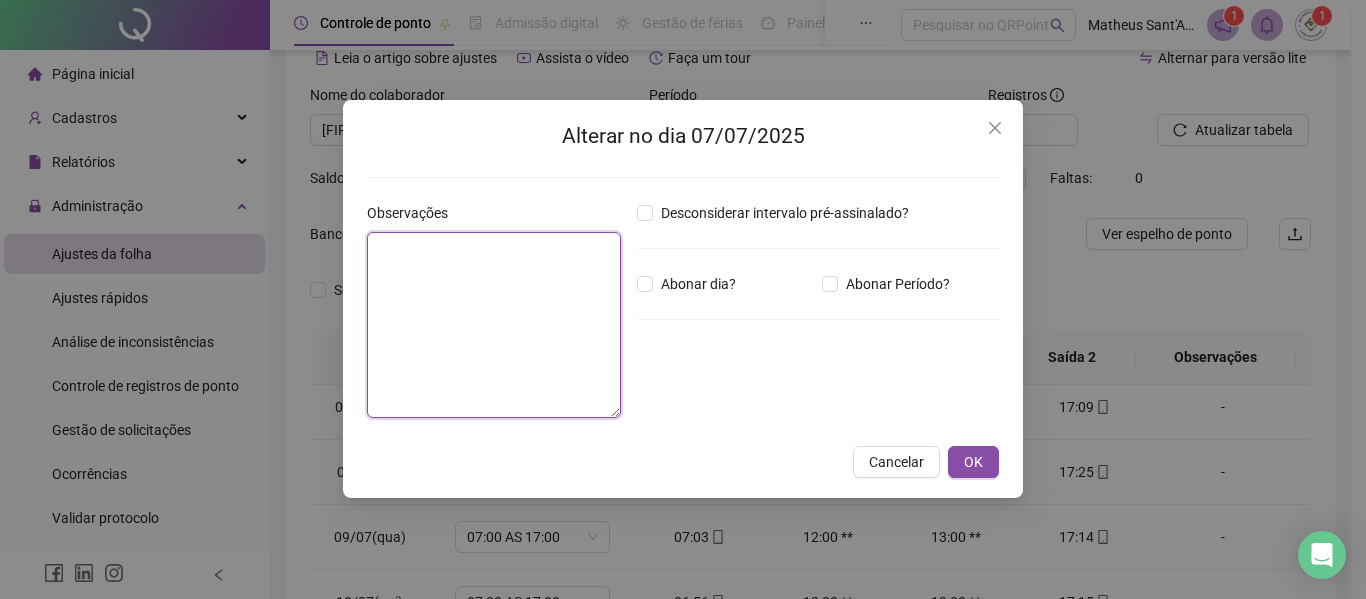 click at bounding box center [494, 325] 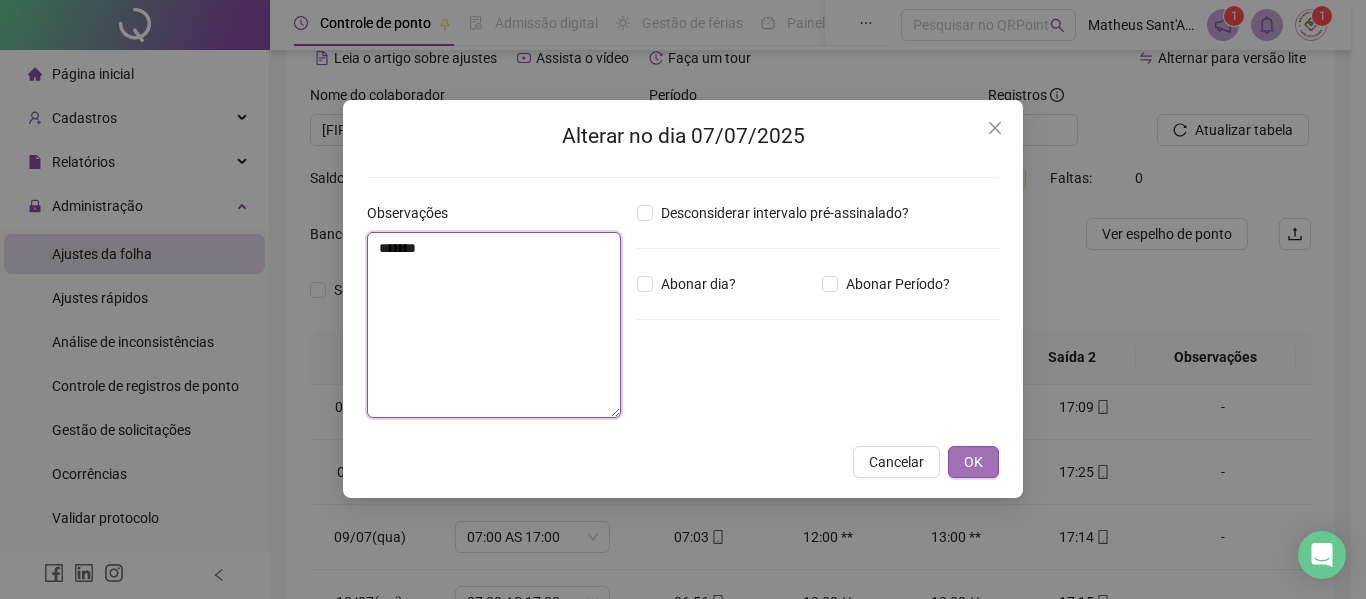 type on "*******" 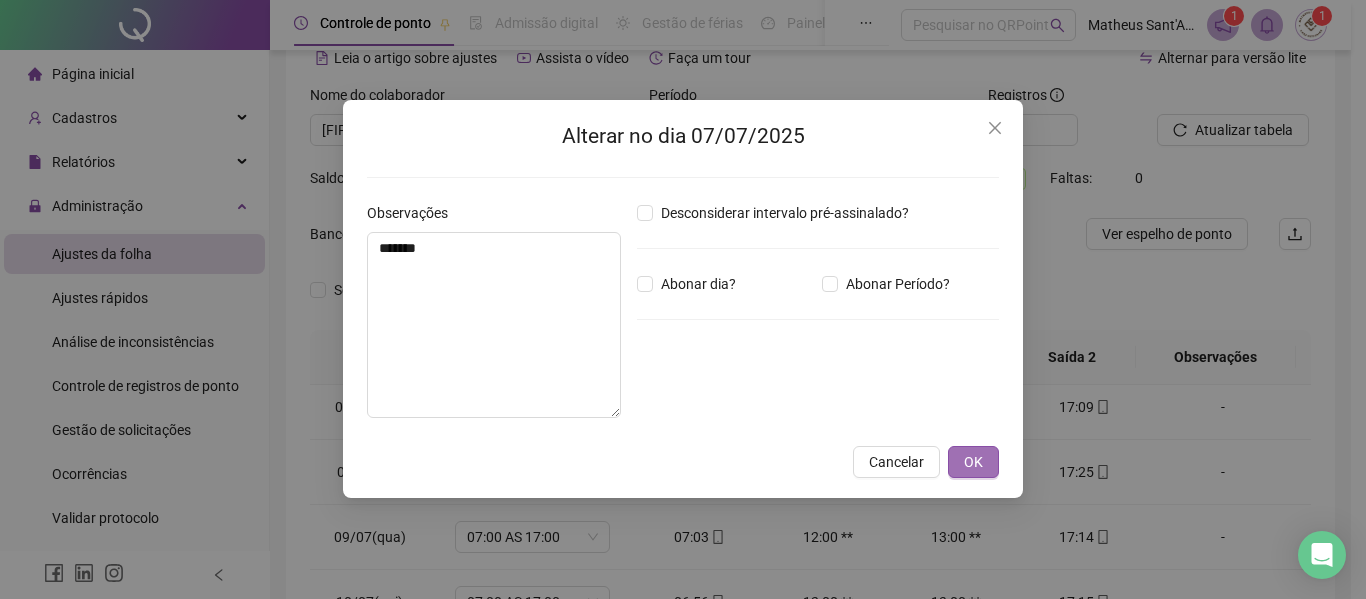 click on "OK" at bounding box center [973, 462] 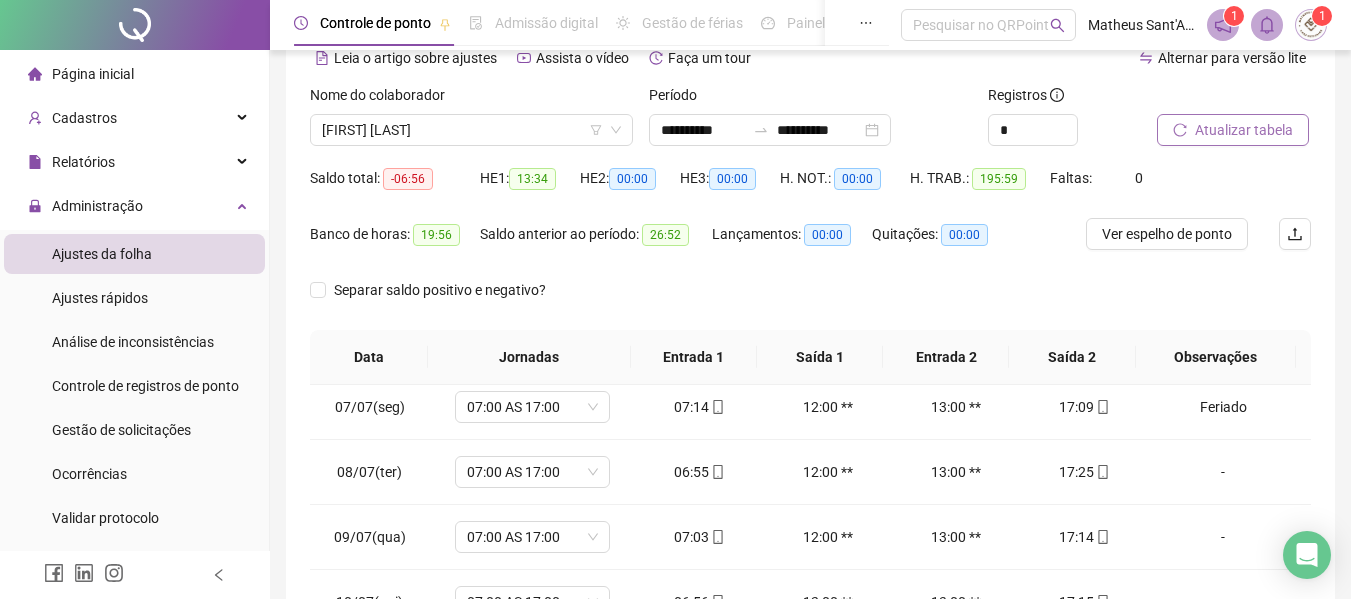 click on "Atualizar tabela" at bounding box center [1244, 130] 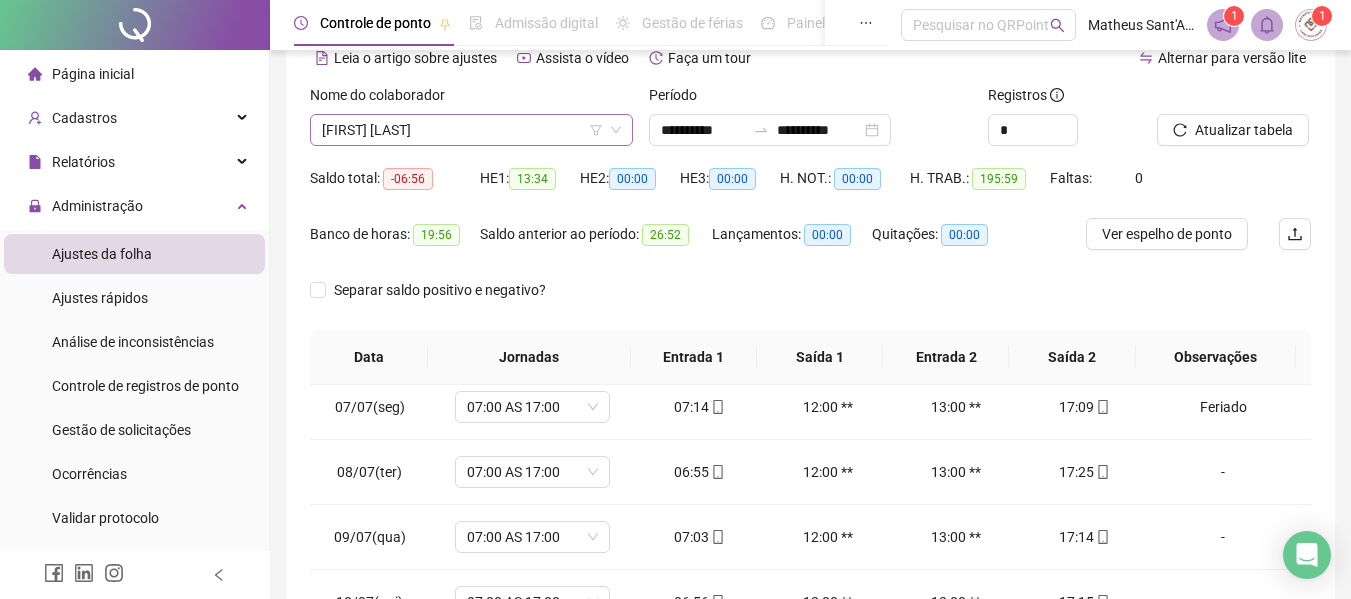 click on "[FIRST] [LAST]" at bounding box center [471, 130] 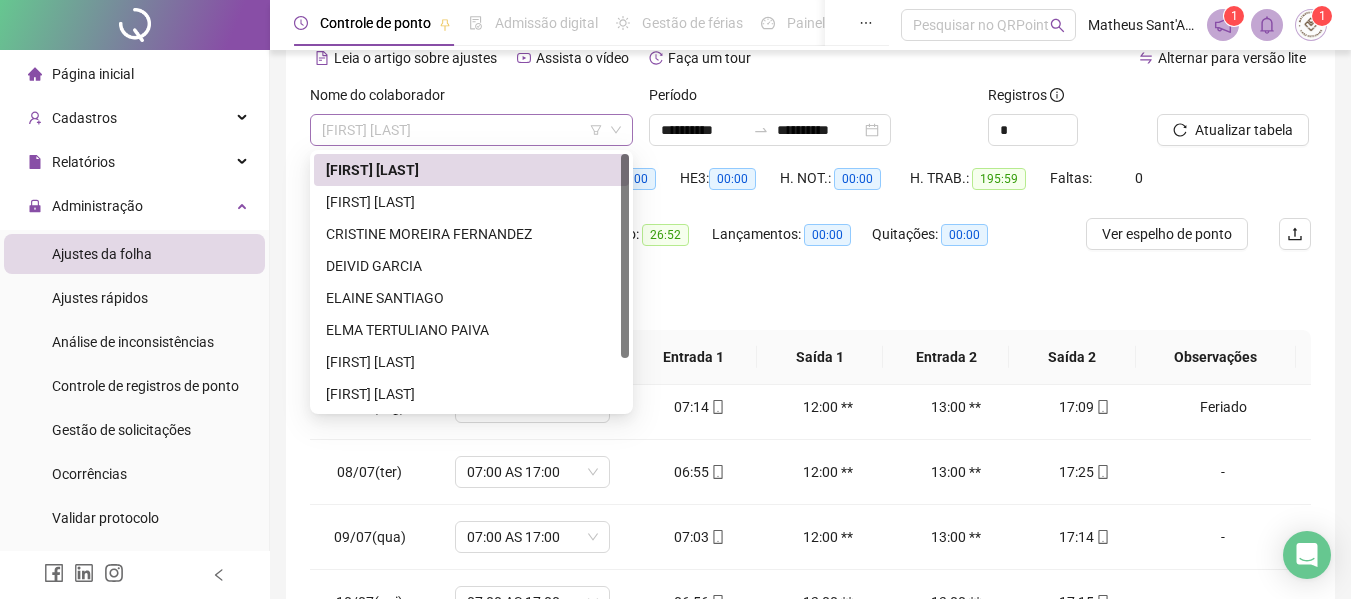 click on "[FIRST] [LAST]" at bounding box center [471, 130] 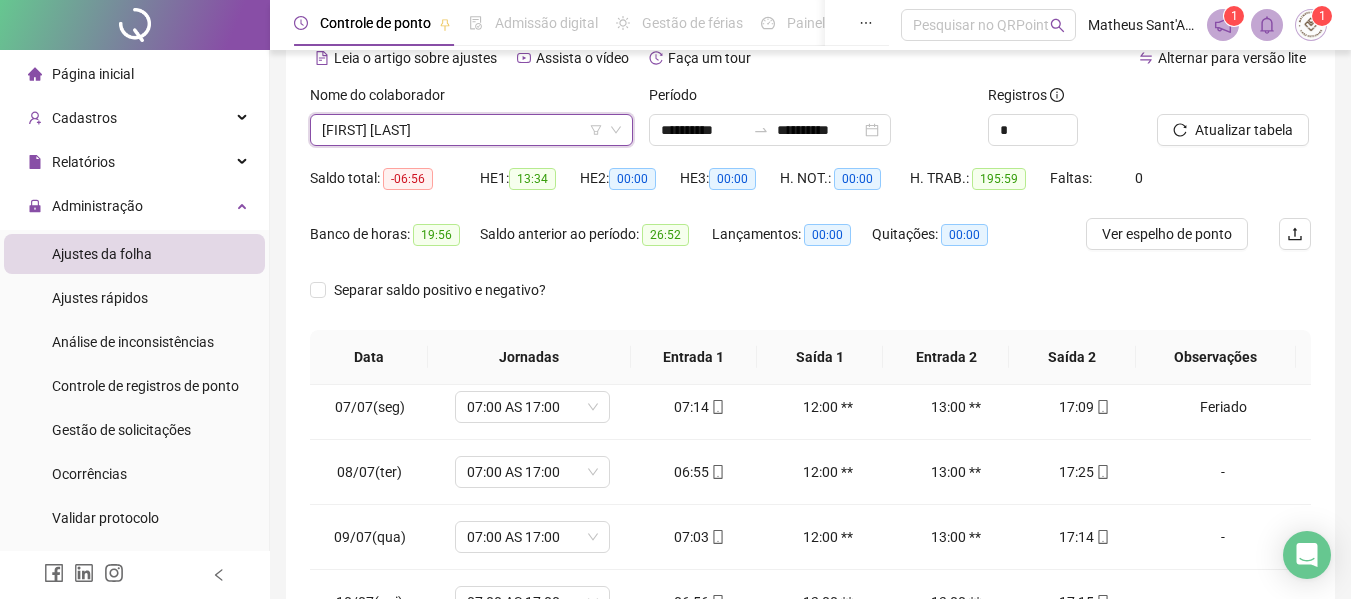 click on "[FIRST] [LAST]" at bounding box center (471, 130) 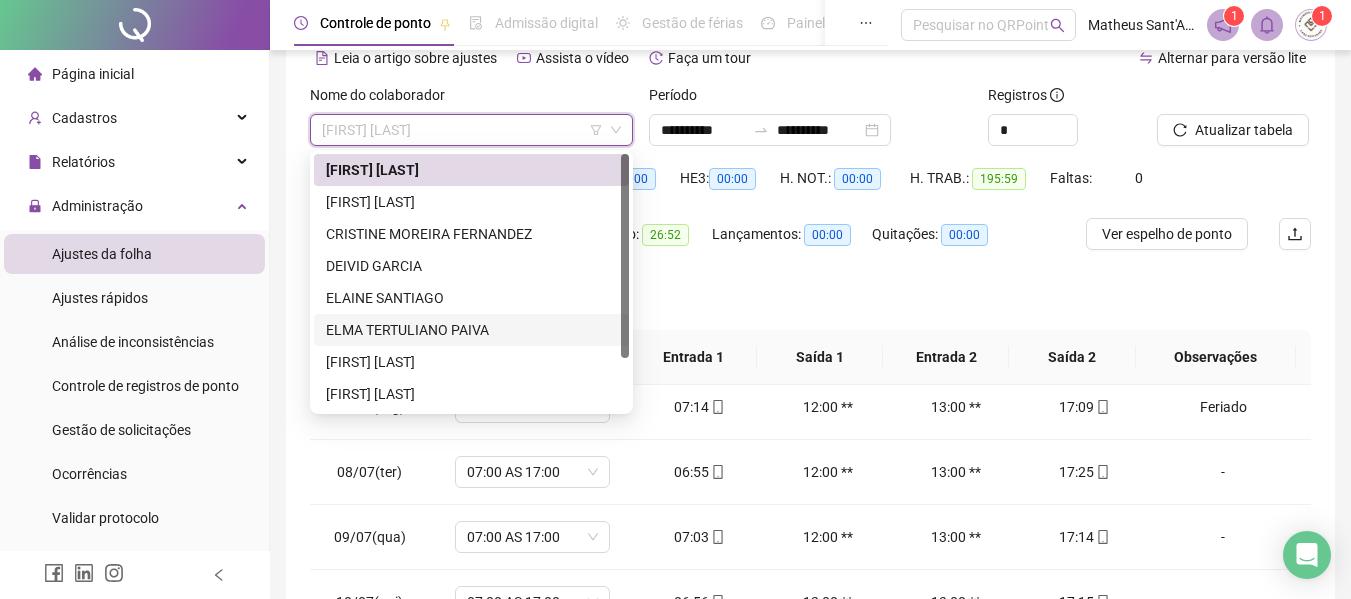 click on "ELMA TERTULIANO PAIVA" at bounding box center (471, 330) 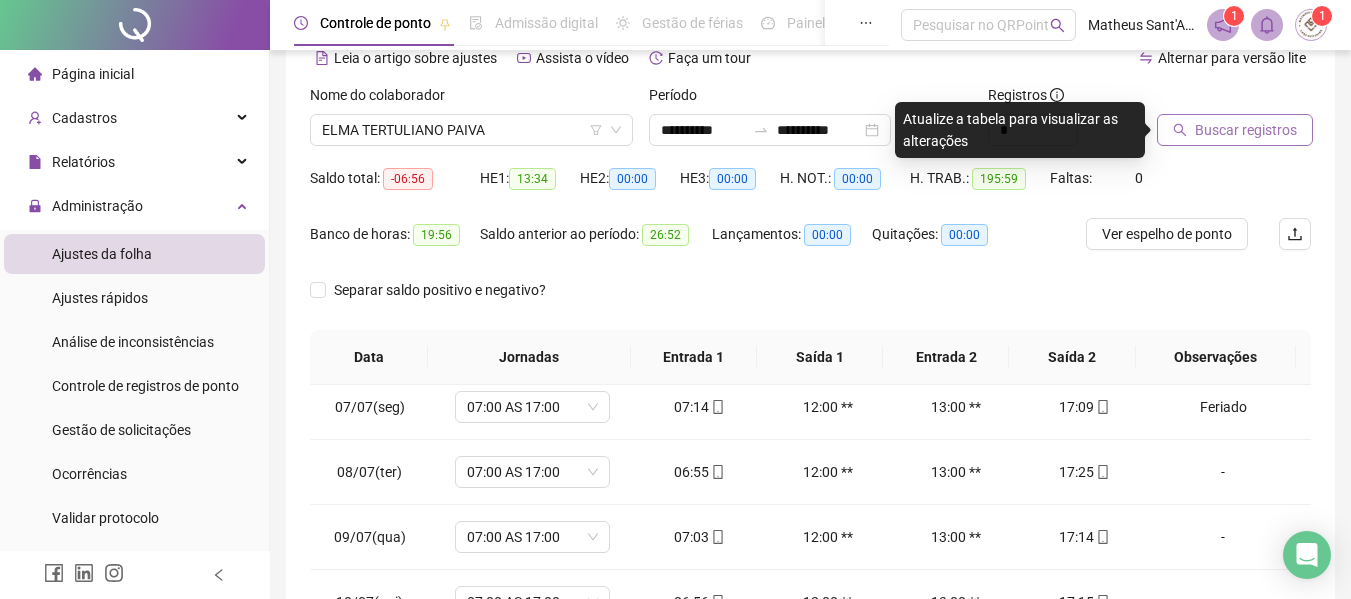 click on "Buscar registros" at bounding box center (1246, 130) 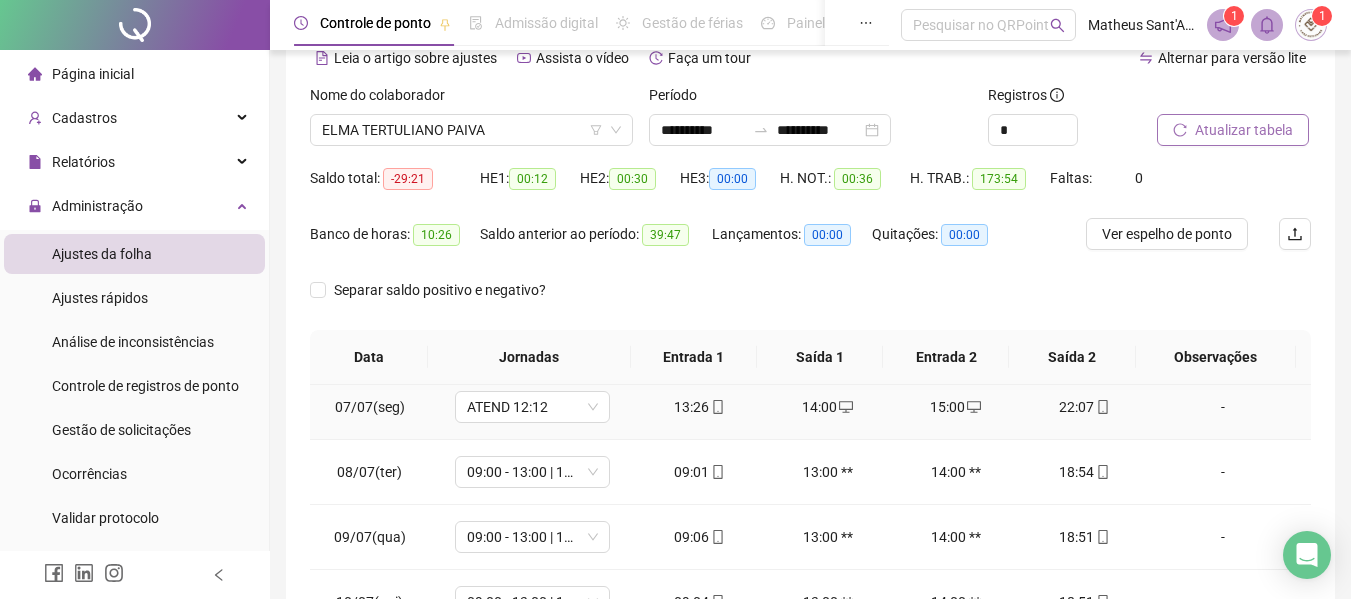 click on "-" at bounding box center [1223, 407] 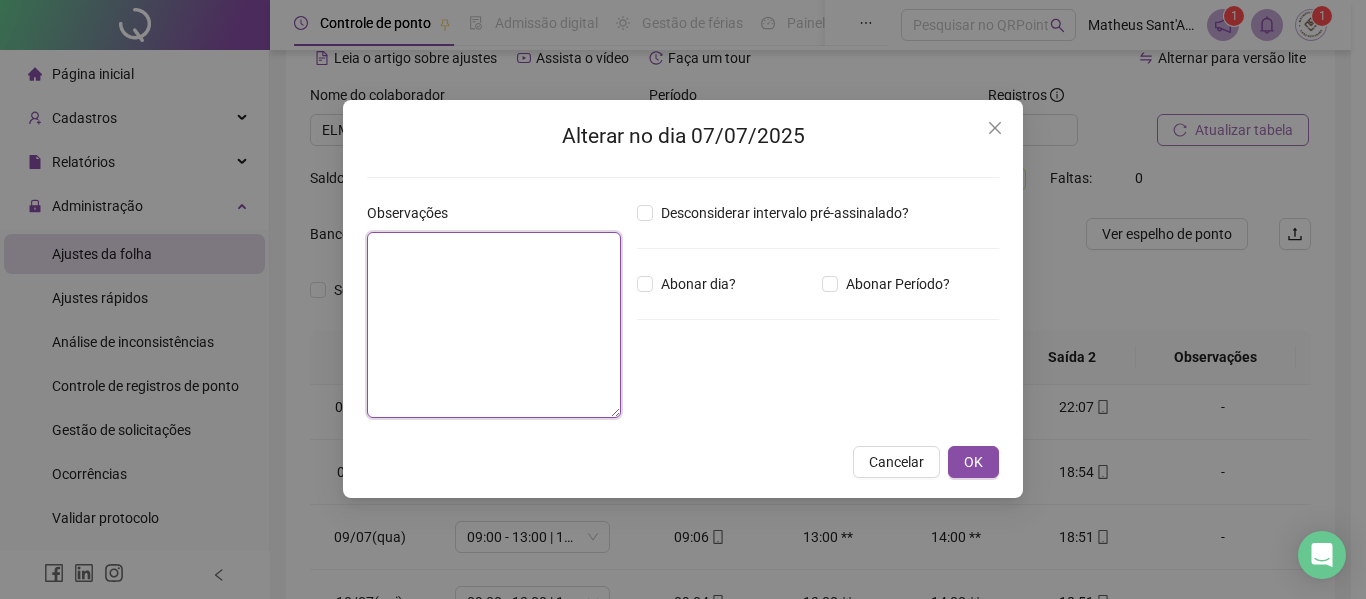 click at bounding box center (494, 325) 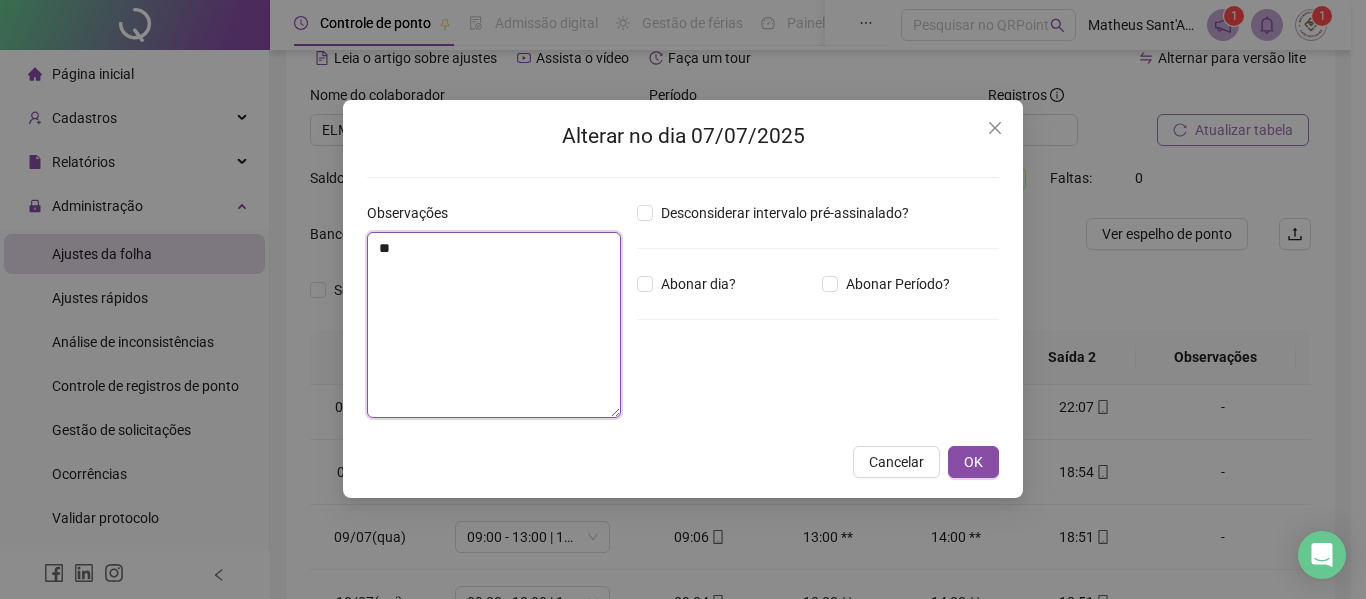 type on "*" 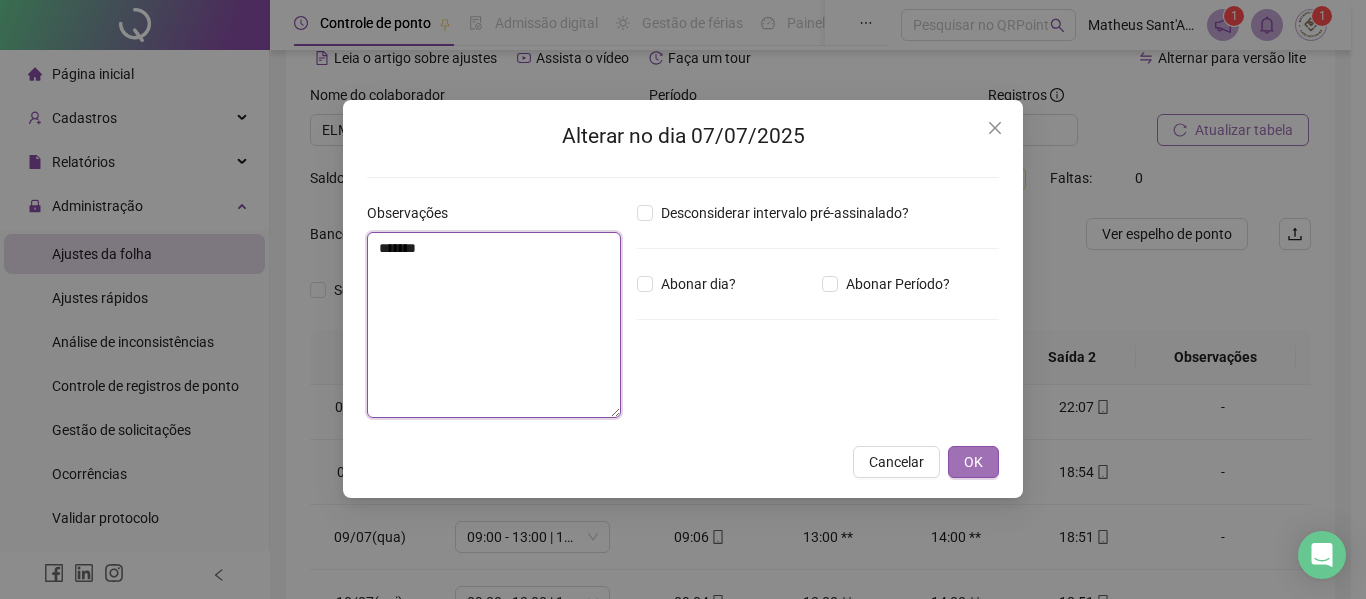 type on "*******" 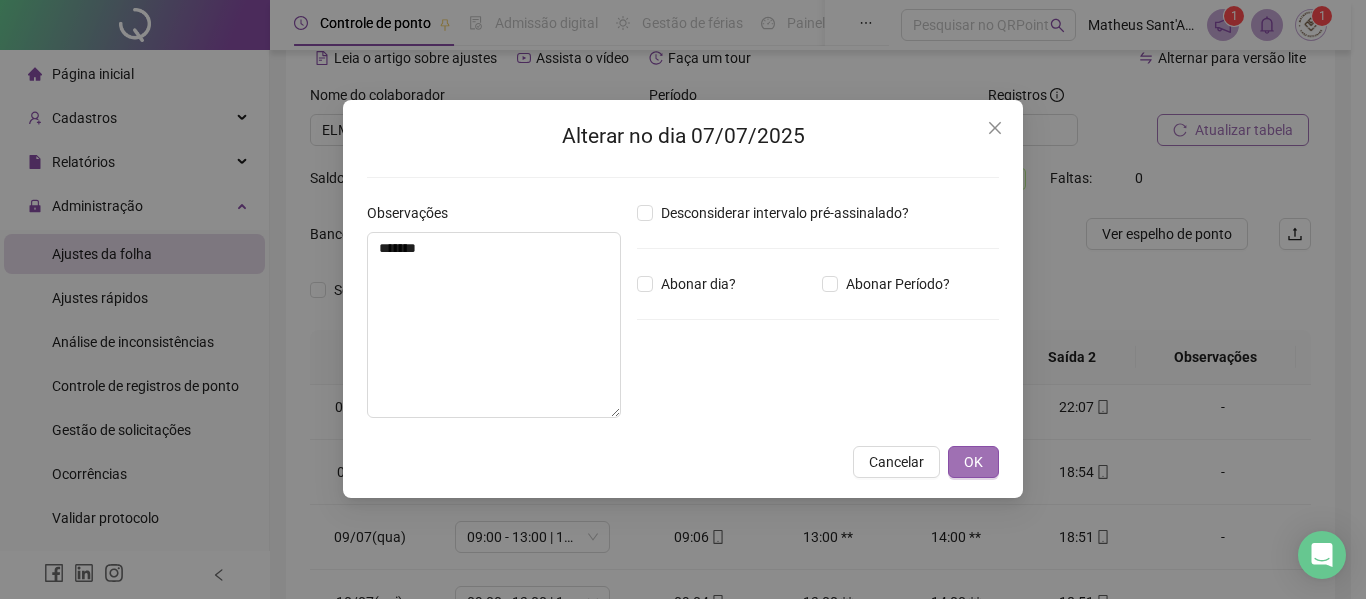 click on "OK" at bounding box center (973, 462) 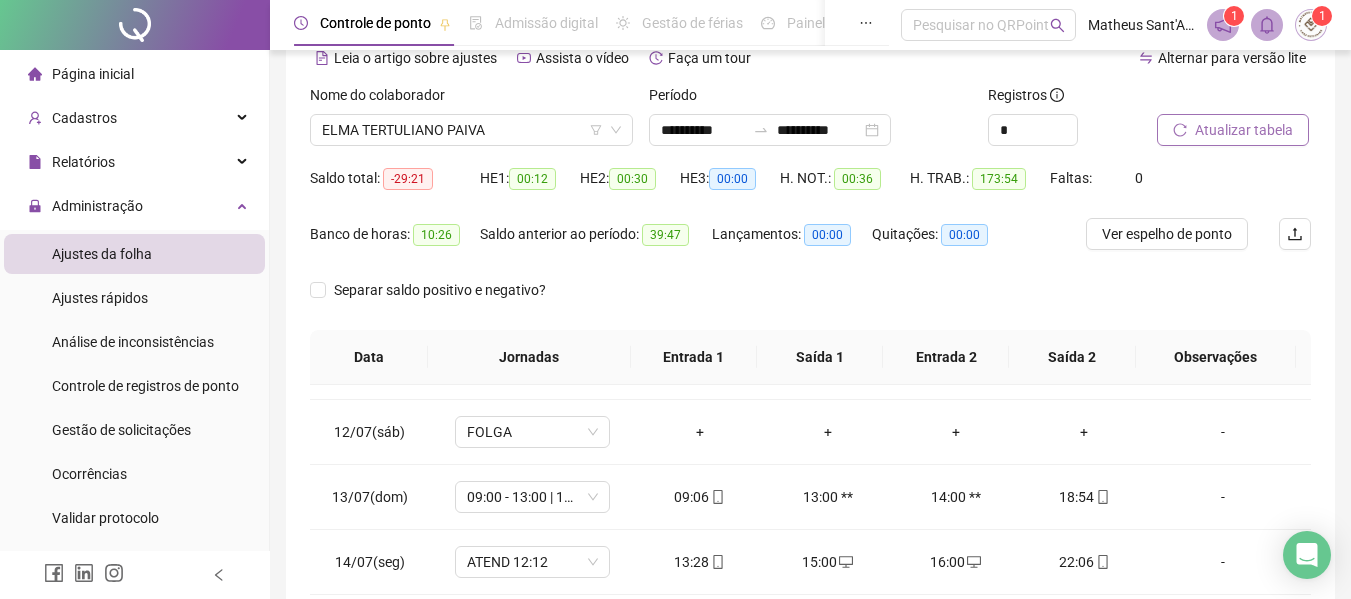 scroll, scrollTop: 800, scrollLeft: 0, axis: vertical 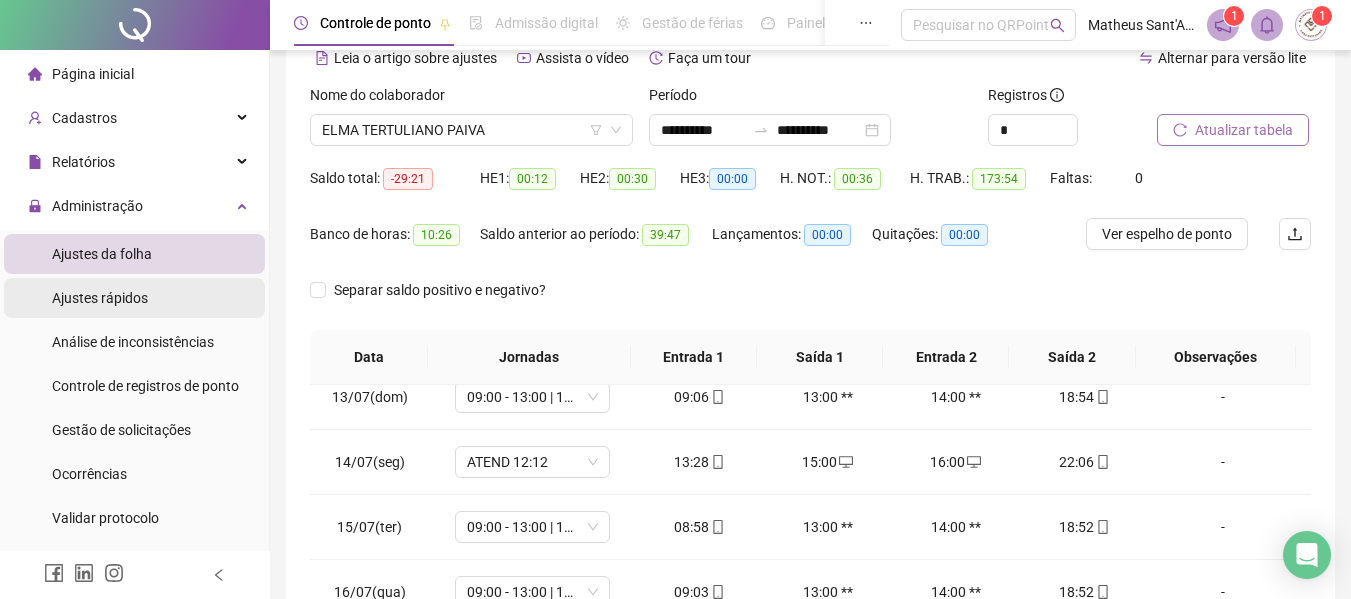click on "Ajustes rápidos" at bounding box center [100, 298] 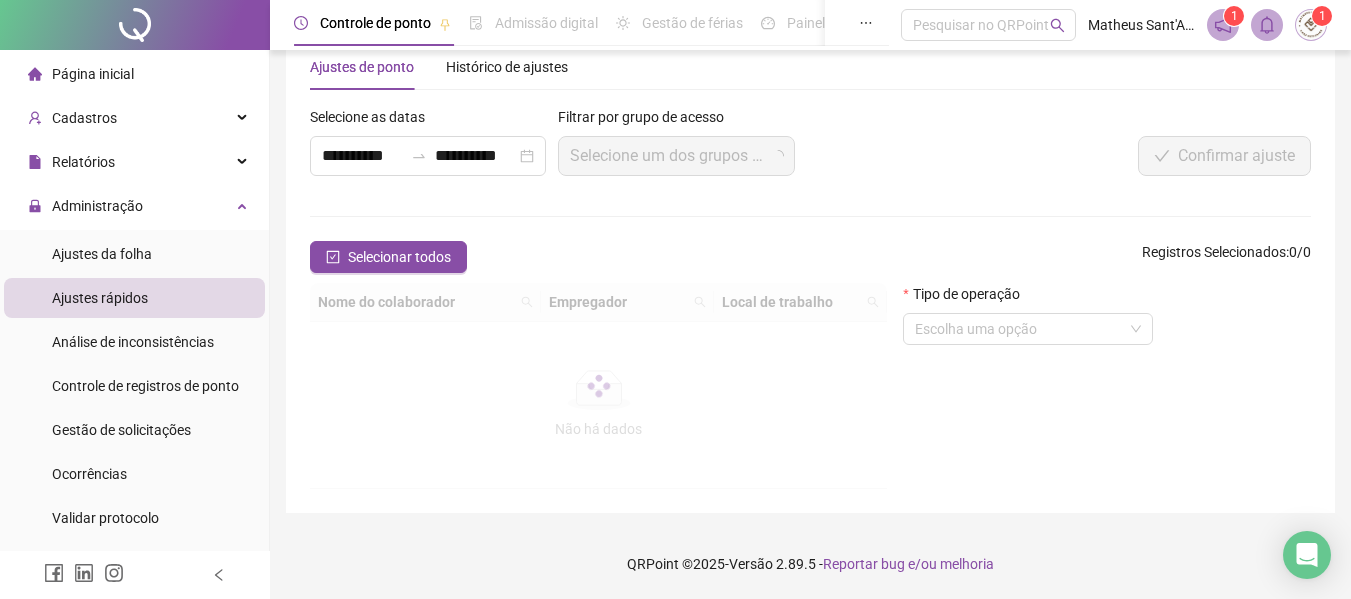 scroll, scrollTop: 100, scrollLeft: 0, axis: vertical 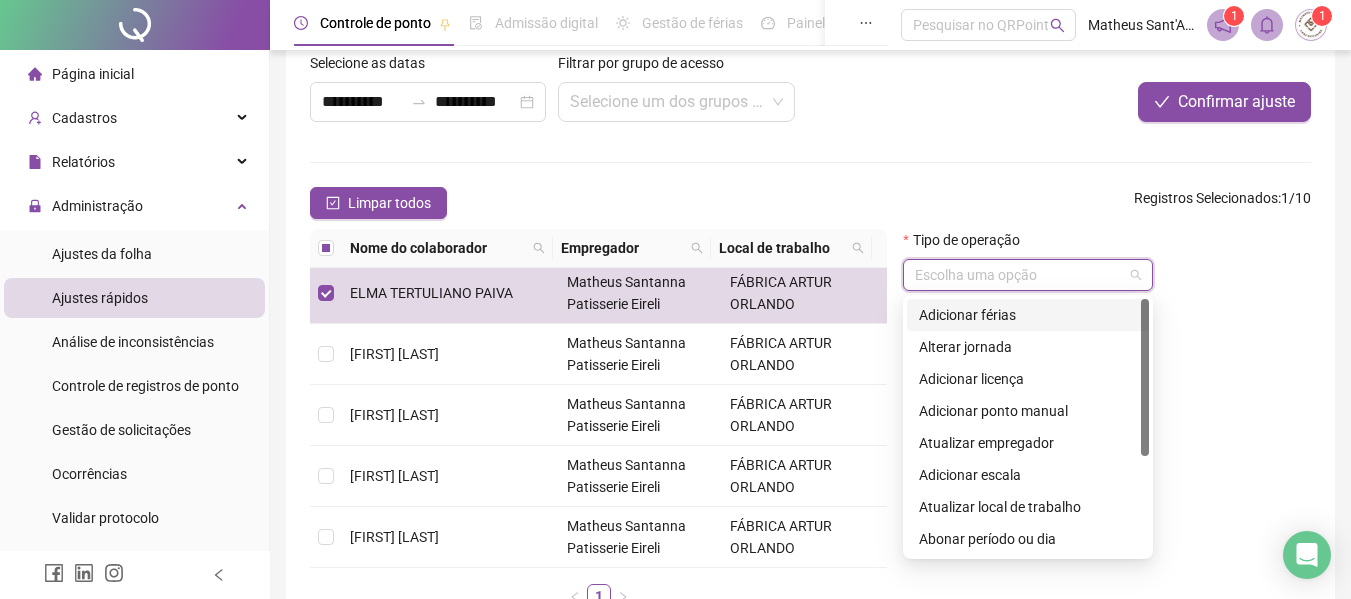 click at bounding box center [1019, 275] 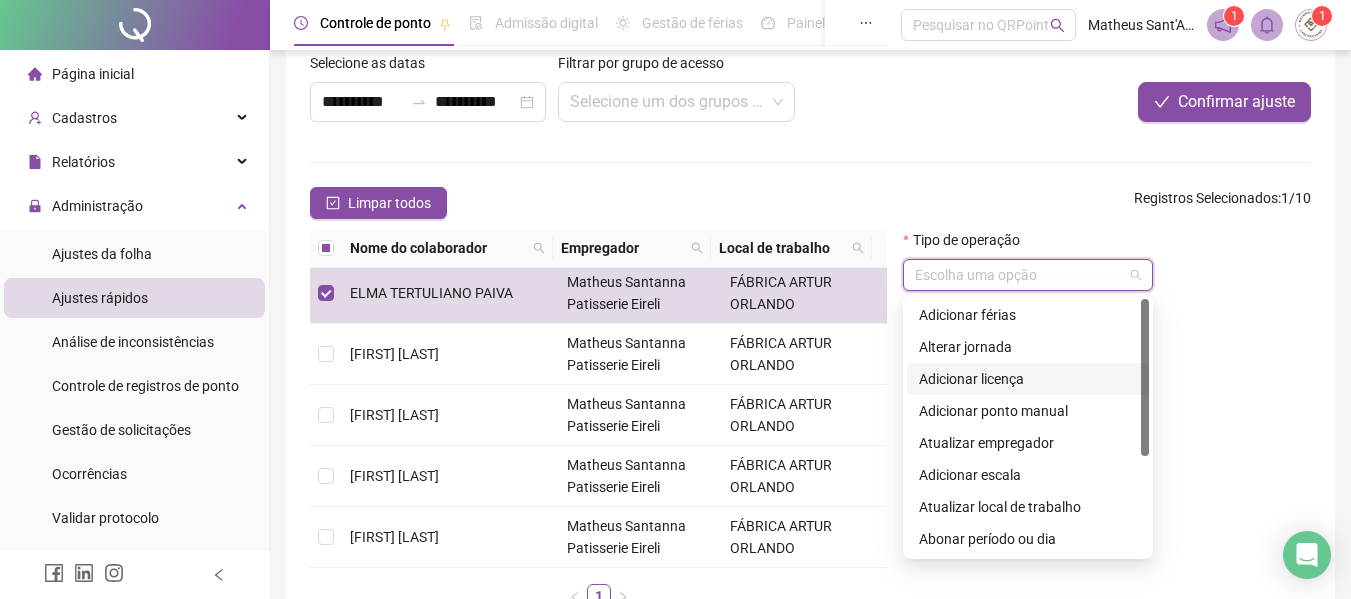 scroll, scrollTop: 160, scrollLeft: 0, axis: vertical 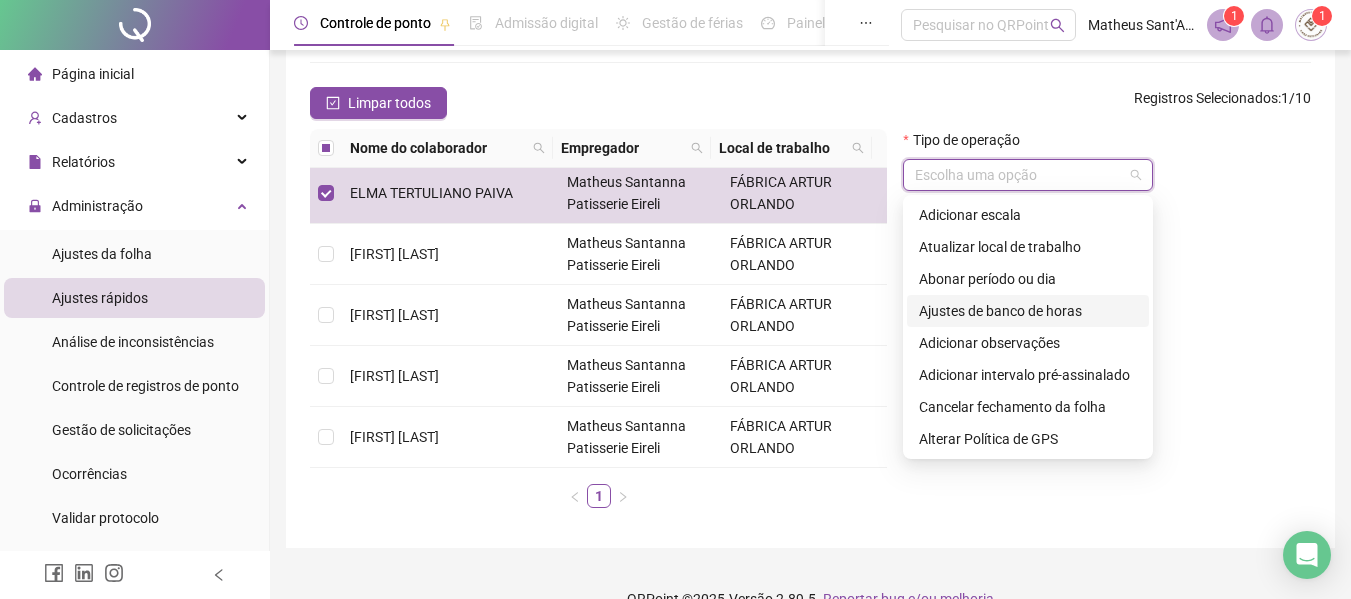 click on "Limpar todos Registros Selecionados :  1 / 10" at bounding box center (810, 103) 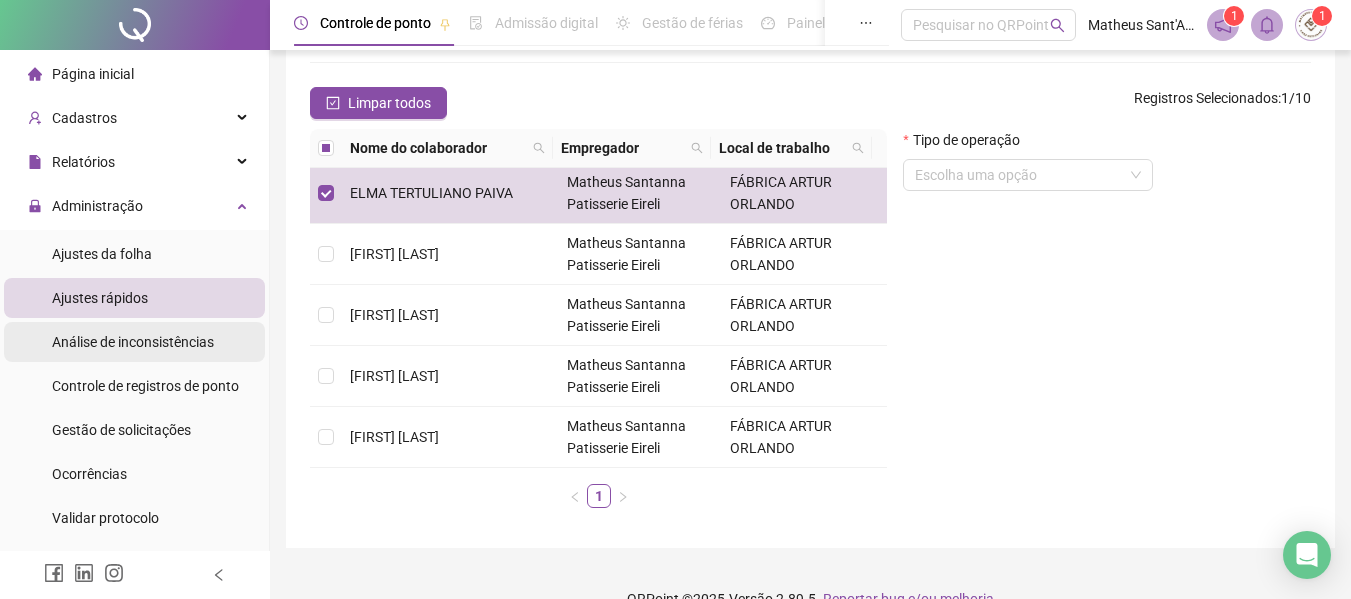 click on "Análise de inconsistências" at bounding box center (133, 342) 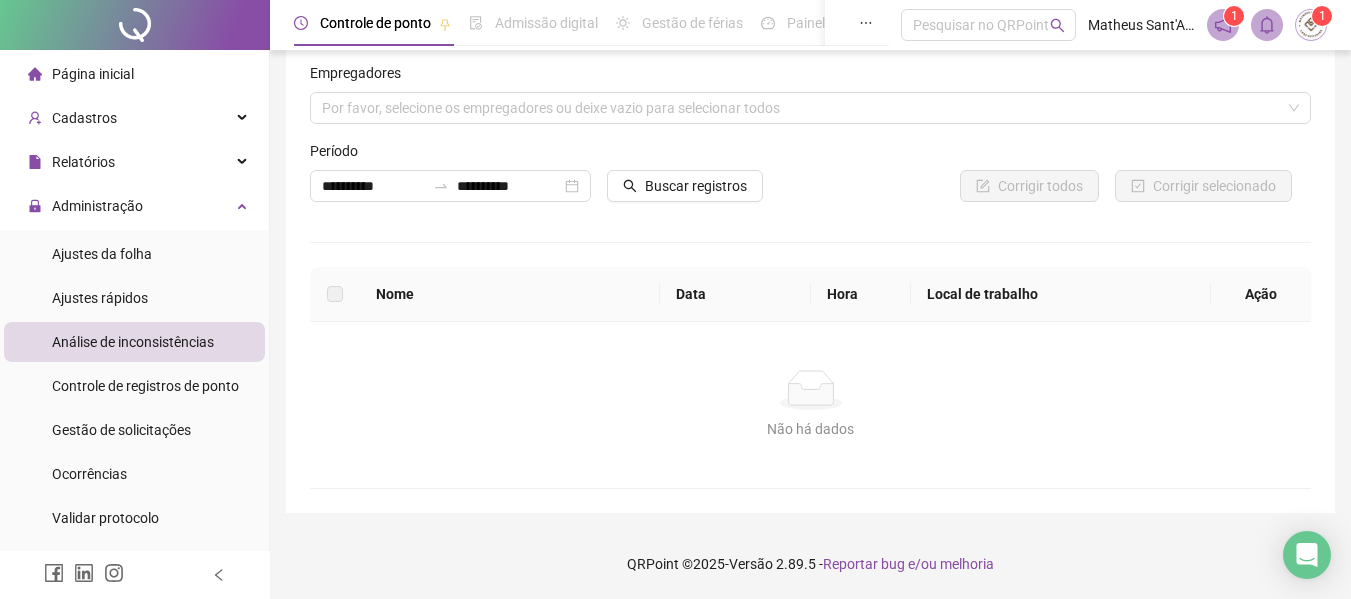 scroll, scrollTop: 28, scrollLeft: 0, axis: vertical 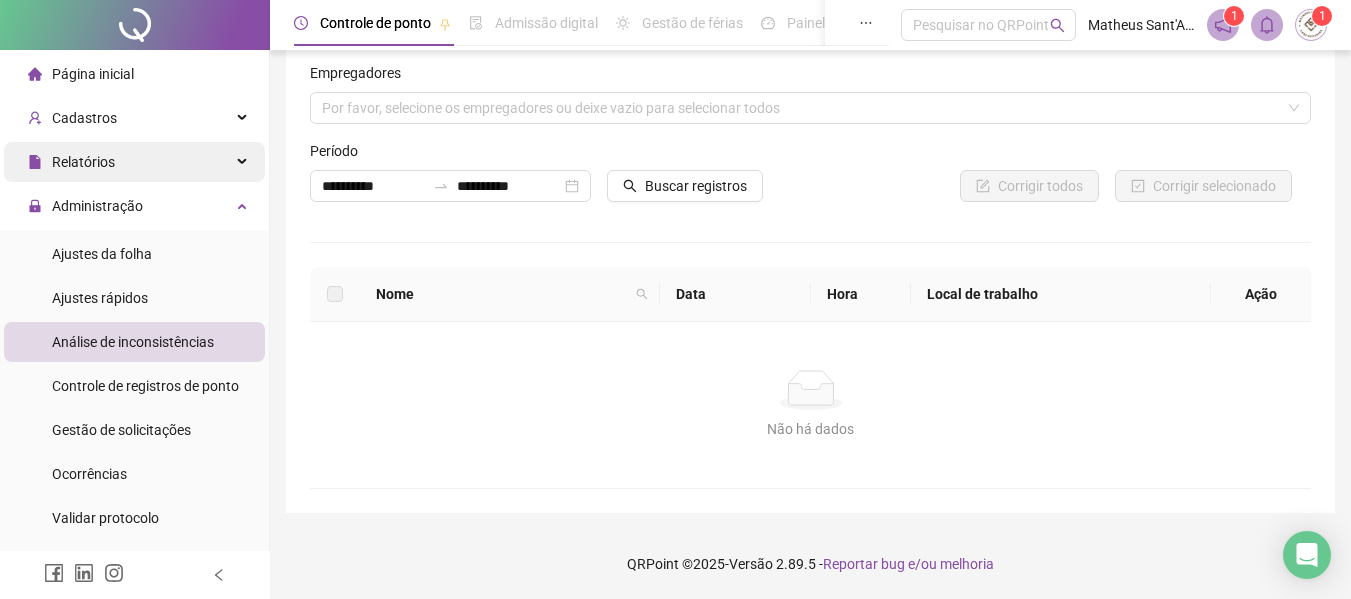 click on "Relatórios" at bounding box center (134, 162) 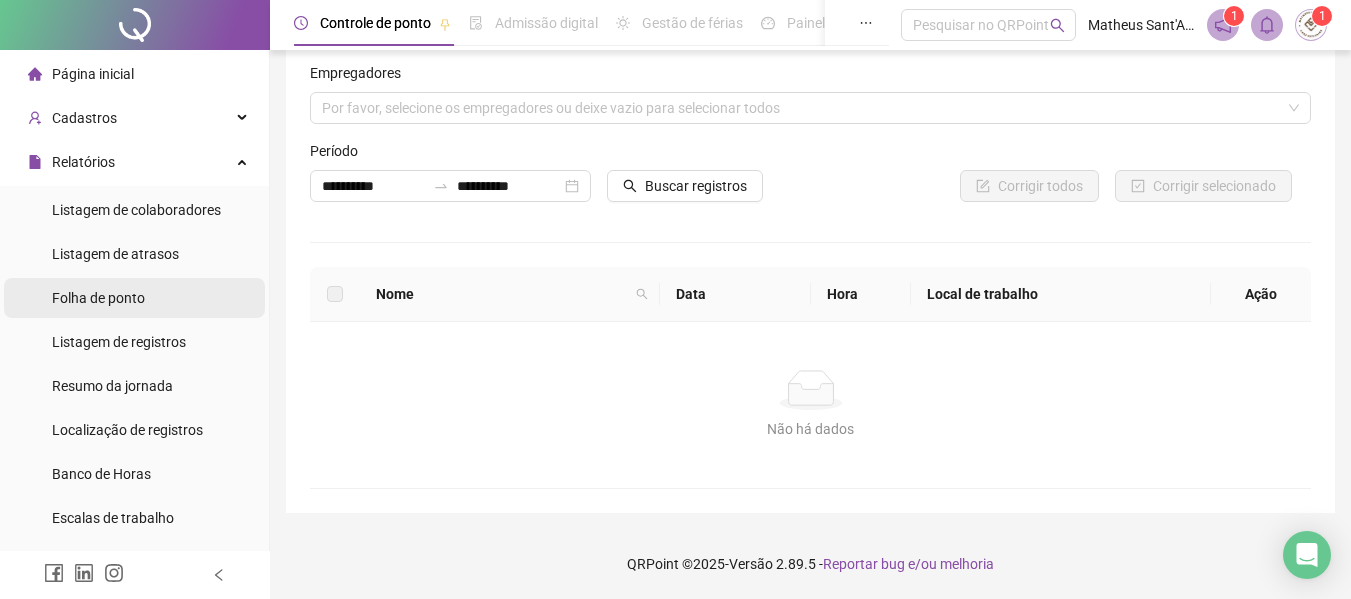 click on "Folha de ponto" at bounding box center (134, 298) 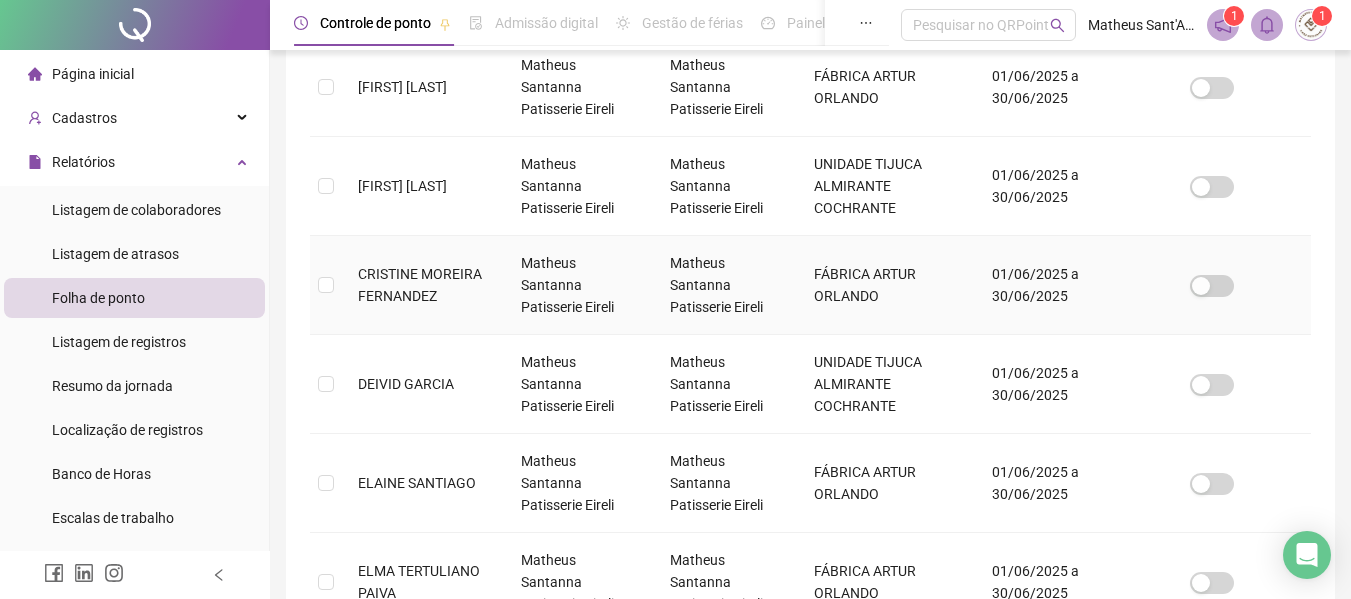 scroll, scrollTop: 510, scrollLeft: 0, axis: vertical 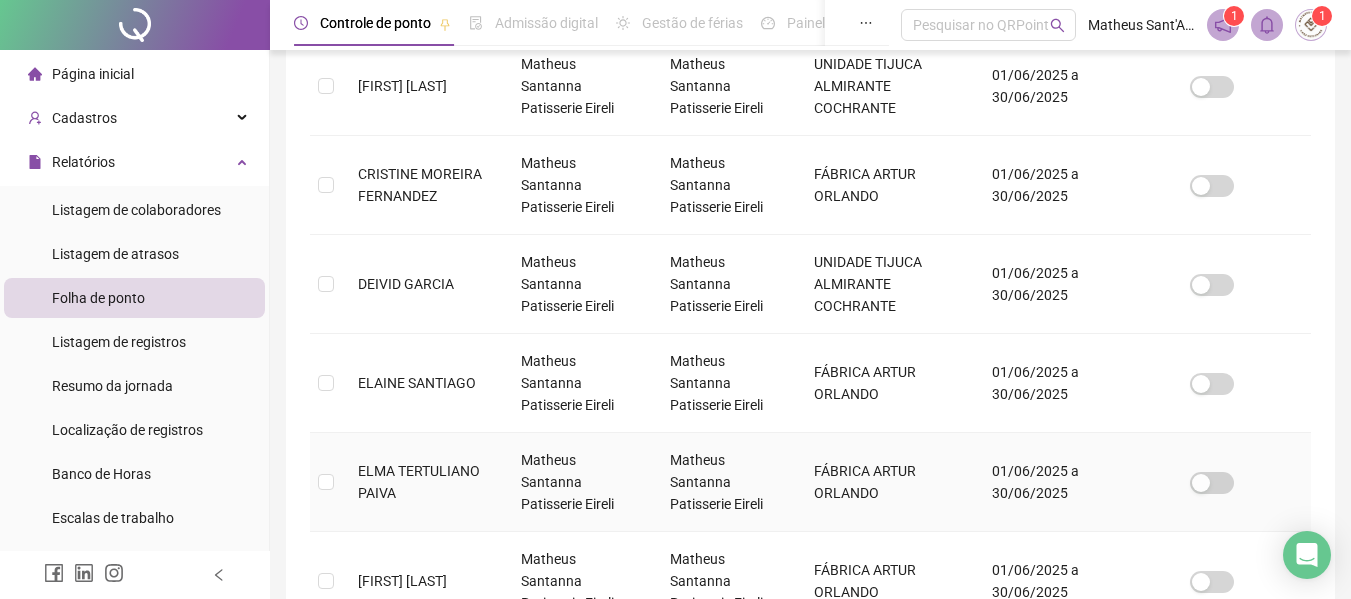 click at bounding box center [326, 482] 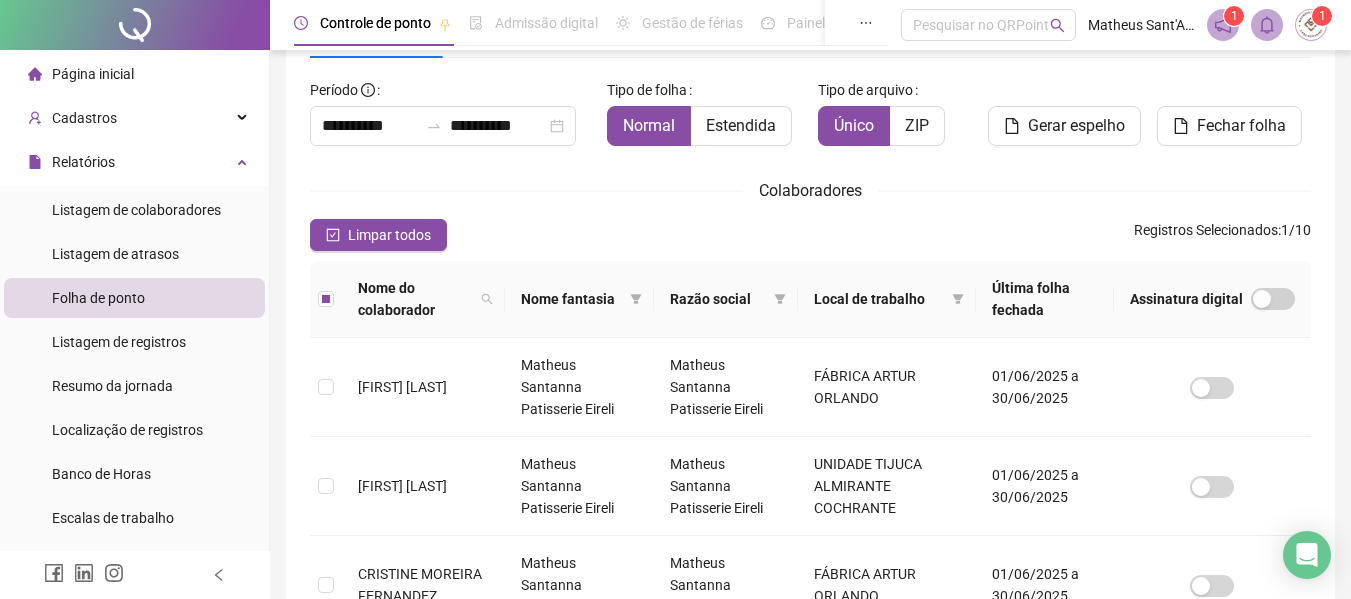 click on "**********" at bounding box center [810, 733] 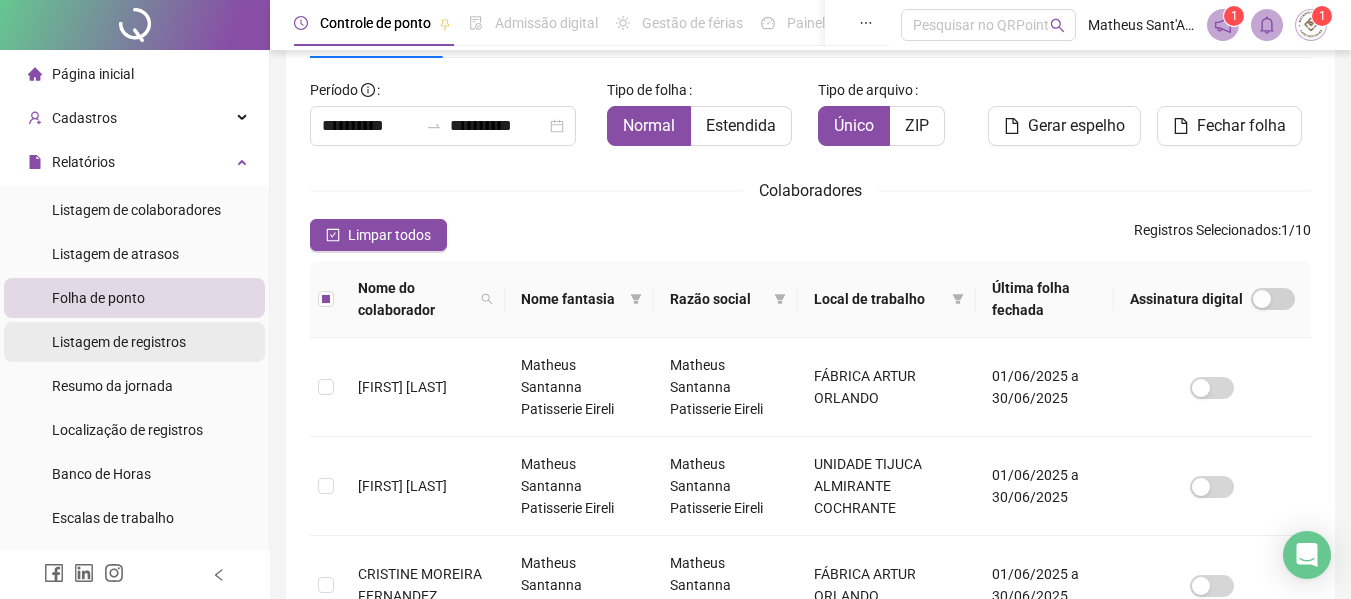 click on "Listagem de registros" at bounding box center (134, 342) 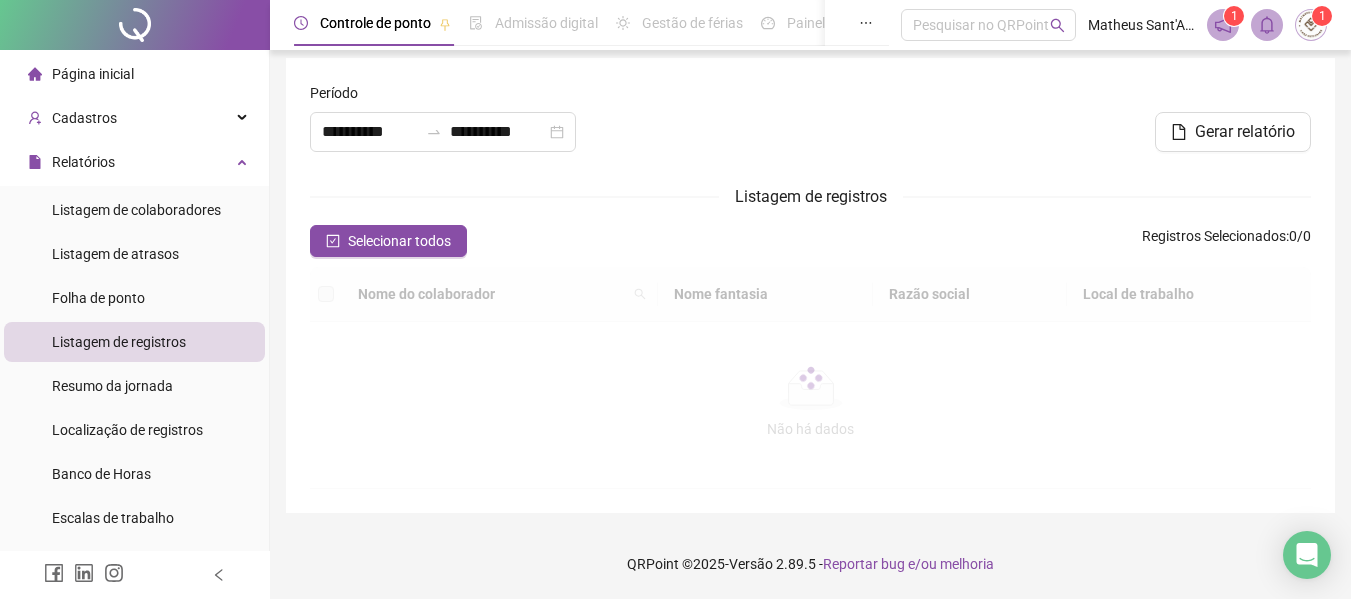 scroll, scrollTop: 110, scrollLeft: 0, axis: vertical 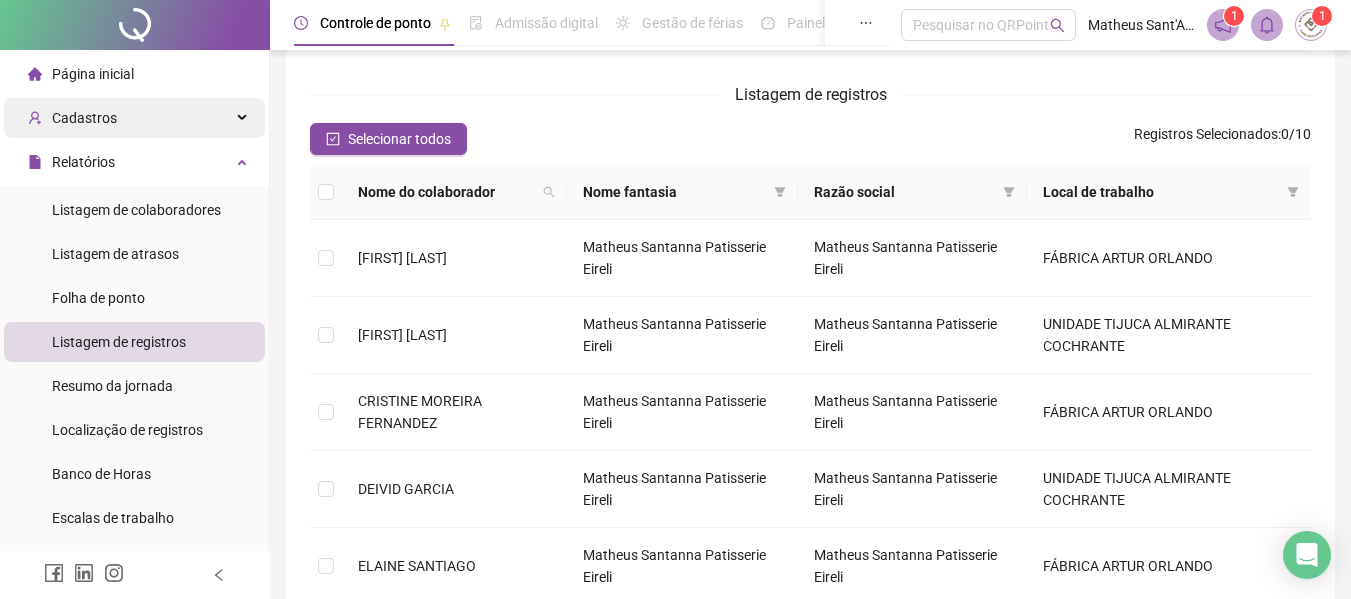 click on "Cadastros" at bounding box center [134, 118] 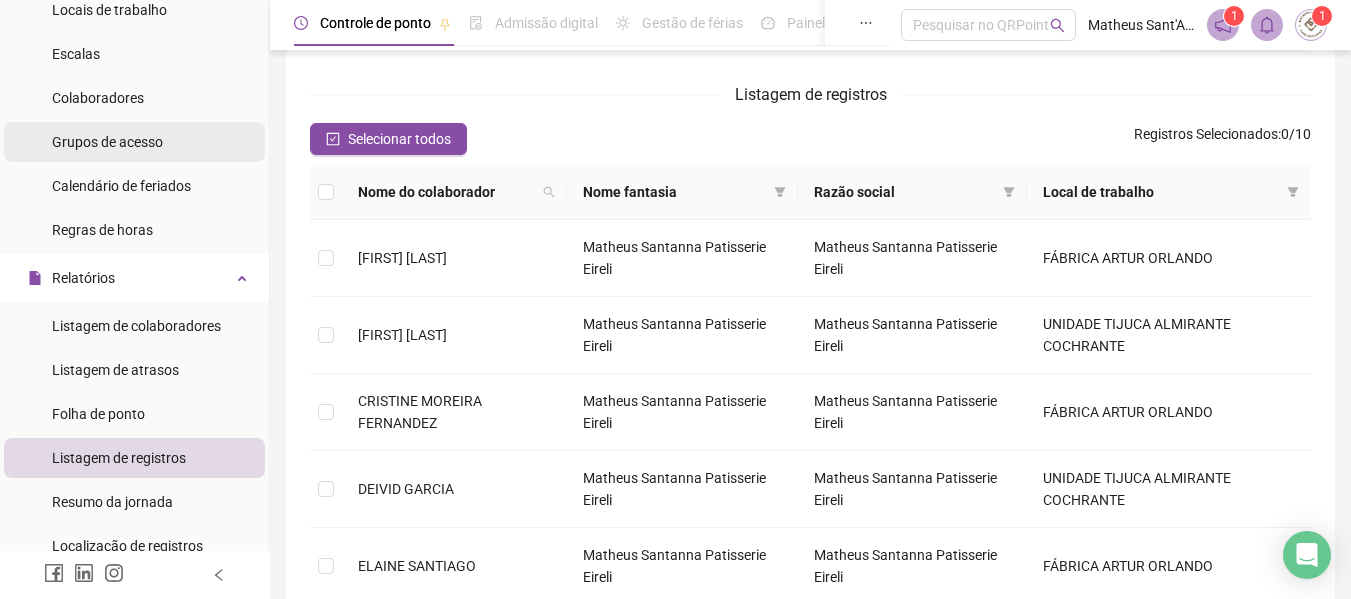 scroll, scrollTop: 0, scrollLeft: 0, axis: both 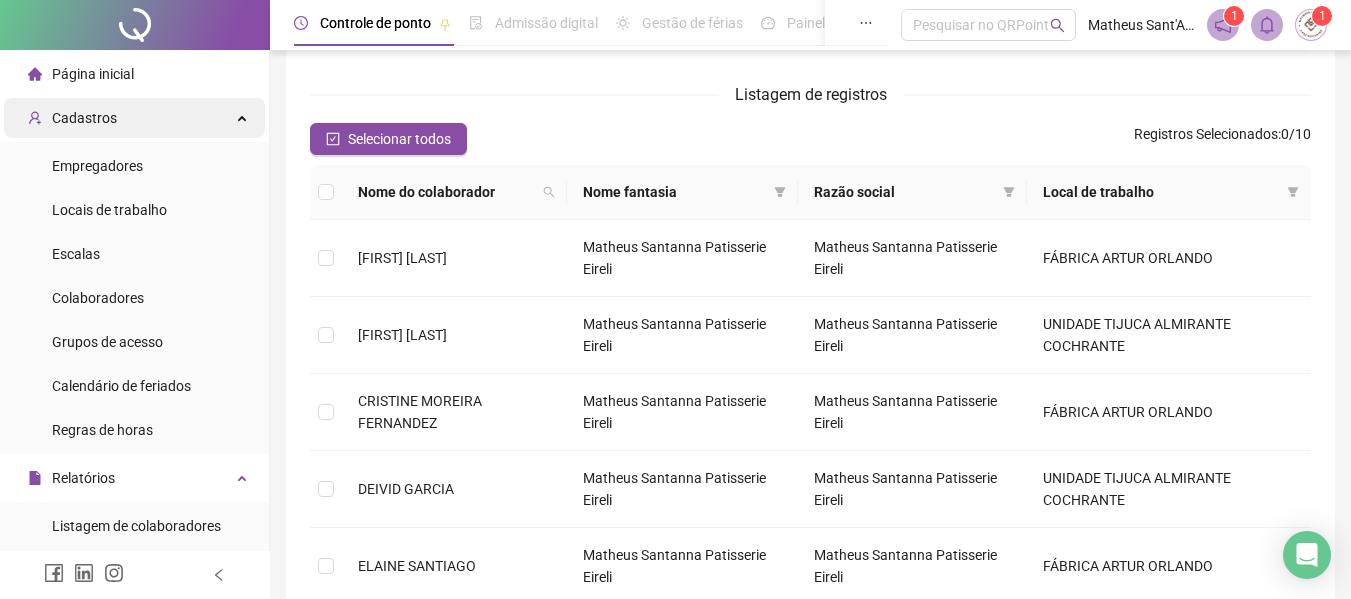 click at bounding box center [244, 116] 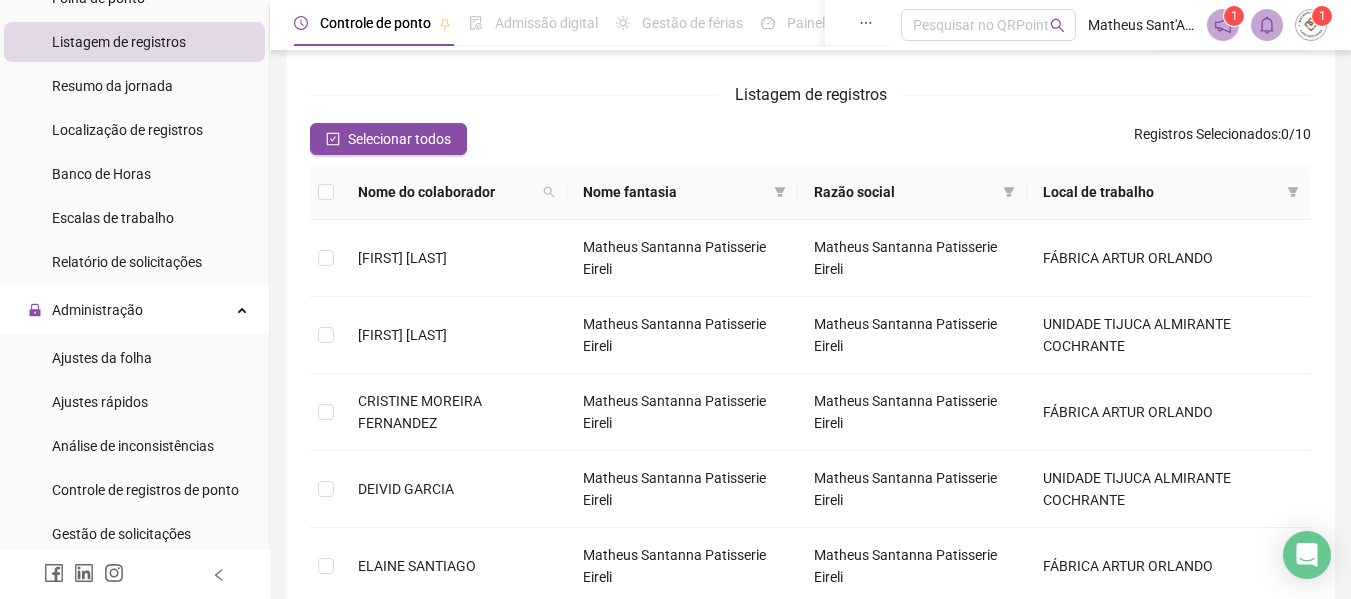 scroll, scrollTop: 500, scrollLeft: 0, axis: vertical 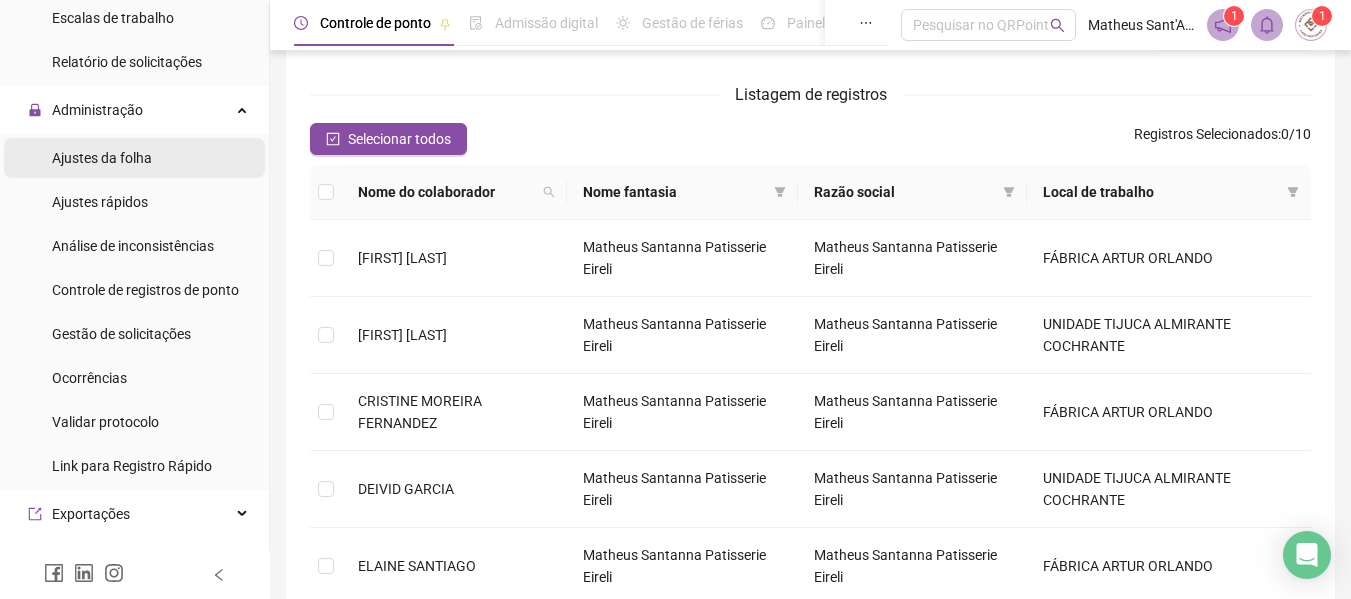 click on "Ajustes da folha" at bounding box center [102, 158] 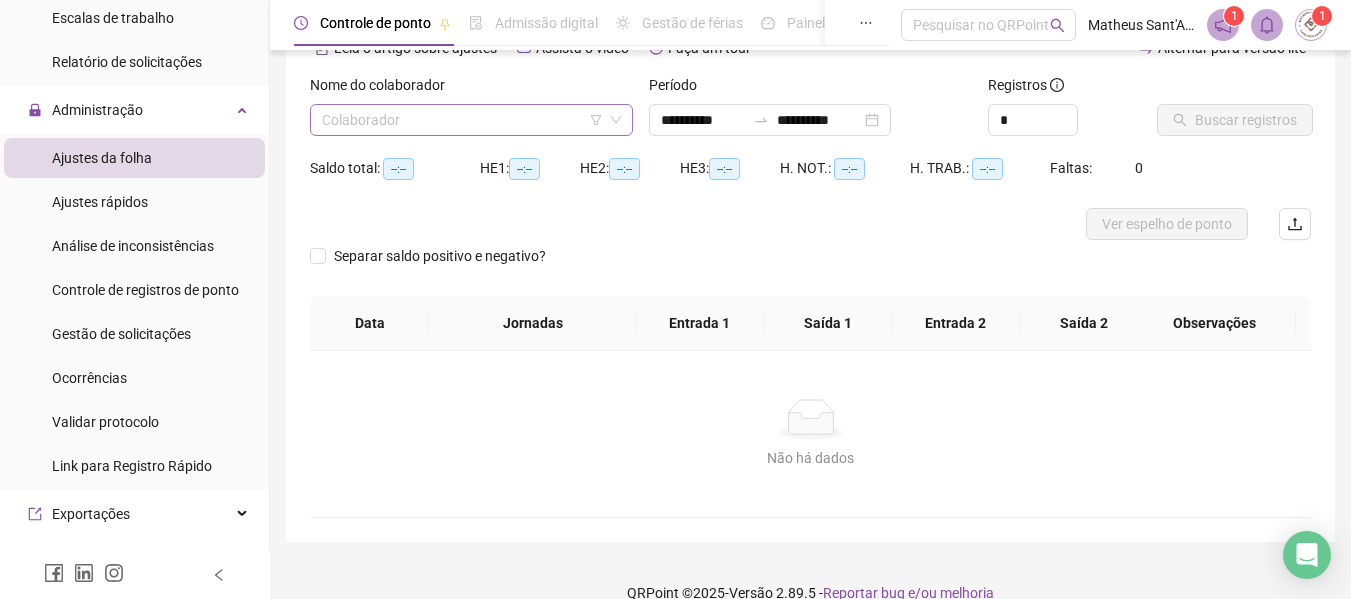 click at bounding box center (462, 120) 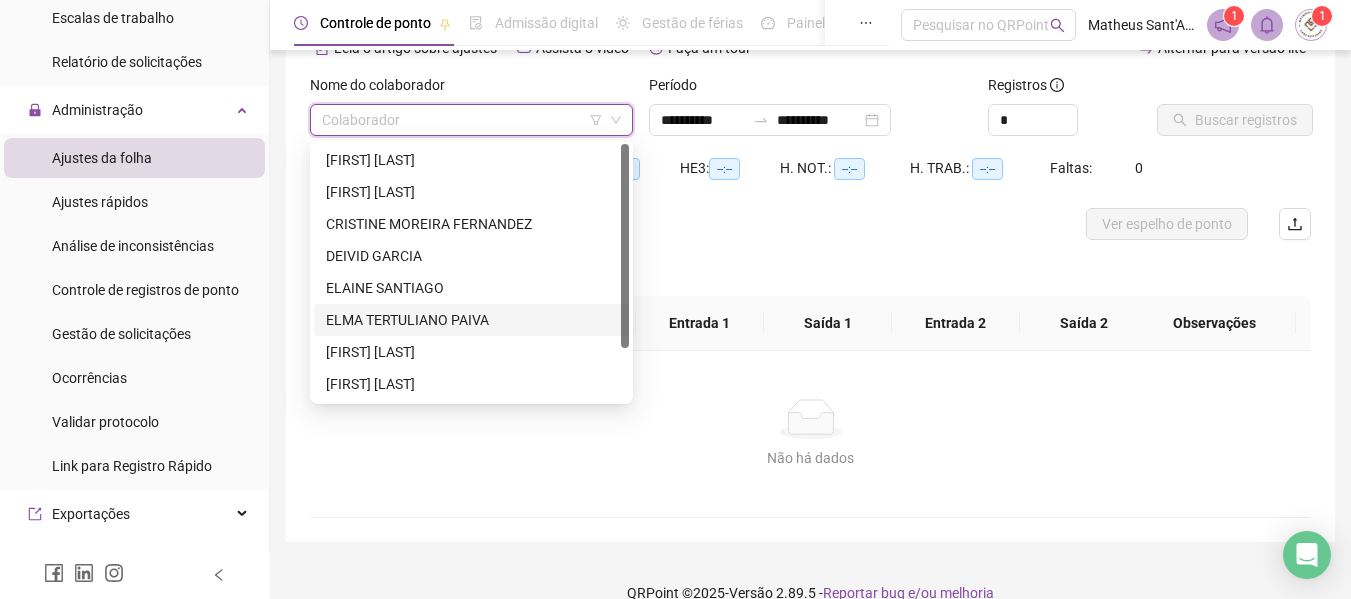 click on "ELMA TERTULIANO PAIVA" at bounding box center [471, 320] 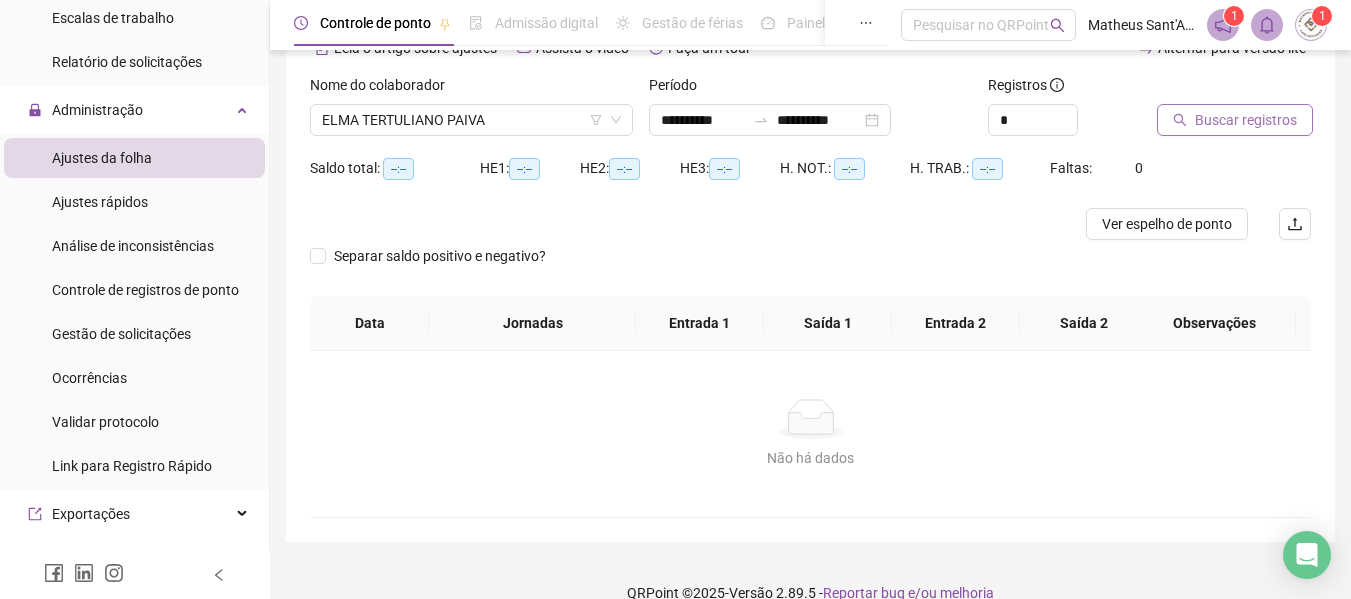 click 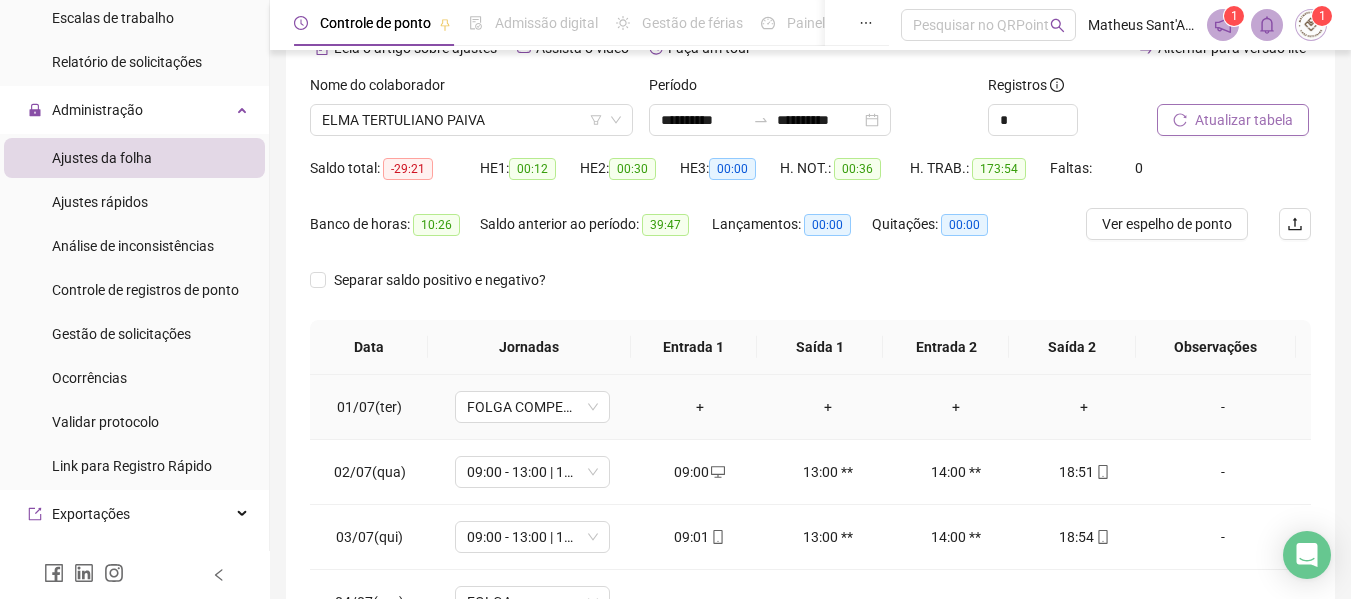 click on "-" at bounding box center [1223, 407] 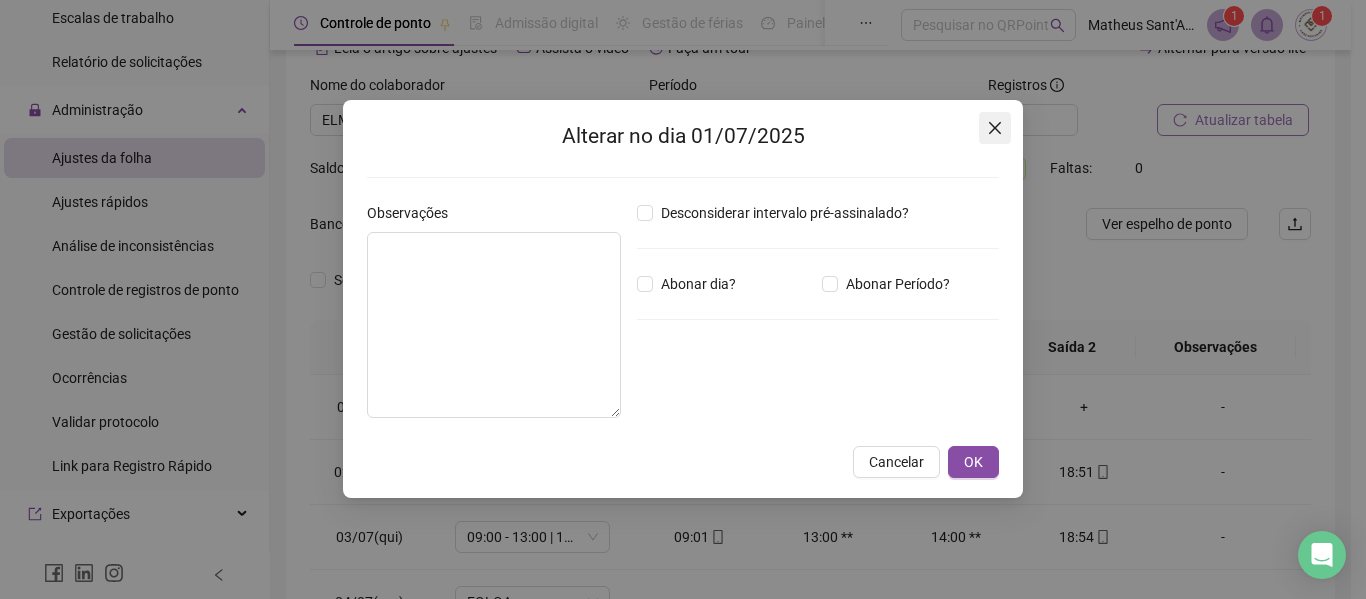 click 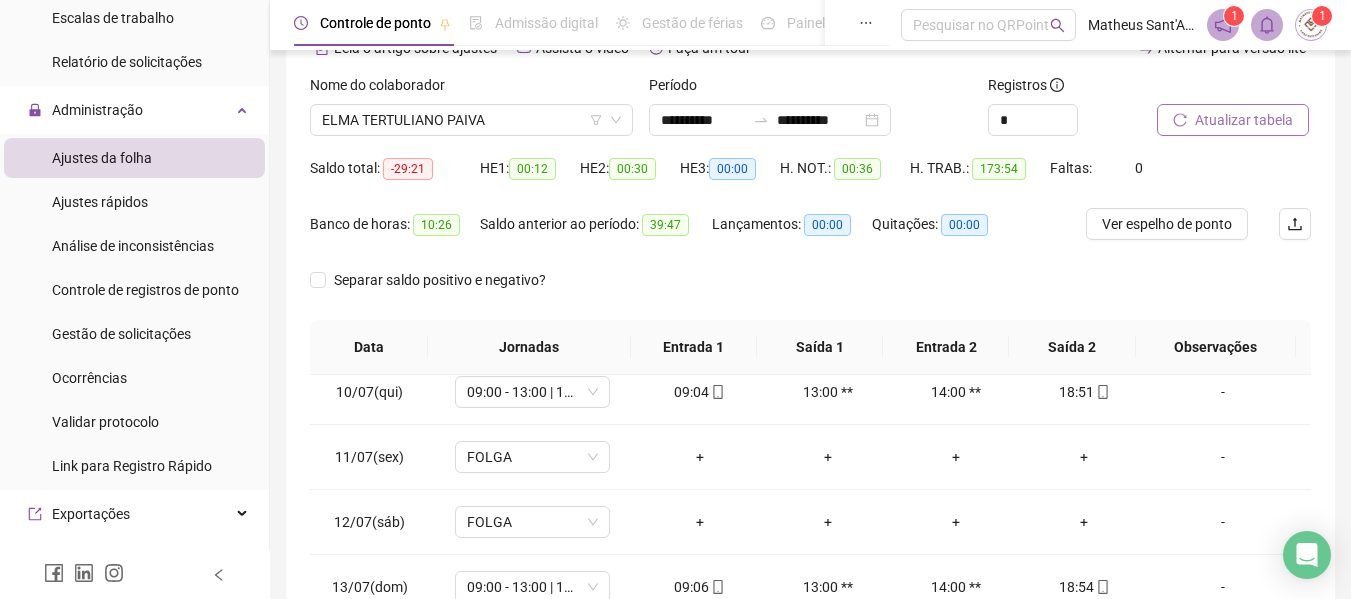 scroll, scrollTop: 800, scrollLeft: 0, axis: vertical 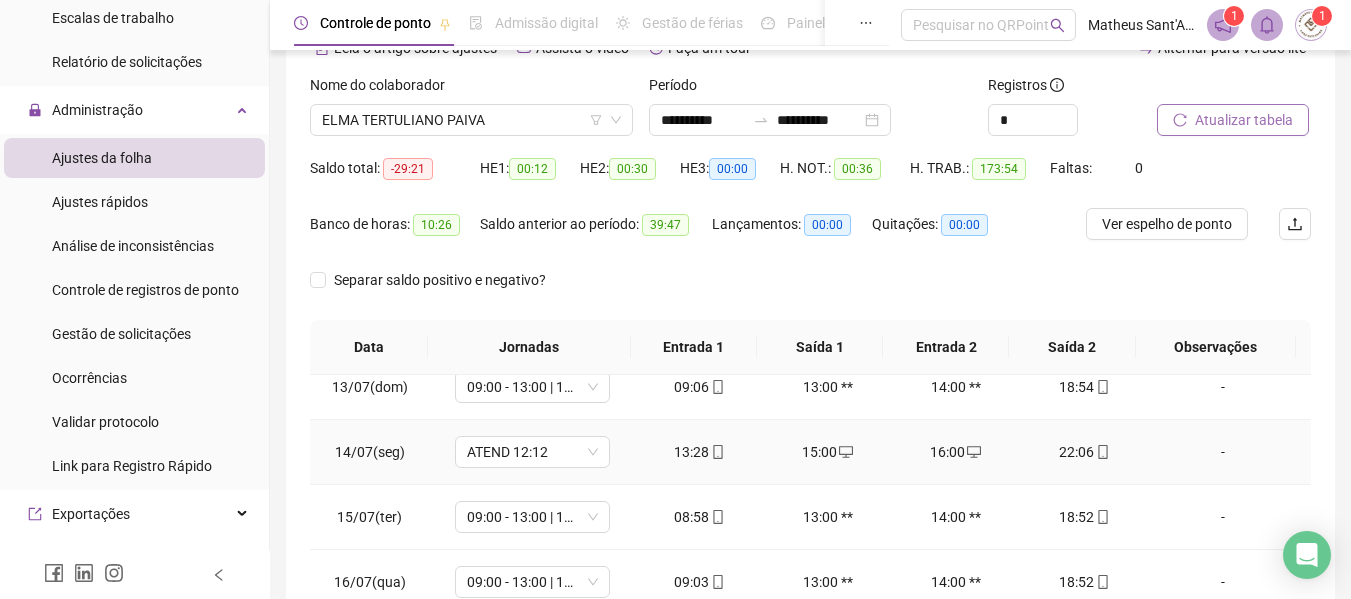 click on "-" at bounding box center (1223, 452) 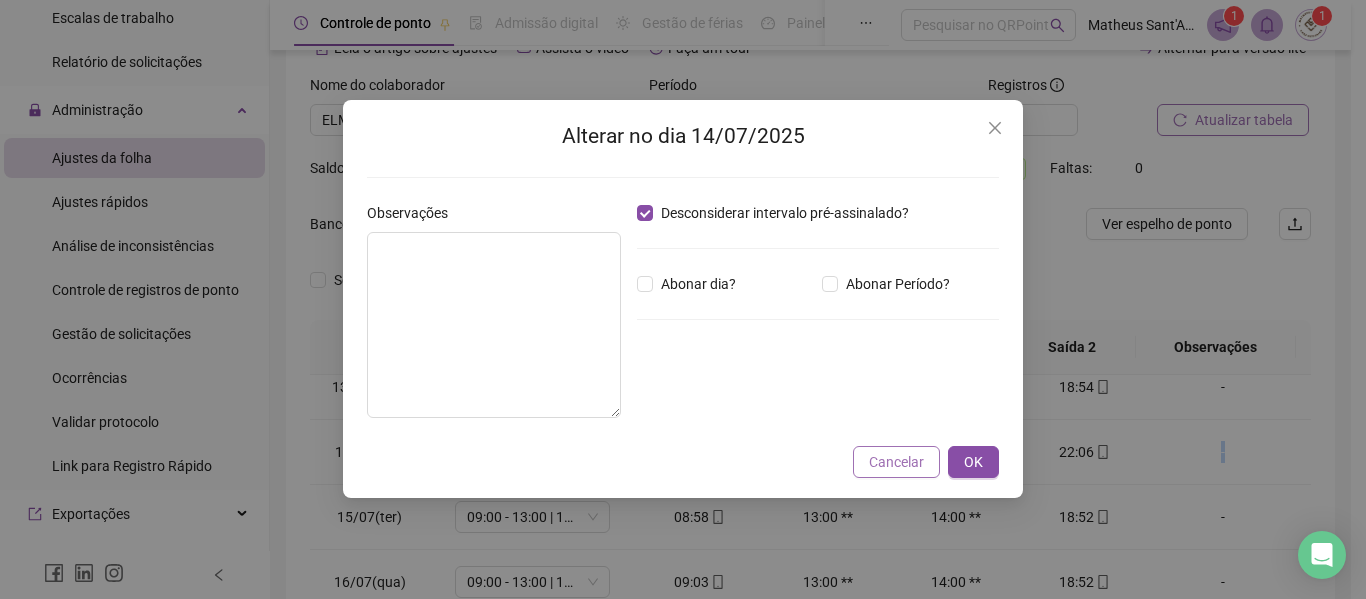 click on "Cancelar" at bounding box center [896, 462] 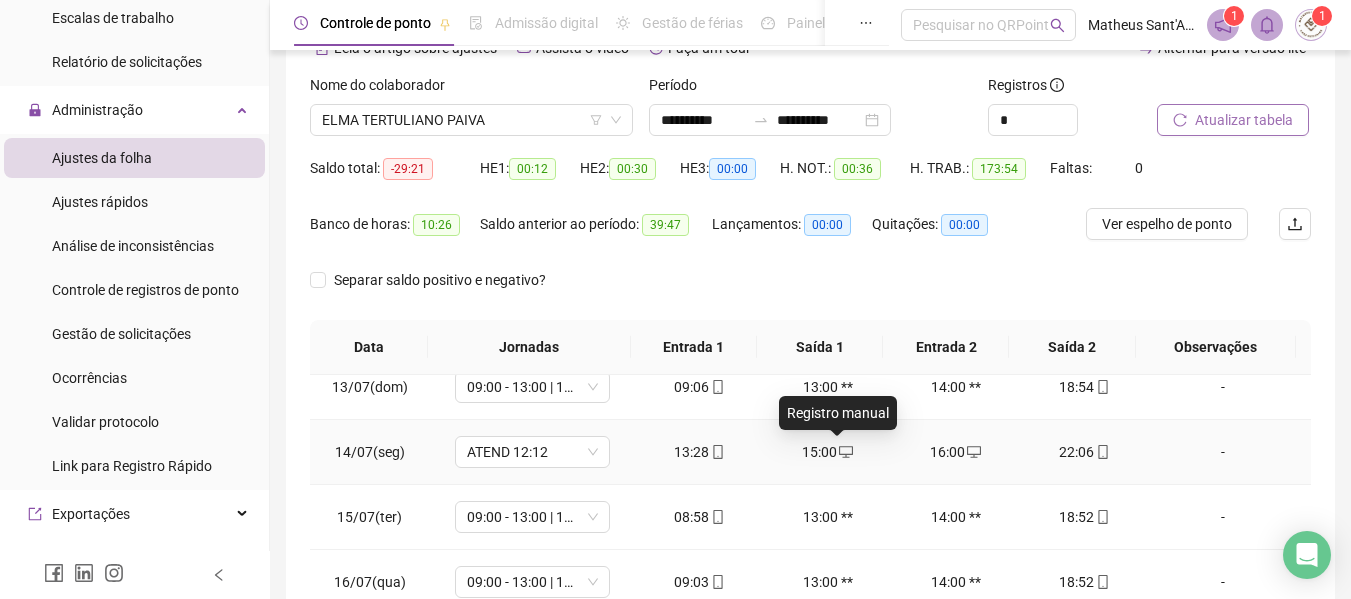 click 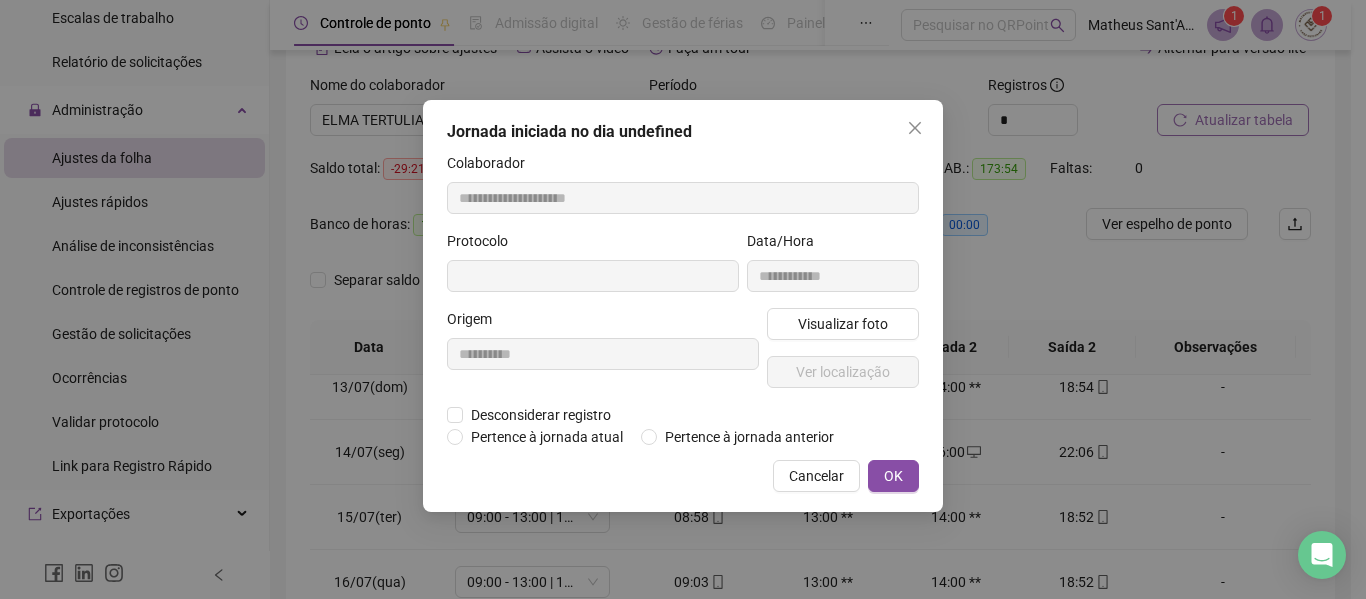 type on "**********" 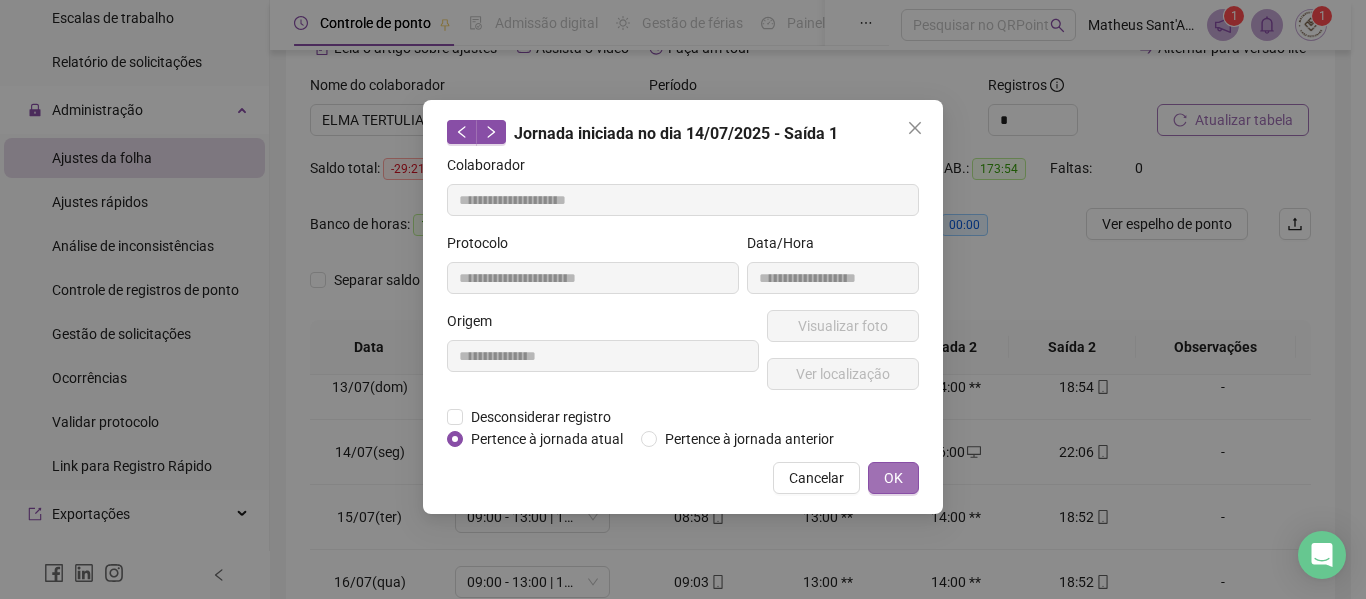 click on "OK" at bounding box center [893, 478] 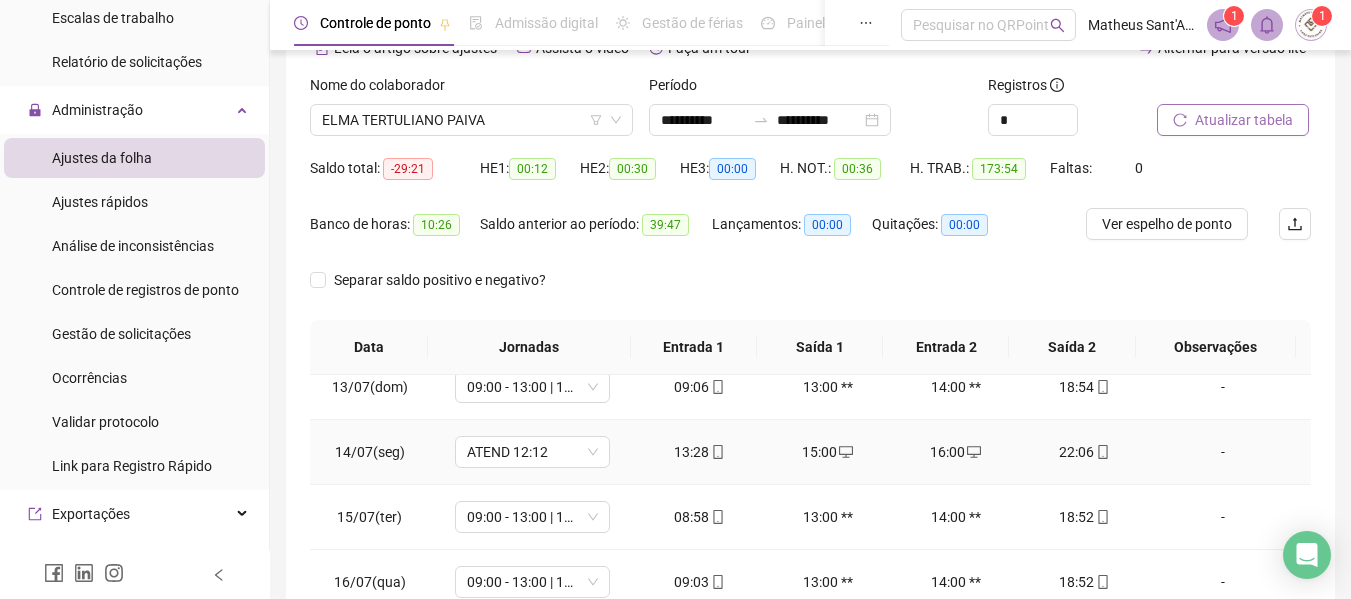 click on "-" at bounding box center (1223, 452) 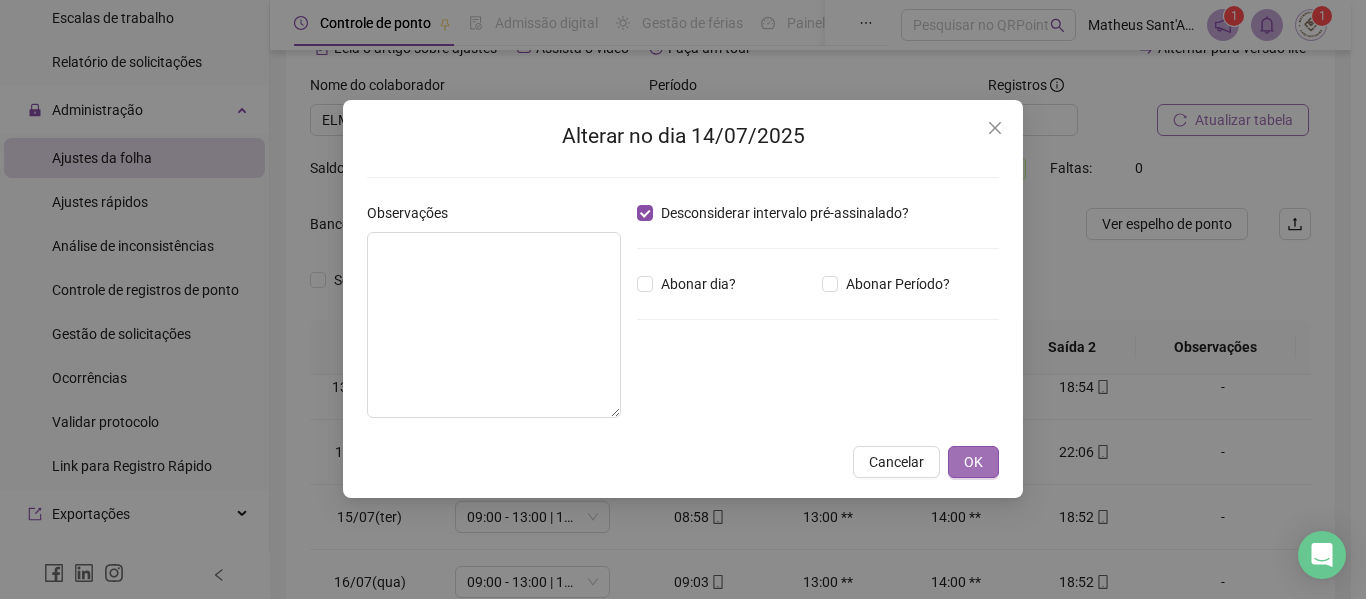 click on "OK" at bounding box center (973, 462) 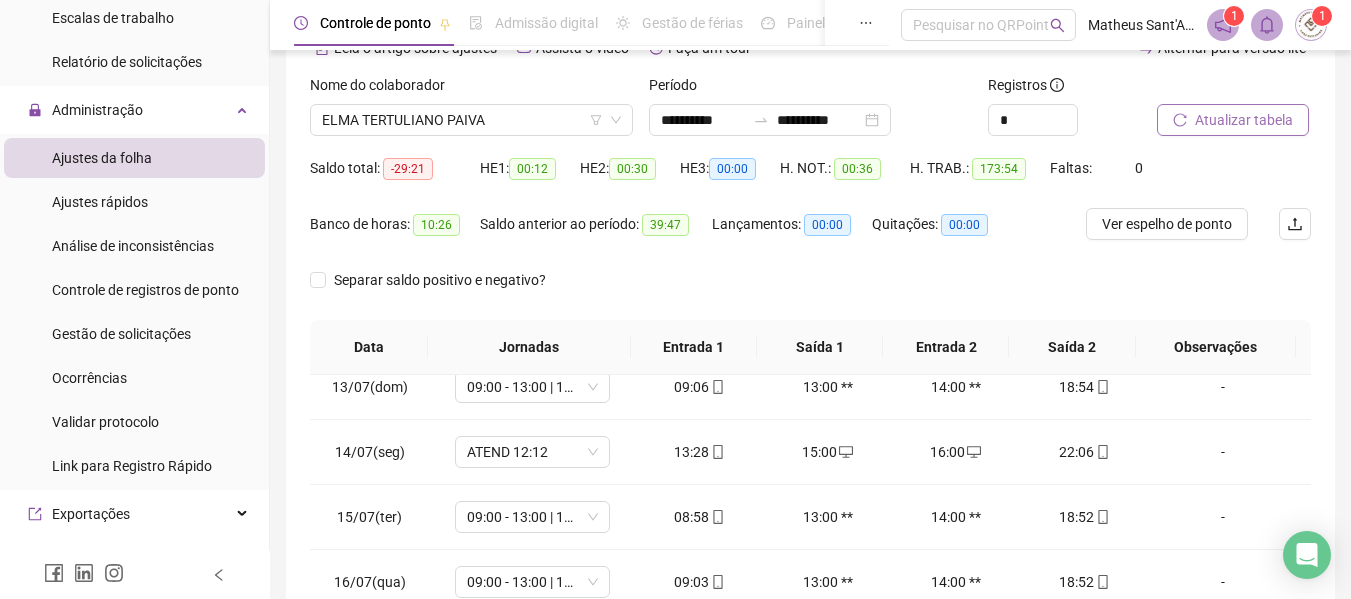 click on "Atualizar tabela" at bounding box center [1244, 120] 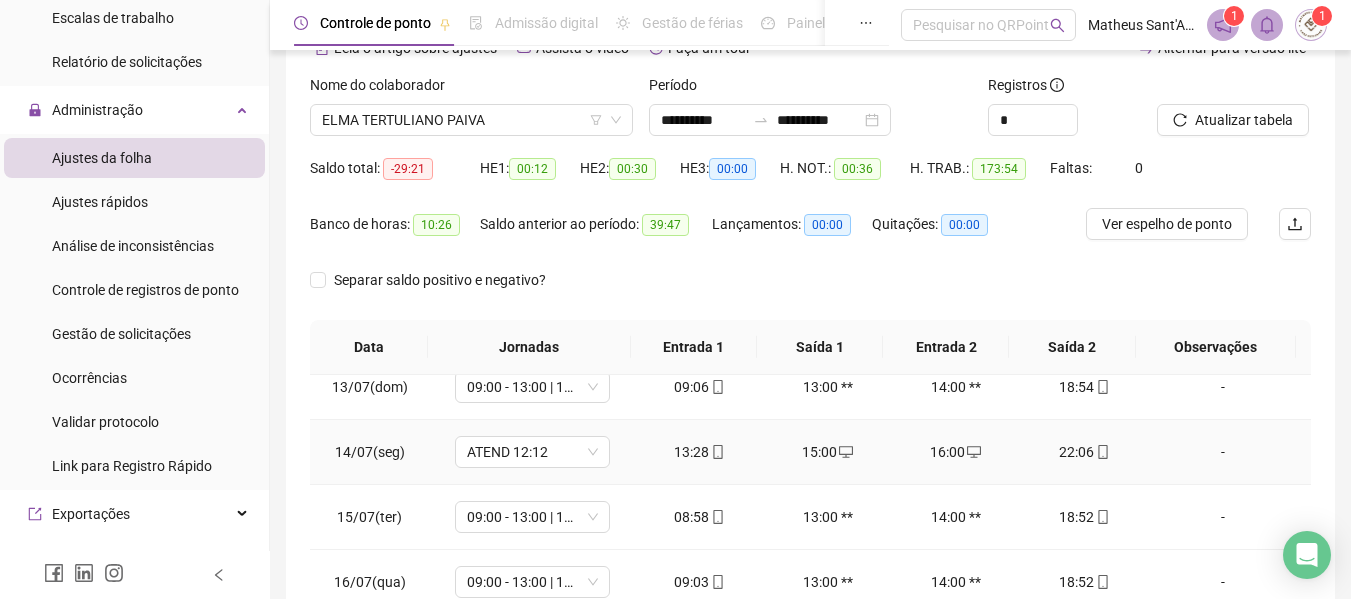 click on "16:00" at bounding box center [956, 452] 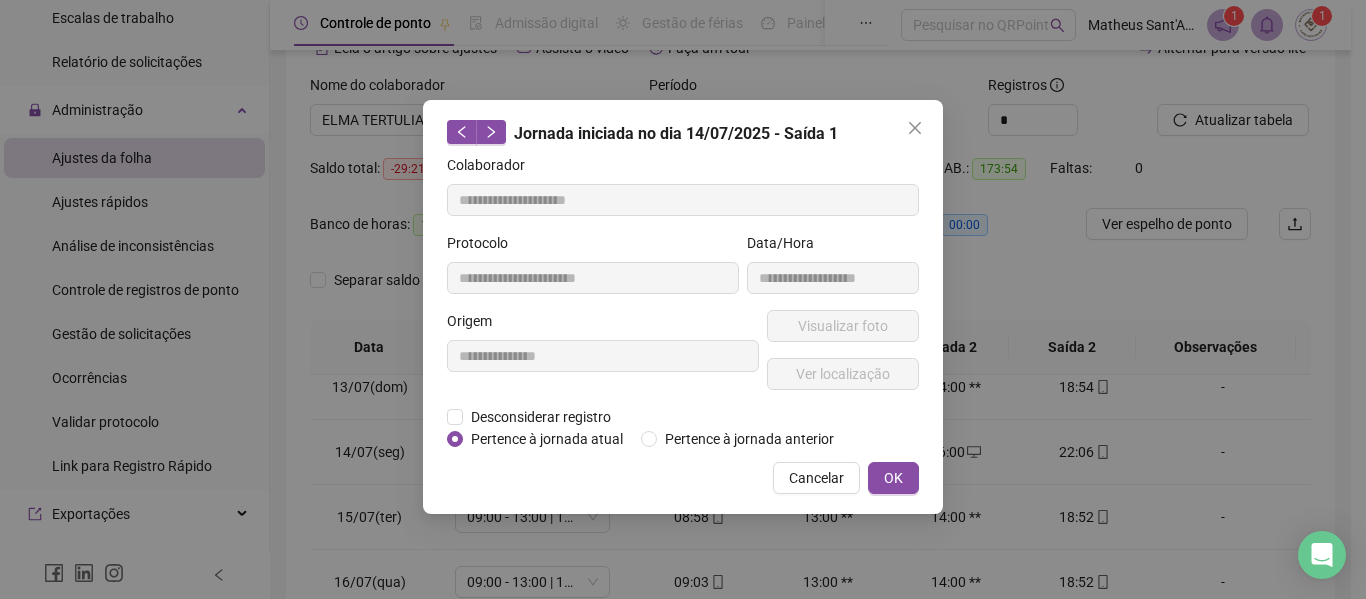 type on "**********" 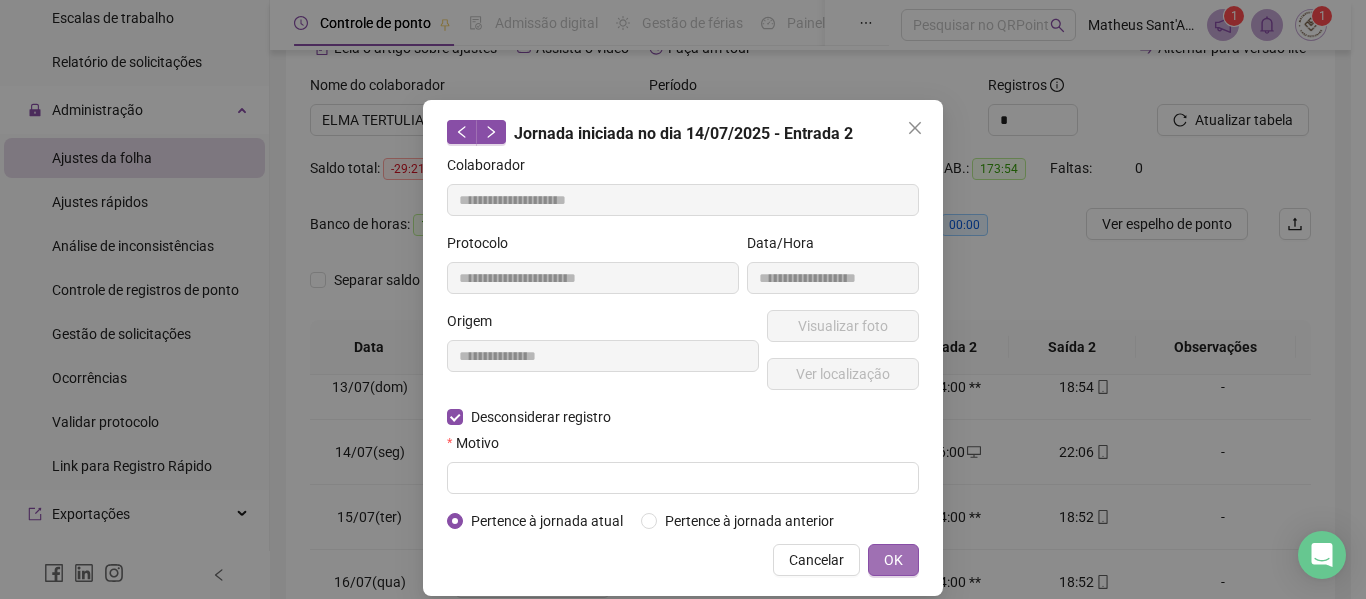 click on "OK" at bounding box center (893, 560) 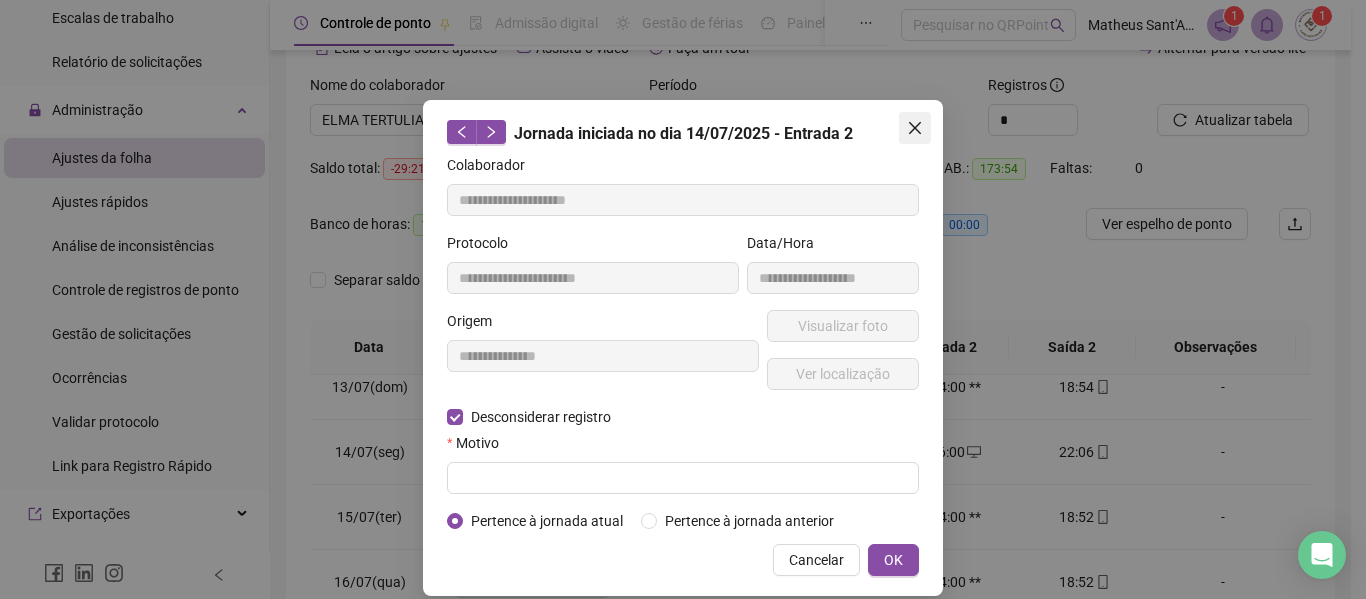 click 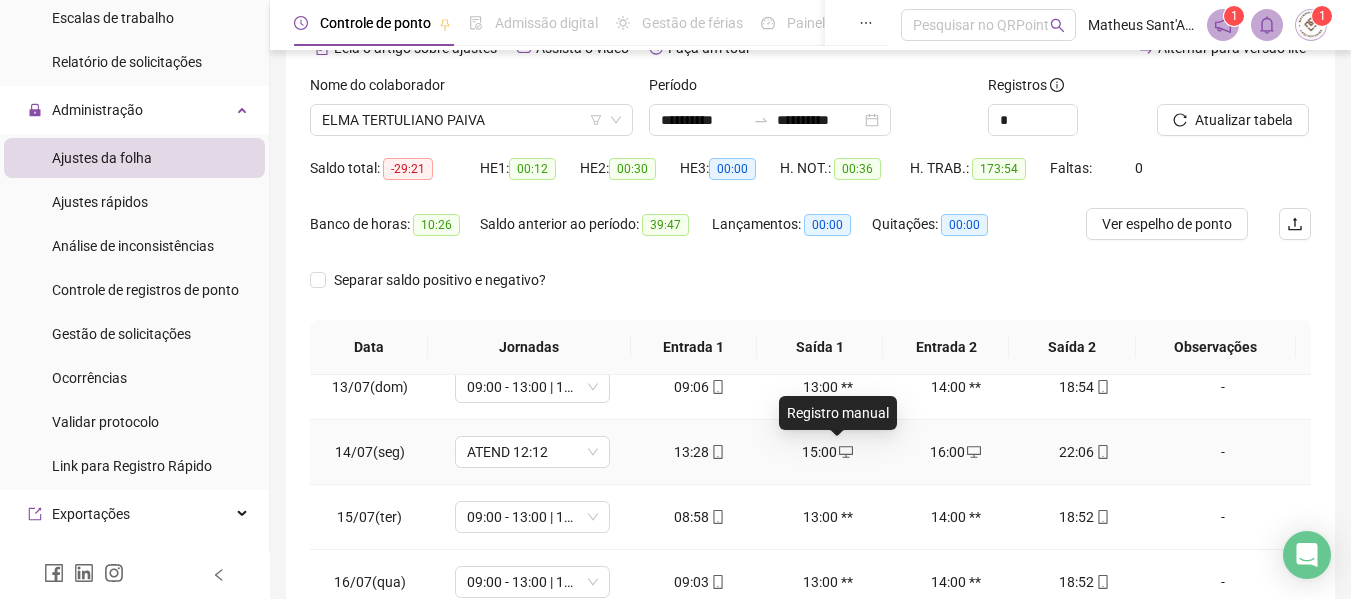 click at bounding box center [845, 452] 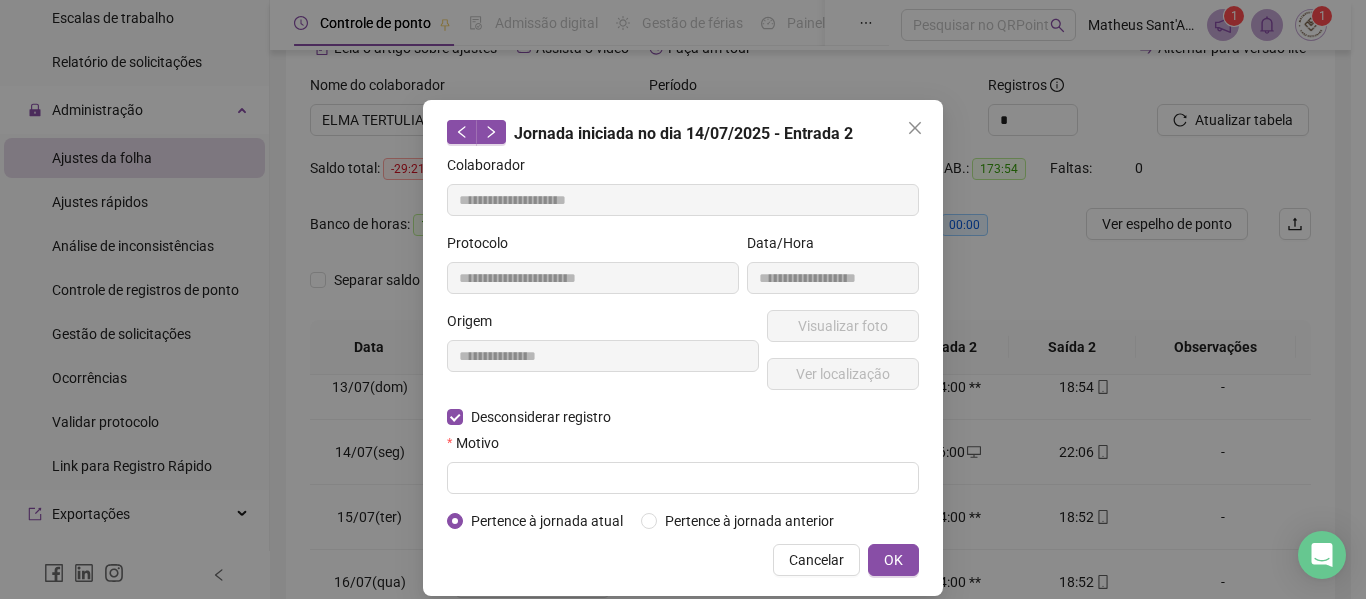 type on "**********" 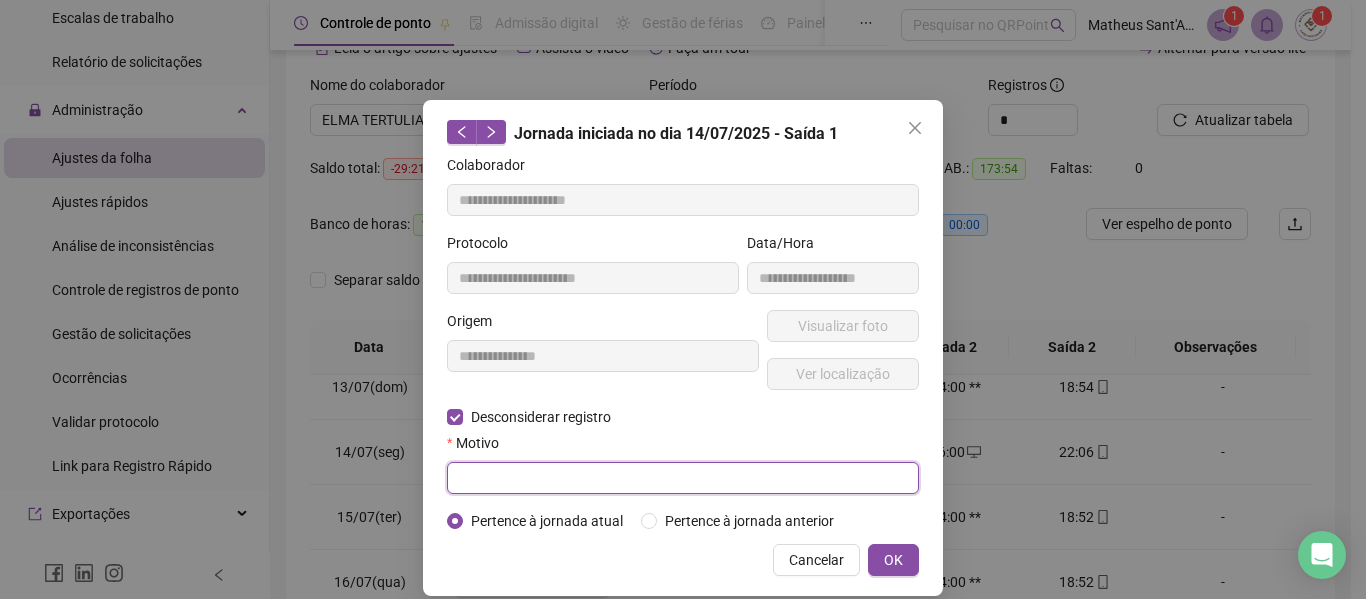 click at bounding box center (683, 478) 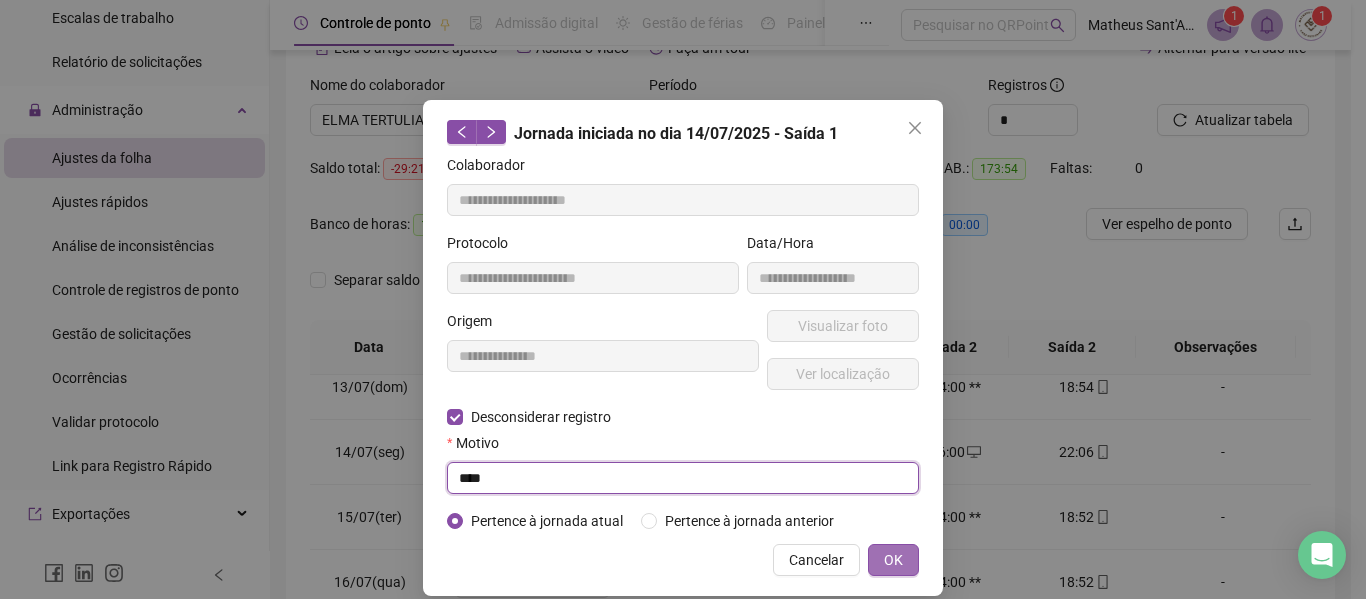 type on "****" 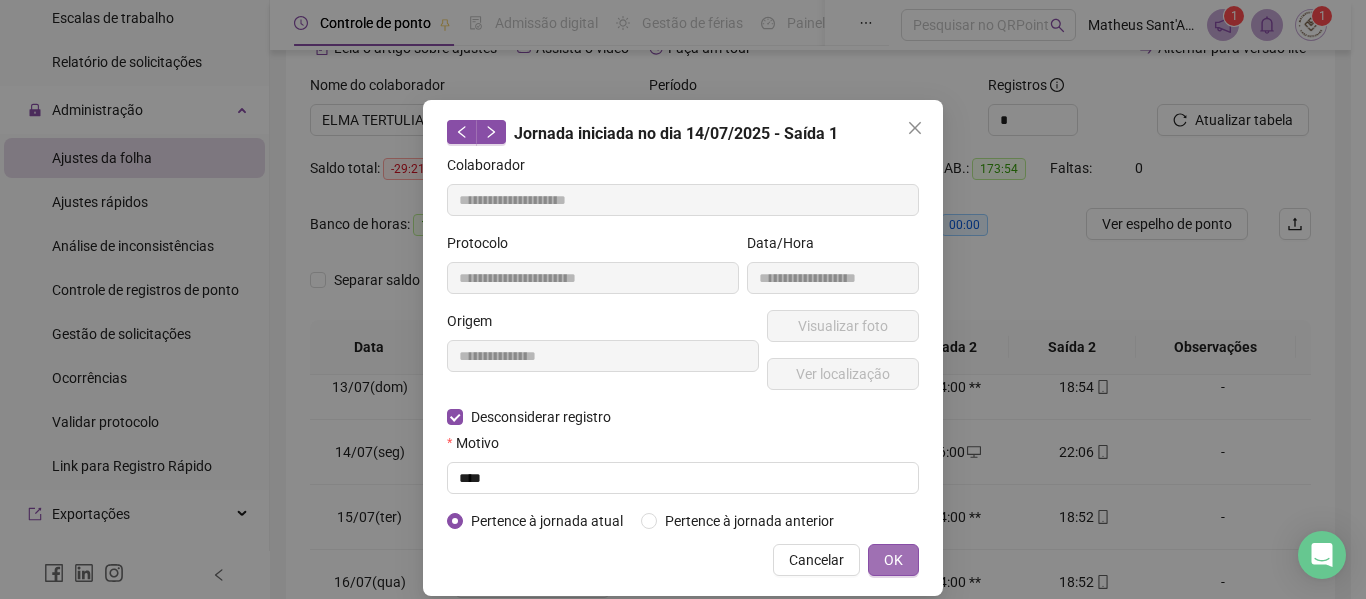 click on "OK" at bounding box center (893, 560) 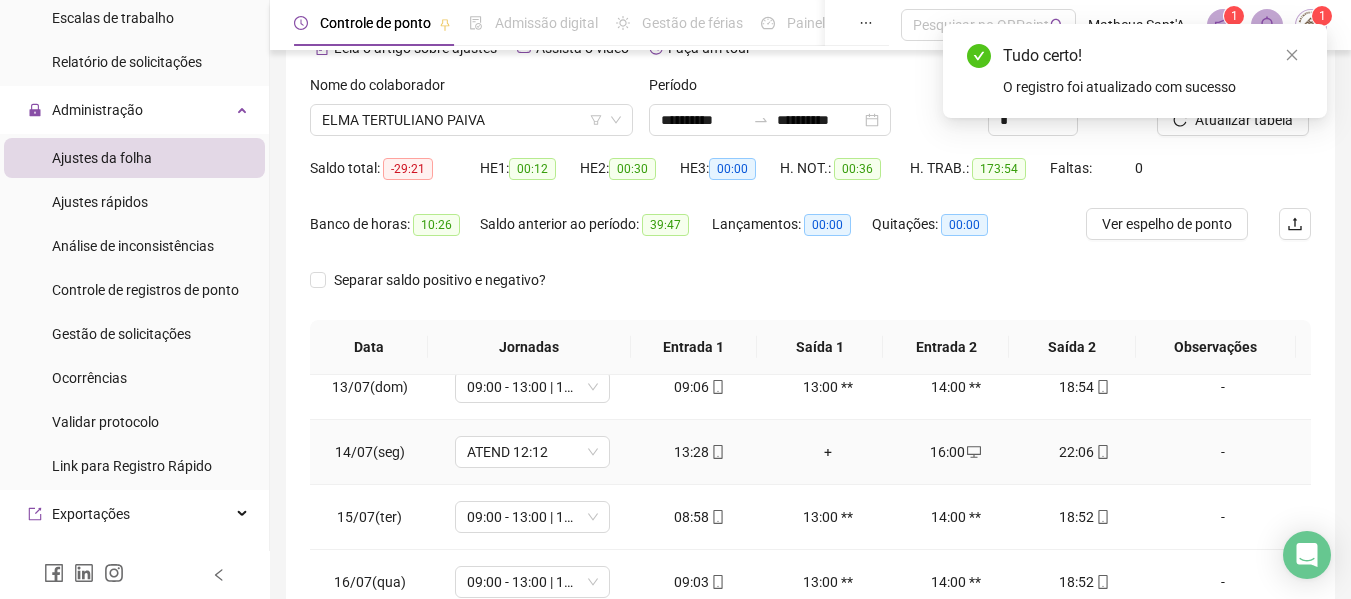 click on "16:00" at bounding box center (956, 452) 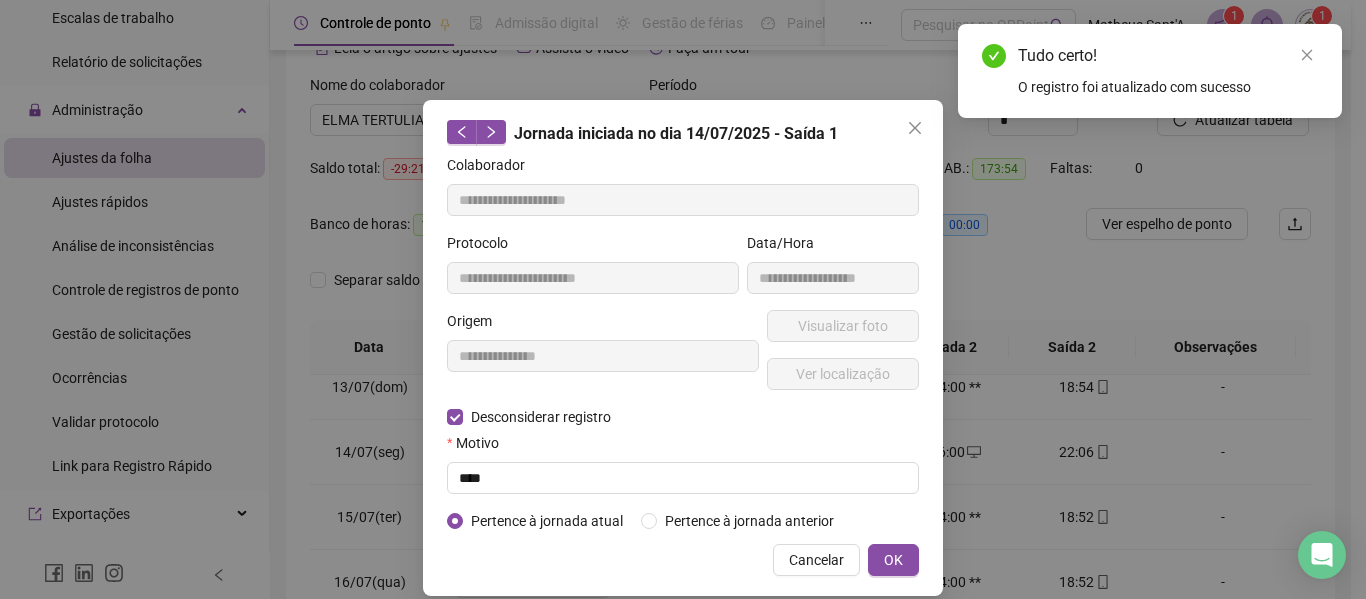 type on "**********" 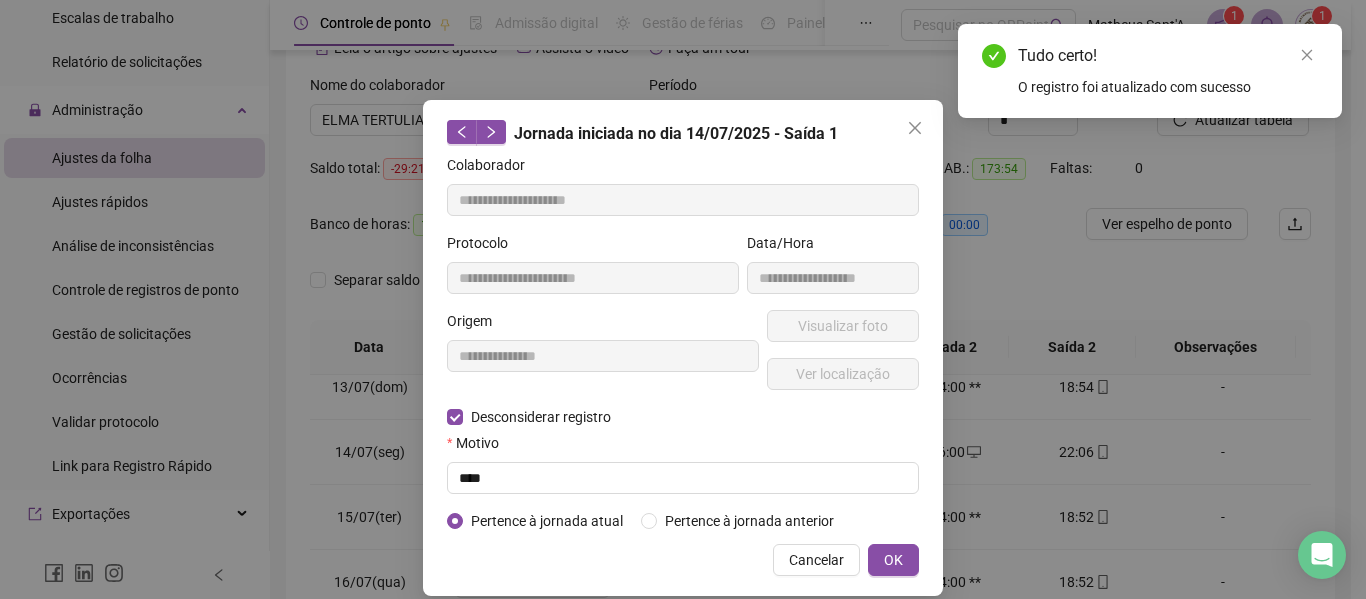 type on "**********" 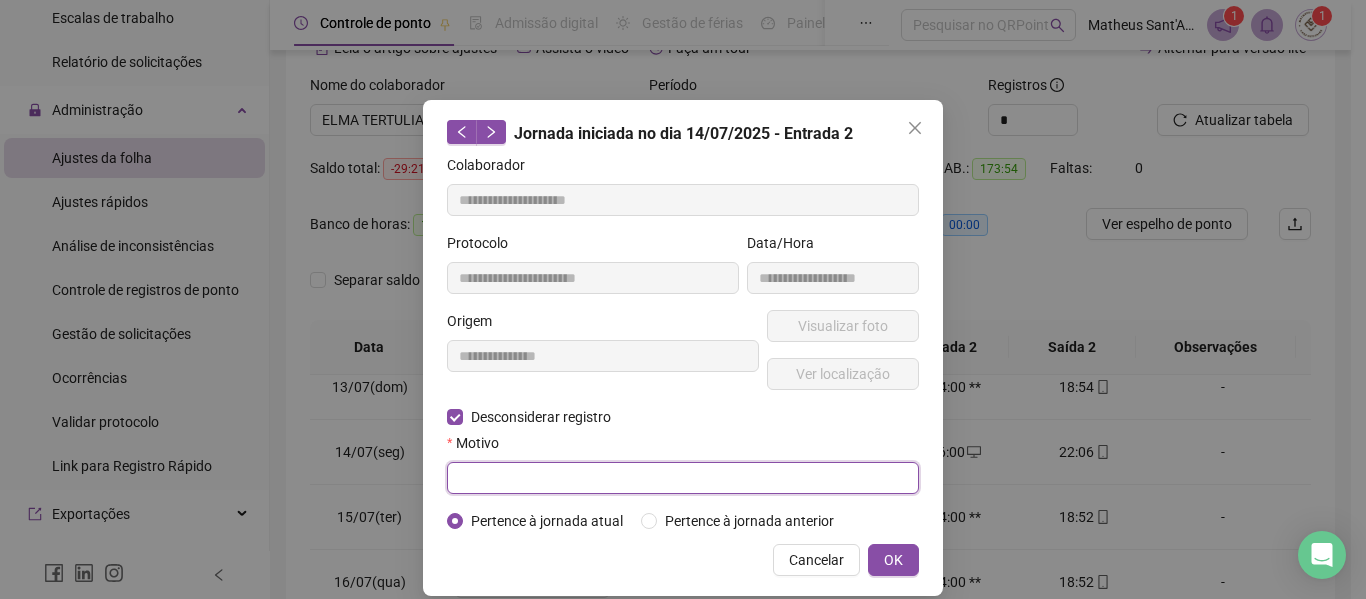 click at bounding box center [683, 478] 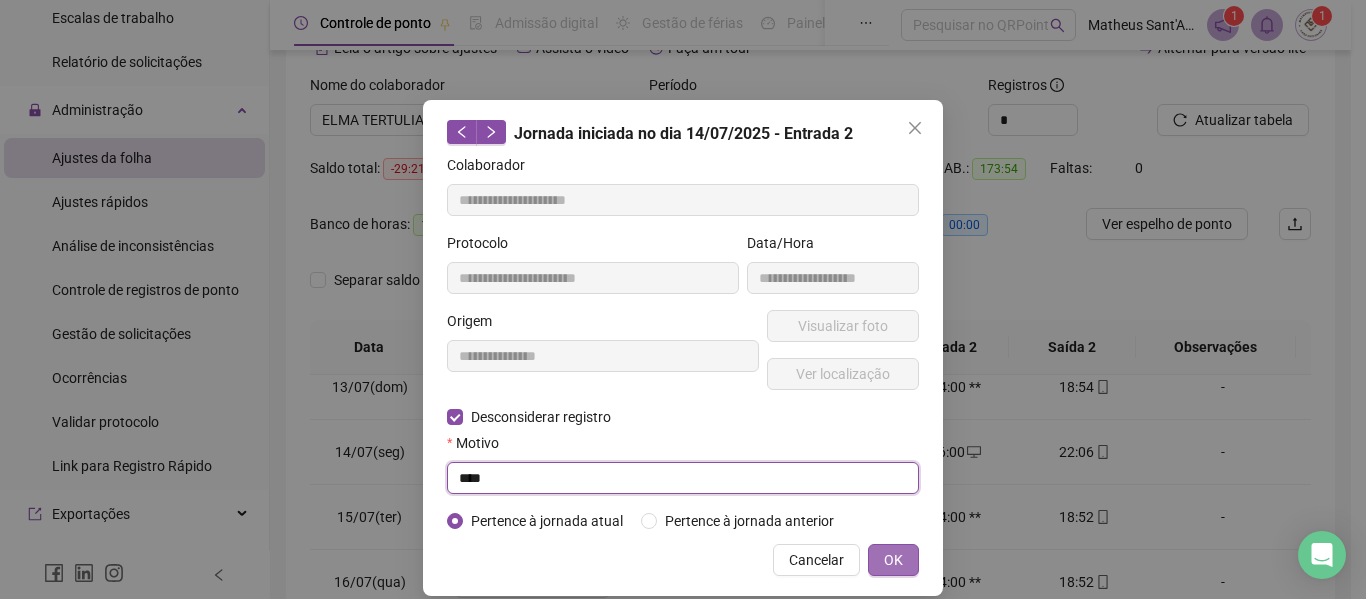 type on "****" 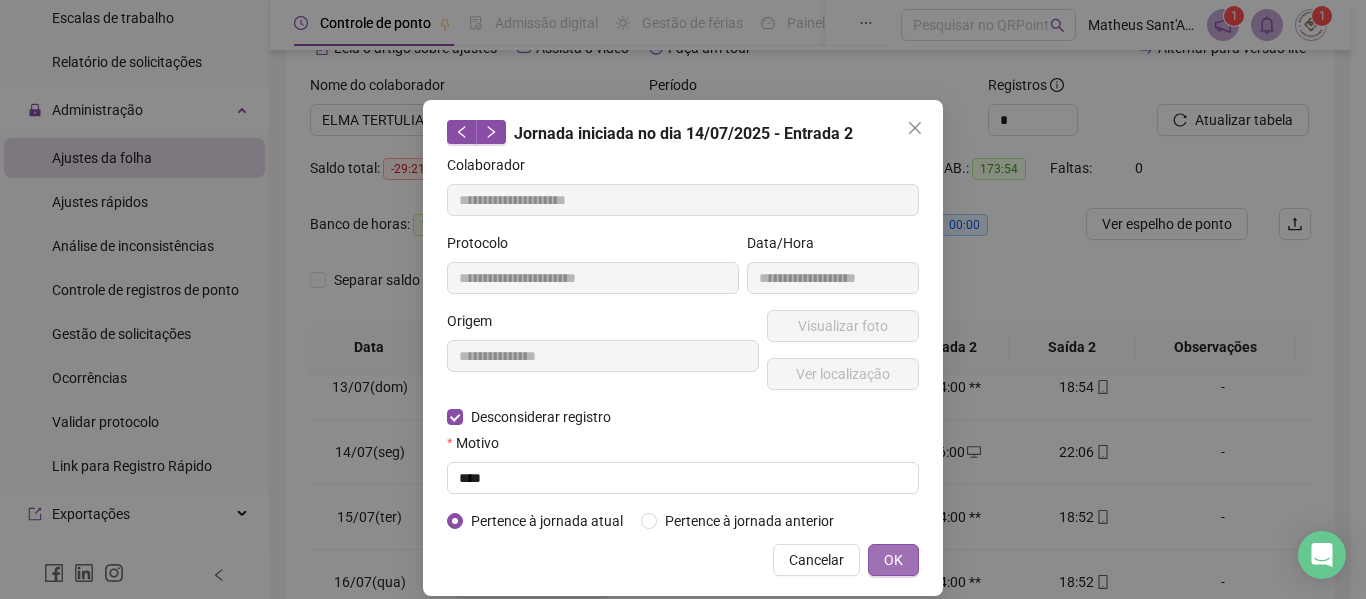 click on "OK" at bounding box center (893, 560) 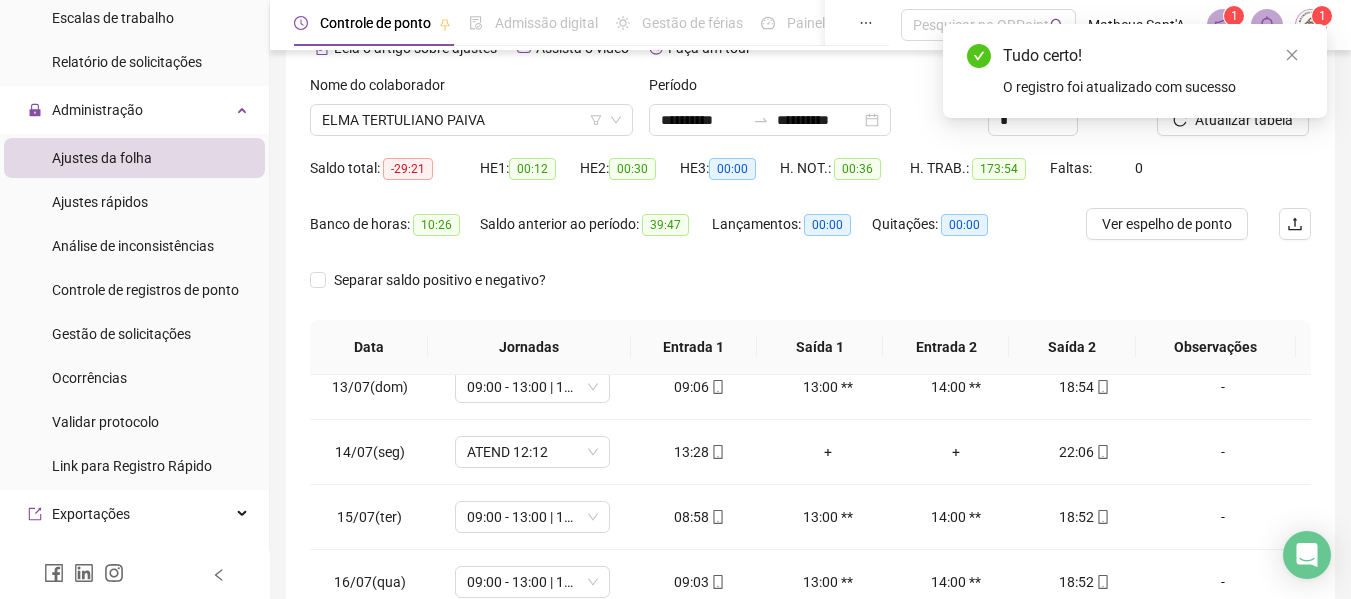 click on "Tudo certo! O registro foi atualizado com sucesso" at bounding box center (1135, 71) 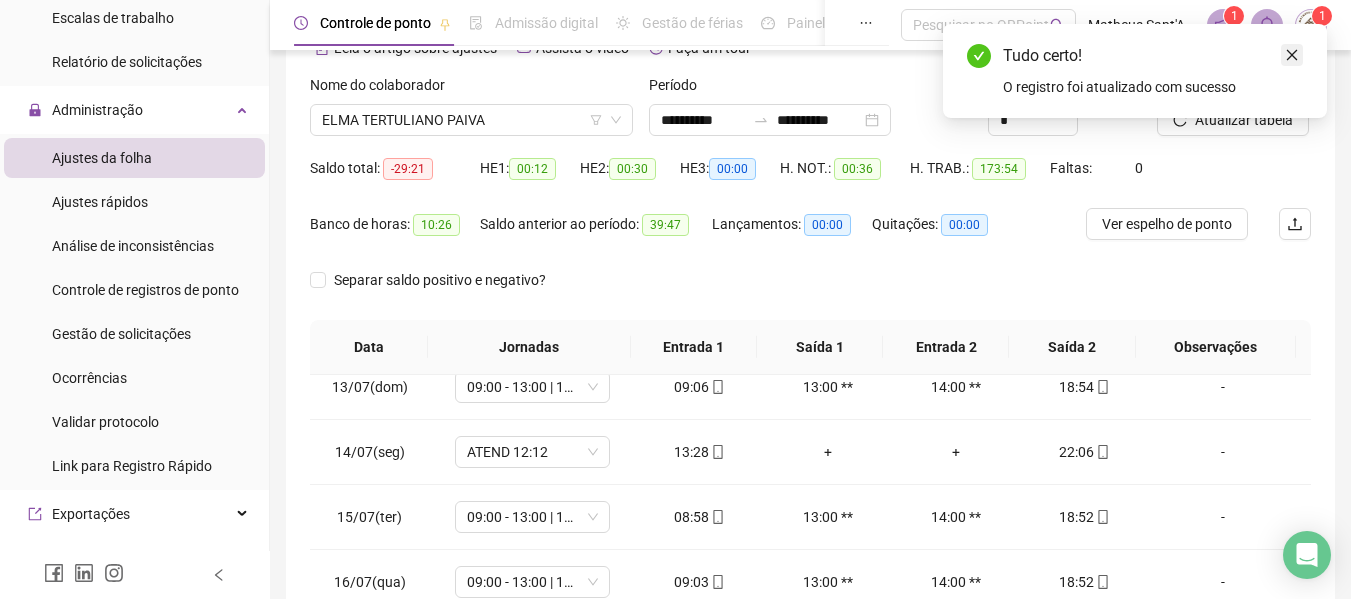 click at bounding box center [1292, 55] 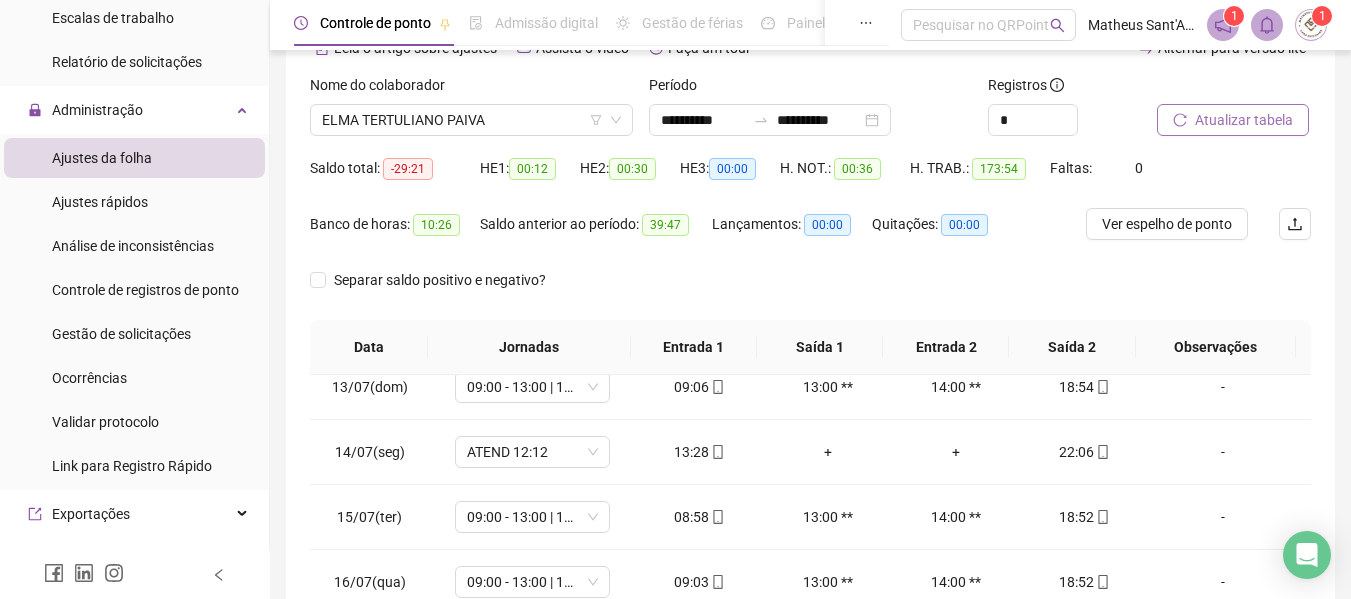 click on "Atualizar tabela" at bounding box center (1244, 120) 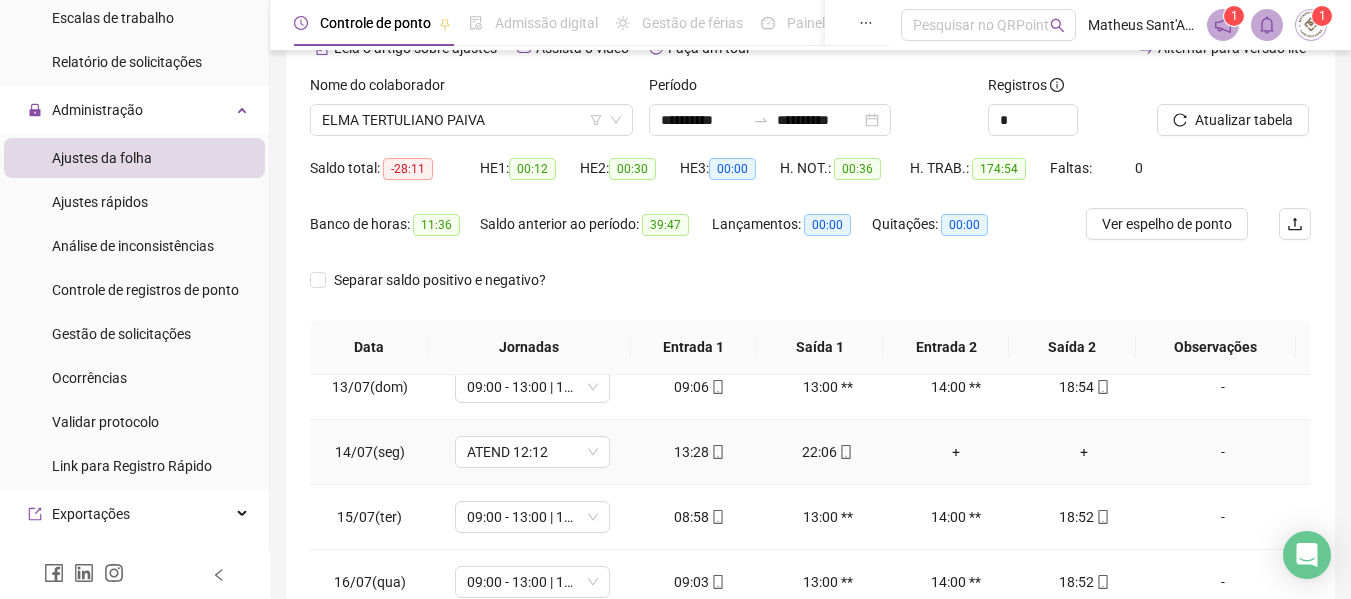 click on "-" at bounding box center [1223, 452] 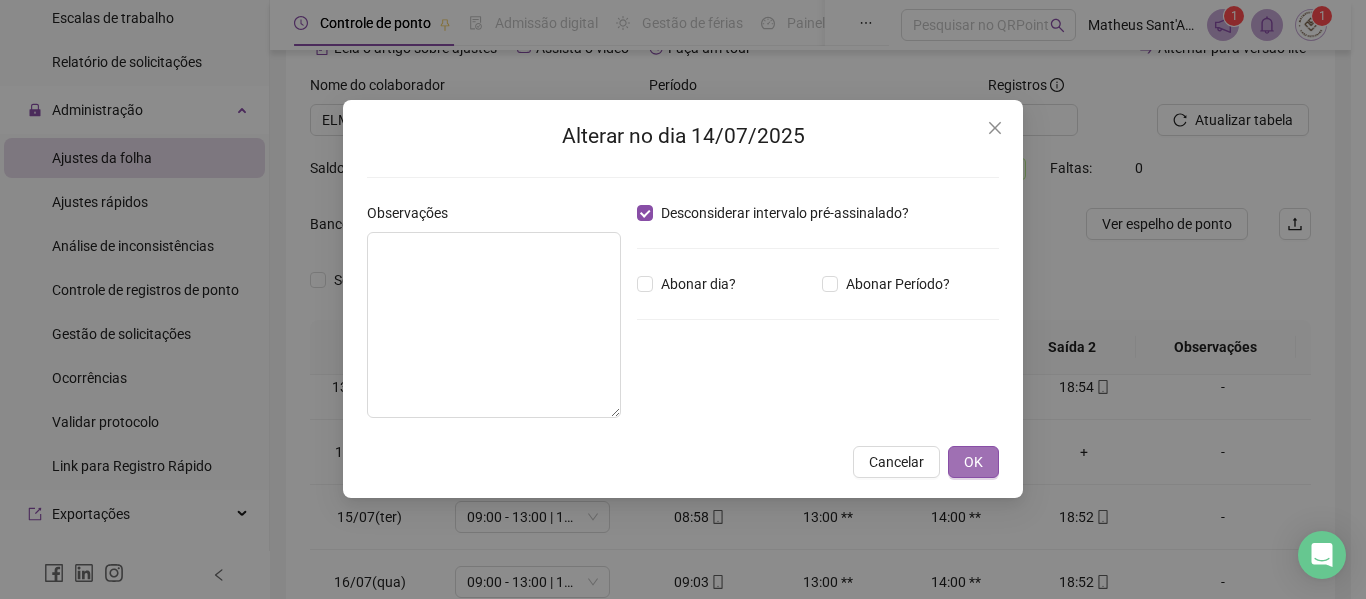 click on "OK" at bounding box center [973, 462] 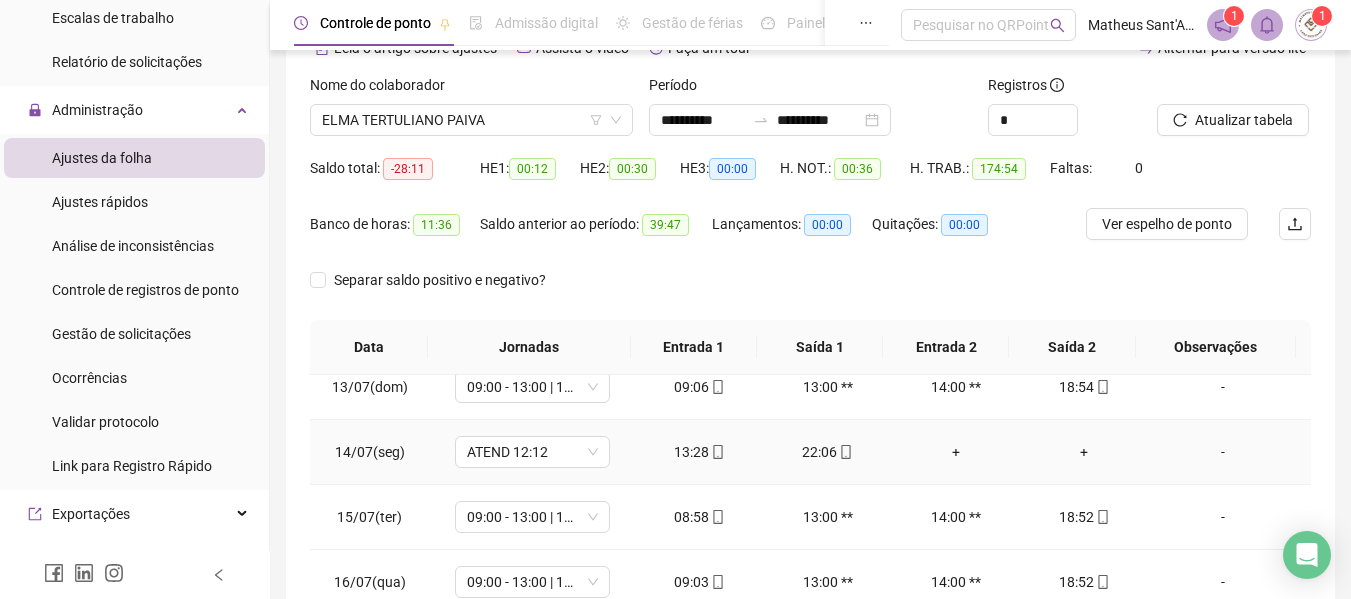 click on "+" at bounding box center (956, 452) 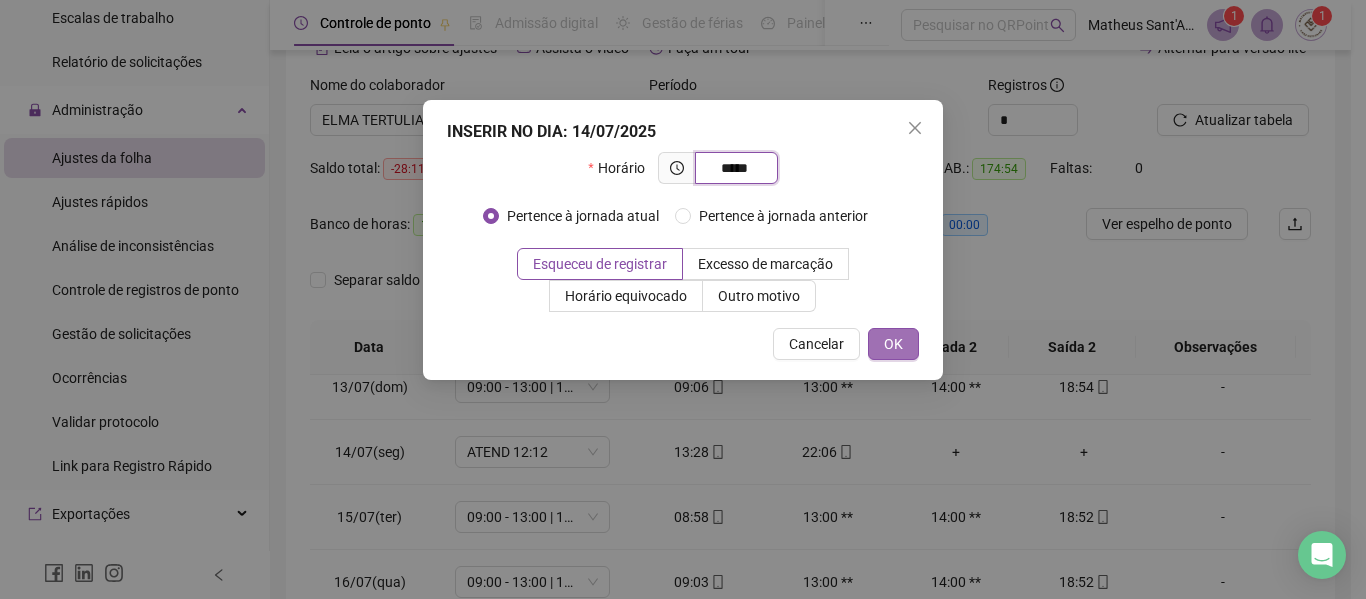 type on "*****" 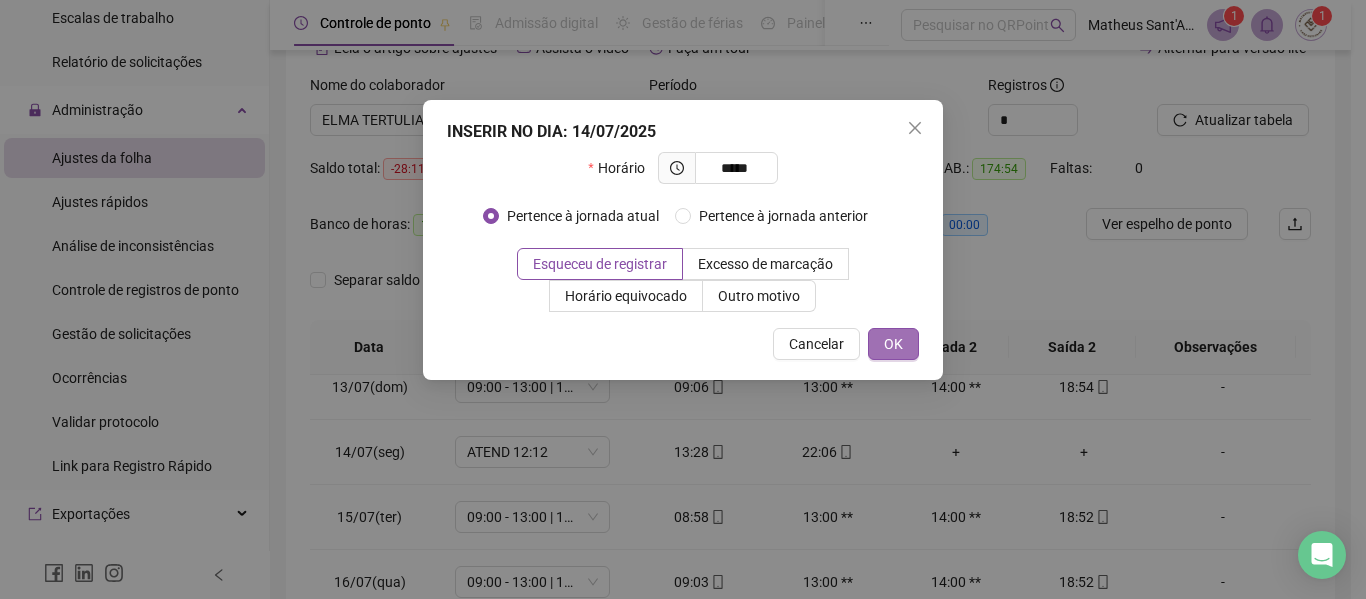 click on "OK" at bounding box center (893, 344) 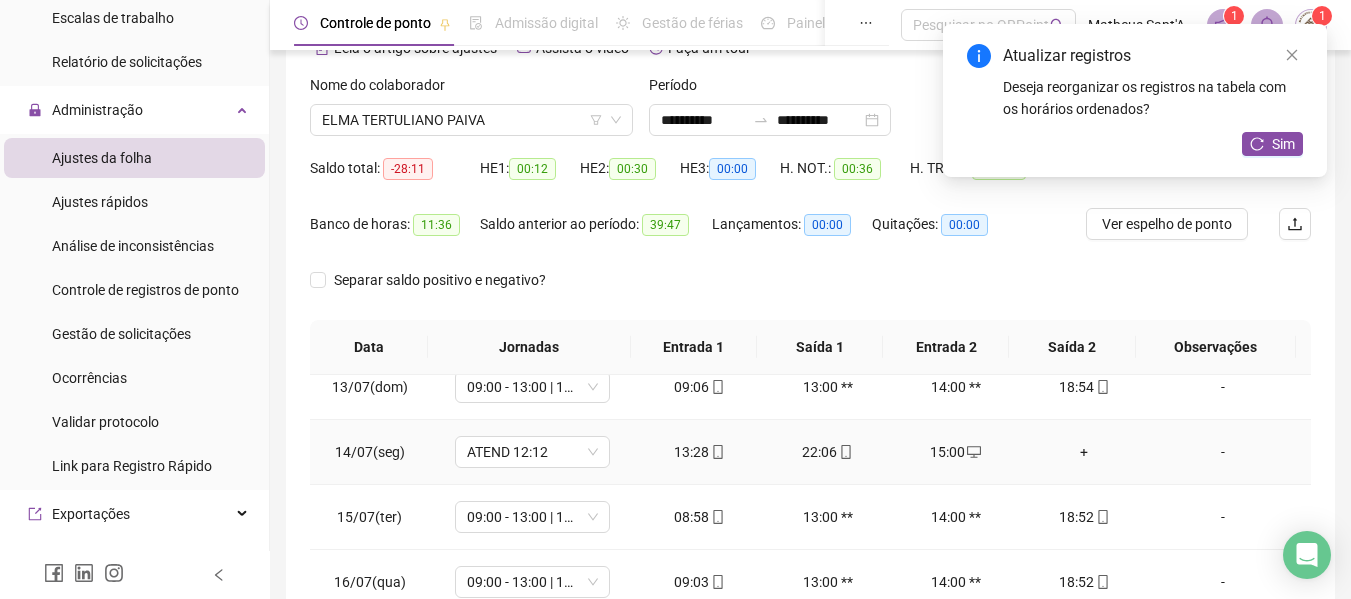 click on "+" at bounding box center (1084, 452) 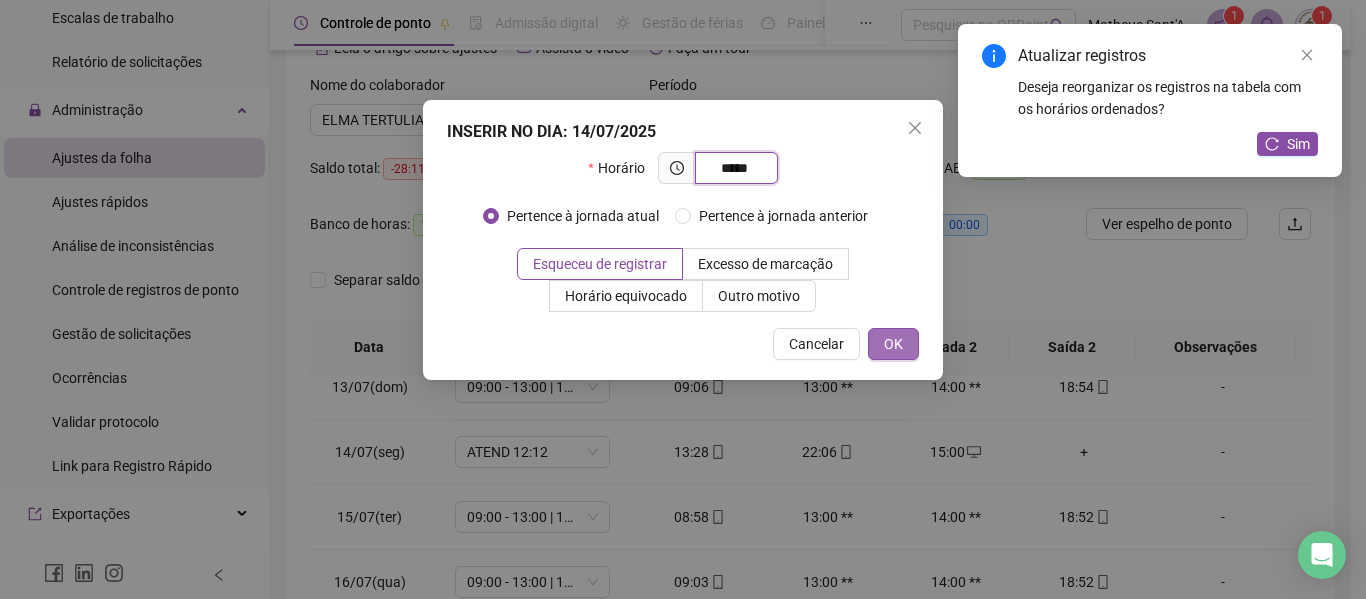 type on "*****" 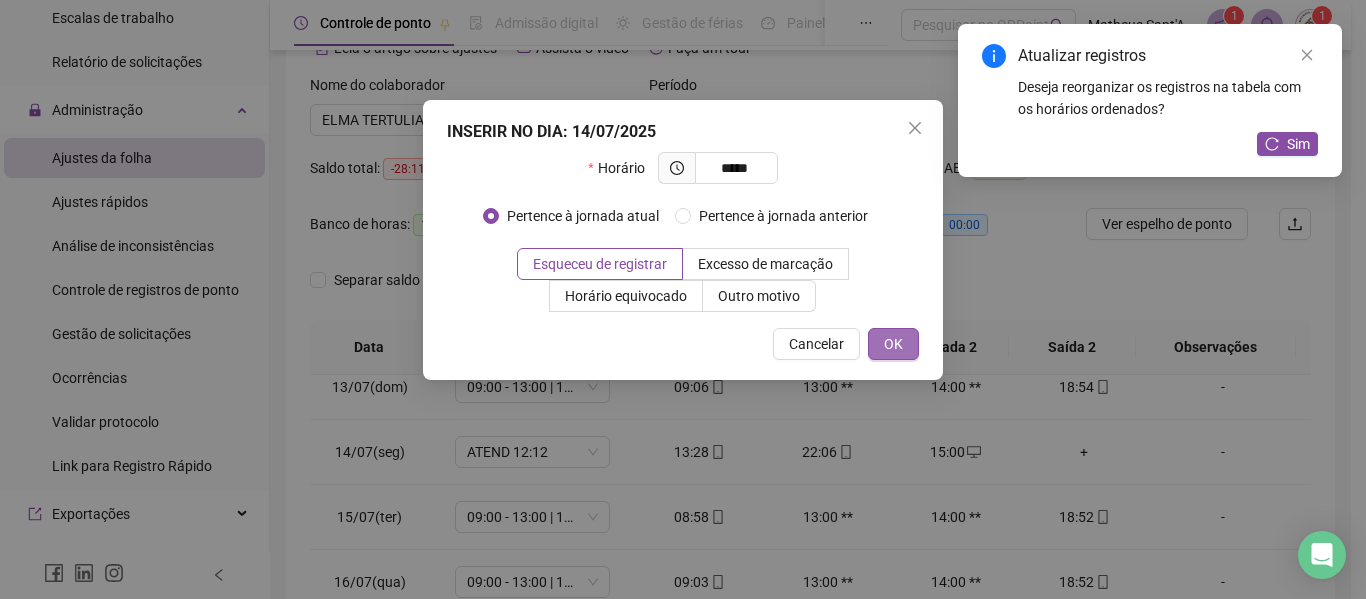 click on "OK" at bounding box center (893, 344) 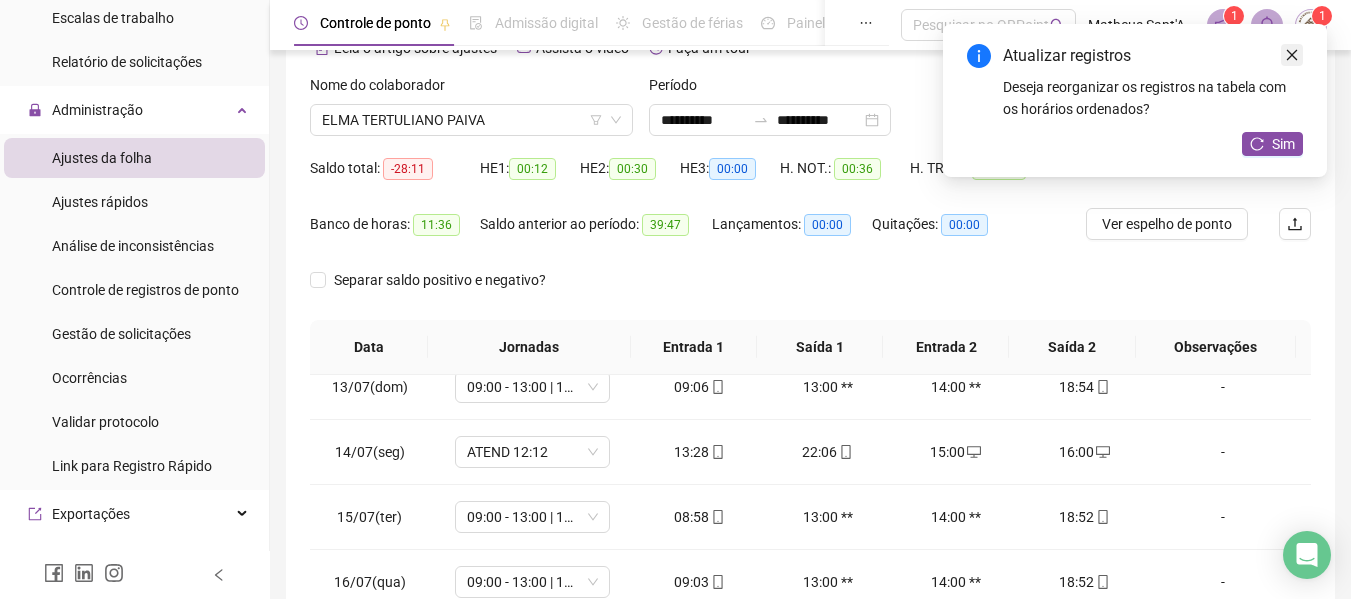 click 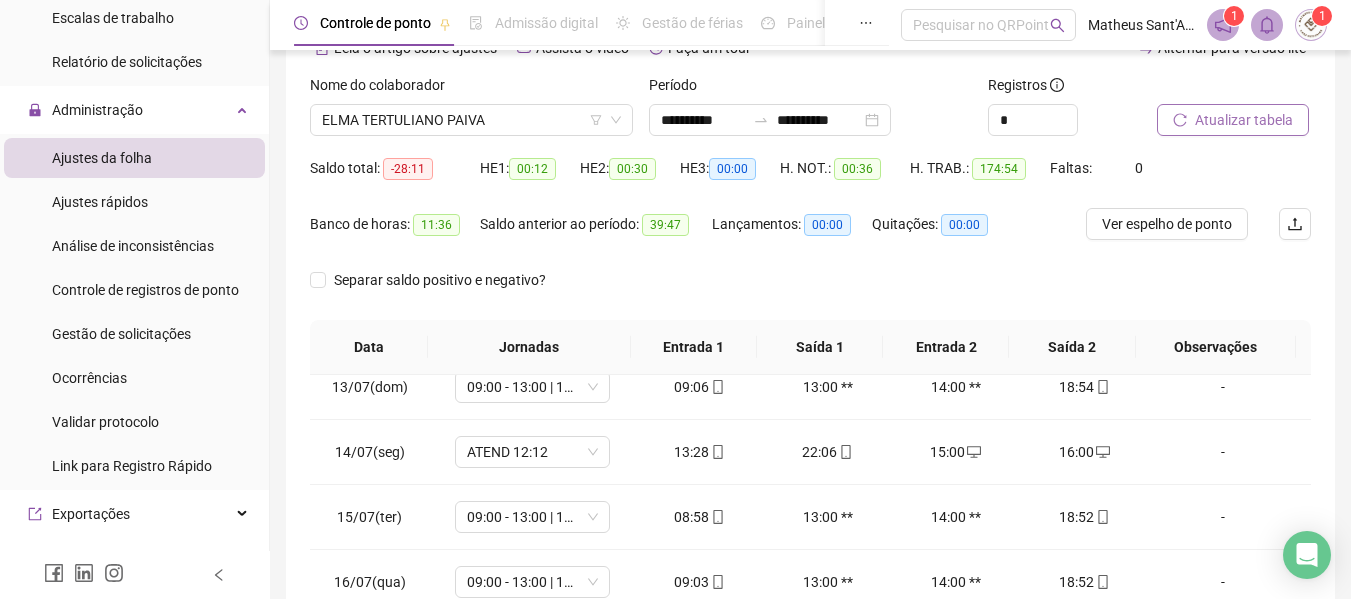 click on "Atualizar tabela" at bounding box center (1244, 120) 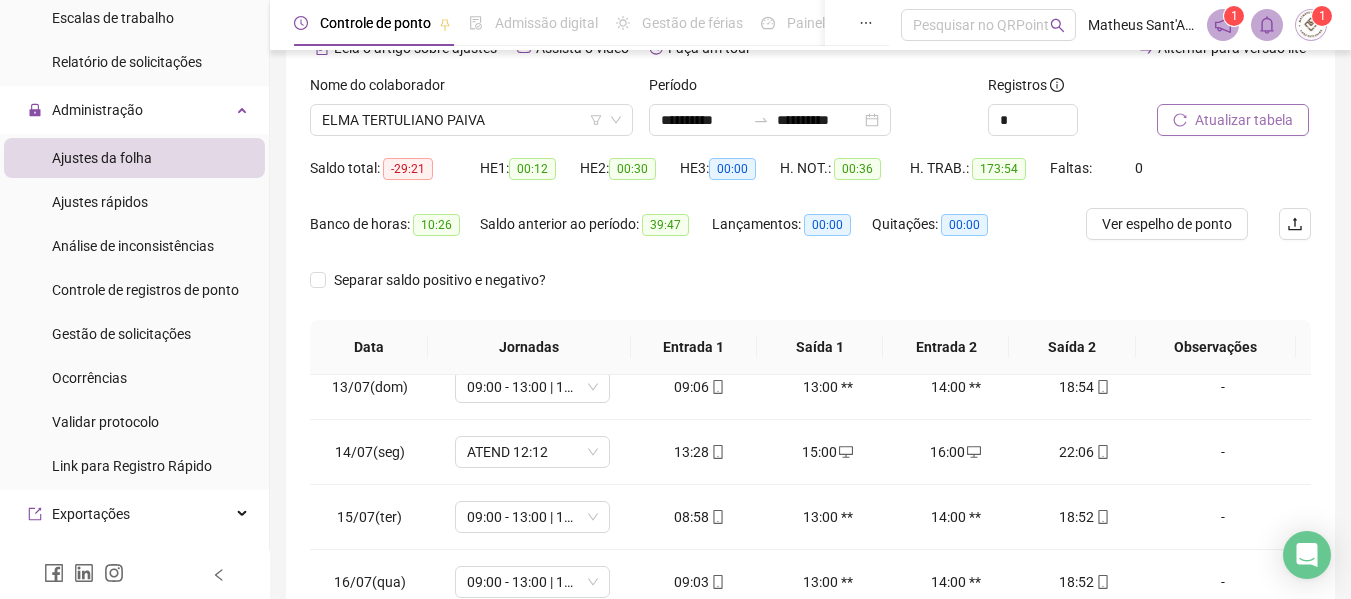 scroll, scrollTop: 0, scrollLeft: 0, axis: both 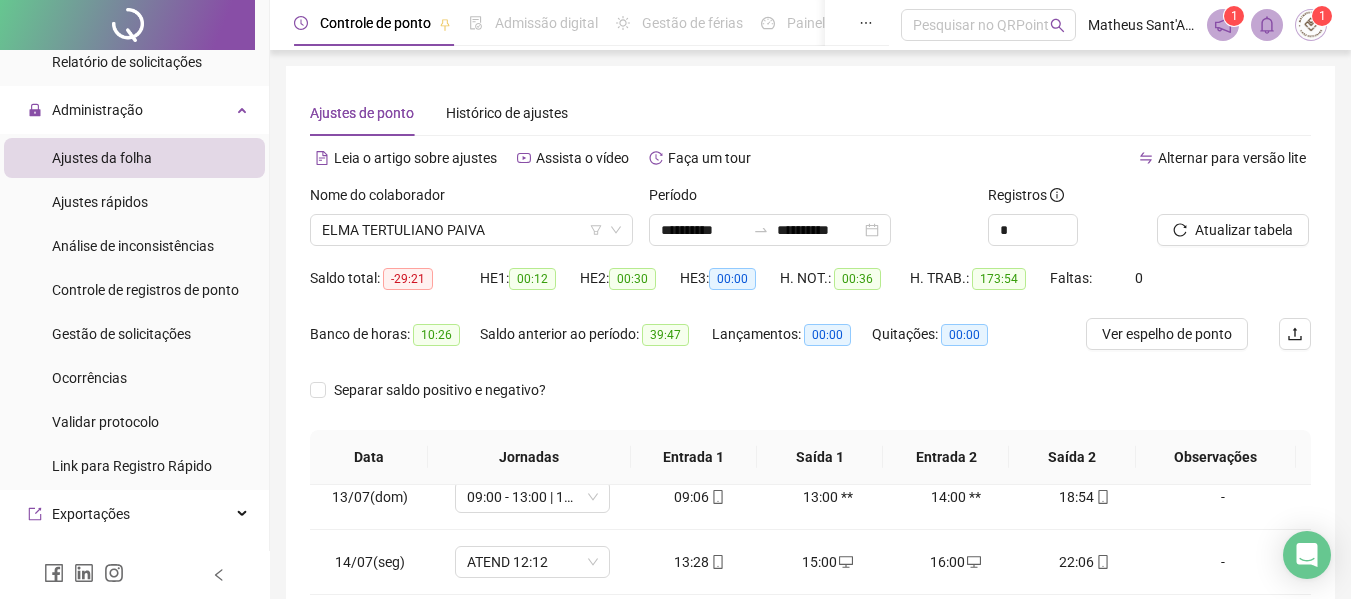 click on "Ver espelho de ponto" at bounding box center (1169, 346) 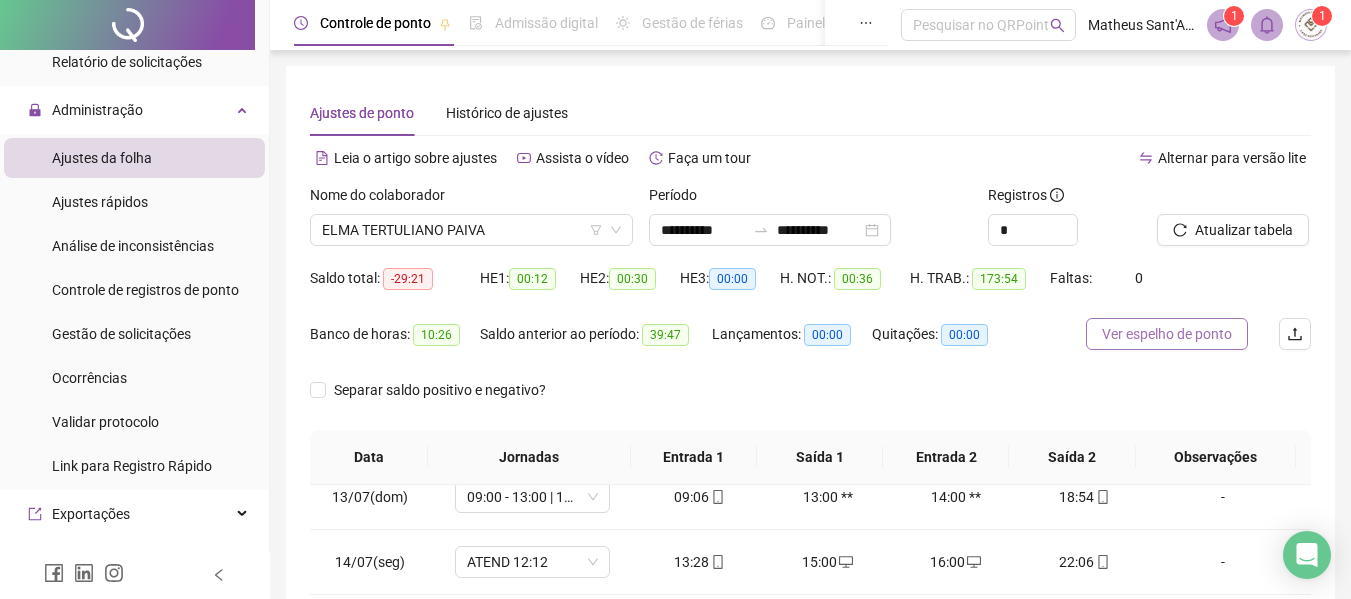 click on "Ver espelho de ponto" at bounding box center (1167, 334) 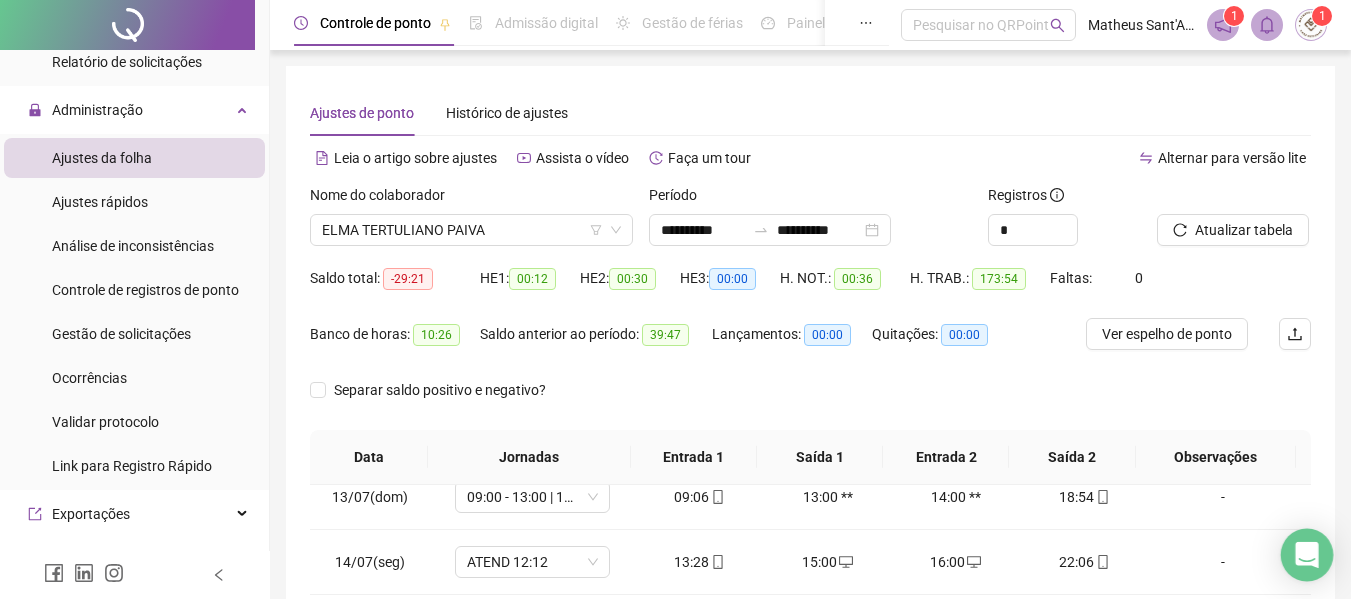 click 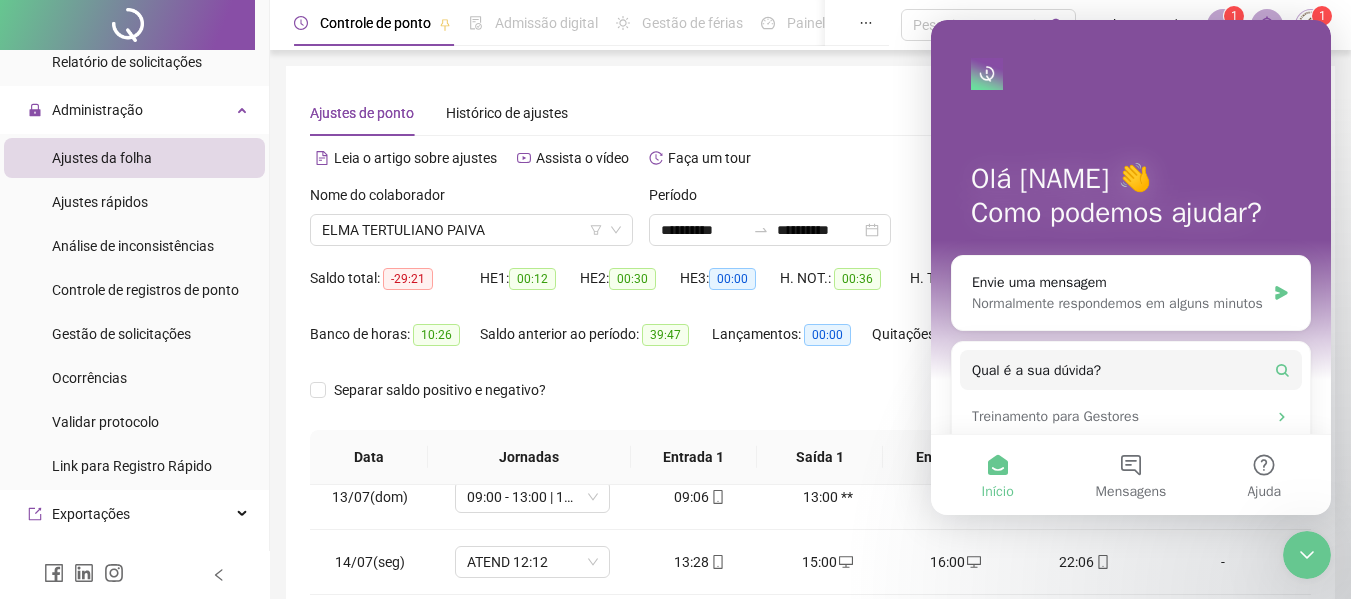 scroll, scrollTop: 0, scrollLeft: 0, axis: both 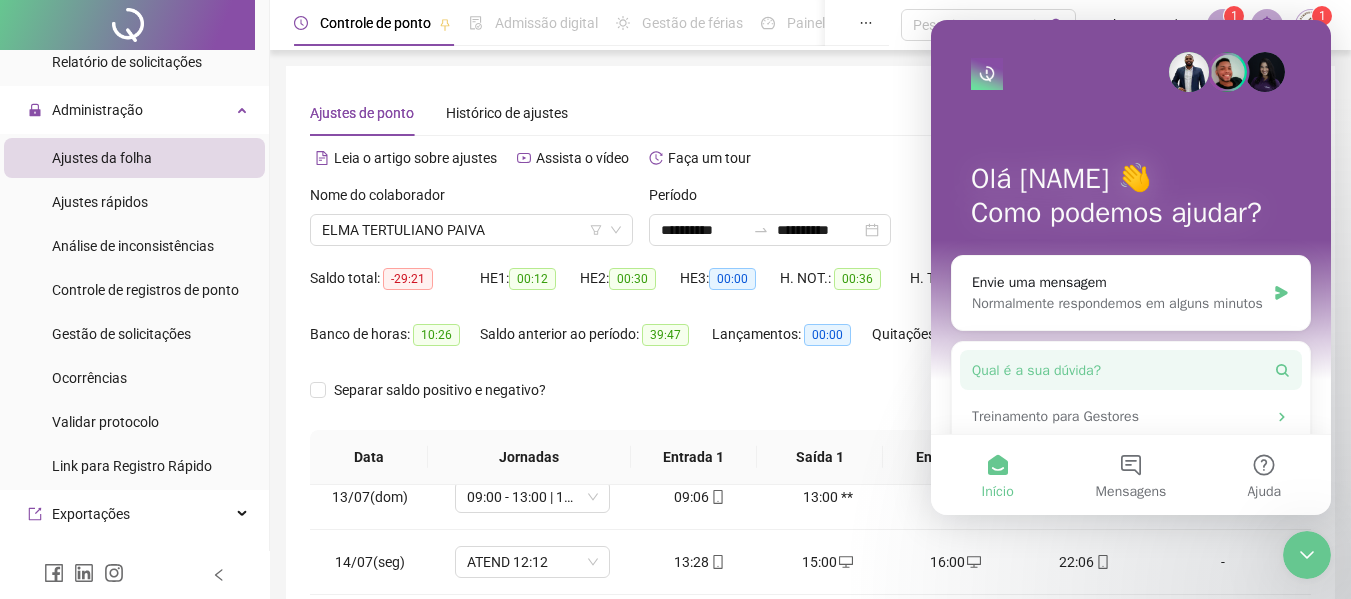click on "Normalmente respondemos em alguns minutos" at bounding box center [1118, 303] 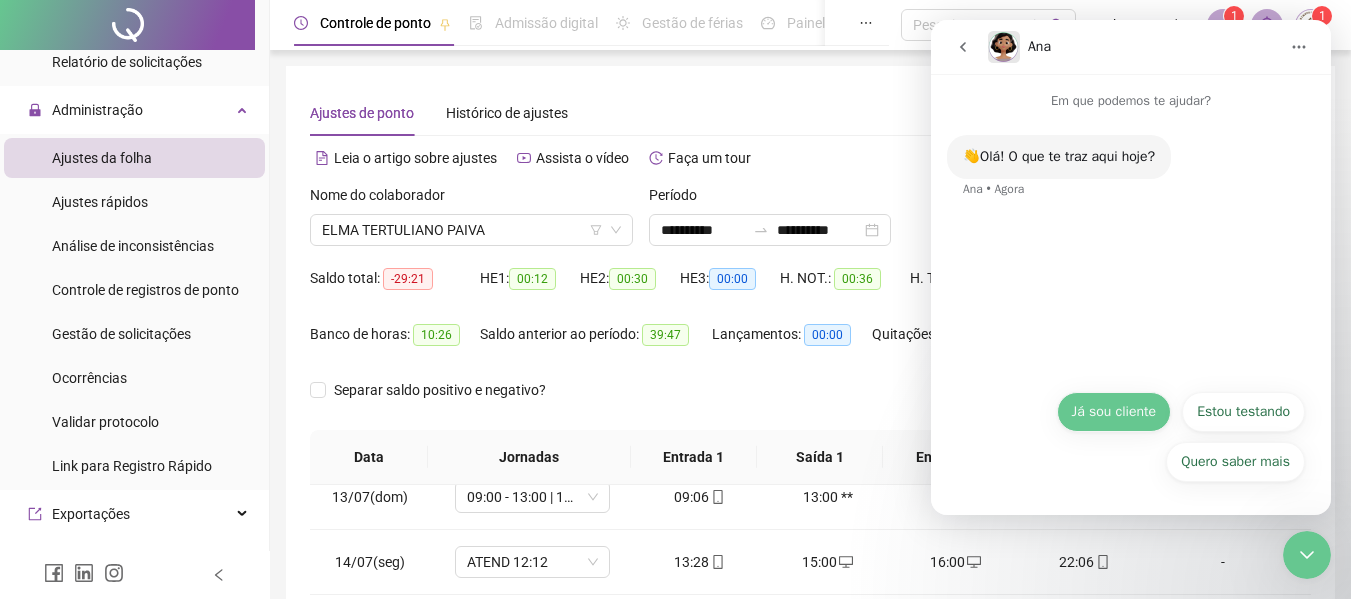 click on "Já sou cliente" at bounding box center (1114, 412) 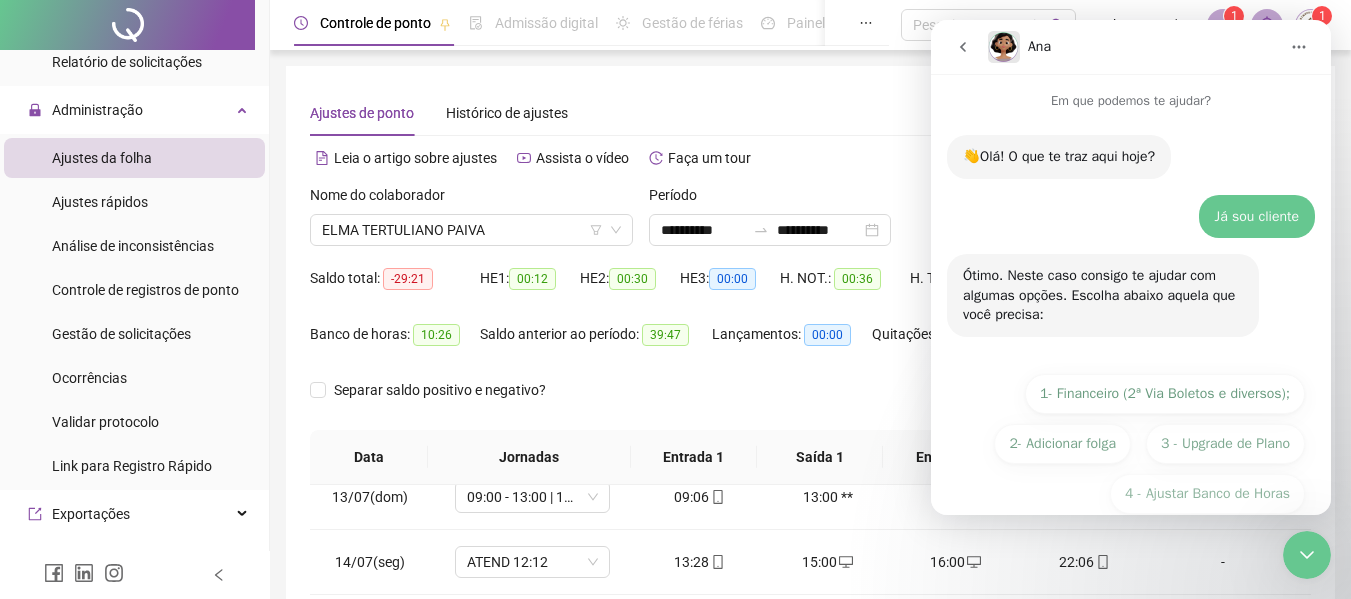 scroll, scrollTop: 82, scrollLeft: 0, axis: vertical 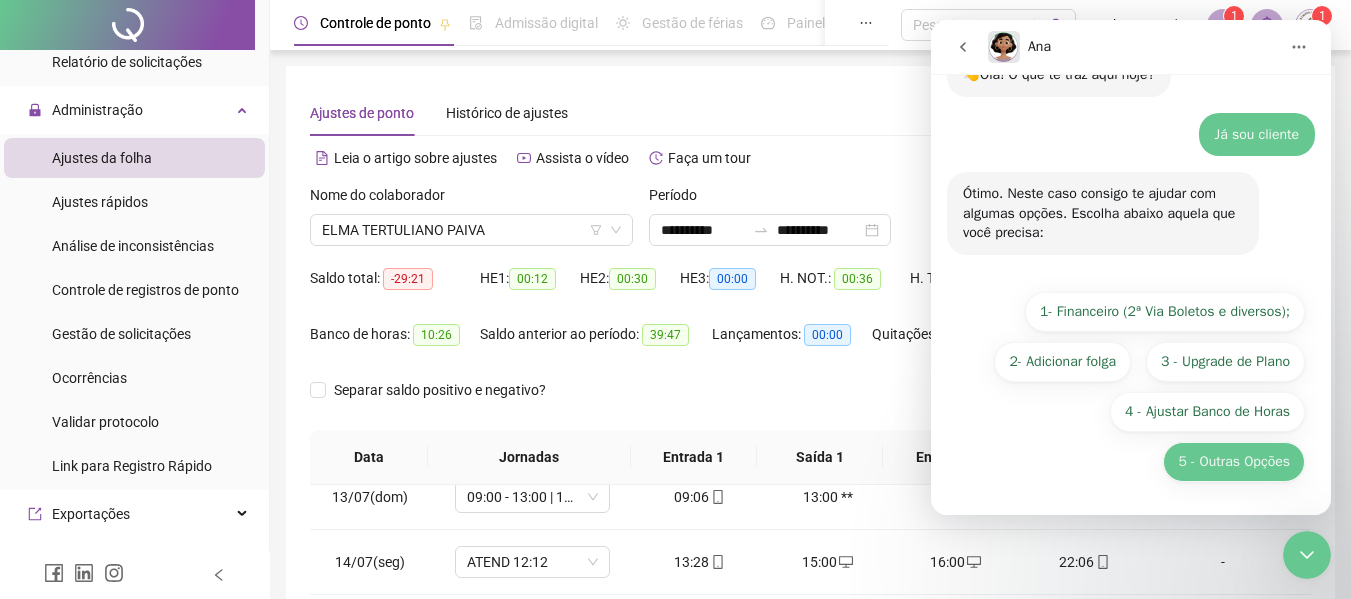 click on "5 - Outras Opções" at bounding box center [1234, 462] 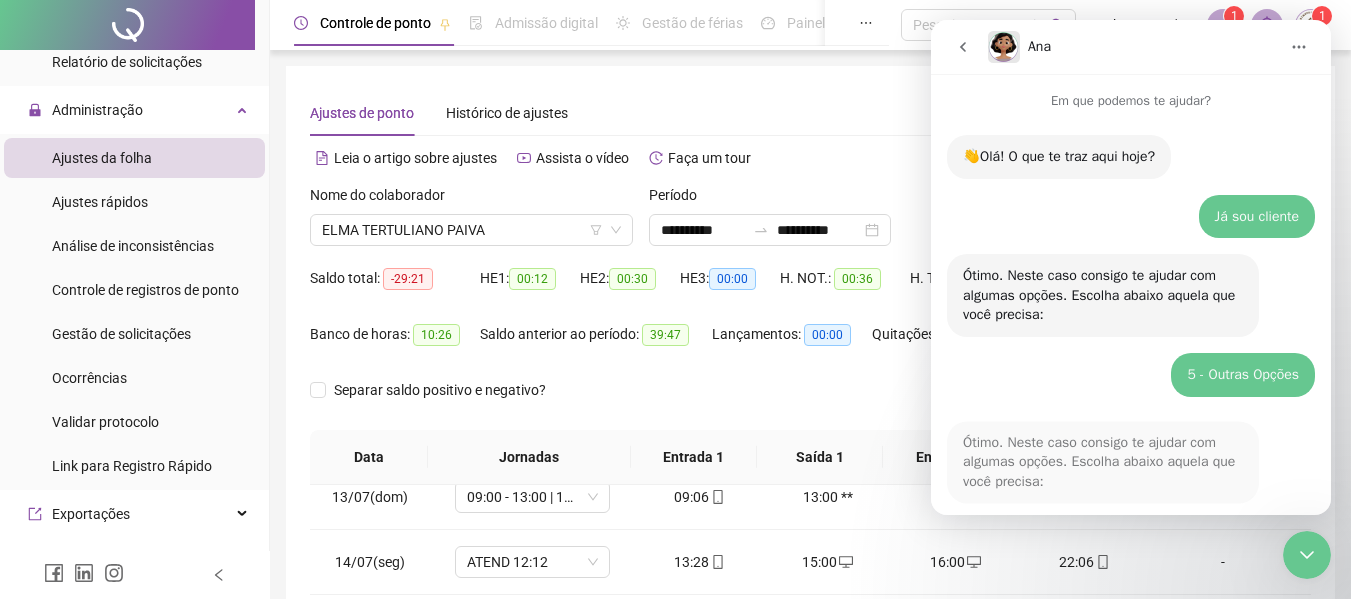 scroll, scrollTop: 308, scrollLeft: 0, axis: vertical 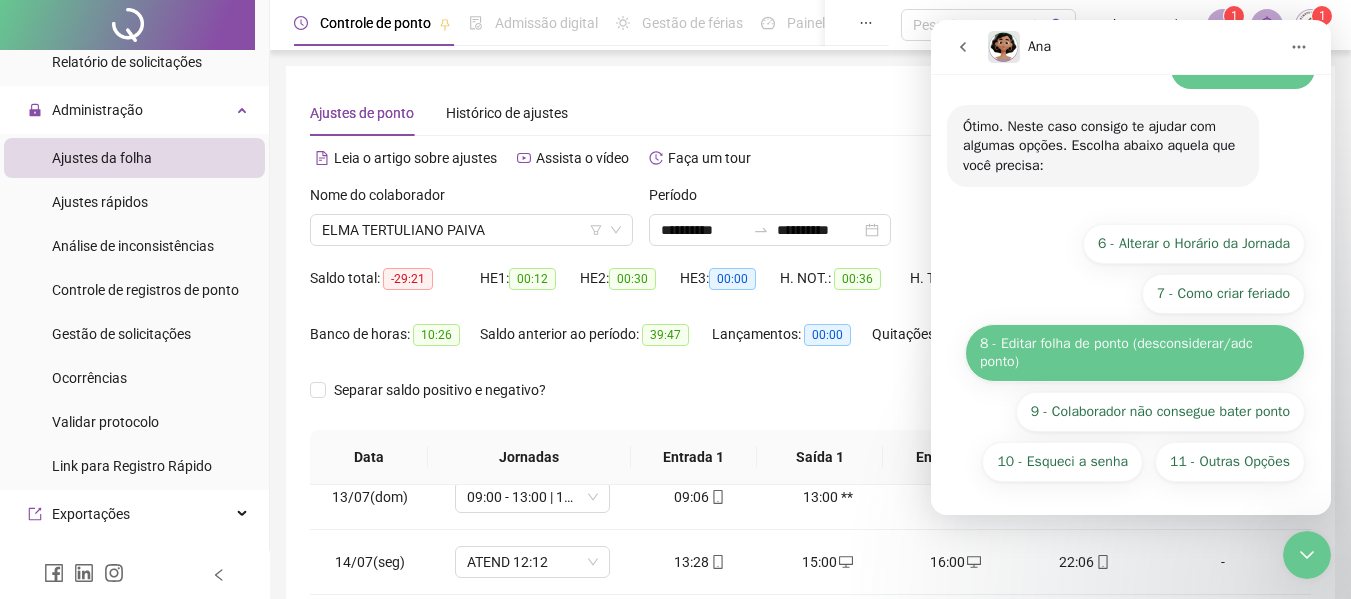 click on "8 - Editar folha de ponto (desconsiderar/adc ponto)" at bounding box center (1135, 353) 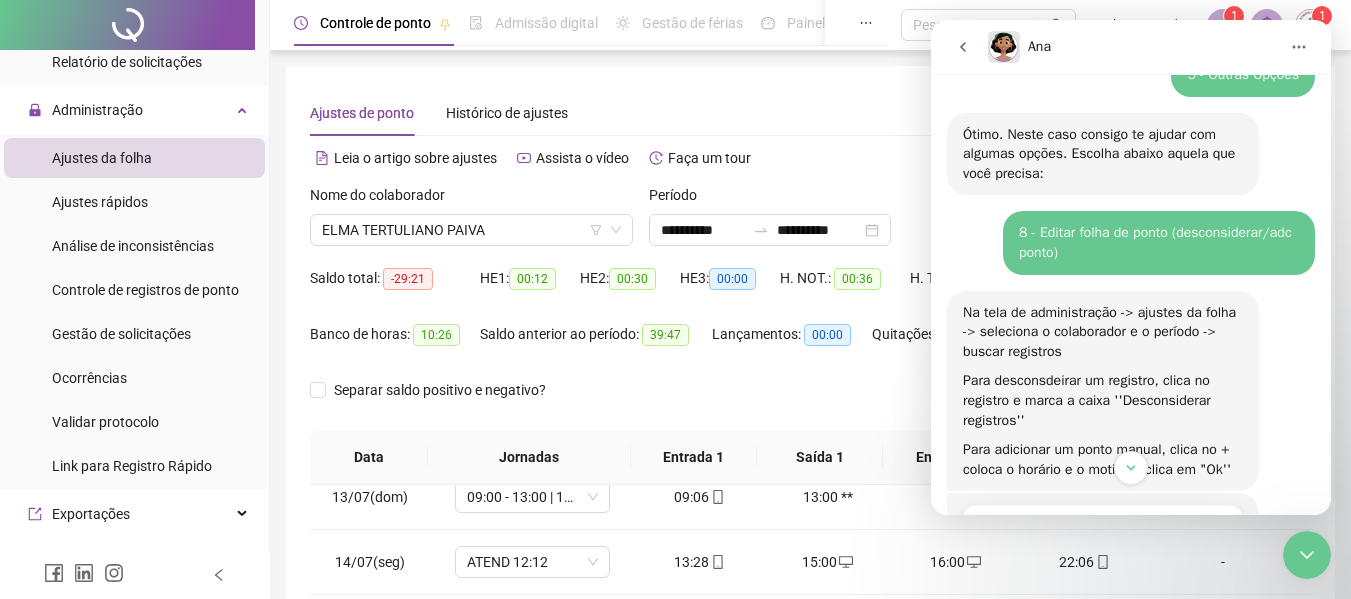 scroll, scrollTop: 530, scrollLeft: 0, axis: vertical 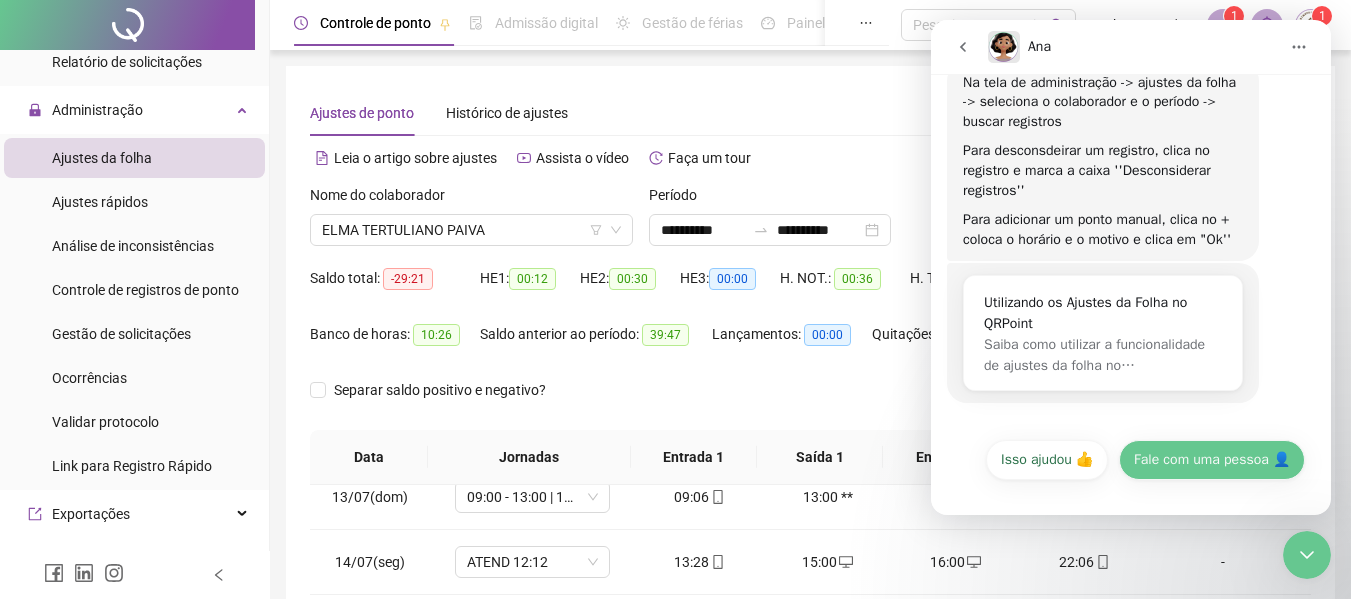 click on "Fale com uma pessoa 👤" at bounding box center [1212, 460] 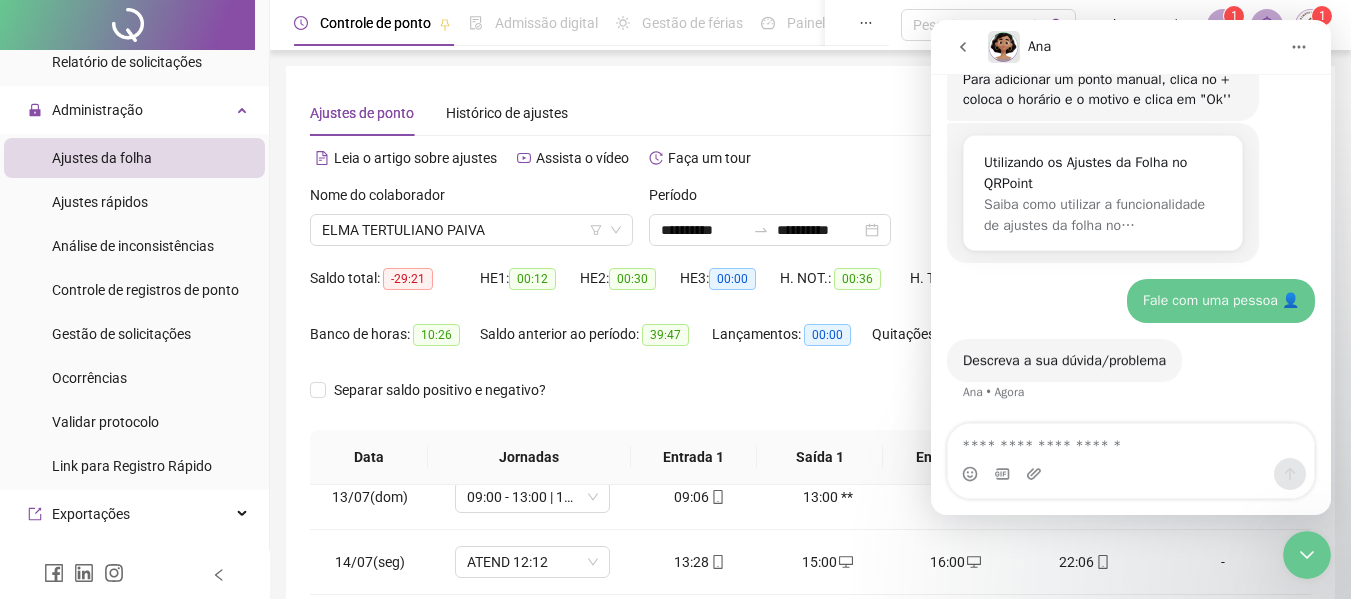 scroll, scrollTop: 760, scrollLeft: 0, axis: vertical 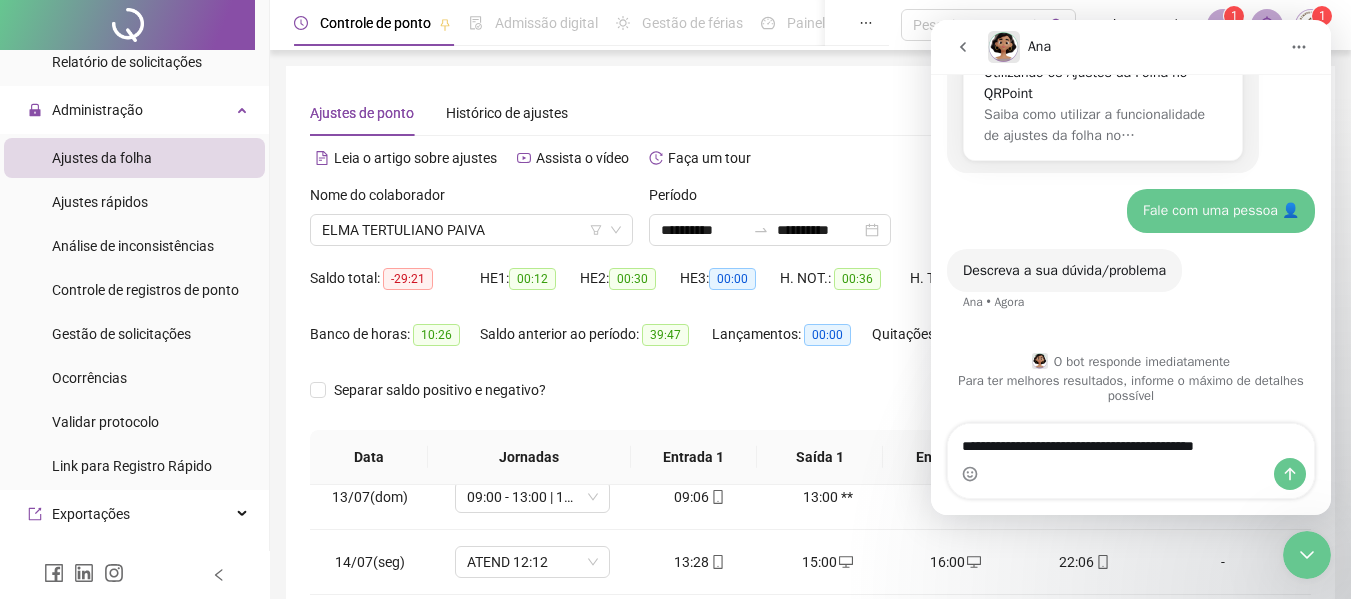 type on "**********" 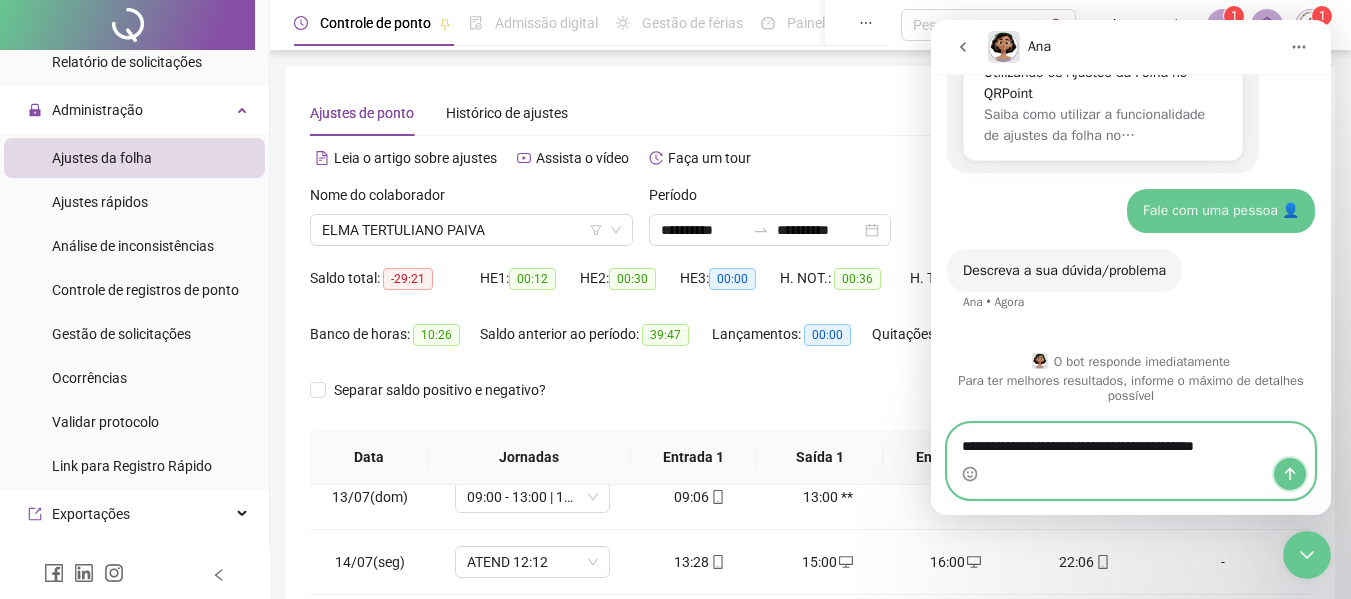 click 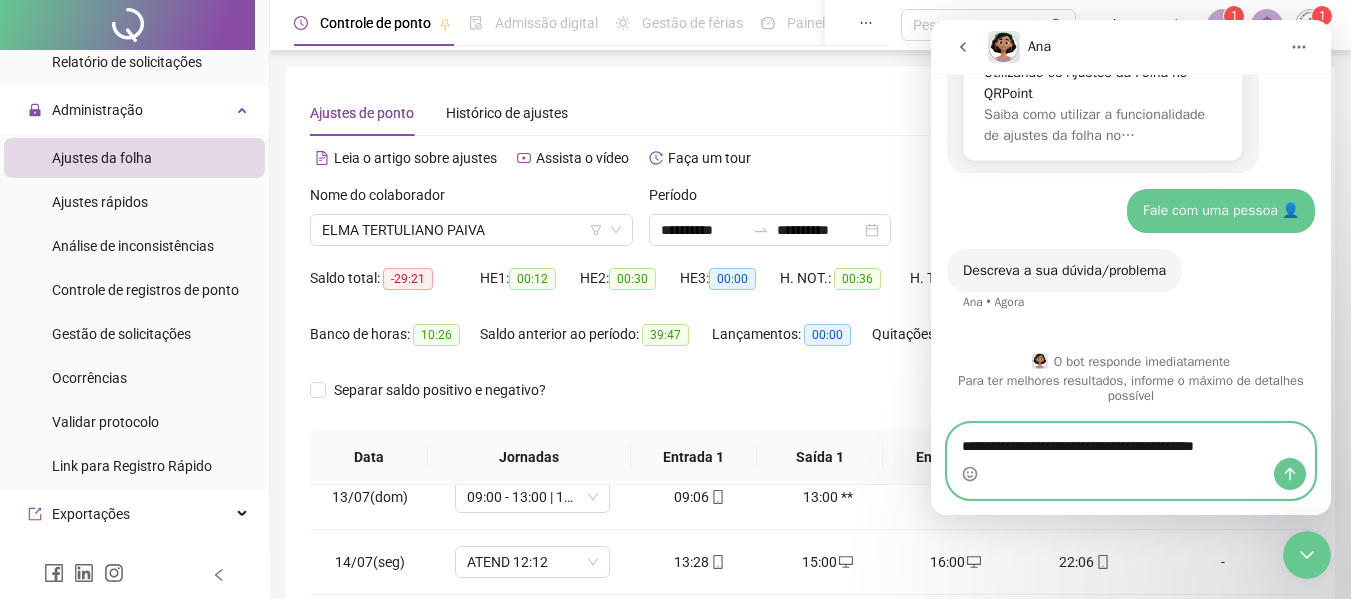 type 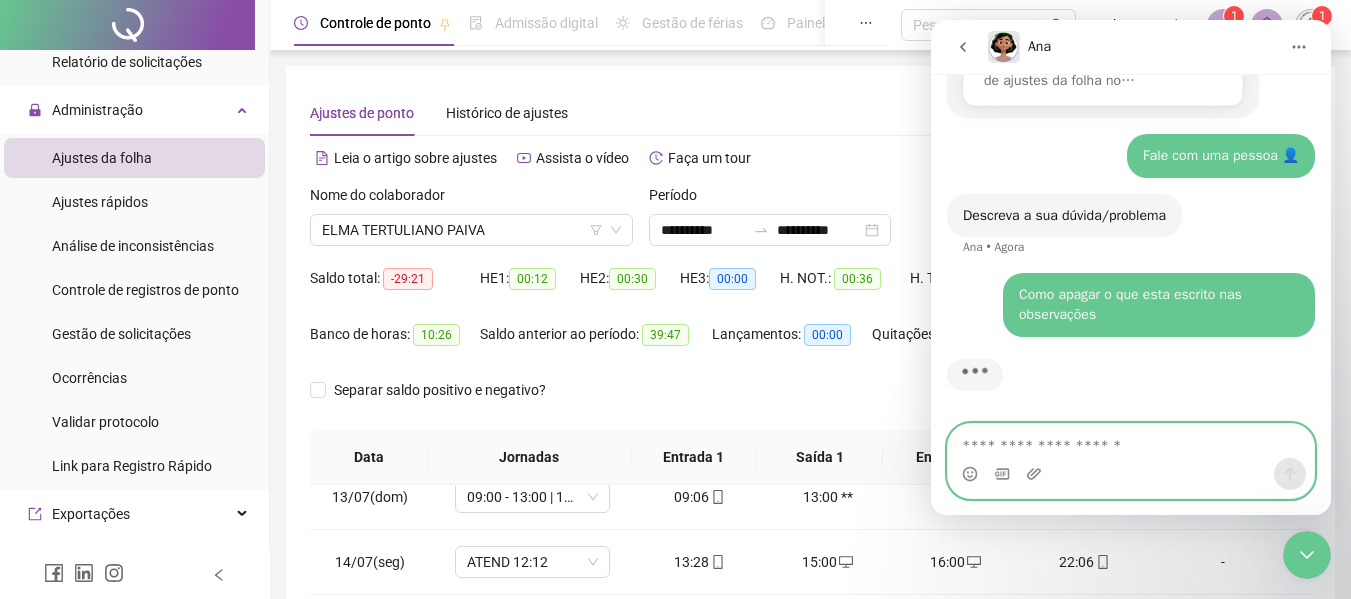 scroll, scrollTop: 820, scrollLeft: 0, axis: vertical 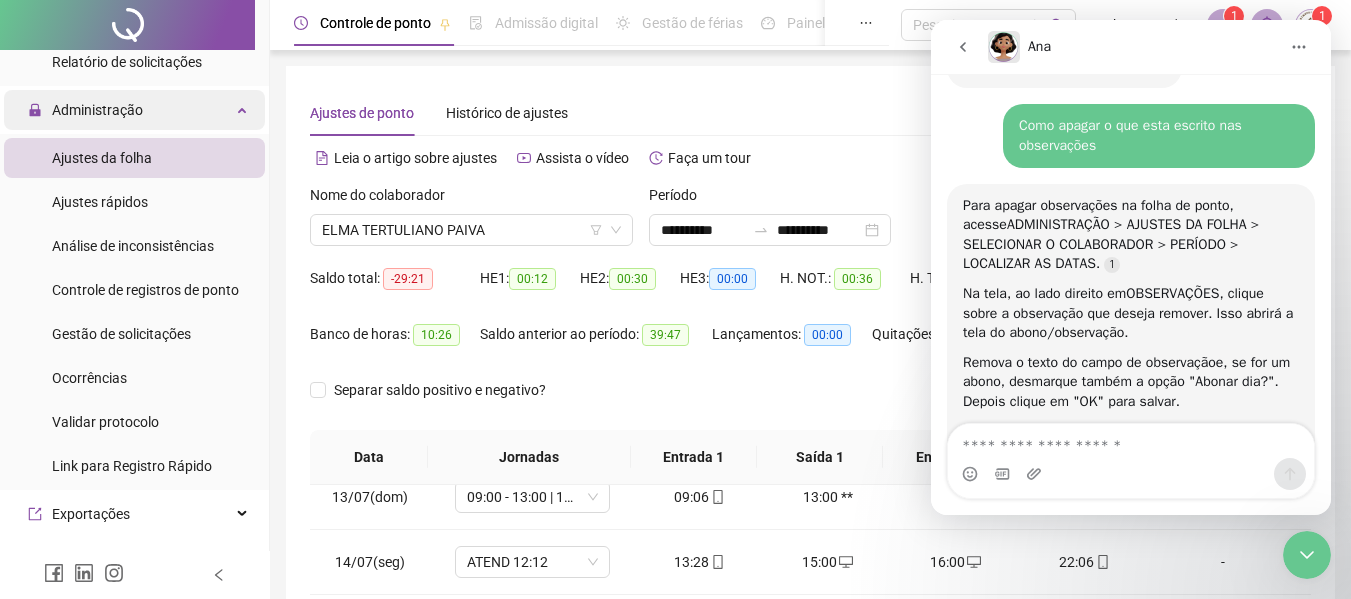 click on "Administração" at bounding box center (97, 110) 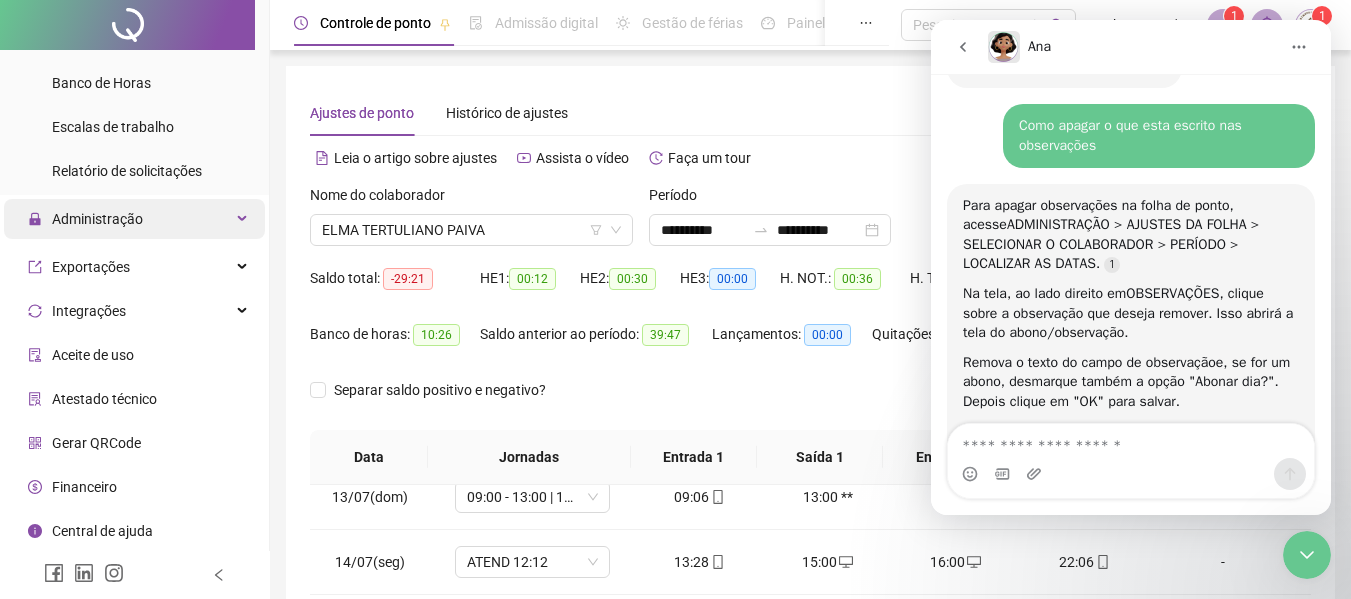 scroll, scrollTop: 387, scrollLeft: 0, axis: vertical 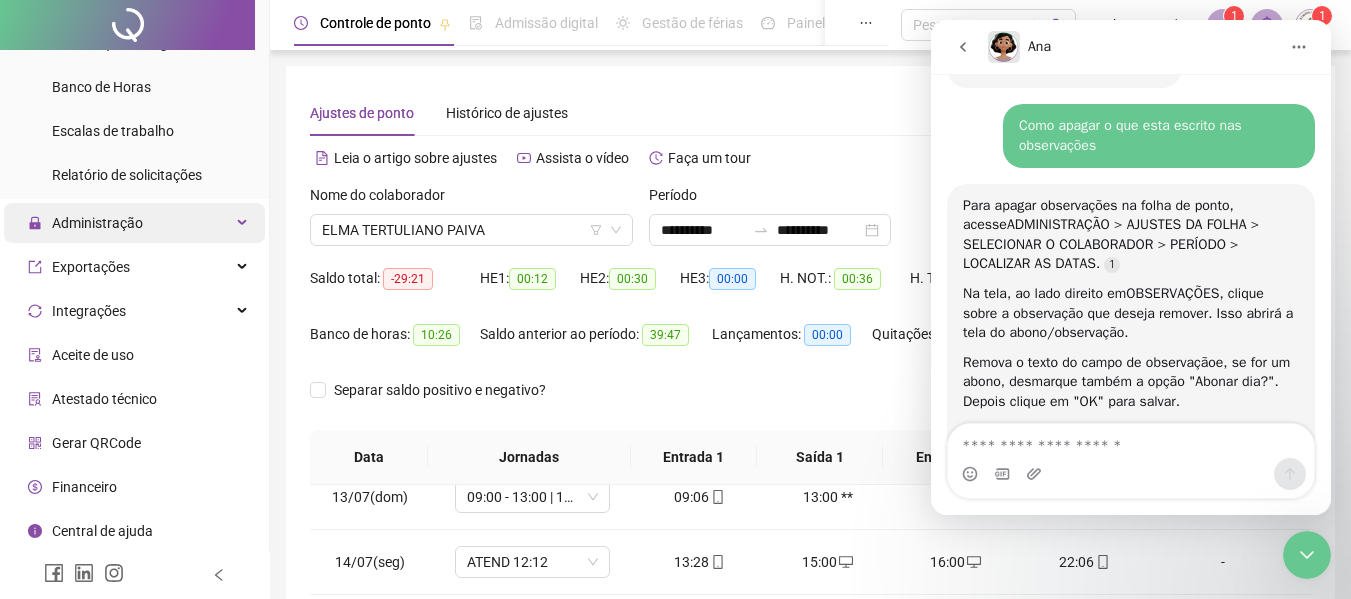 click on "Administração" at bounding box center [134, 223] 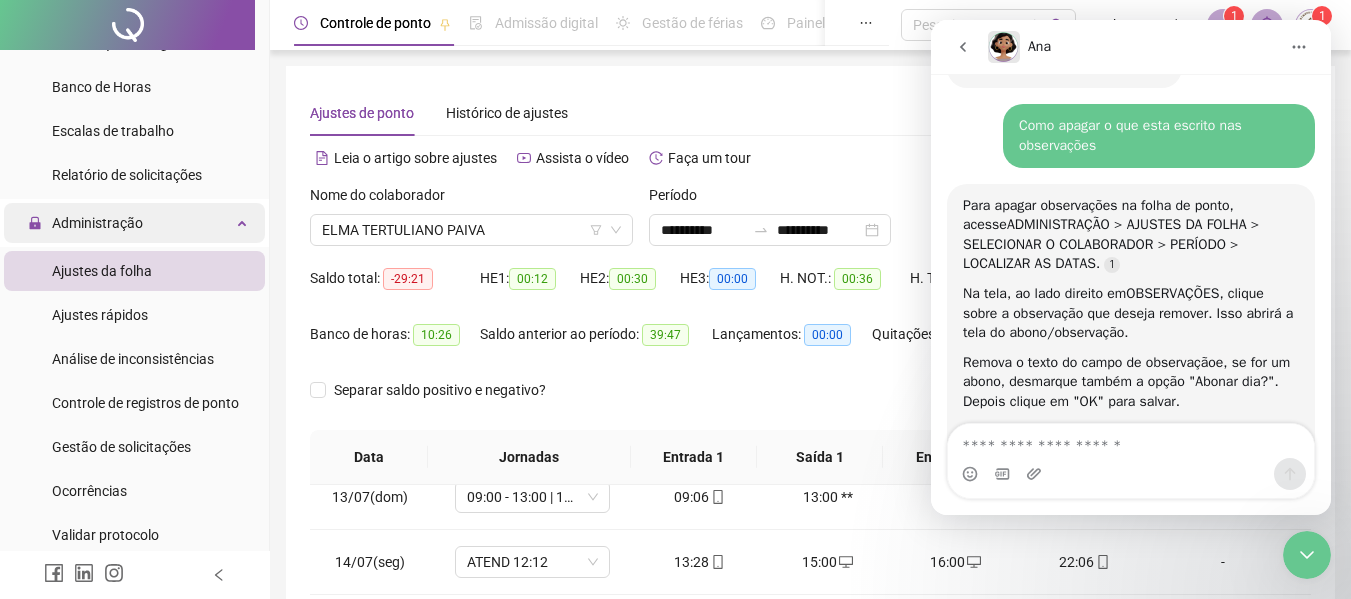 scroll, scrollTop: 500, scrollLeft: 0, axis: vertical 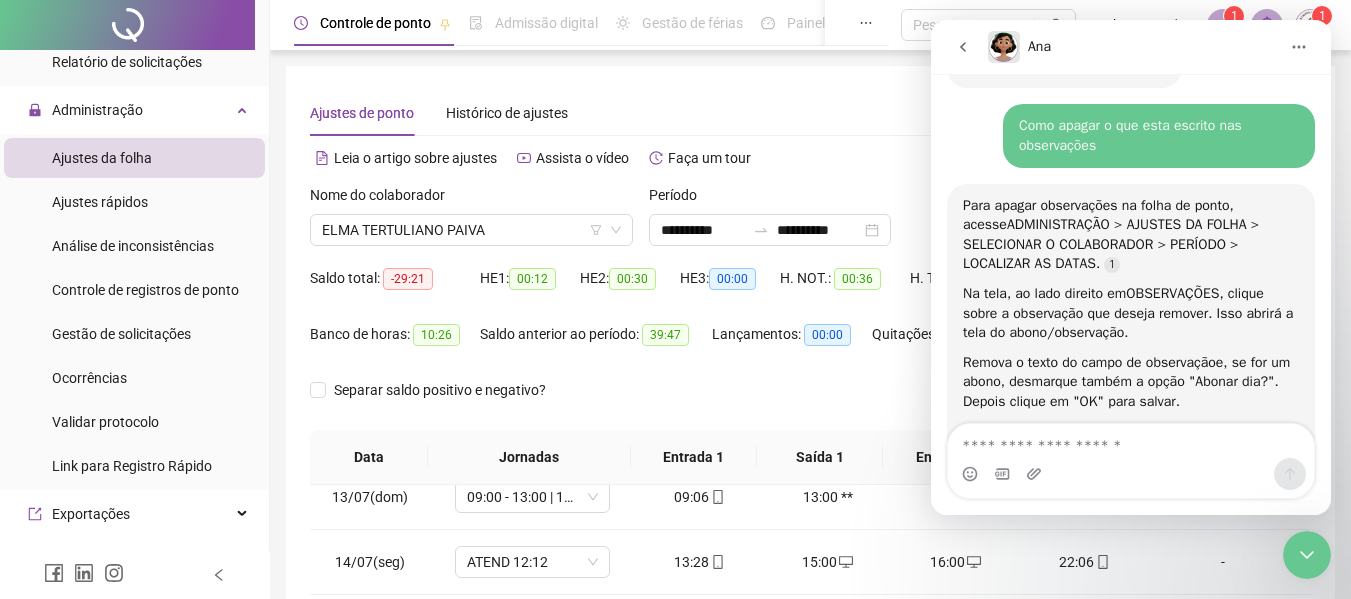 click on "Ajustes da folha" at bounding box center (134, 158) 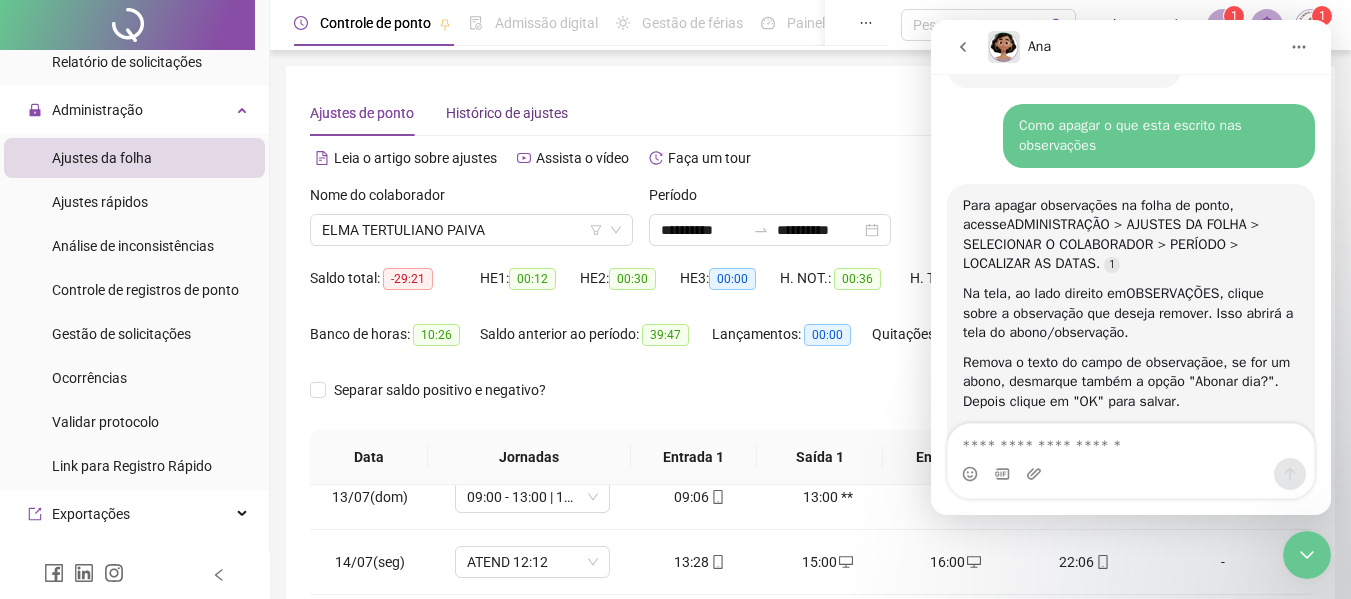 click on "Histórico de ajustes" at bounding box center (507, 113) 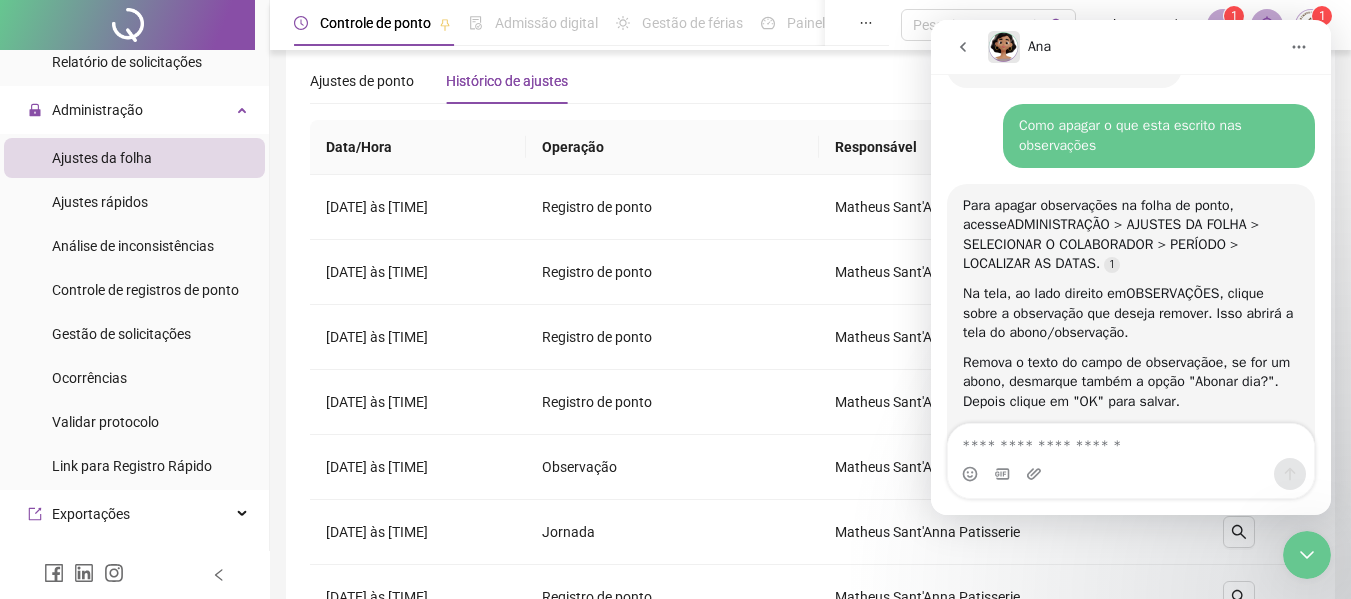 scroll, scrollTop: 0, scrollLeft: 0, axis: both 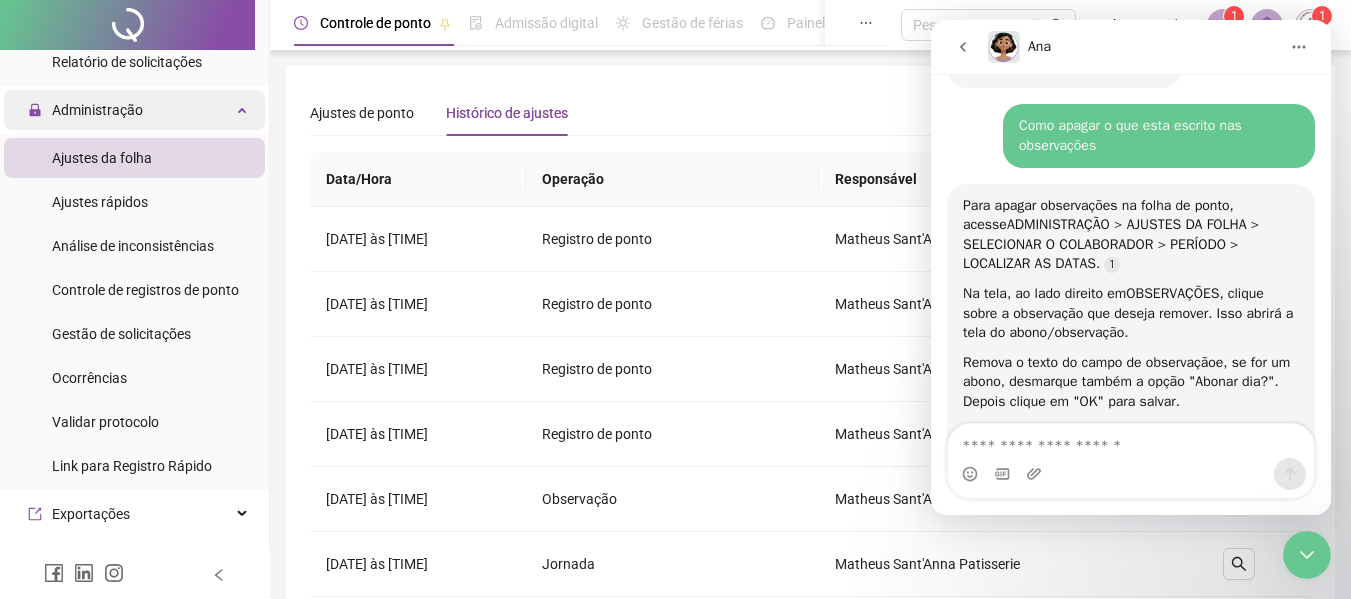 click on "Administração" at bounding box center (134, 110) 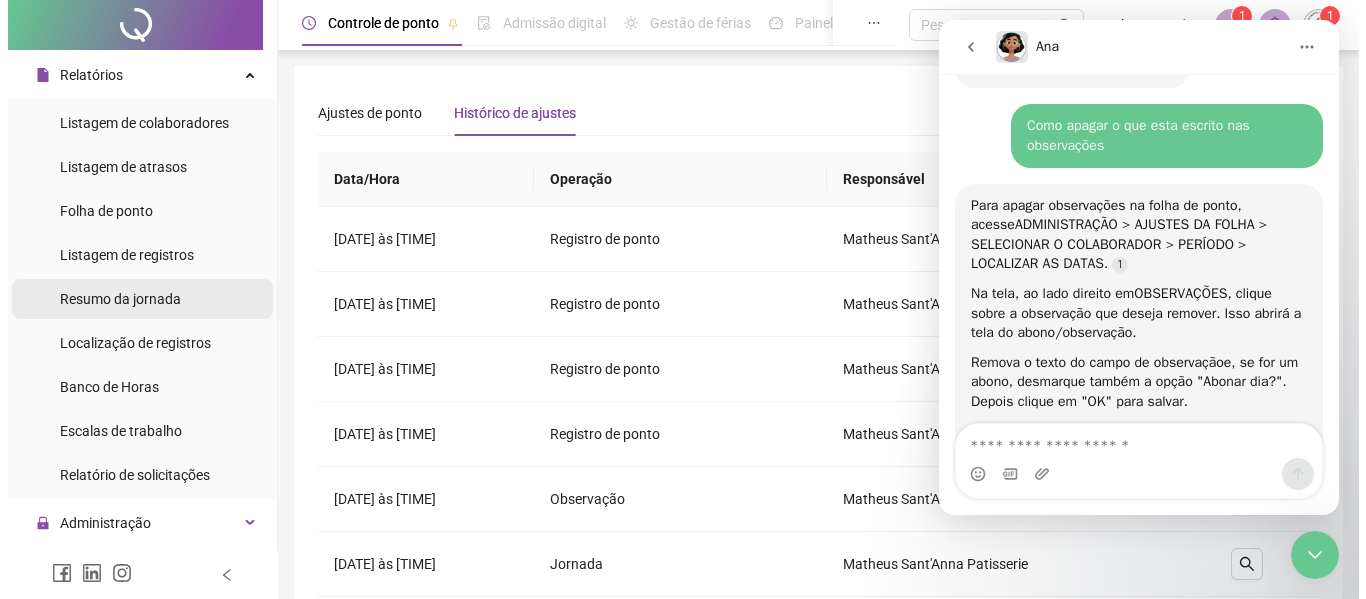 scroll, scrollTop: 0, scrollLeft: 0, axis: both 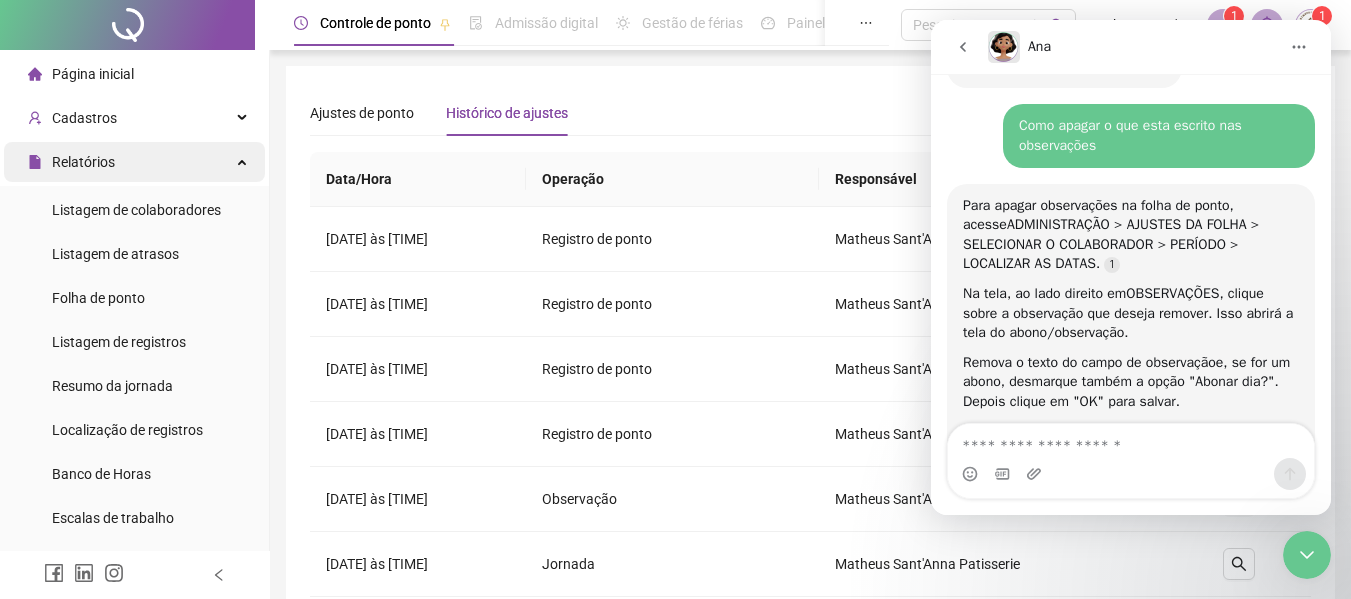 click at bounding box center (244, 160) 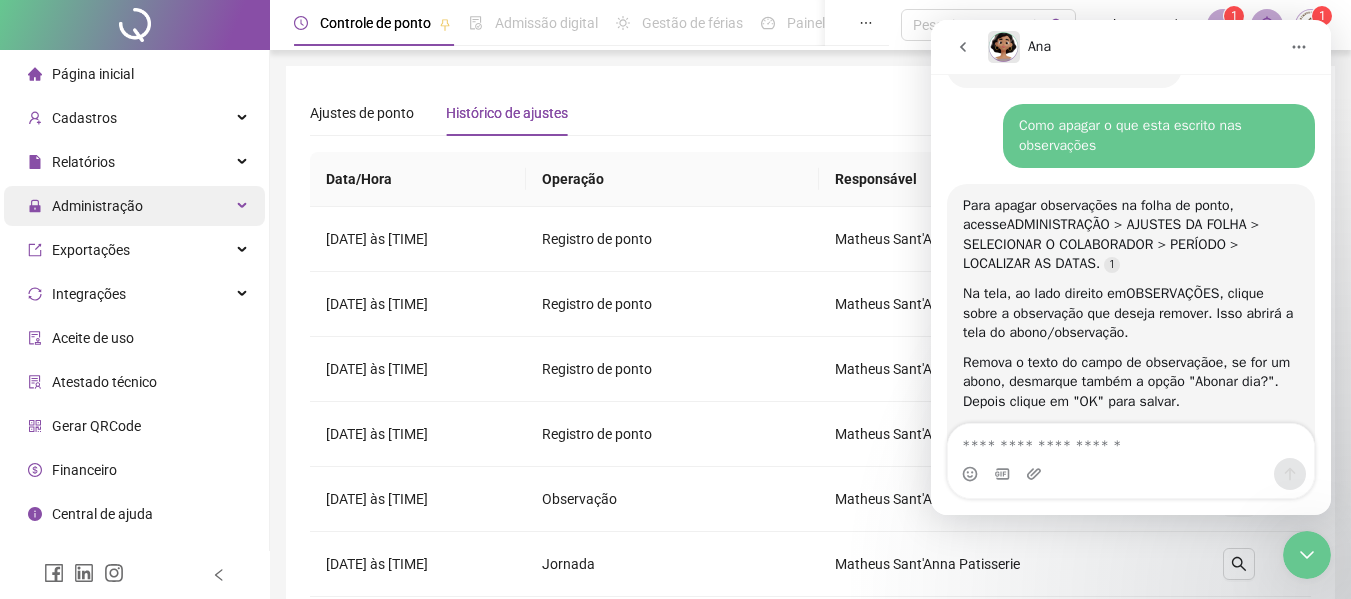 click at bounding box center (244, 206) 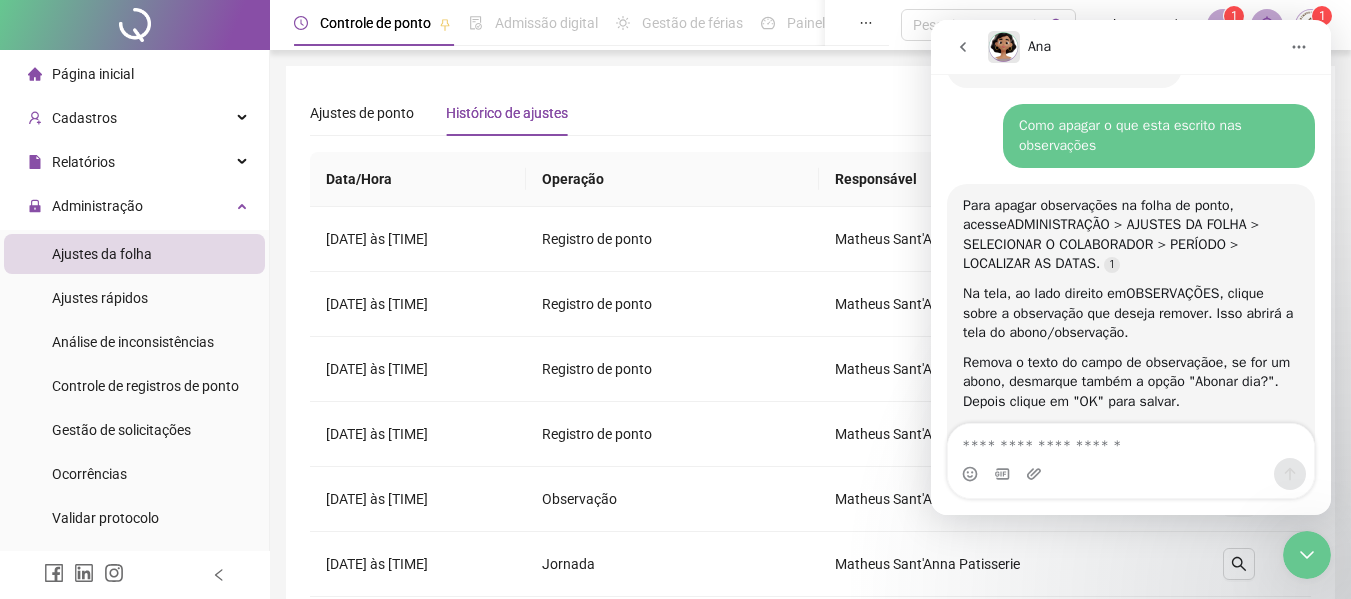 click on "Ajustes da folha" at bounding box center [102, 254] 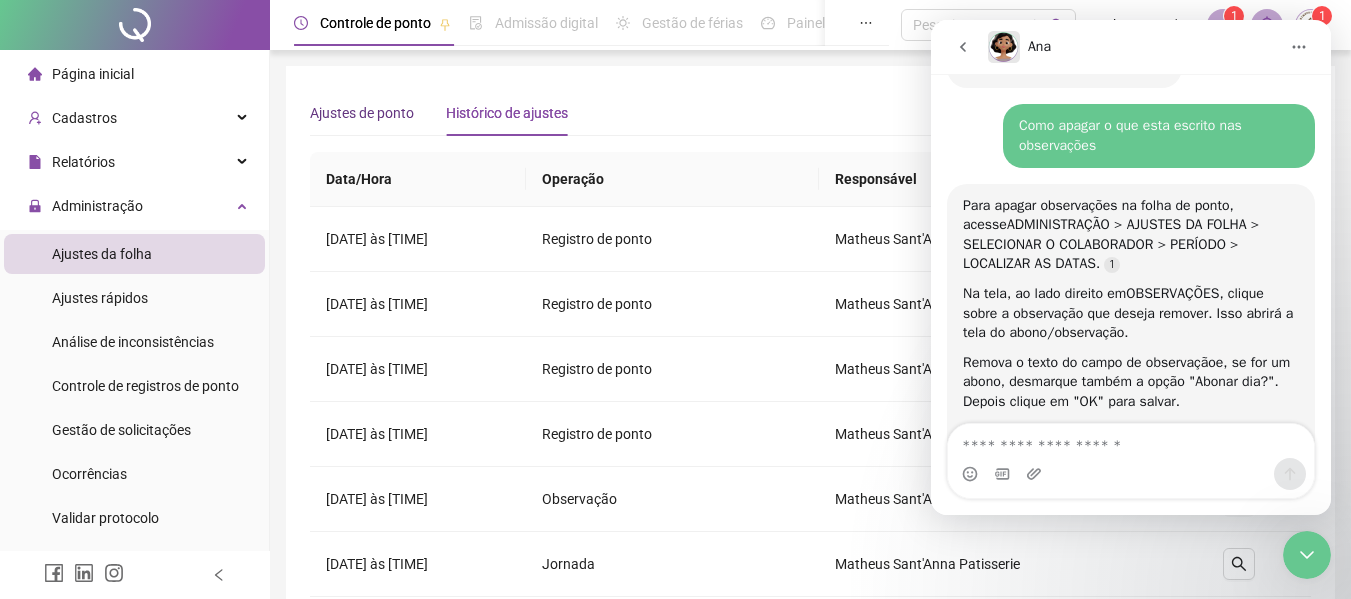 click on "Ajustes de ponto" at bounding box center [362, 113] 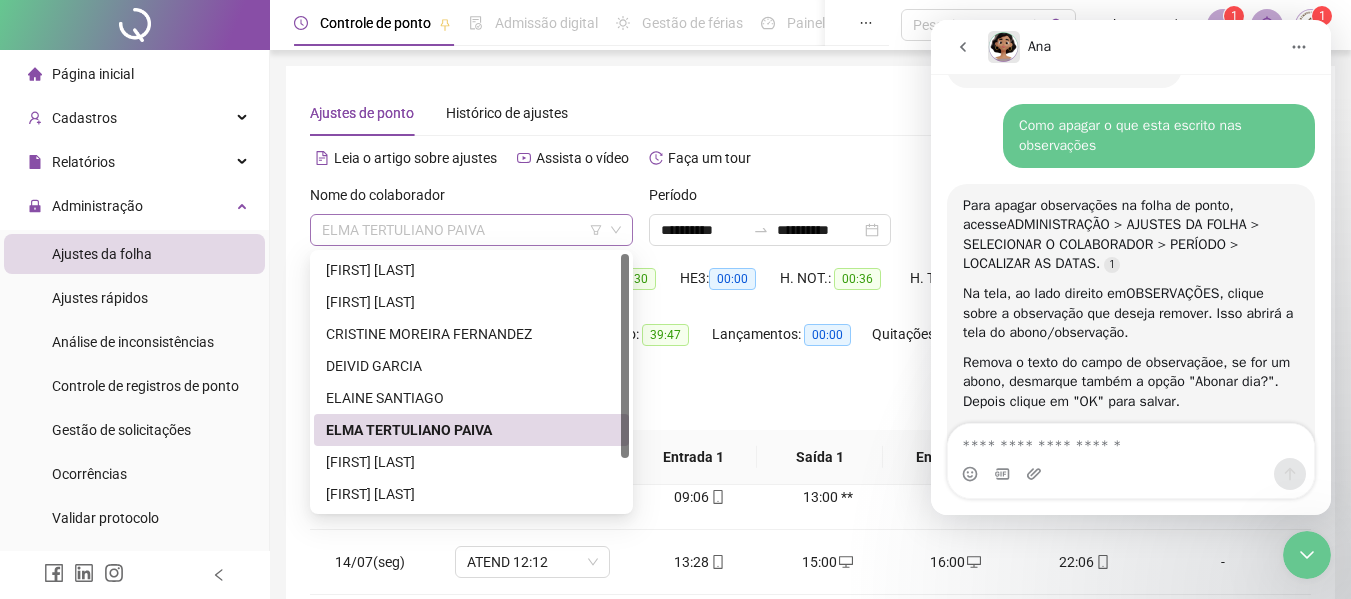 click on "ELMA TERTULIANO PAIVA" at bounding box center (471, 230) 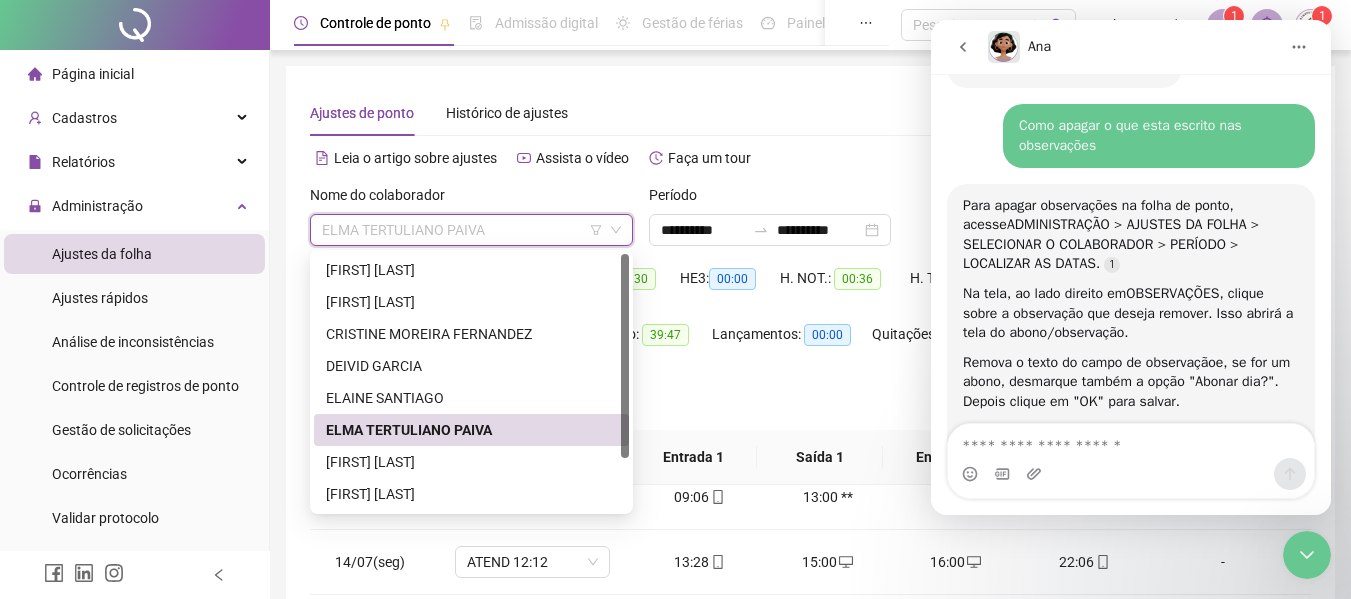 click on "ELMA TERTULIANO PAIVA" at bounding box center (471, 430) 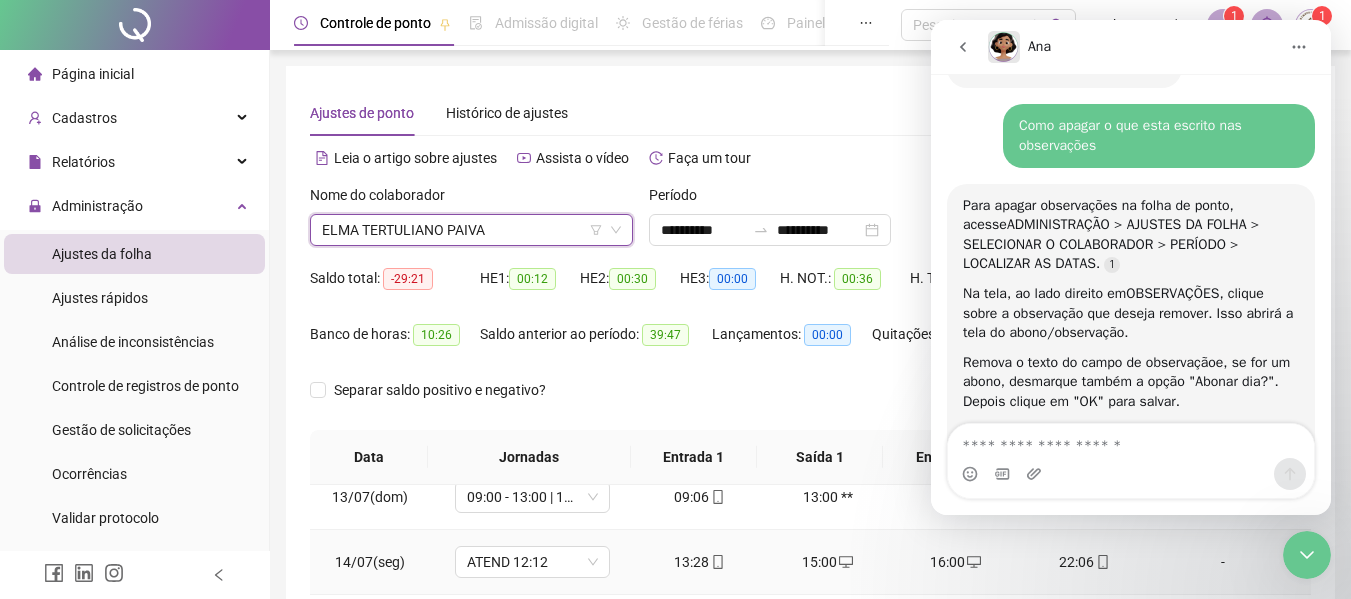 click on "-" at bounding box center [1223, 562] 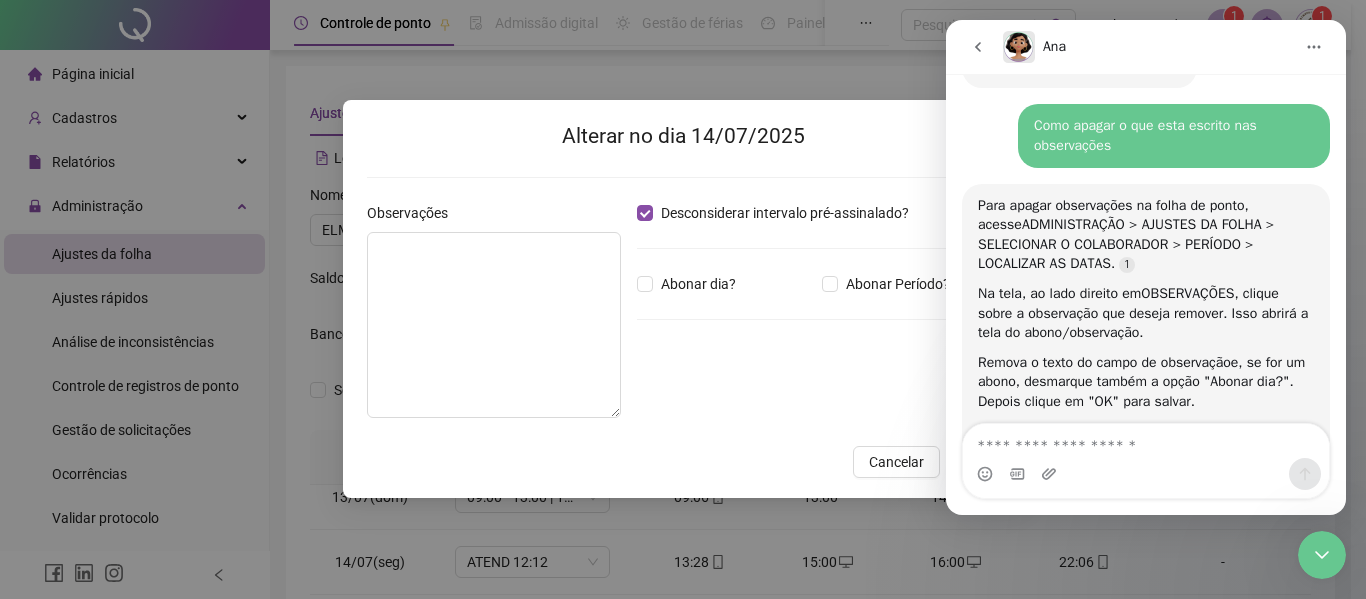 click on "Observações" at bounding box center [414, 213] 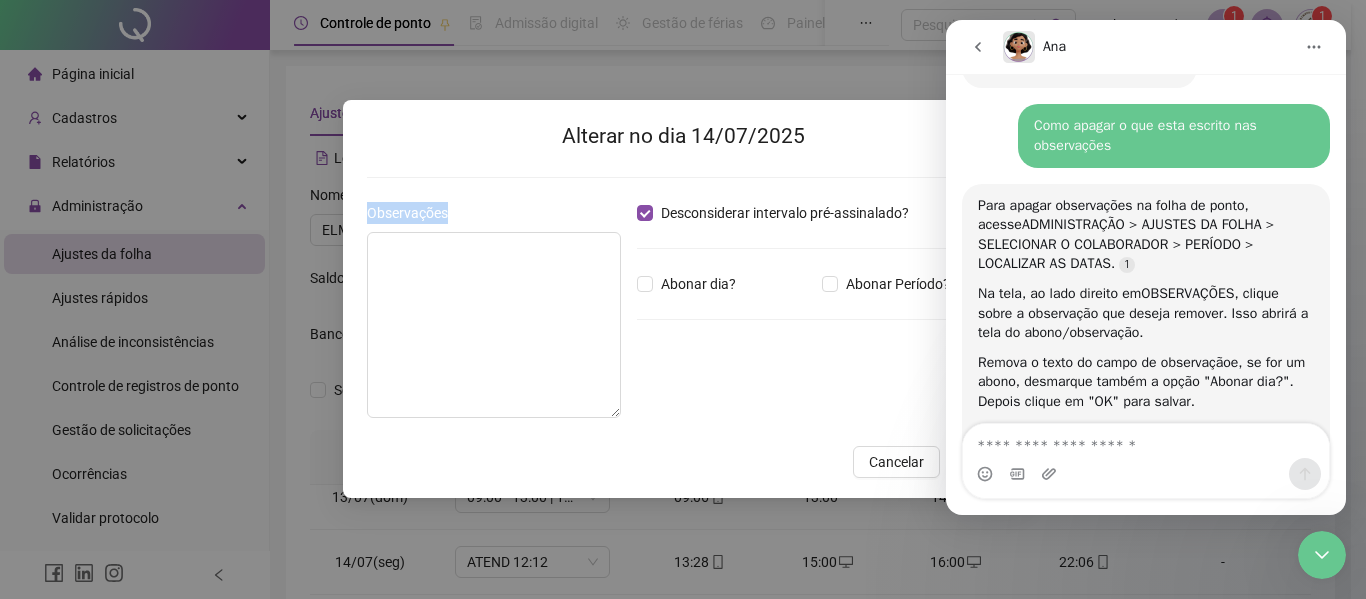 click on "Observações" at bounding box center (414, 213) 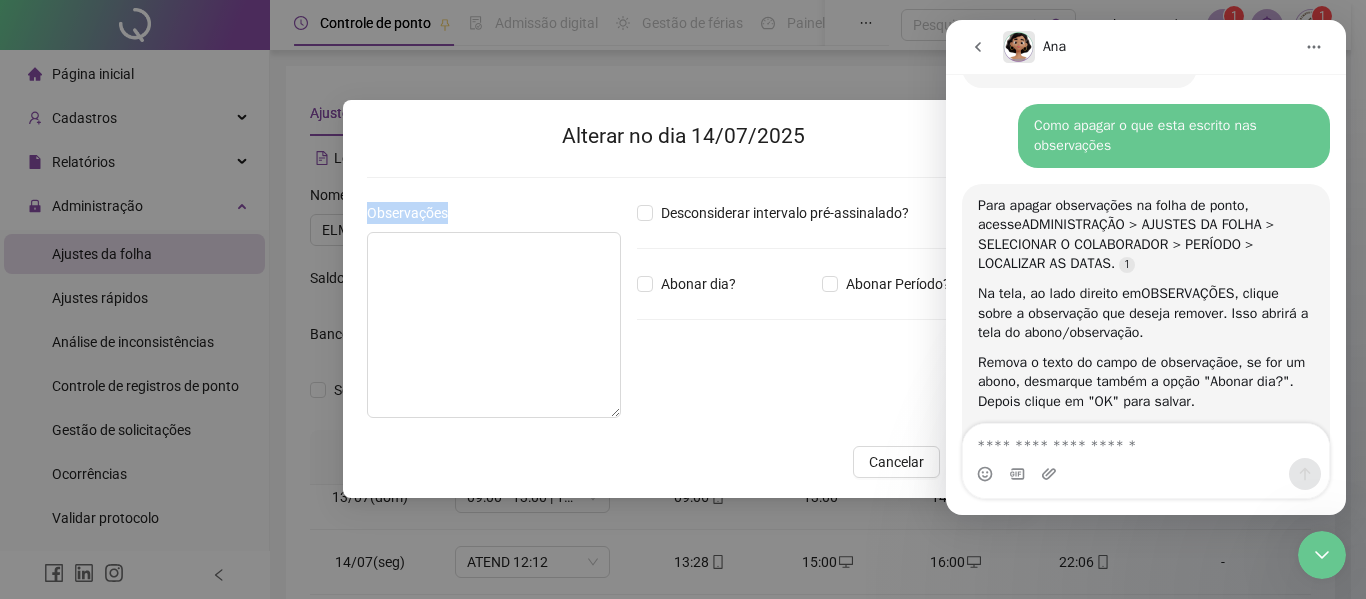 click on "Observações" at bounding box center [414, 213] 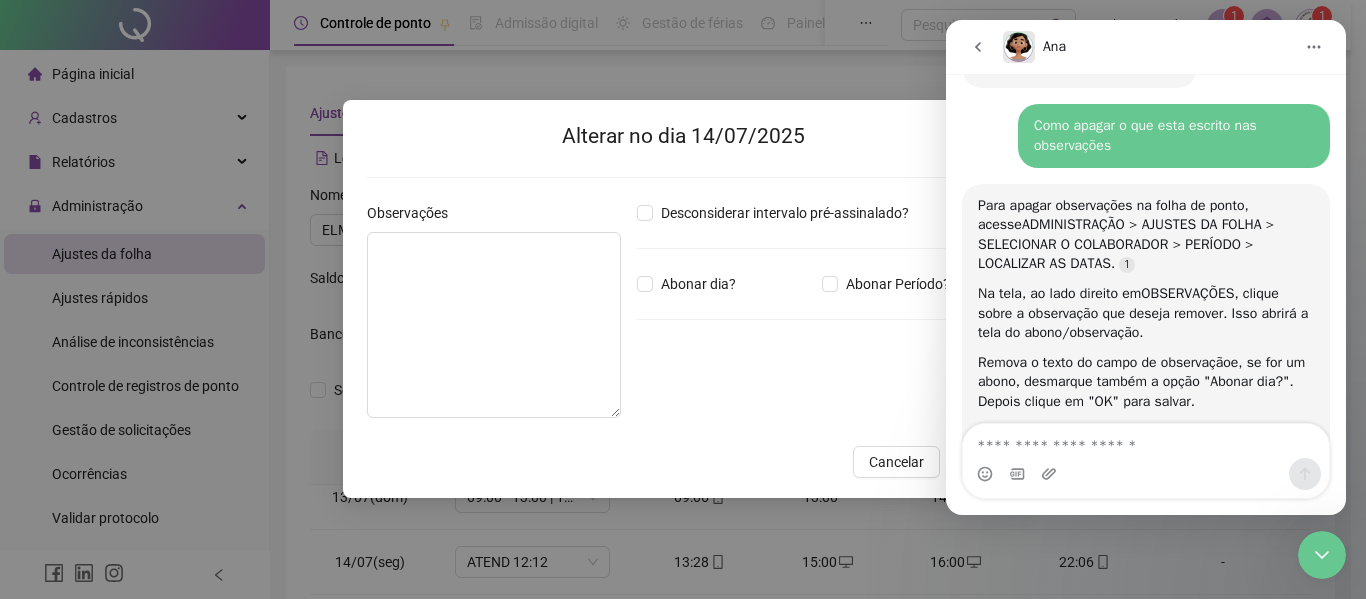 click on "Observações" at bounding box center [414, 213] 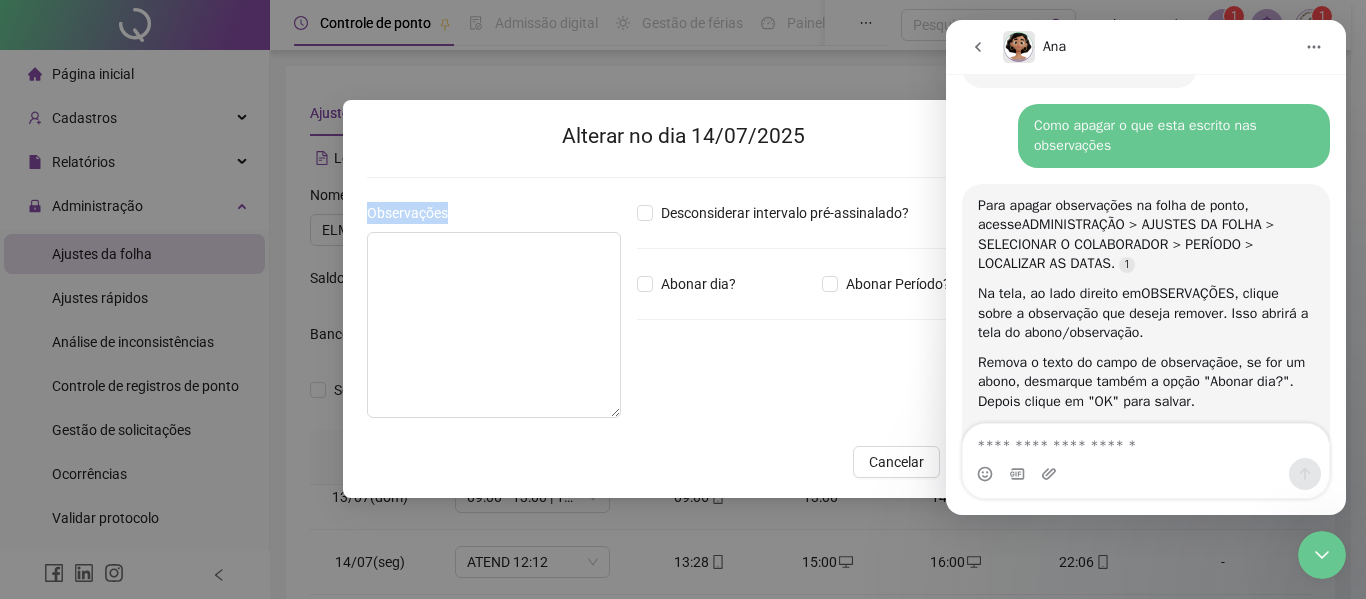 click on "Observações" at bounding box center [414, 213] 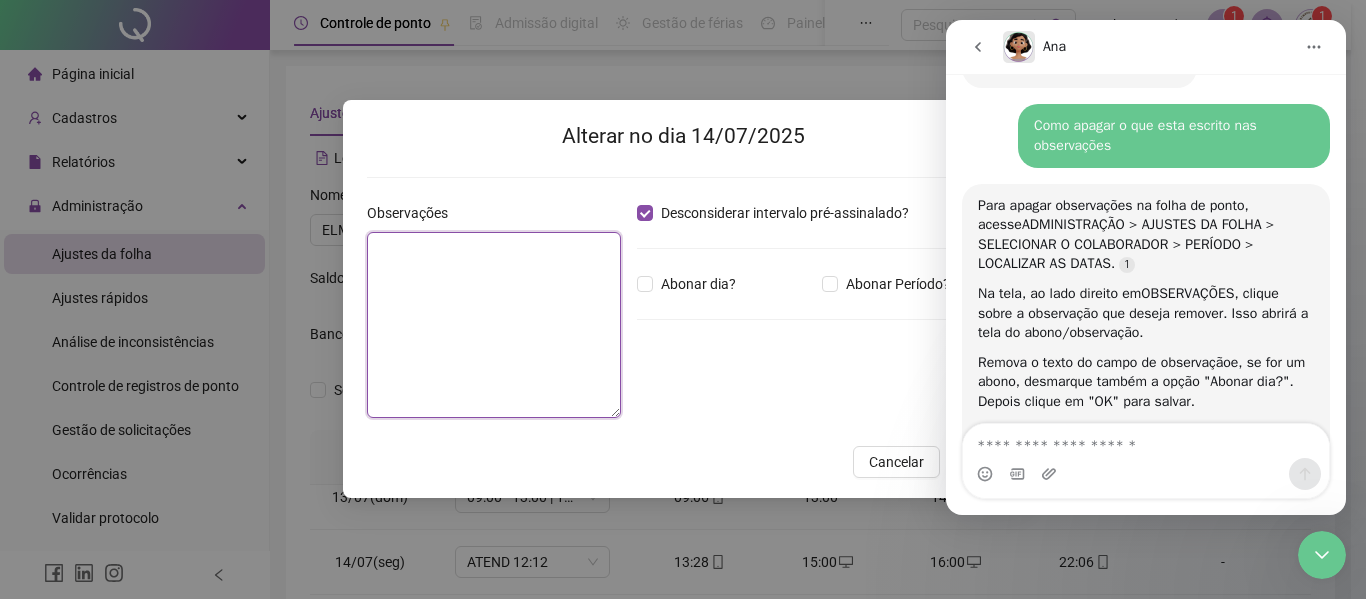 click at bounding box center [494, 325] 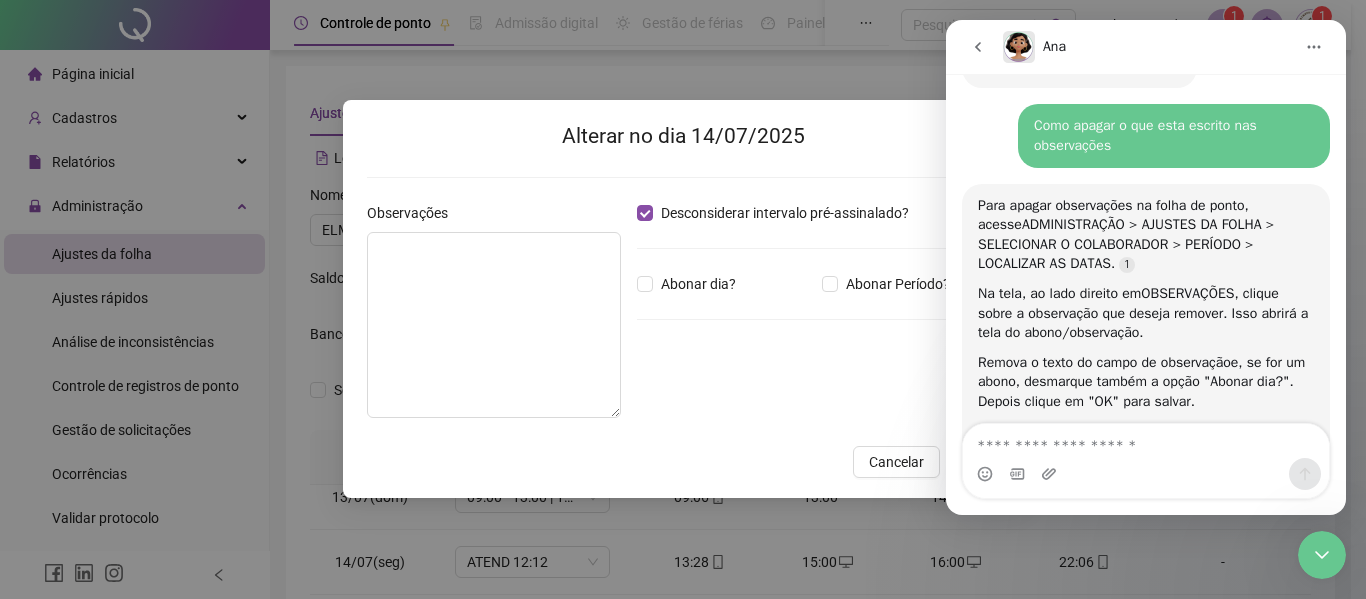 click on "Desconsiderar intervalo pré-assinalado? Abonar dia? Abonar Período? Horas a abonar ***** Aplicar regime de compensação" at bounding box center [818, 318] 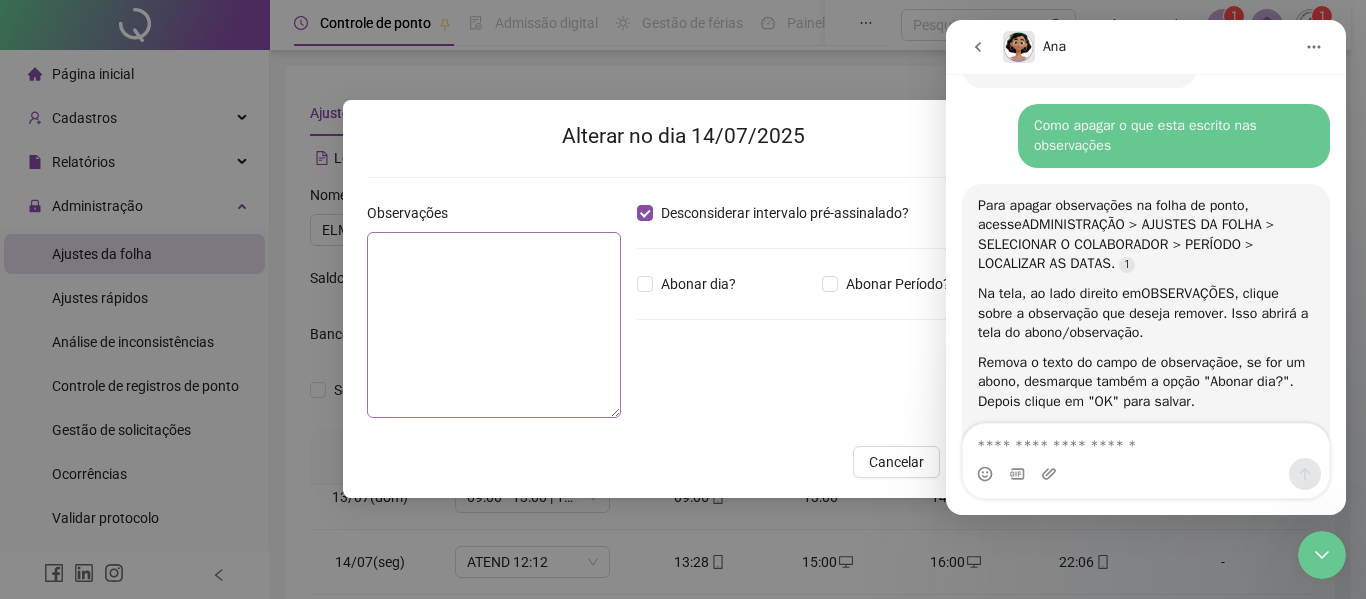 click at bounding box center (494, 325) 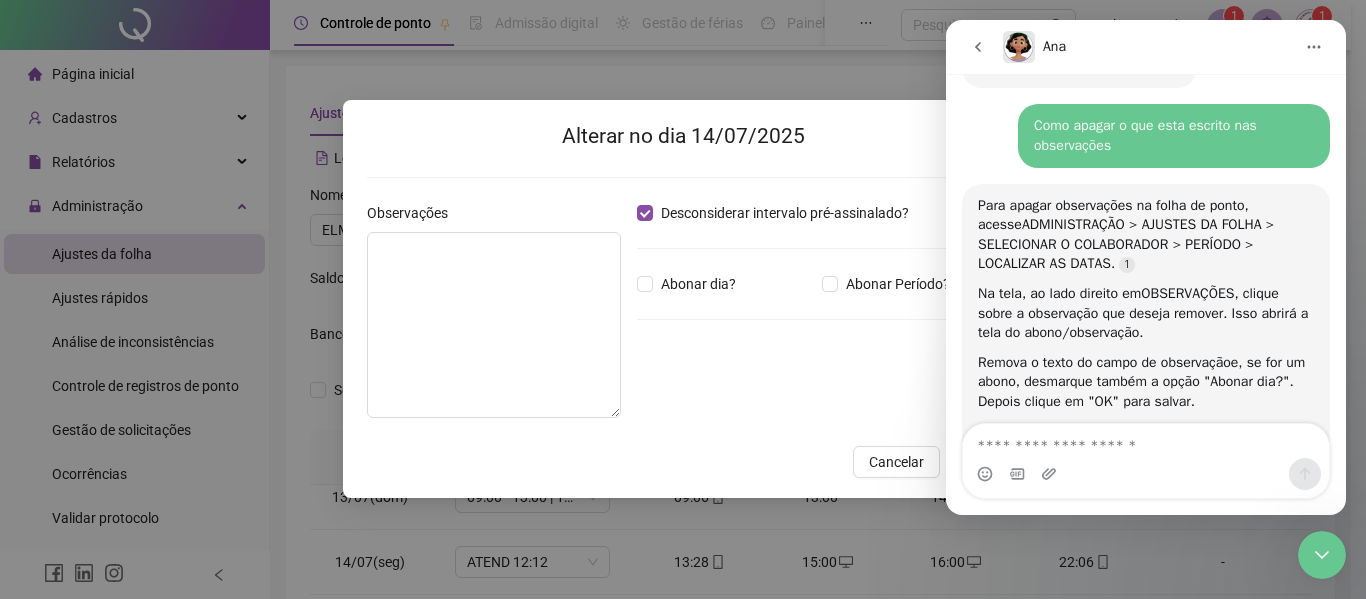 drag, startPoint x: 615, startPoint y: 410, endPoint x: 621, endPoint y: 430, distance: 20.880613 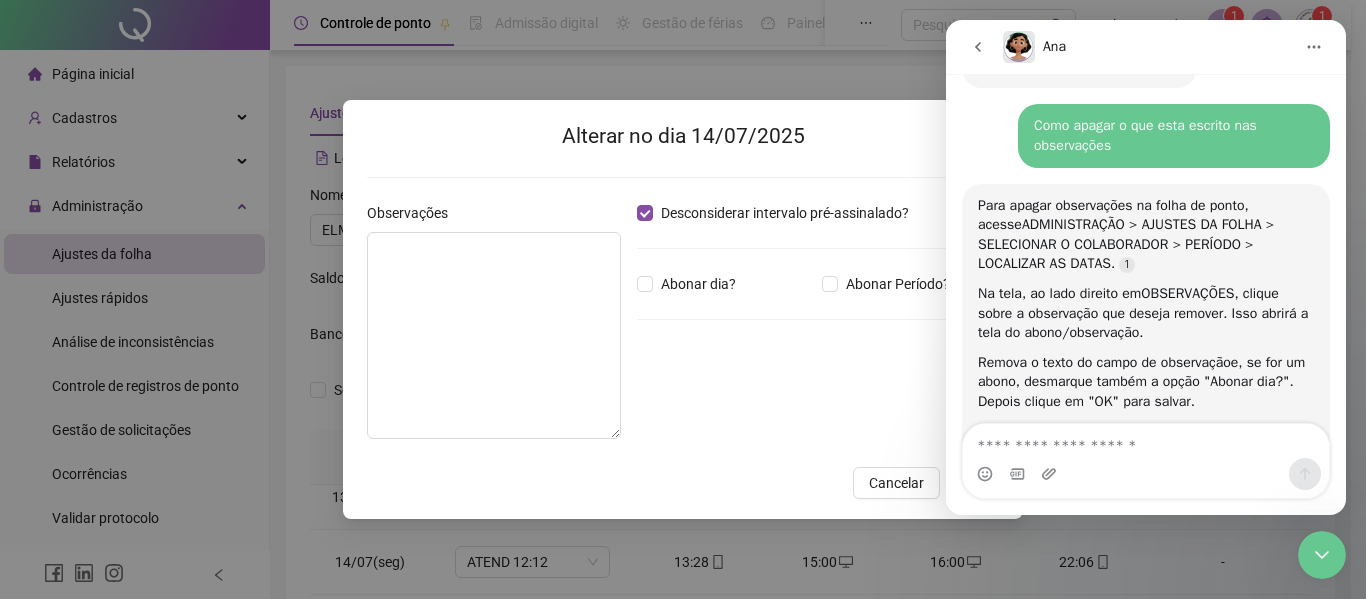 click on "Observações" at bounding box center (414, 213) 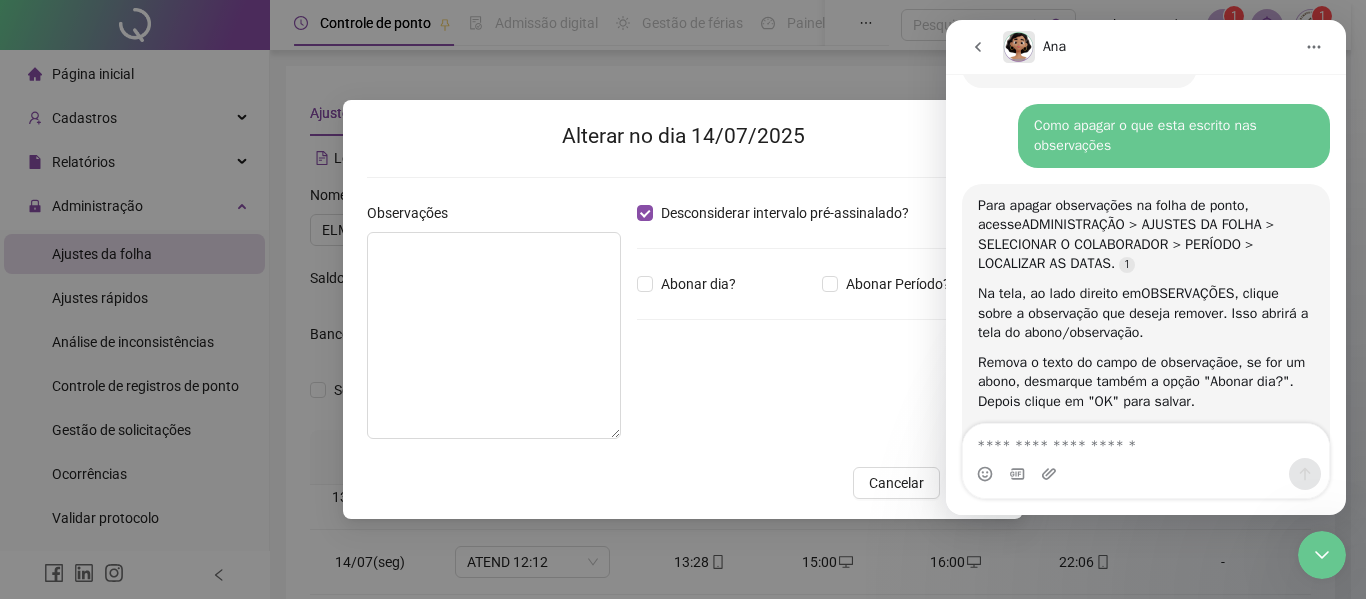 click 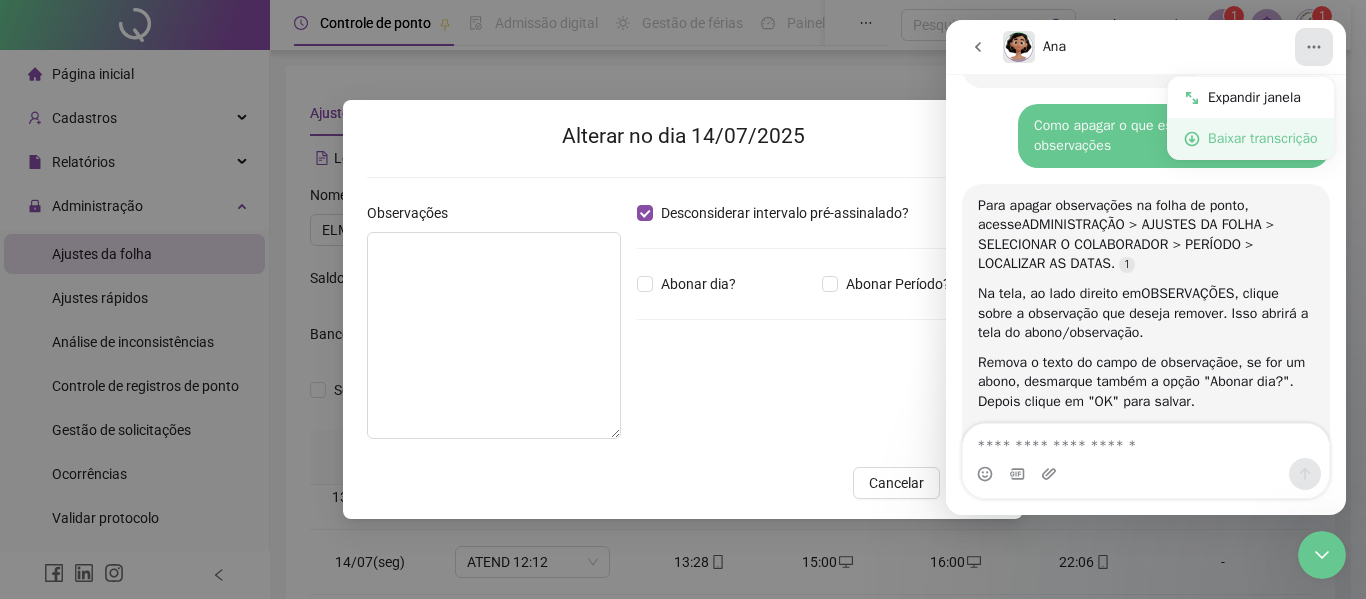 click on "Baixar transcrição" at bounding box center [1263, 138] 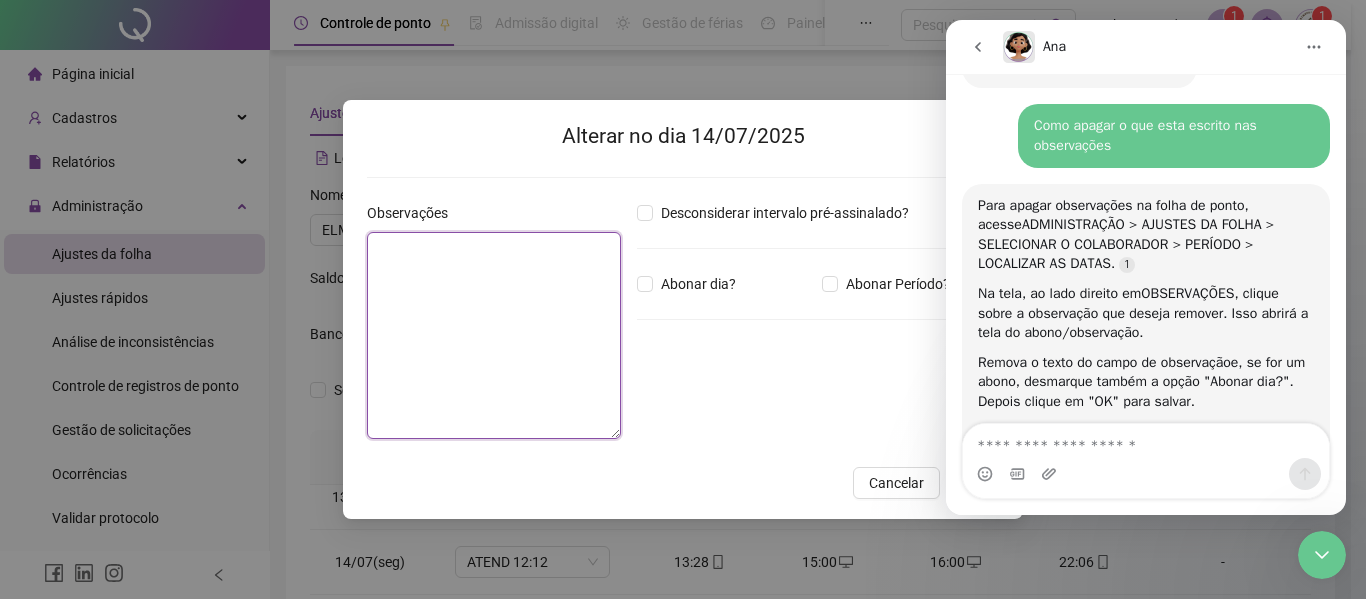 click at bounding box center [494, 335] 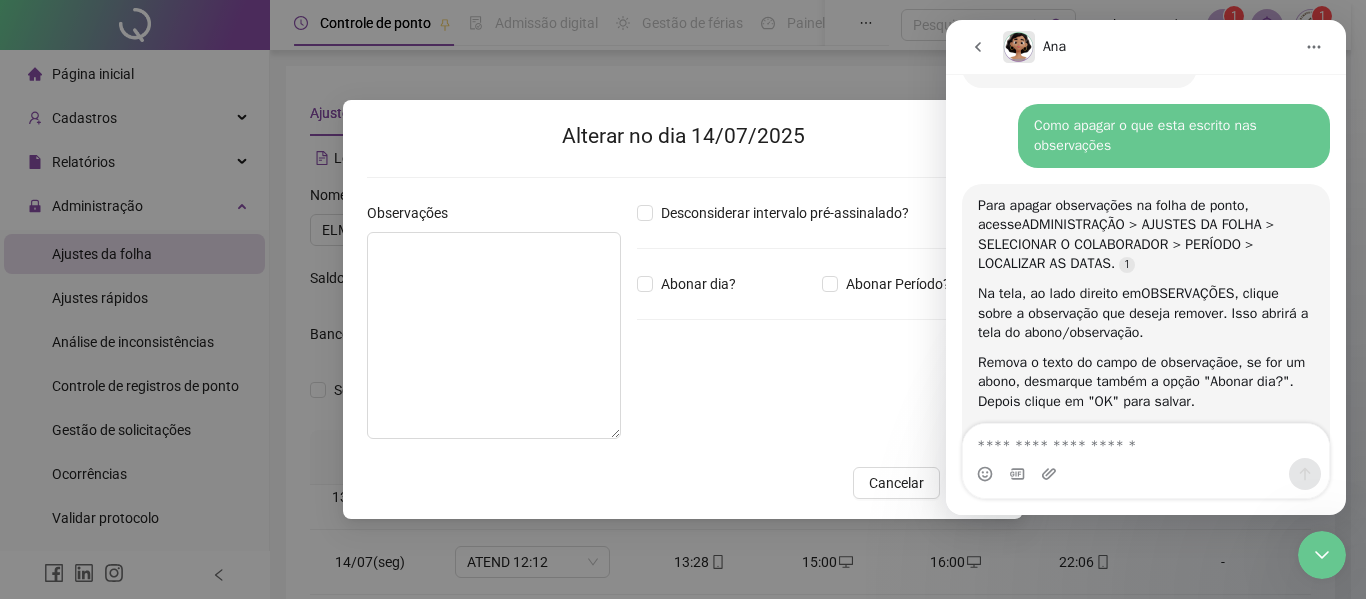 click at bounding box center [1322, 555] 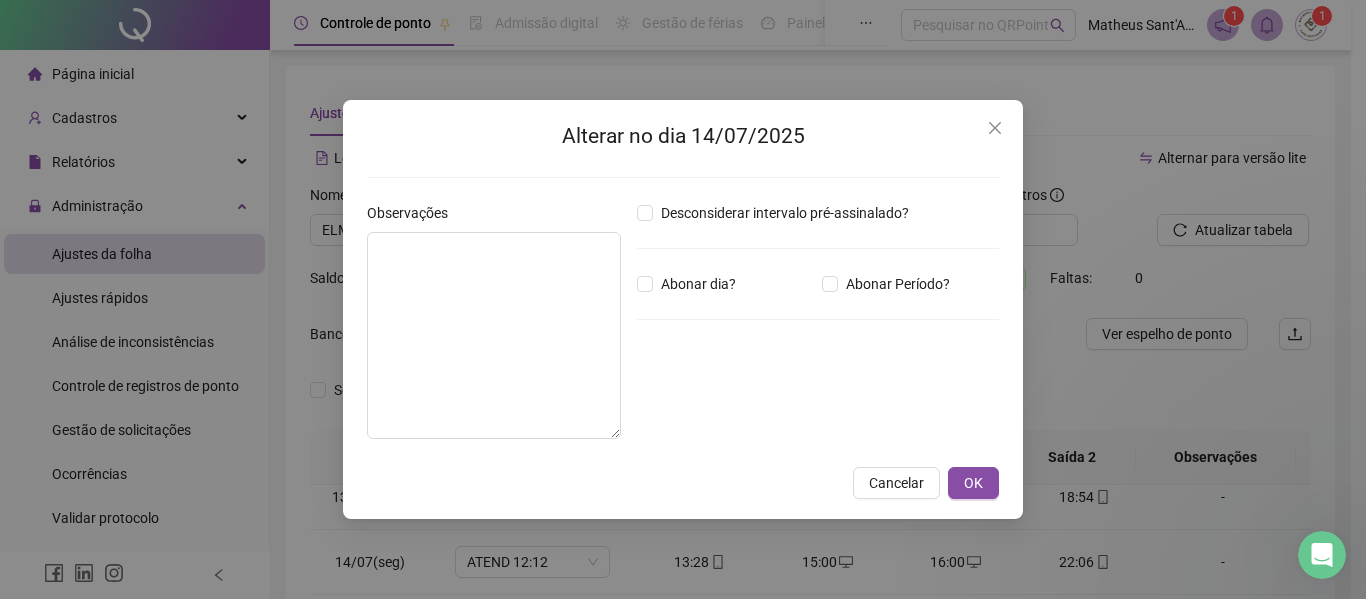 scroll, scrollTop: 0, scrollLeft: 0, axis: both 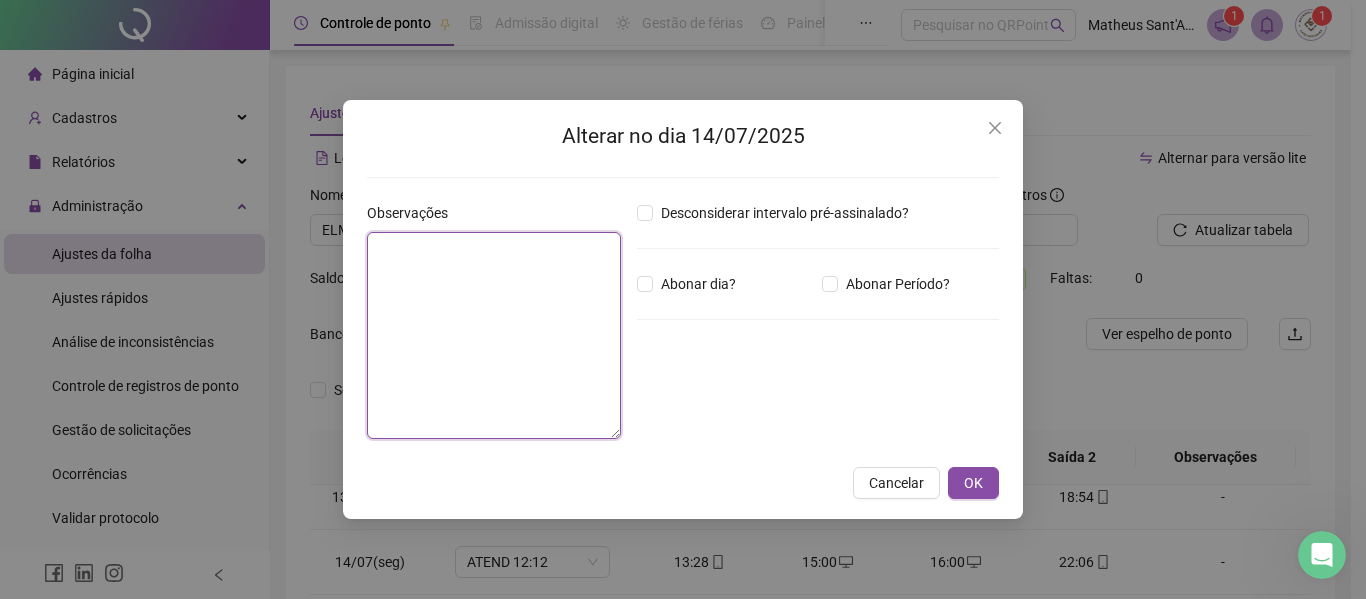click at bounding box center [494, 335] 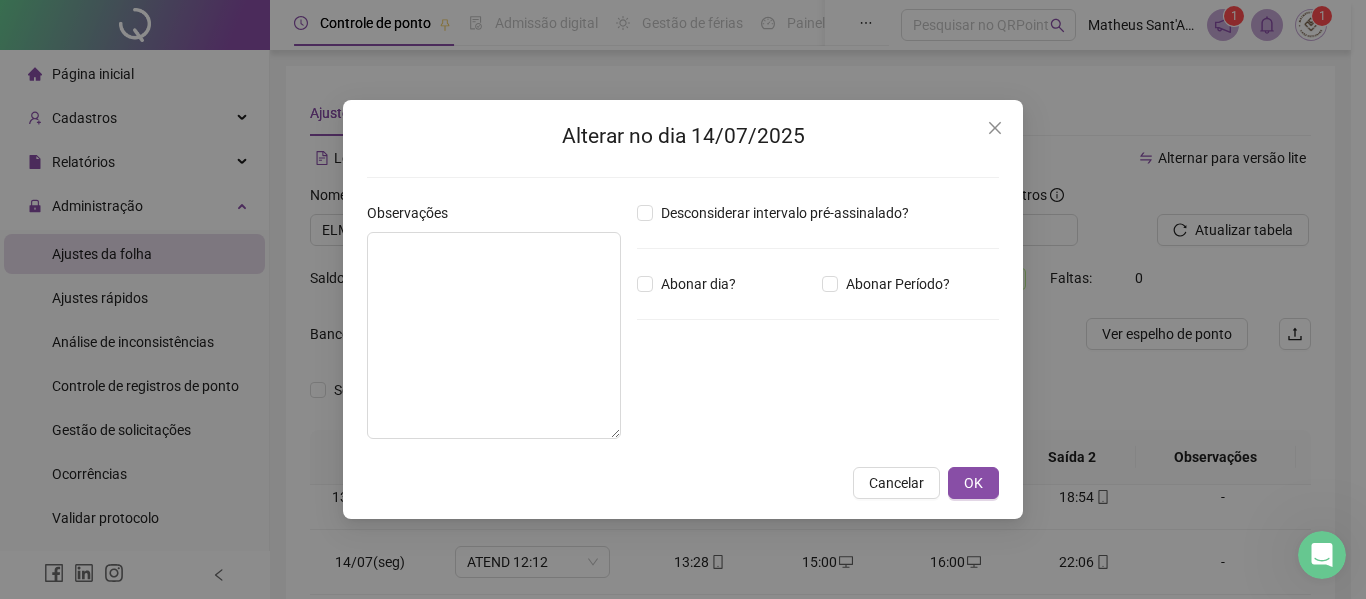 click on "Alterar no dia   14/07/2025 Observações Desconsiderar intervalo pré-assinalado? Abonar dia? Abonar Período? Horas a abonar ***** Aplicar regime de compensação Cancelar OK" at bounding box center (683, 299) 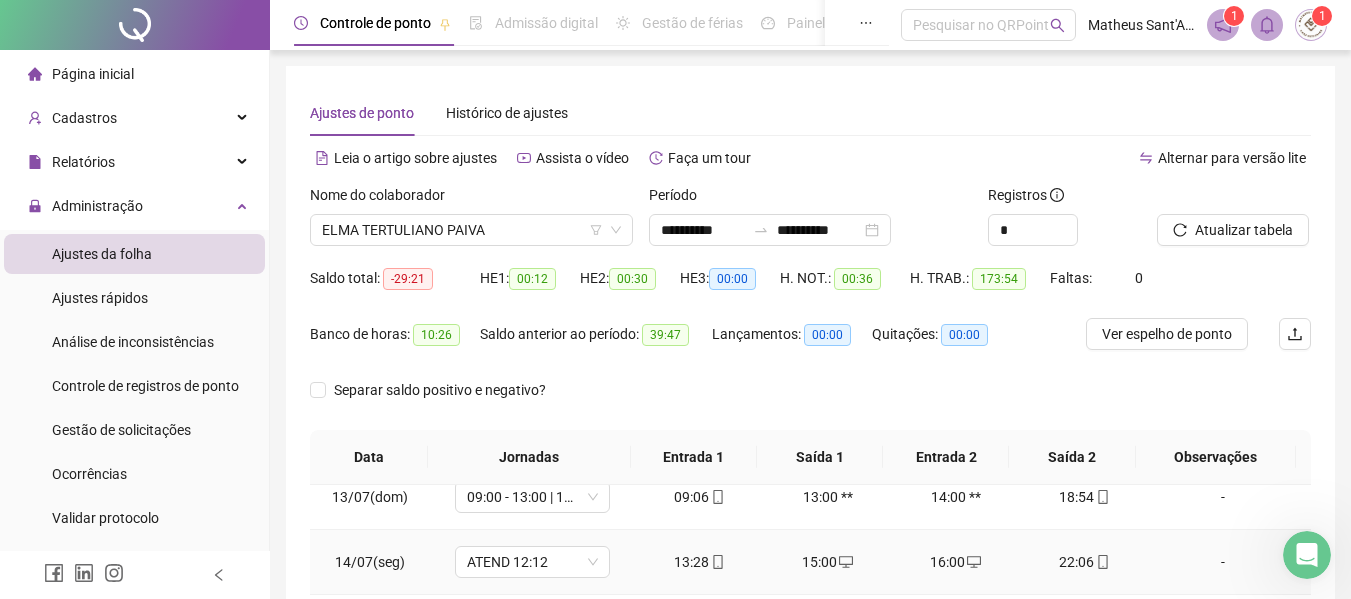 click on "-" at bounding box center [1223, 562] 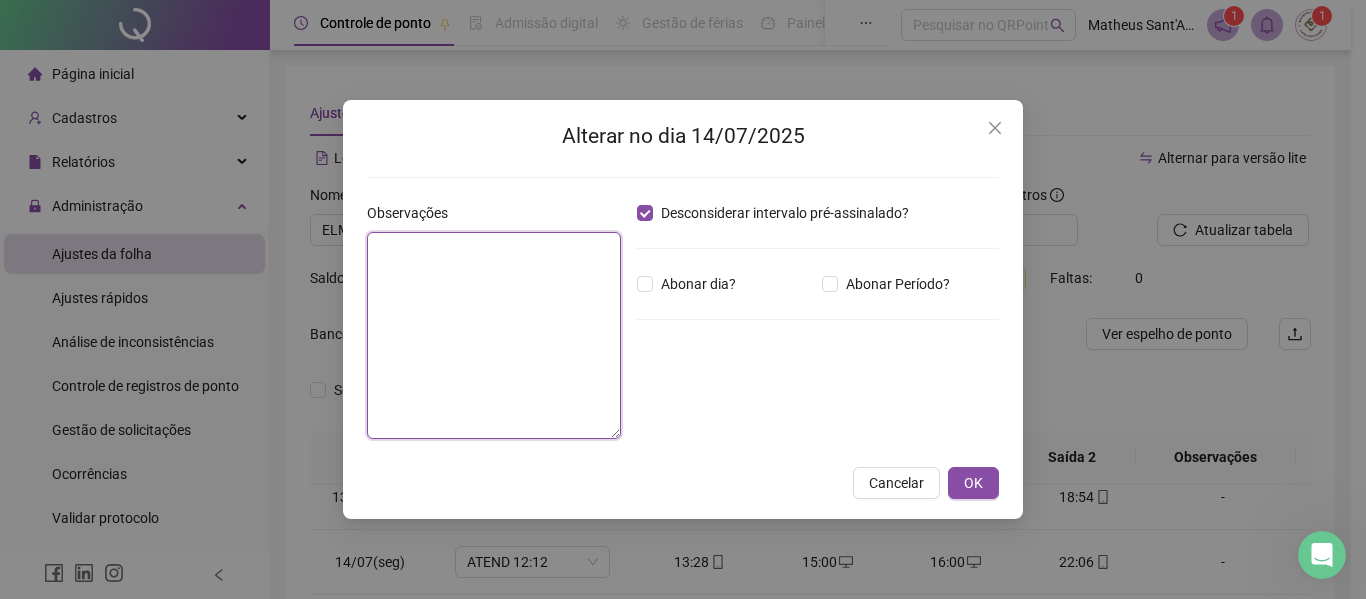 click at bounding box center (494, 335) 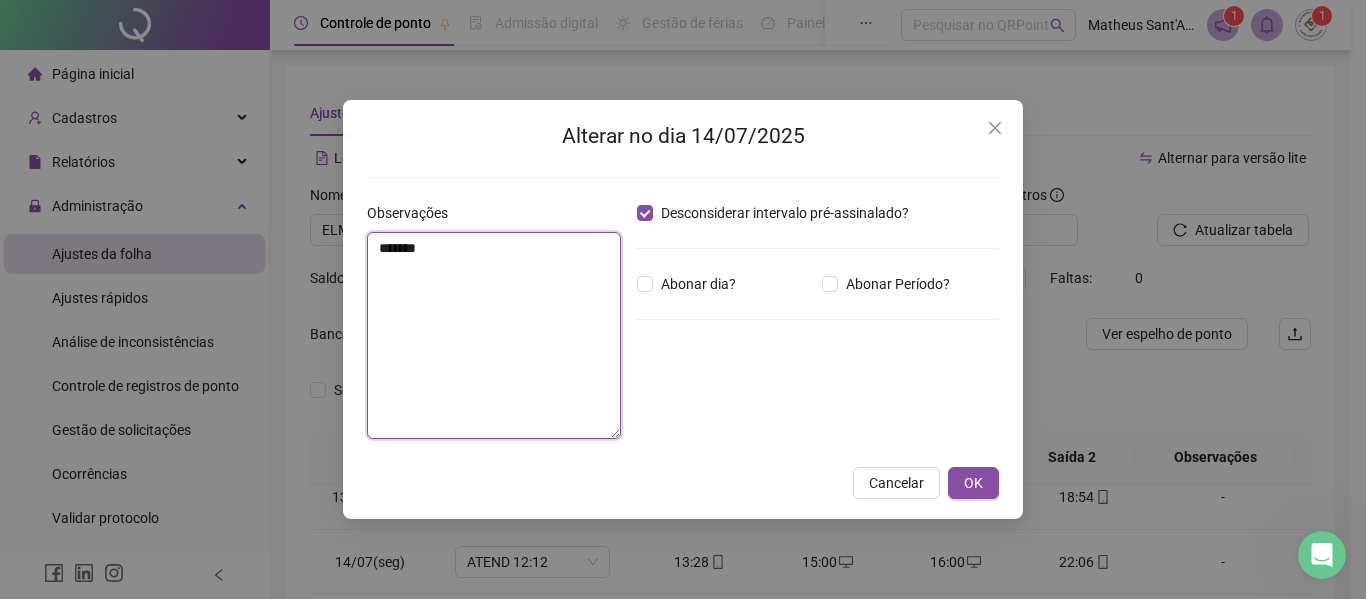 type on "*******" 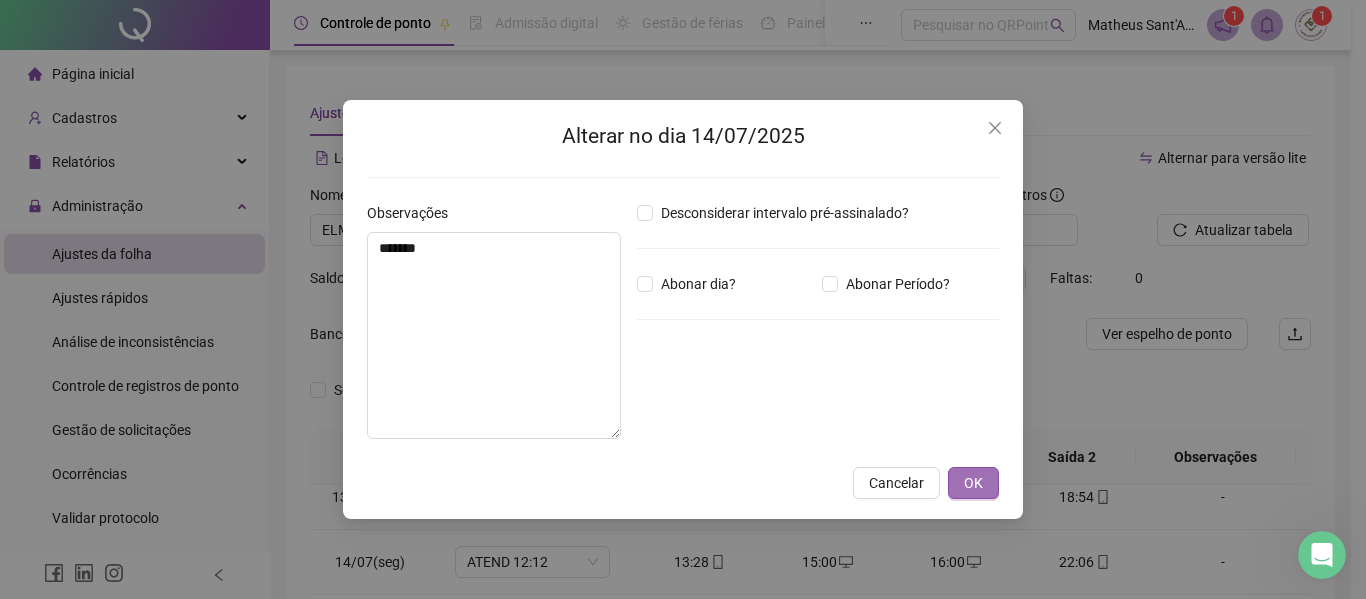 click on "OK" at bounding box center [973, 483] 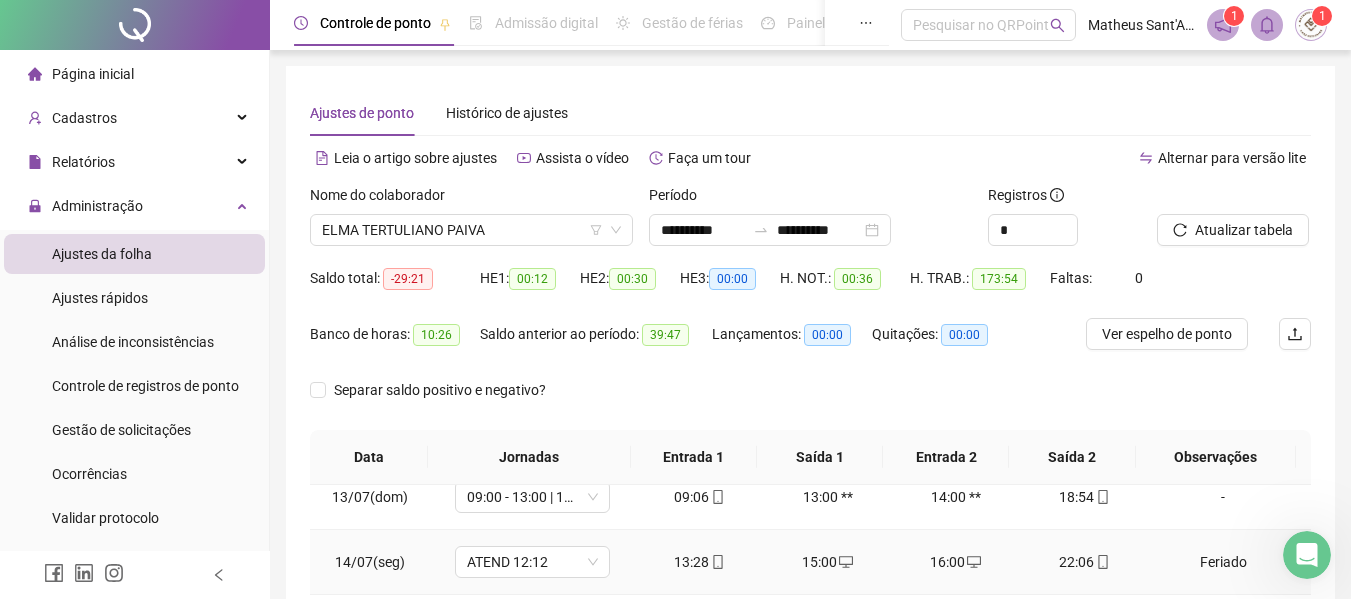 click on "Feriado" at bounding box center [1223, 562] 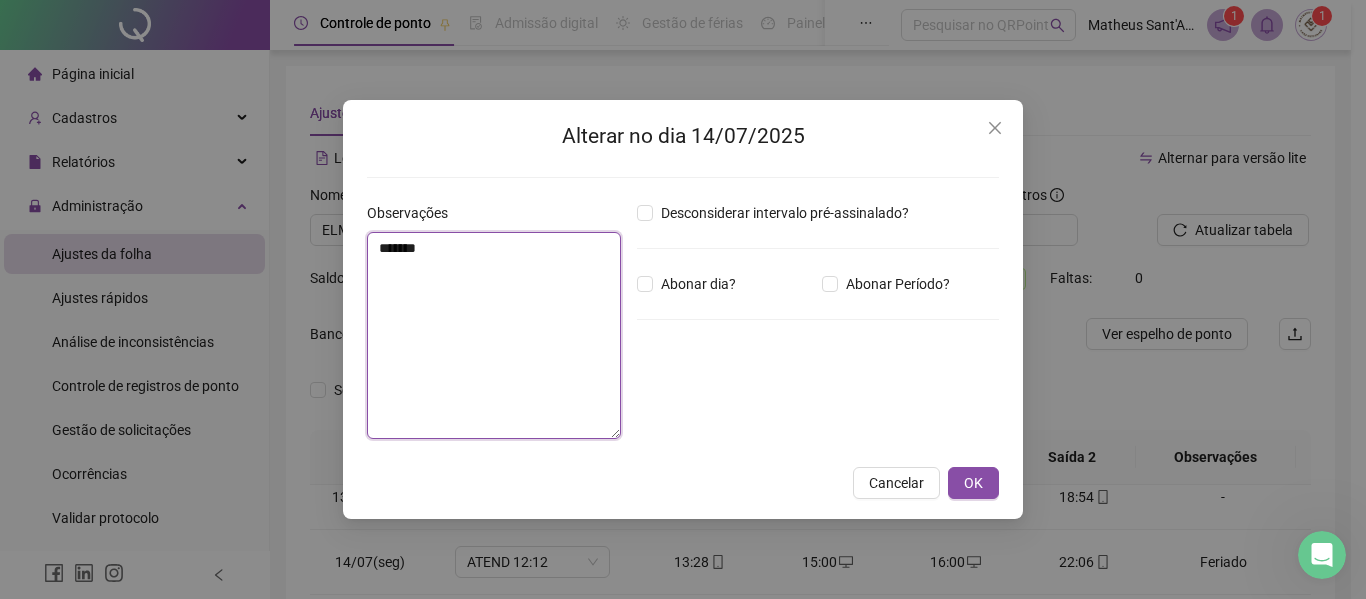 drag, startPoint x: 427, startPoint y: 249, endPoint x: 357, endPoint y: 248, distance: 70.00714 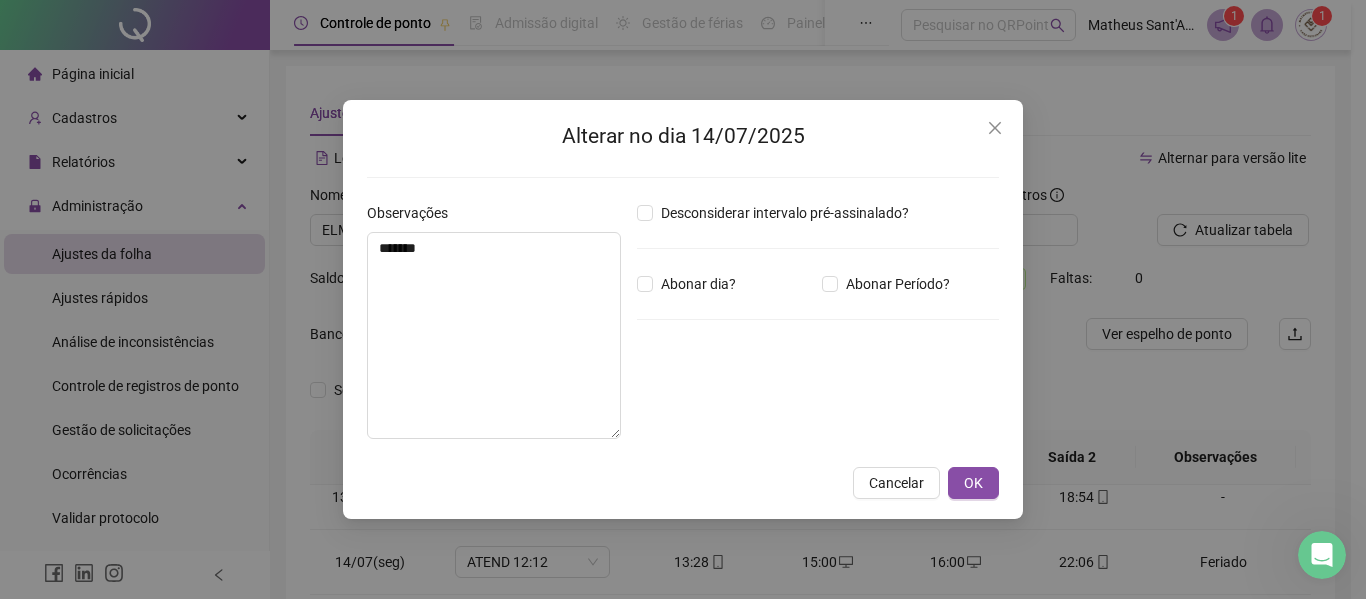 click on "Alterar no dia   [DATE] Observações ******* Desconsiderar intervalo pré-assinalado? Abonar dia? Abonar Período? Horas a abonar ***** Aplicar regime de compensação Cancelar OK" at bounding box center [683, 309] 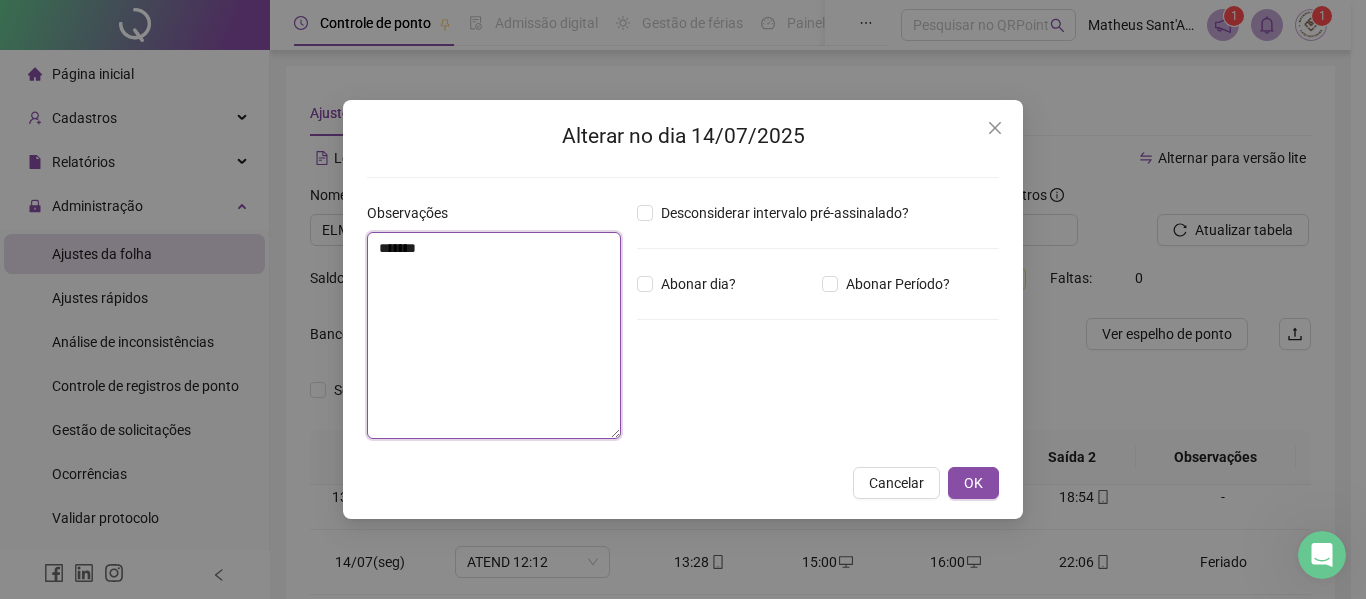 click on "*******" at bounding box center (494, 335) 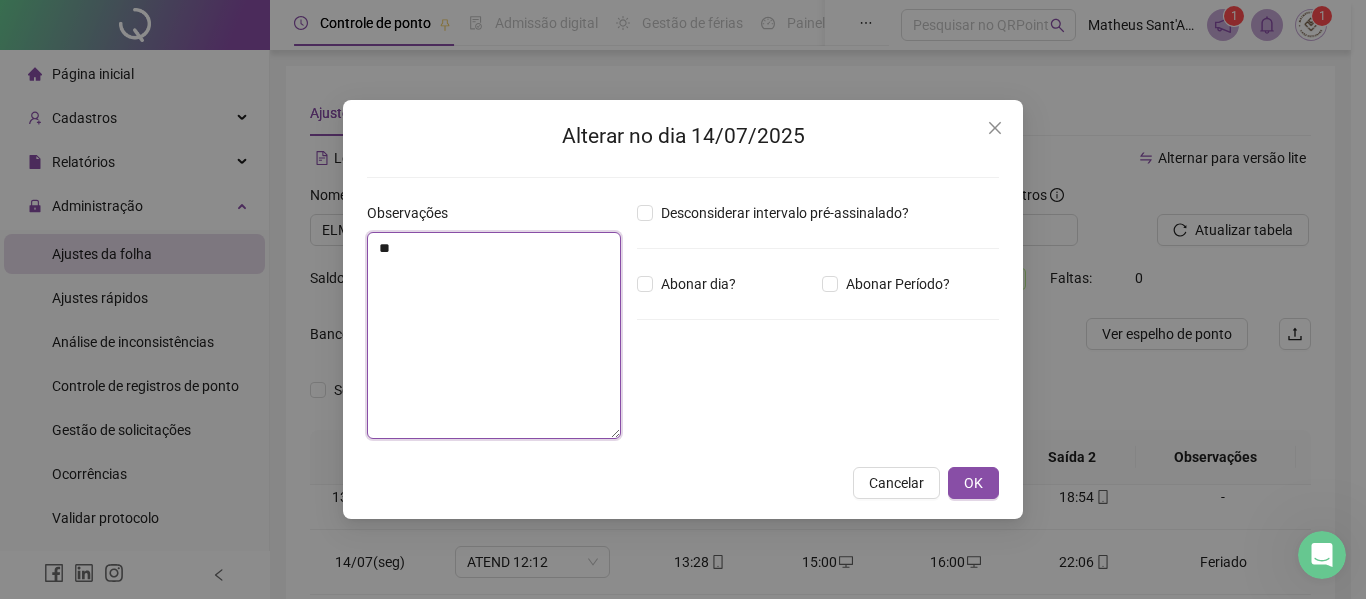 type on "*" 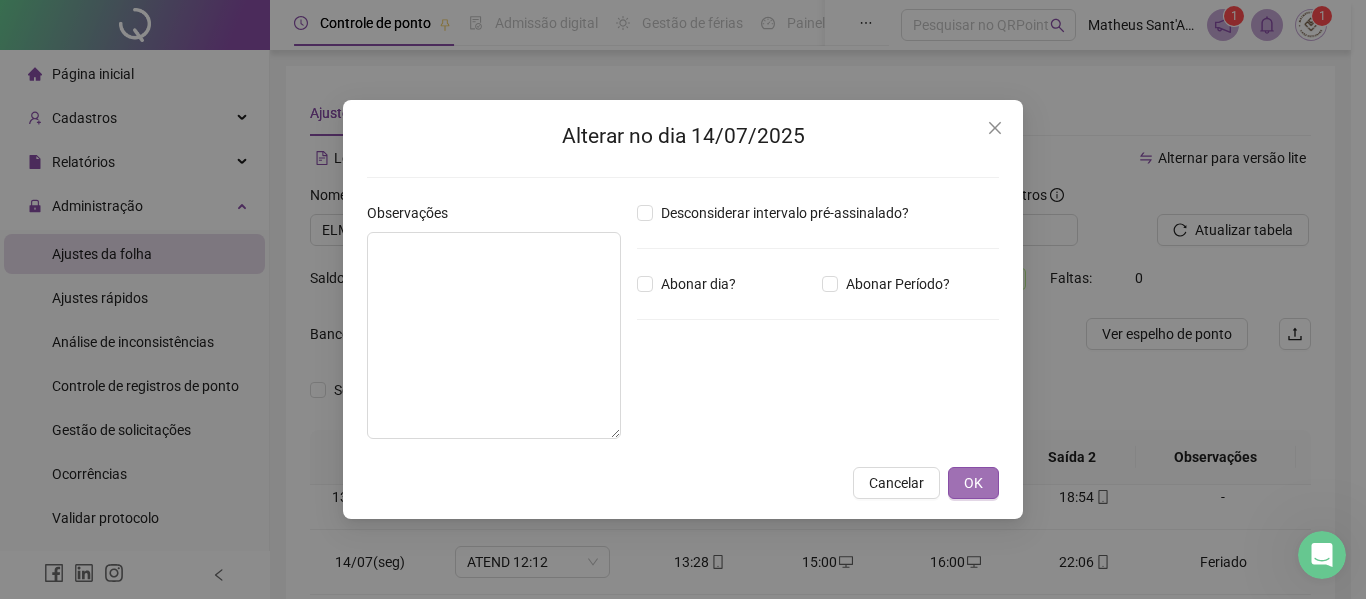 click on "OK" at bounding box center [973, 483] 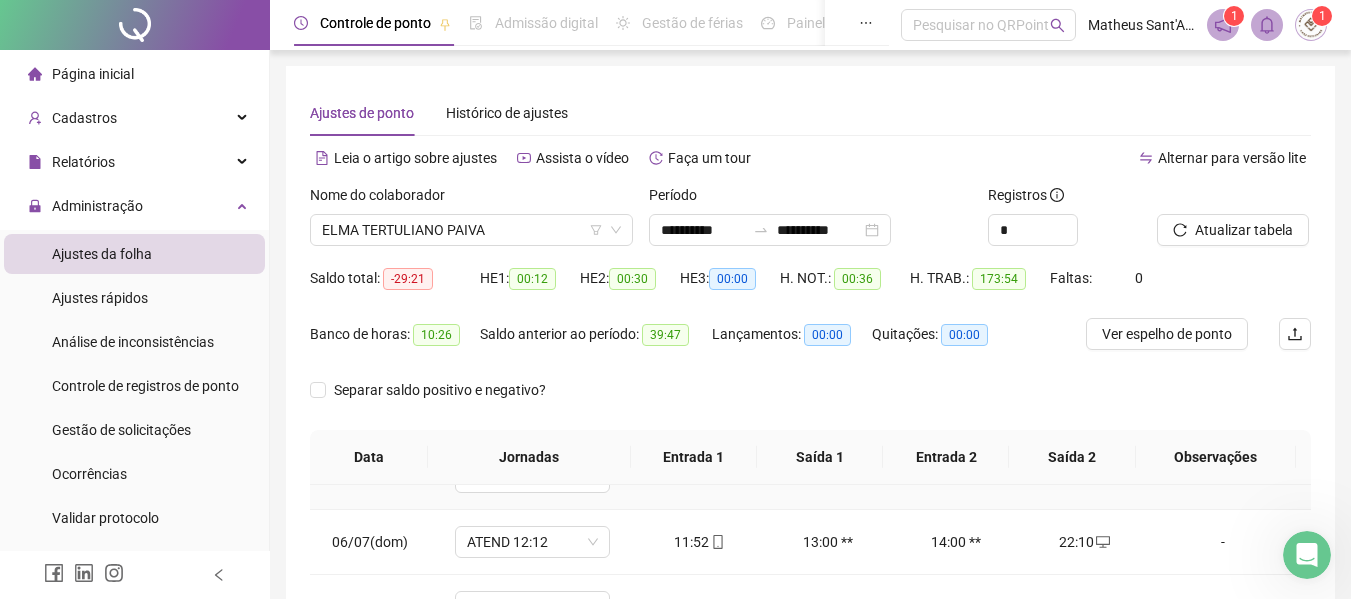 scroll, scrollTop: 400, scrollLeft: 0, axis: vertical 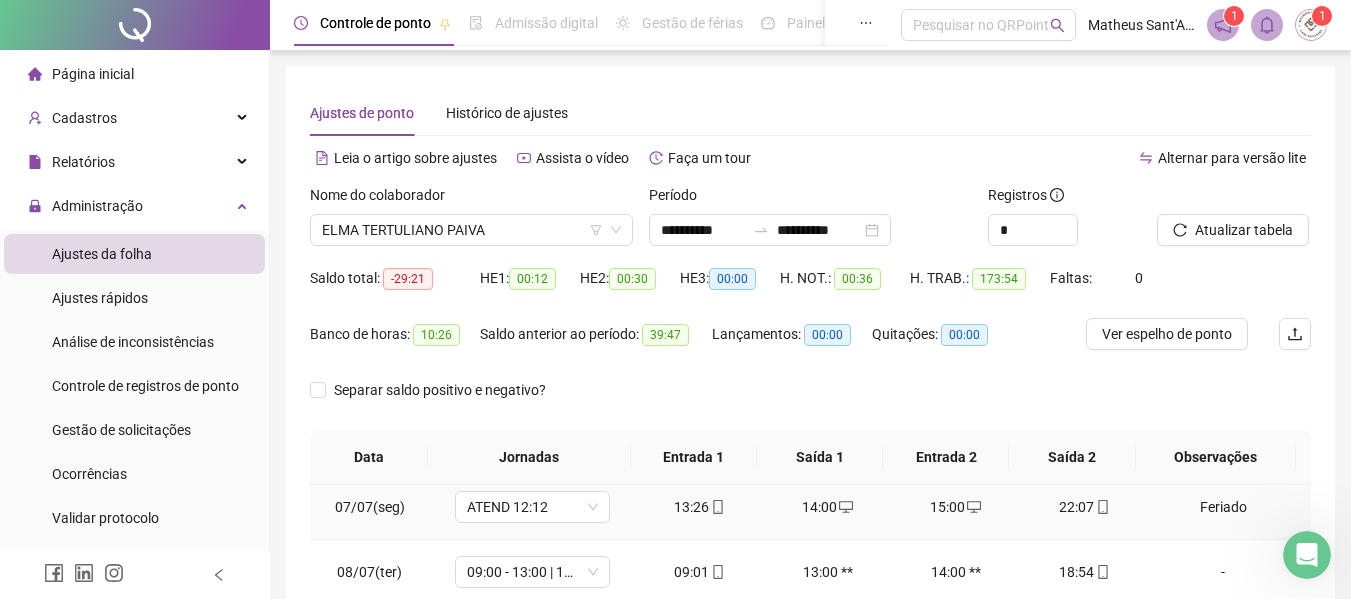 click on "Feriado" at bounding box center (1223, 507) 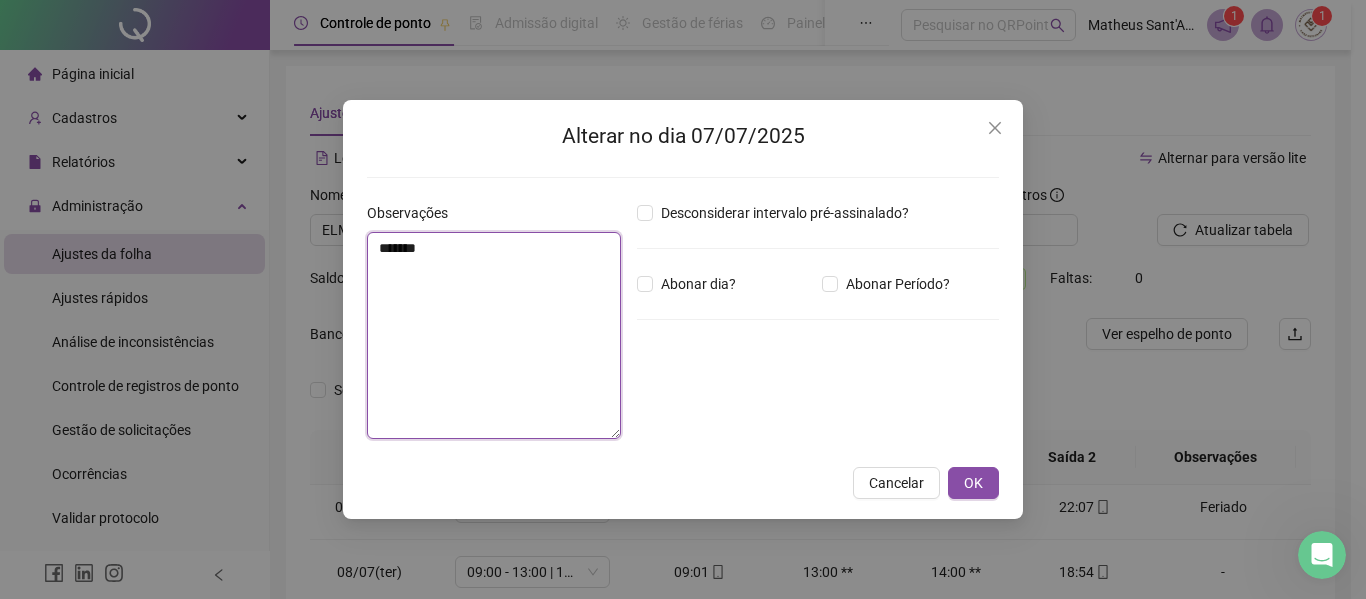 click on "*******" at bounding box center (494, 335) 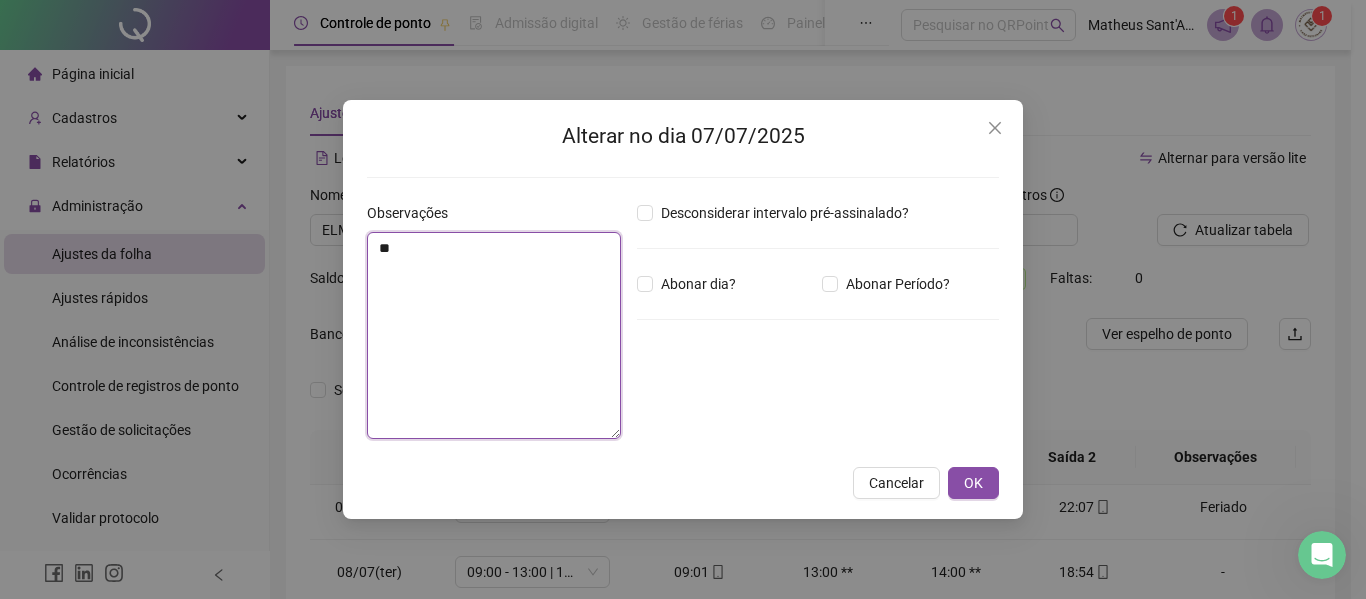 type on "*" 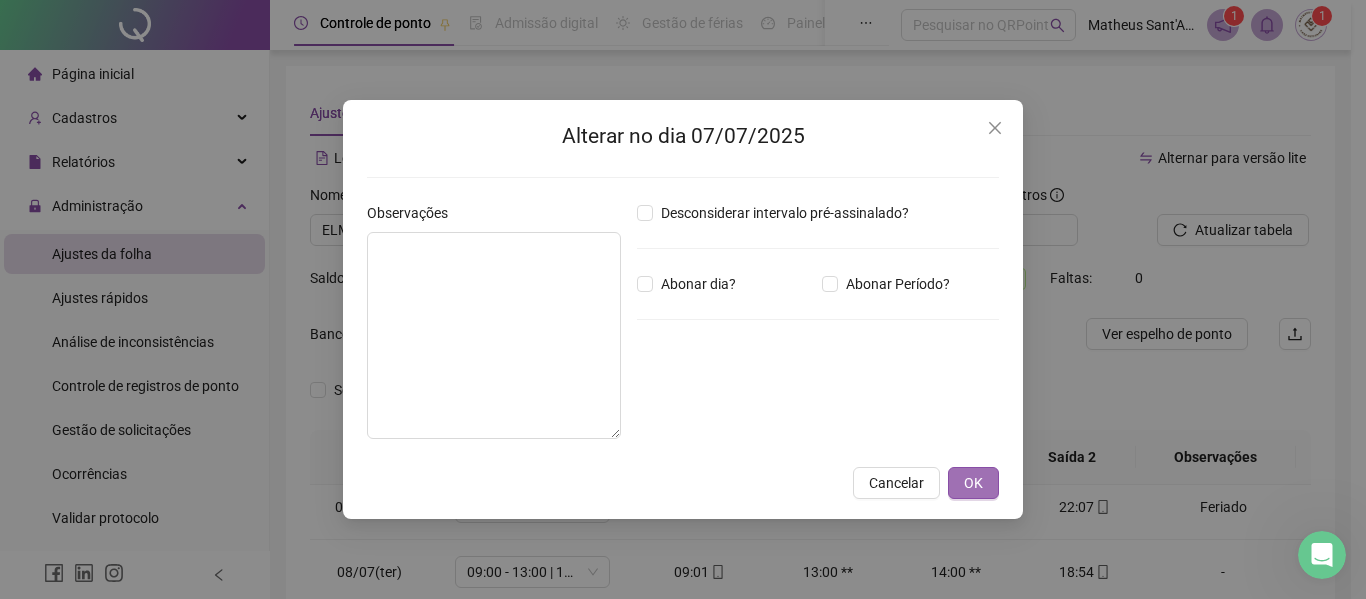 click on "OK" at bounding box center (973, 483) 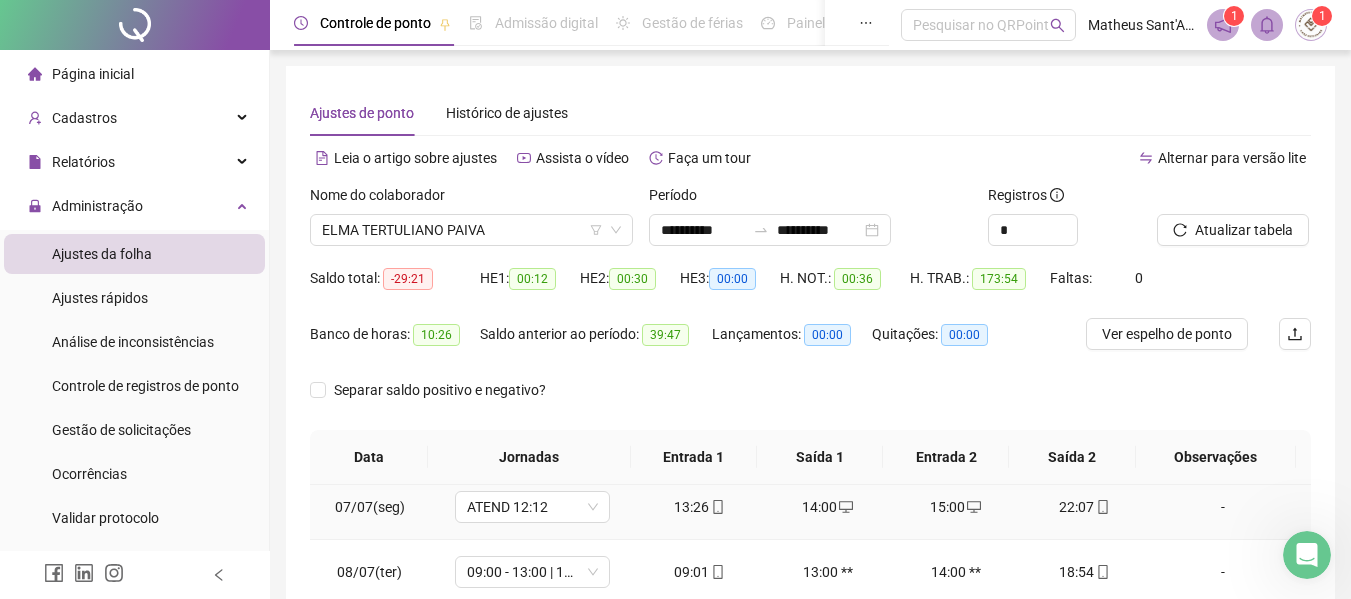 click on "-" at bounding box center [1223, 507] 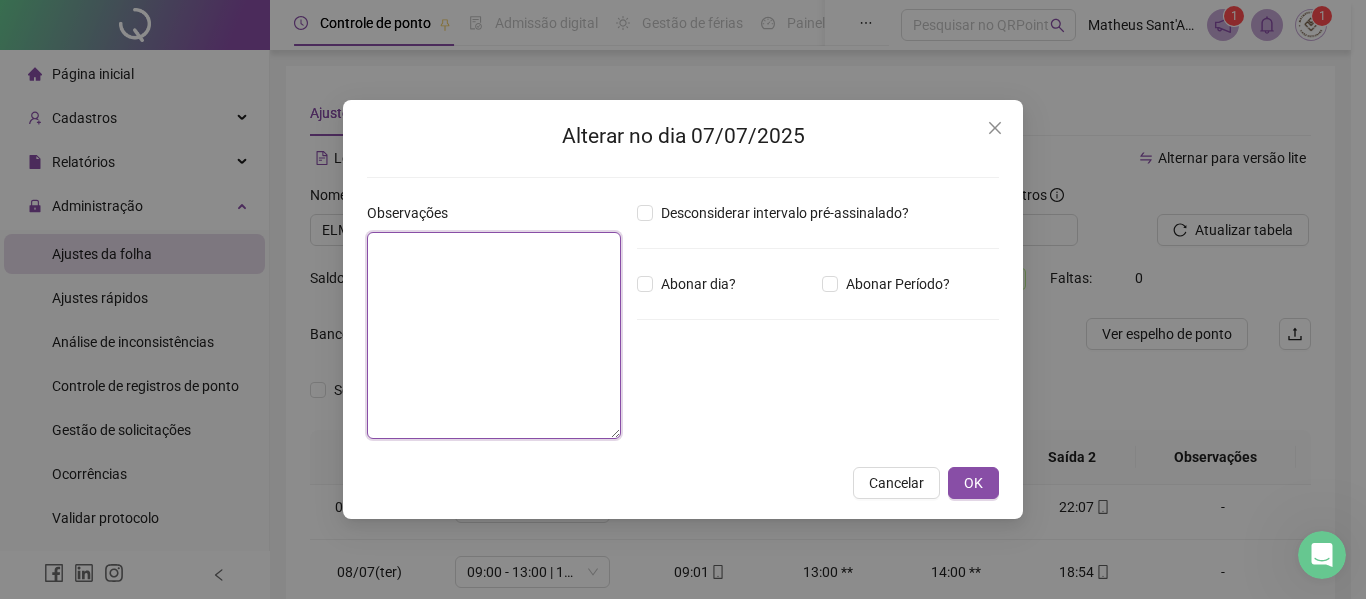 click at bounding box center (494, 335) 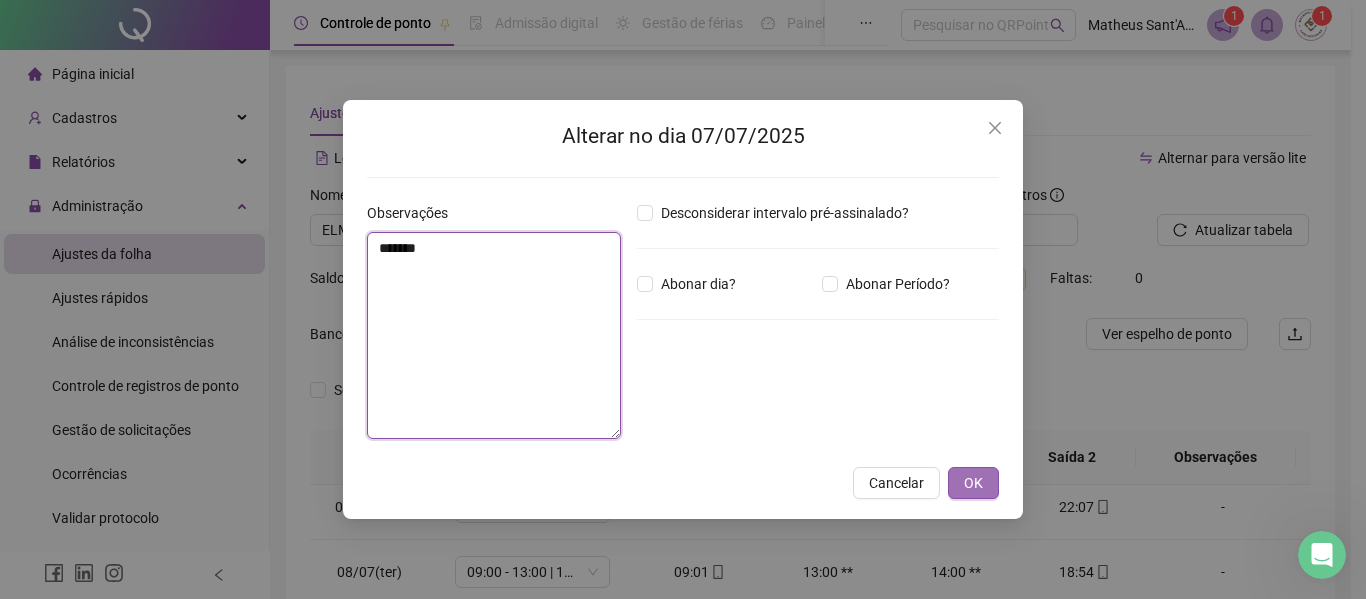 type on "*******" 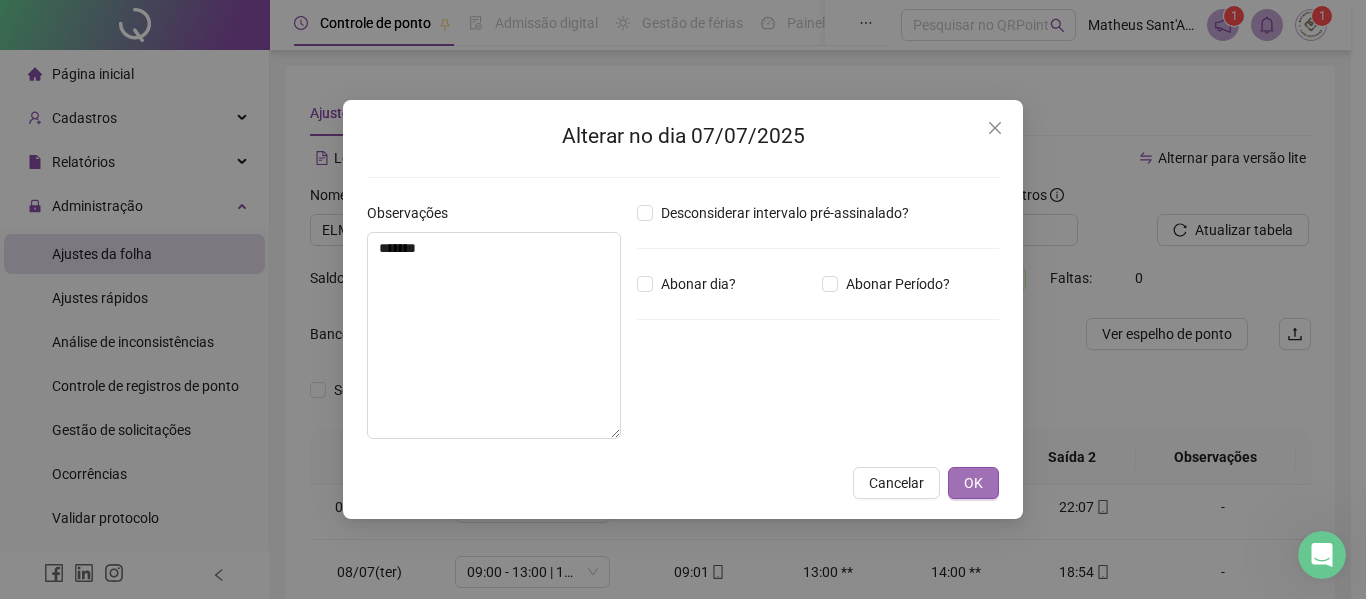 click on "OK" at bounding box center (973, 483) 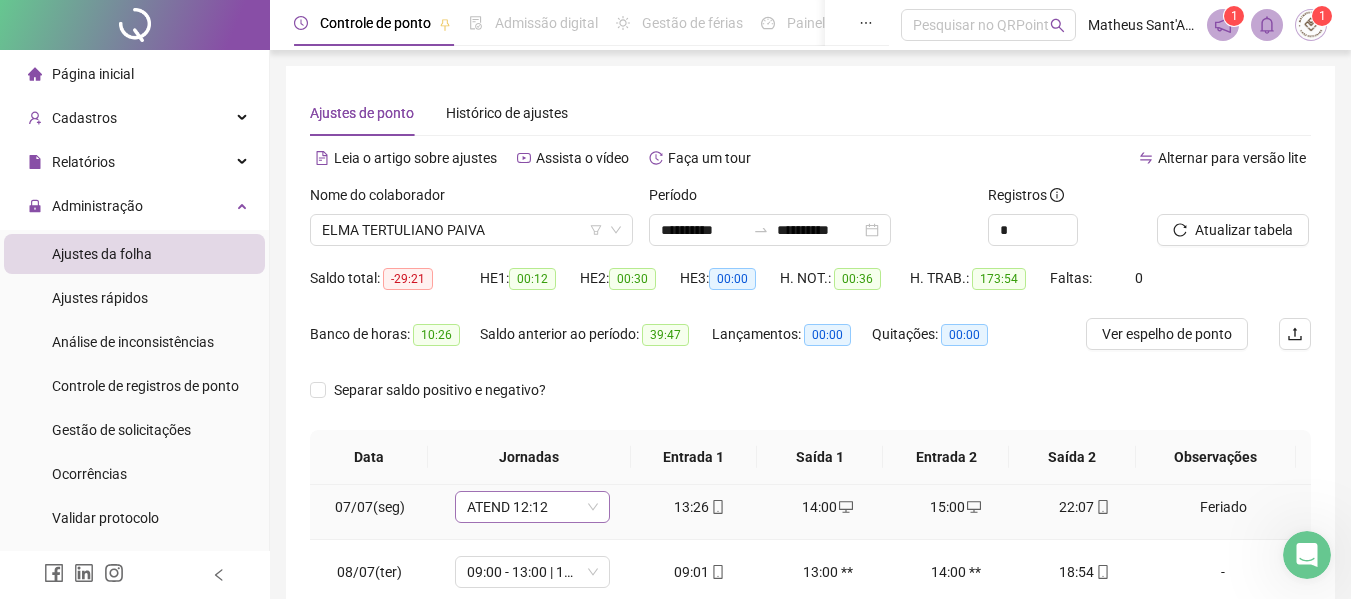 click on "ATEND 12:12" at bounding box center [532, 507] 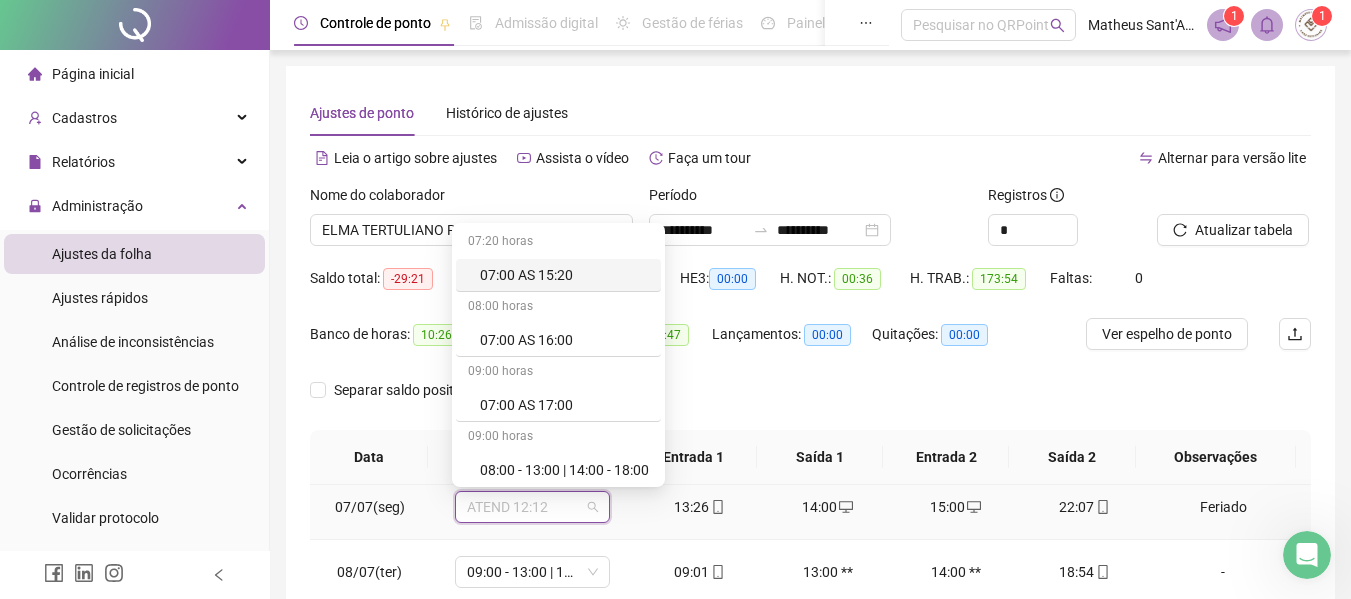 click on "ATEND 12:12" at bounding box center (532, 507) 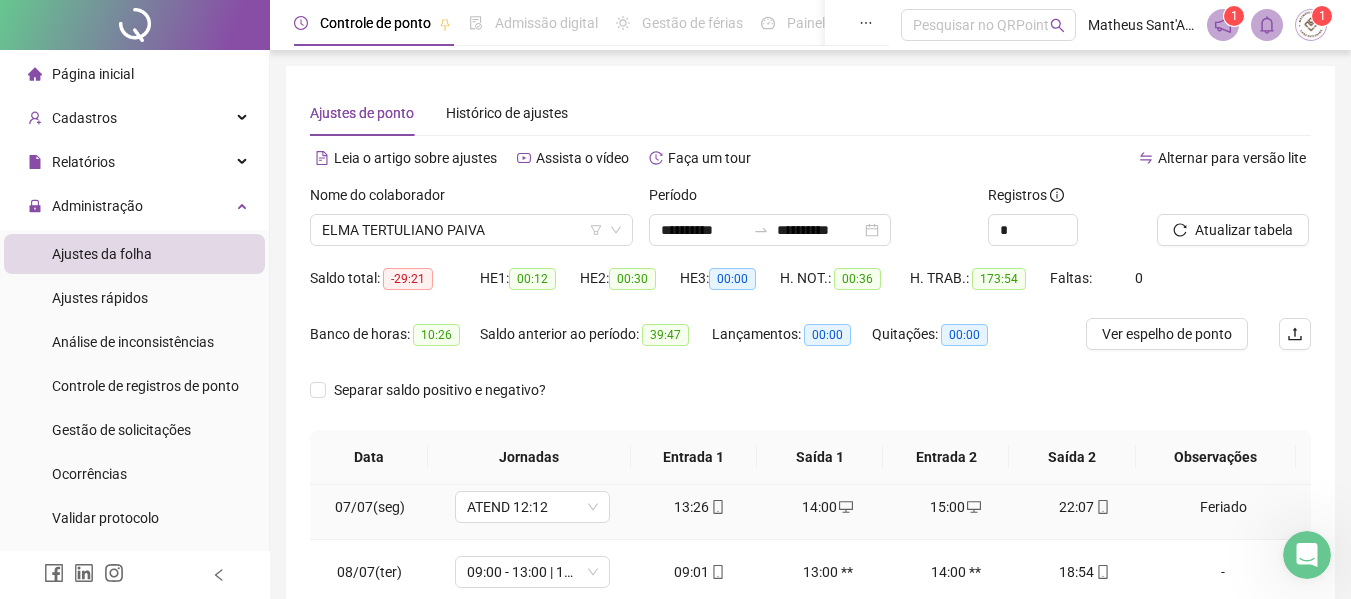 click on "14:00" at bounding box center [828, 507] 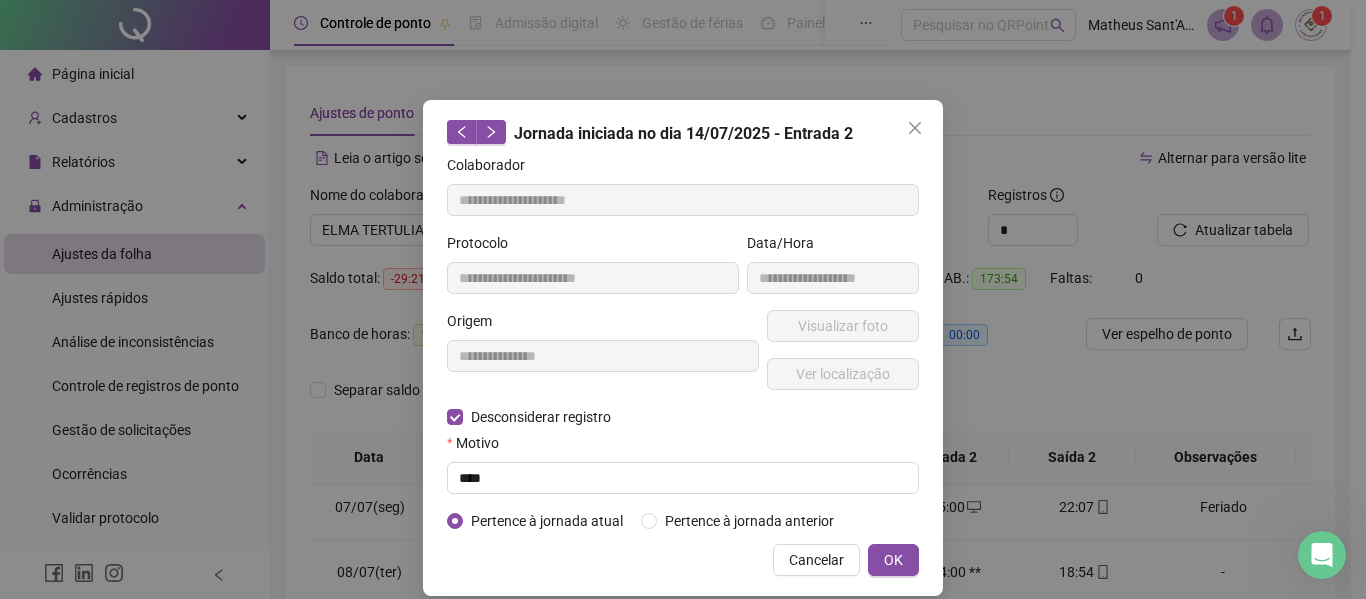 type on "**********" 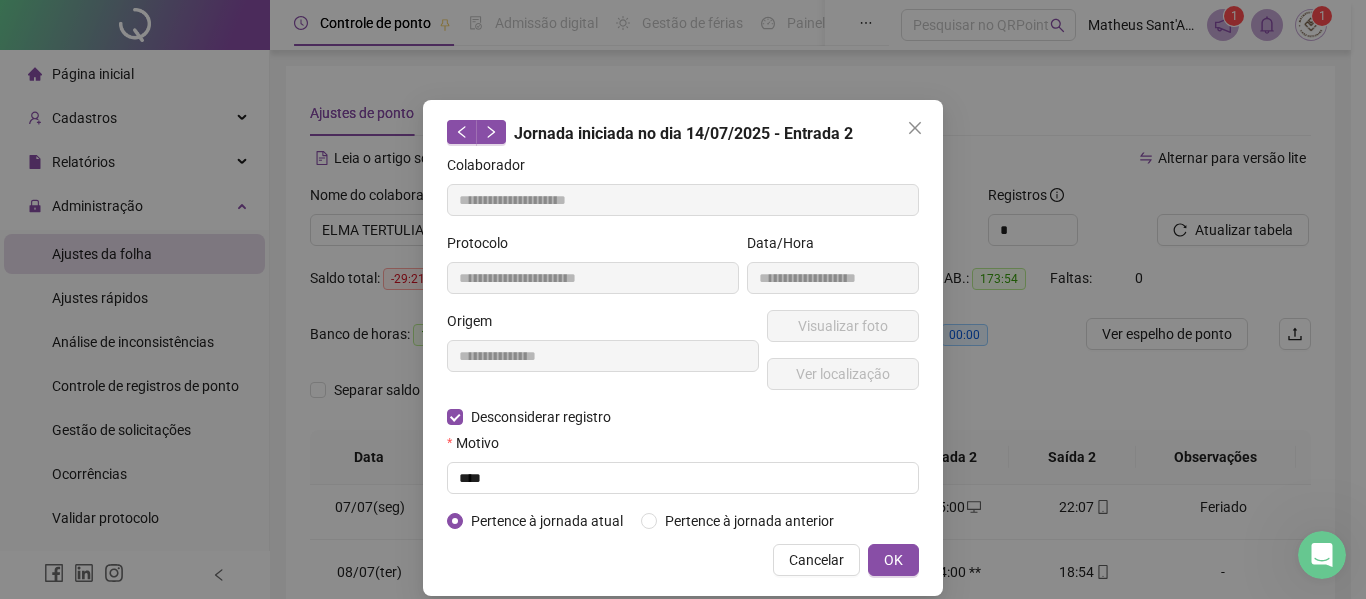 type on "**********" 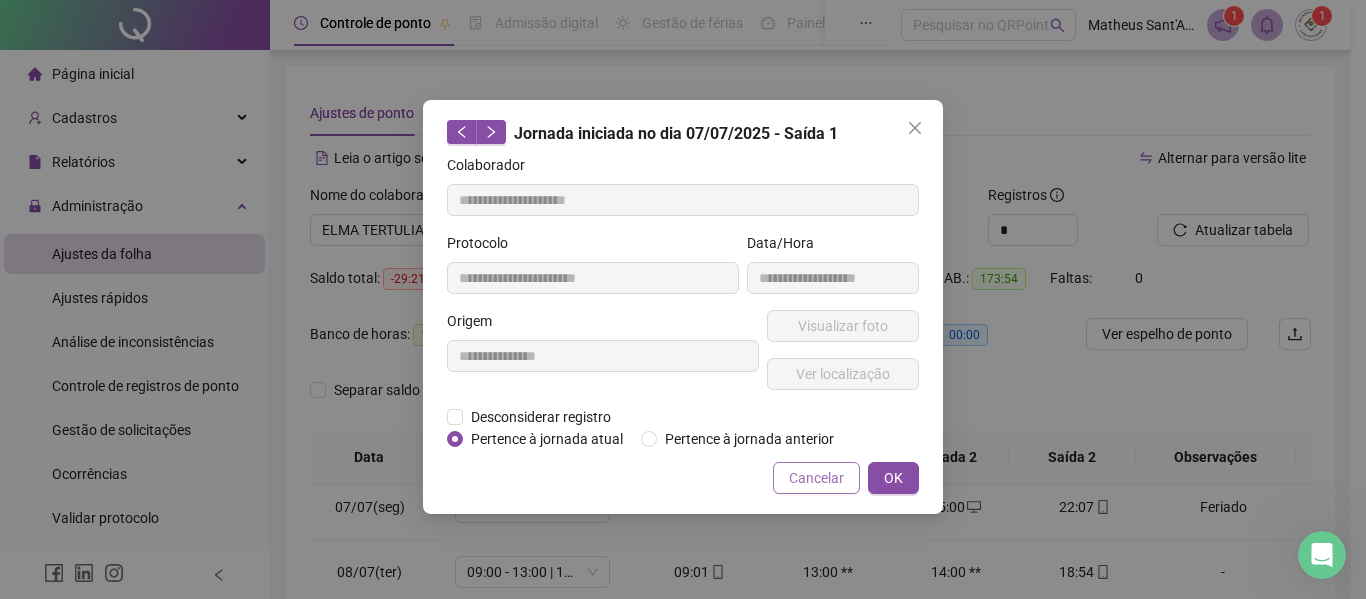 click on "Cancelar" at bounding box center [816, 478] 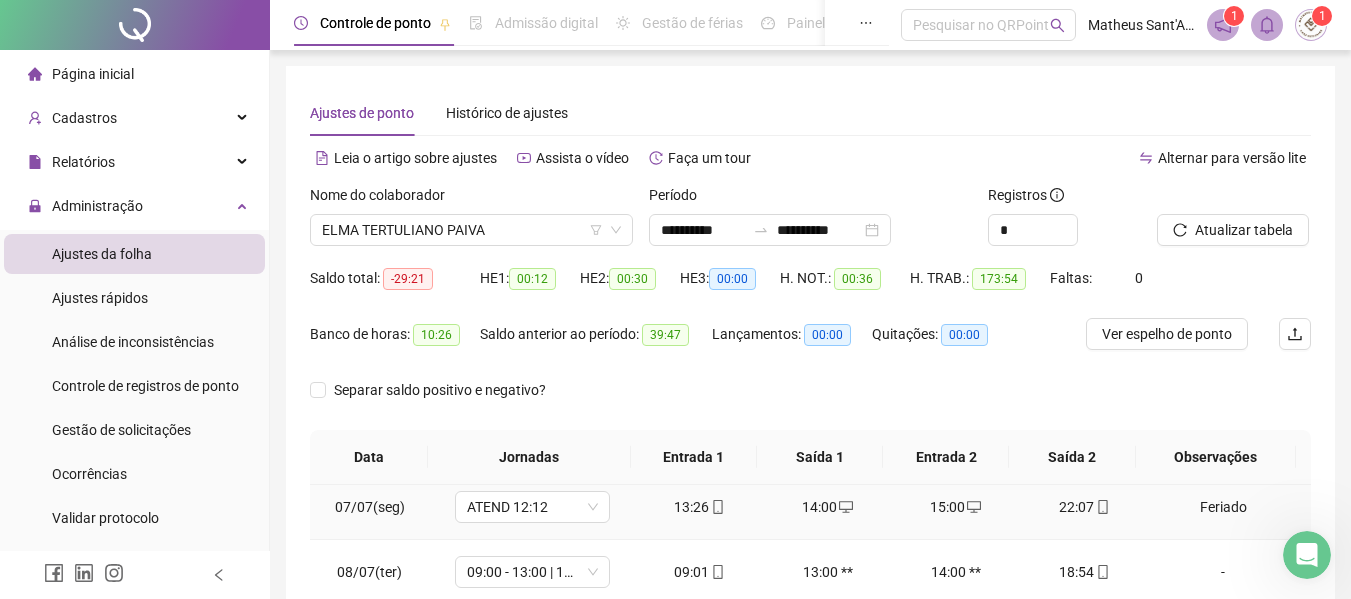 click on "14:00" at bounding box center [828, 507] 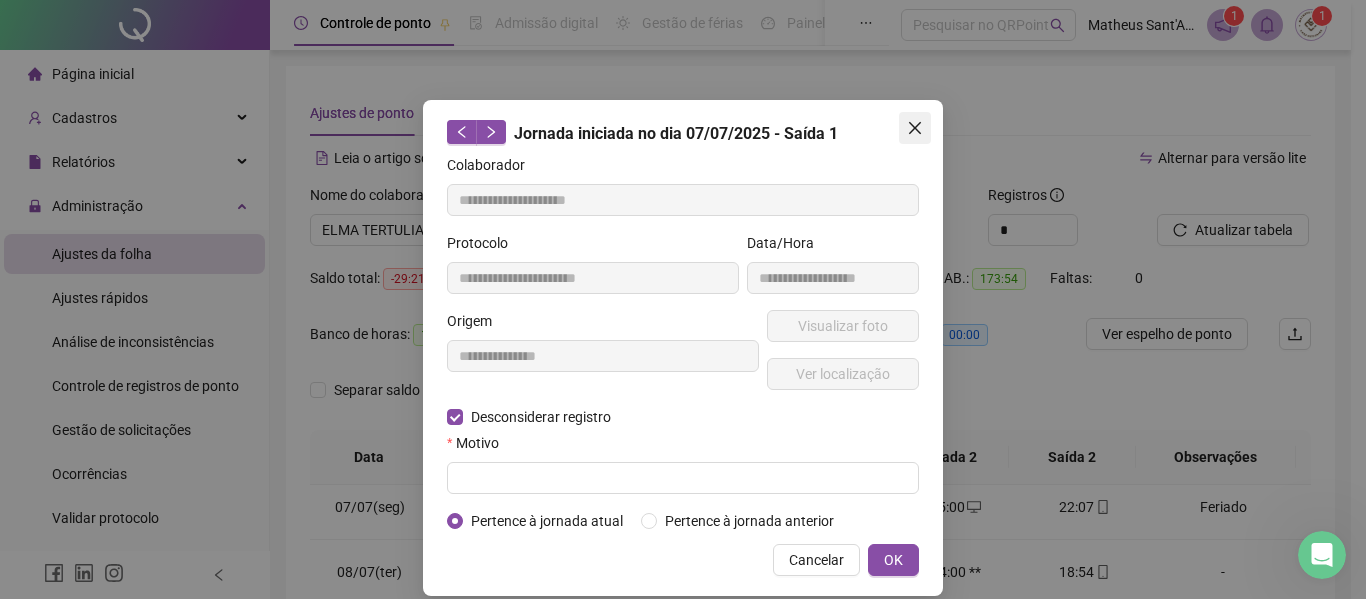 click 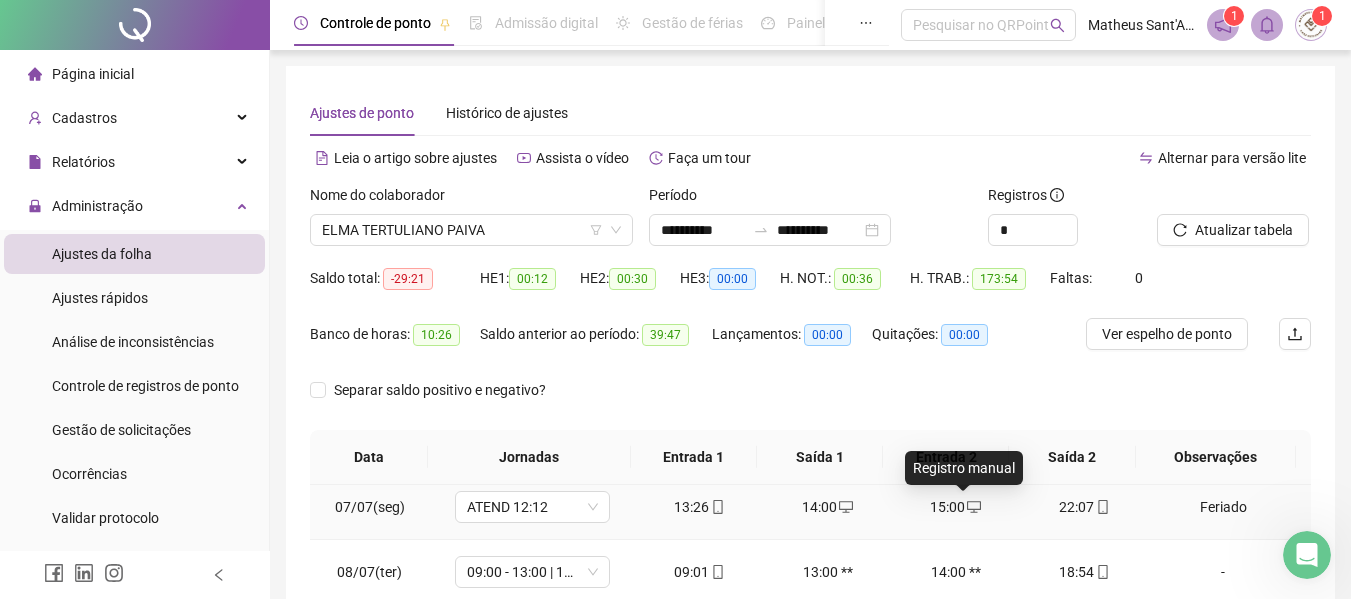 click 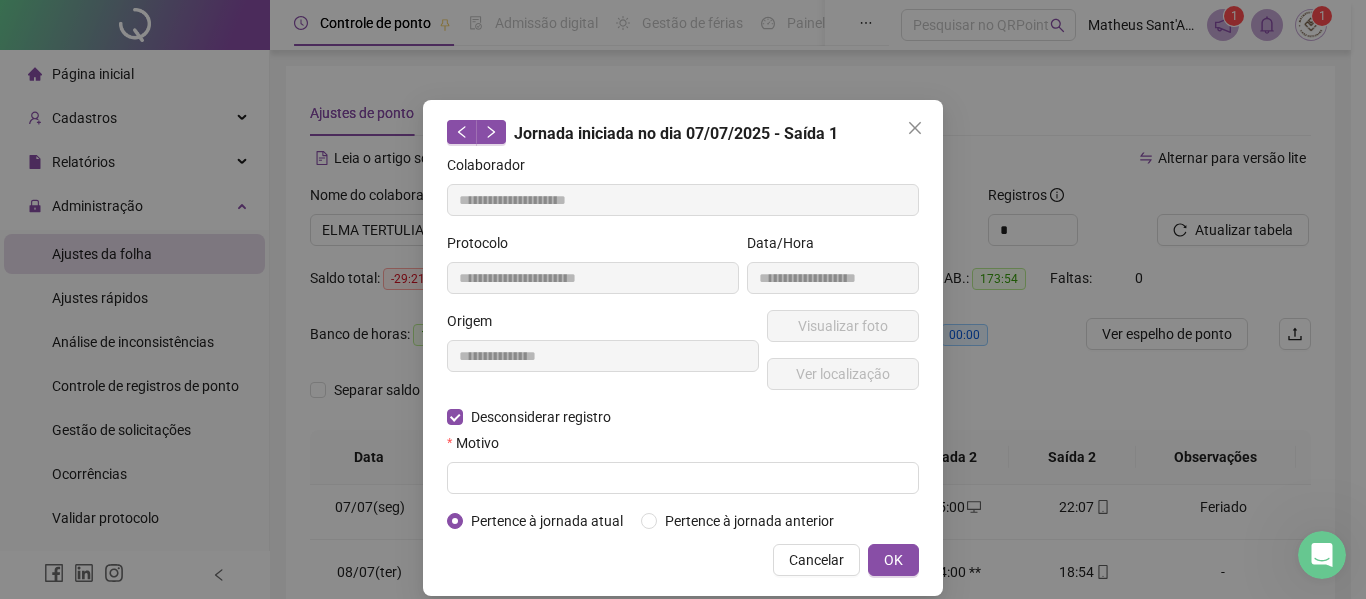 type on "**********" 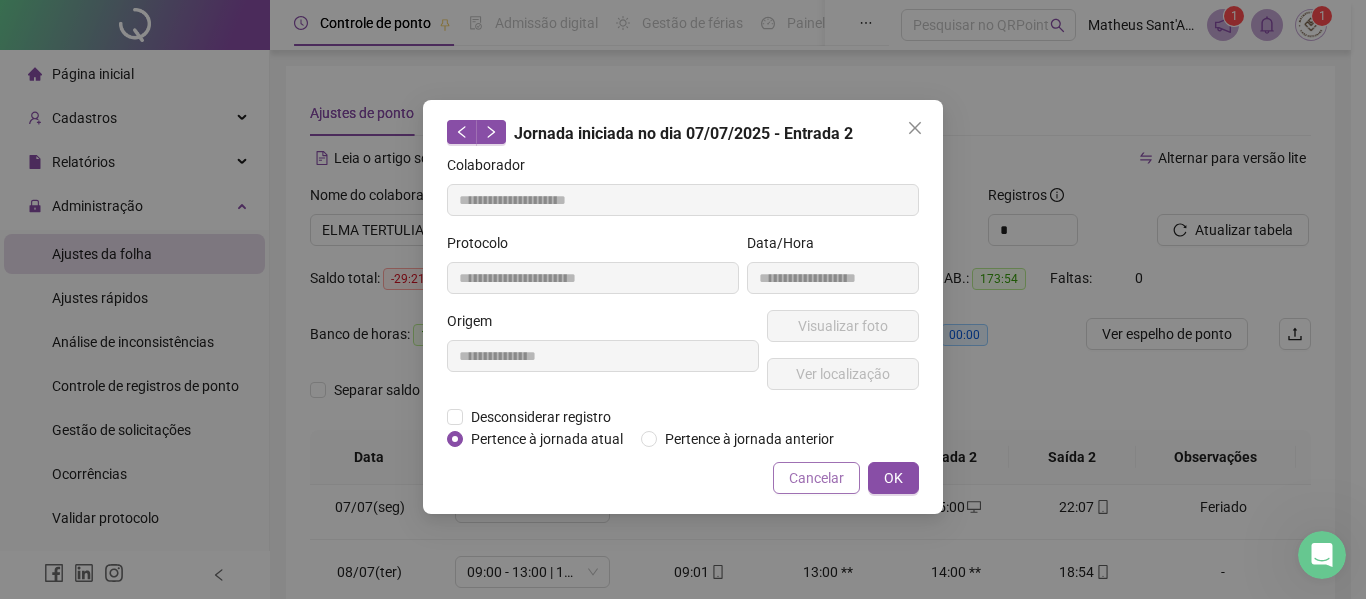 click on "Cancelar" at bounding box center [816, 478] 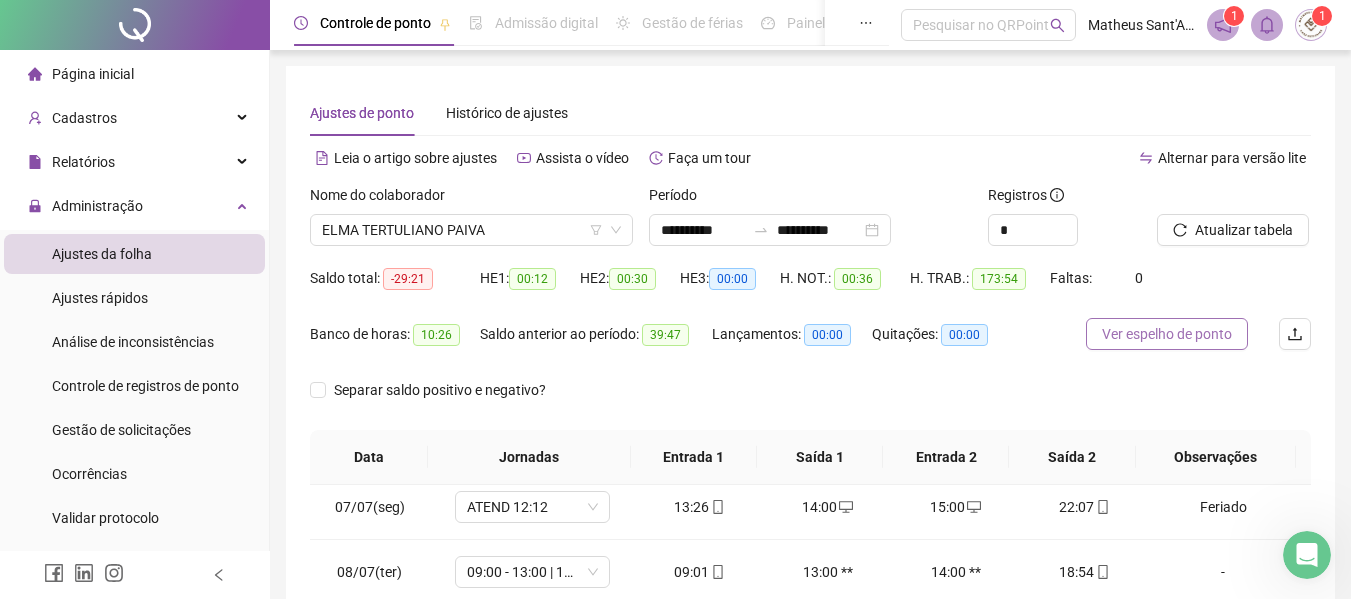 click on "Ver espelho de ponto" at bounding box center (1167, 334) 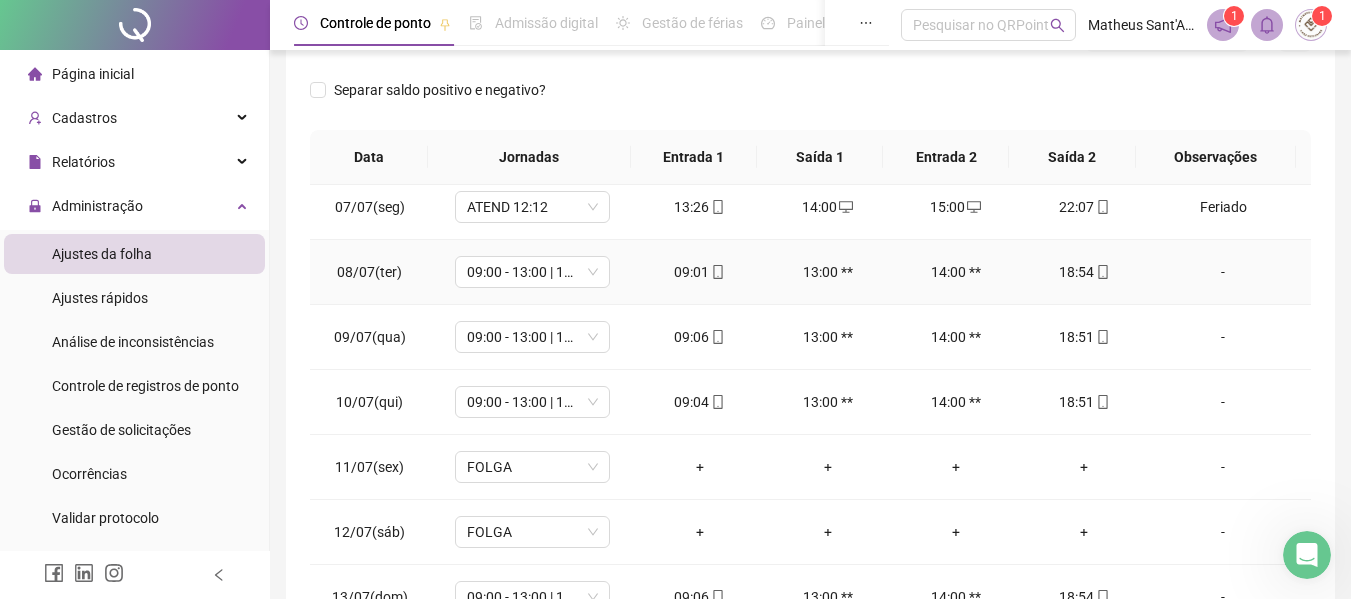 scroll, scrollTop: 423, scrollLeft: 0, axis: vertical 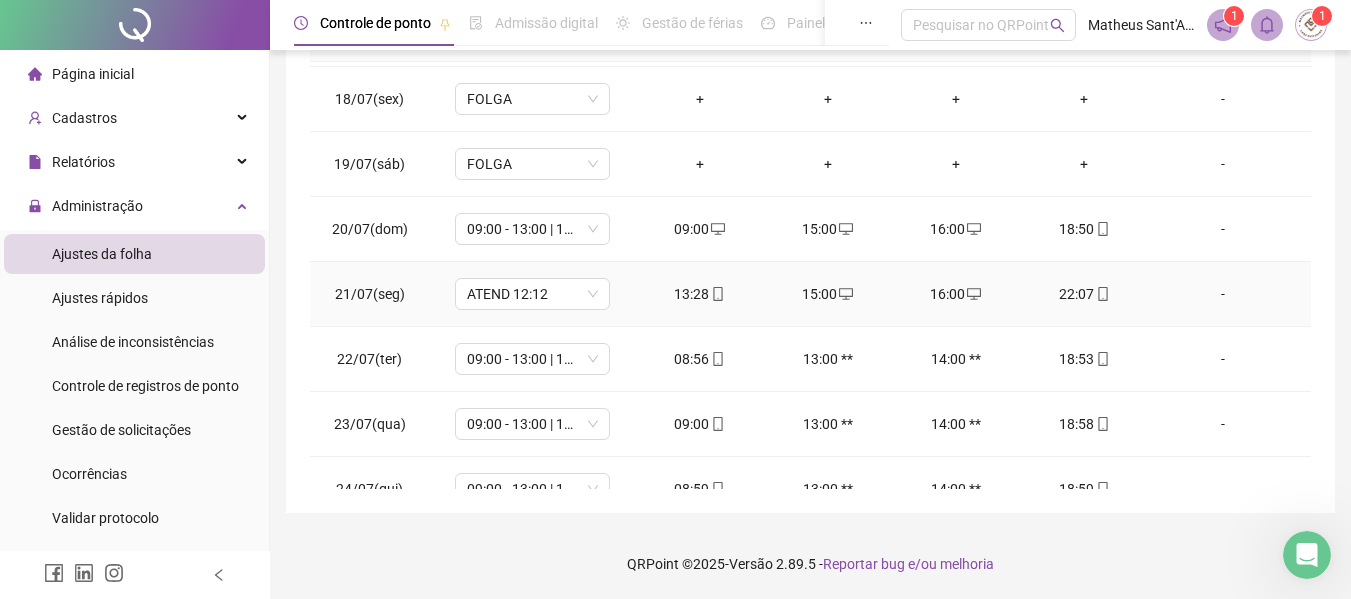 click on "-" at bounding box center [1223, 294] 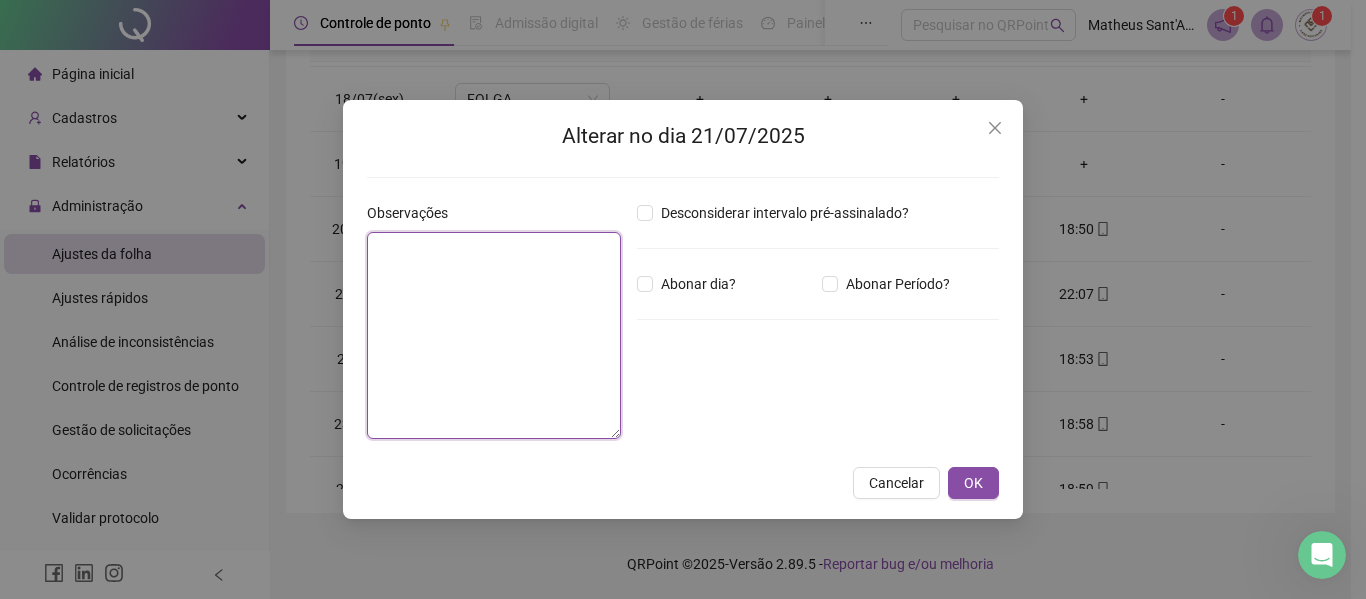 click at bounding box center (494, 335) 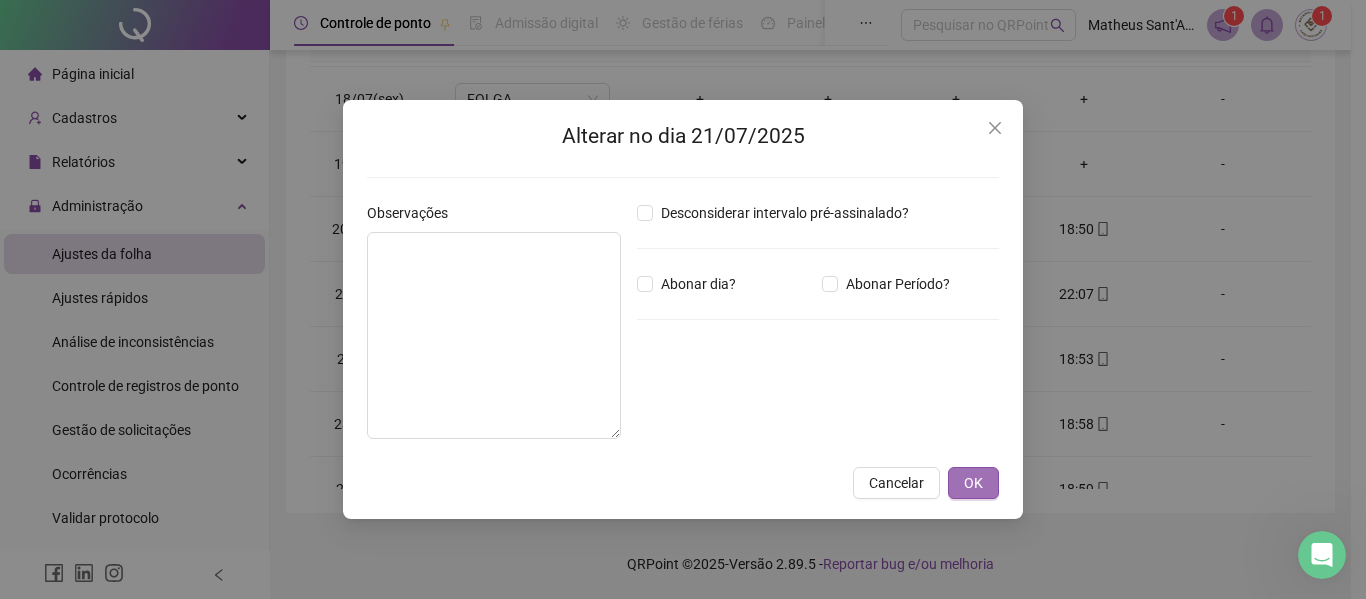 click on "OK" at bounding box center [973, 483] 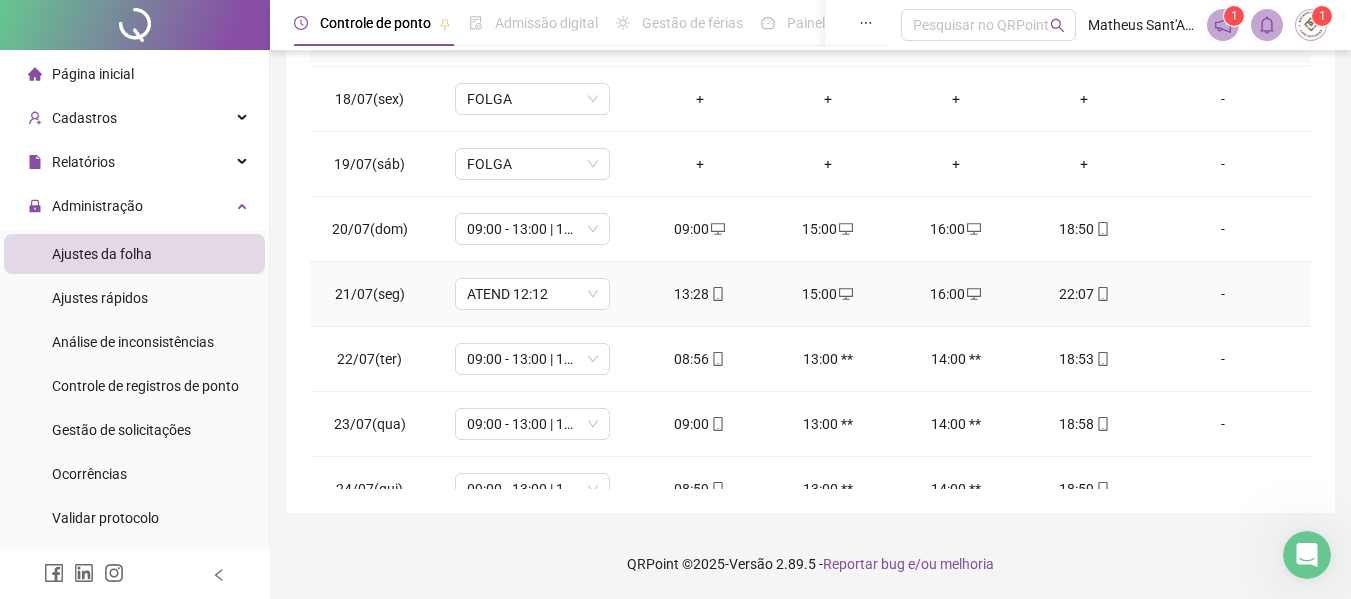 click on "-" at bounding box center [1223, 294] 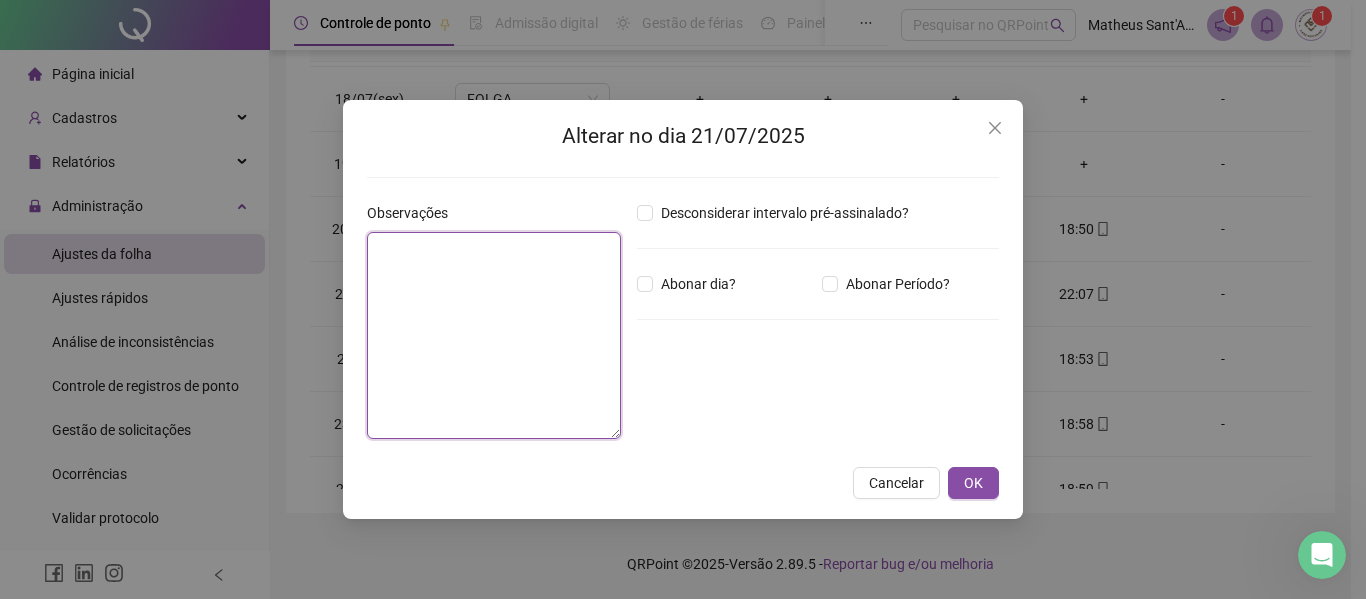 click at bounding box center [494, 335] 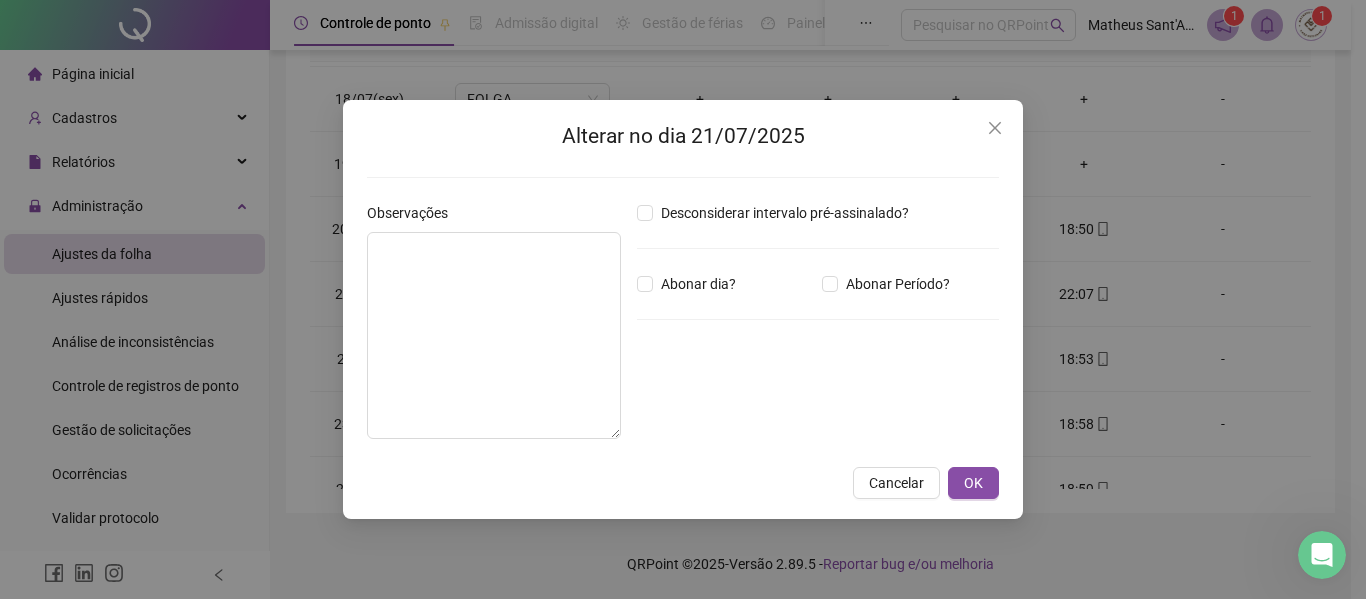 click on "Observações" at bounding box center [414, 213] 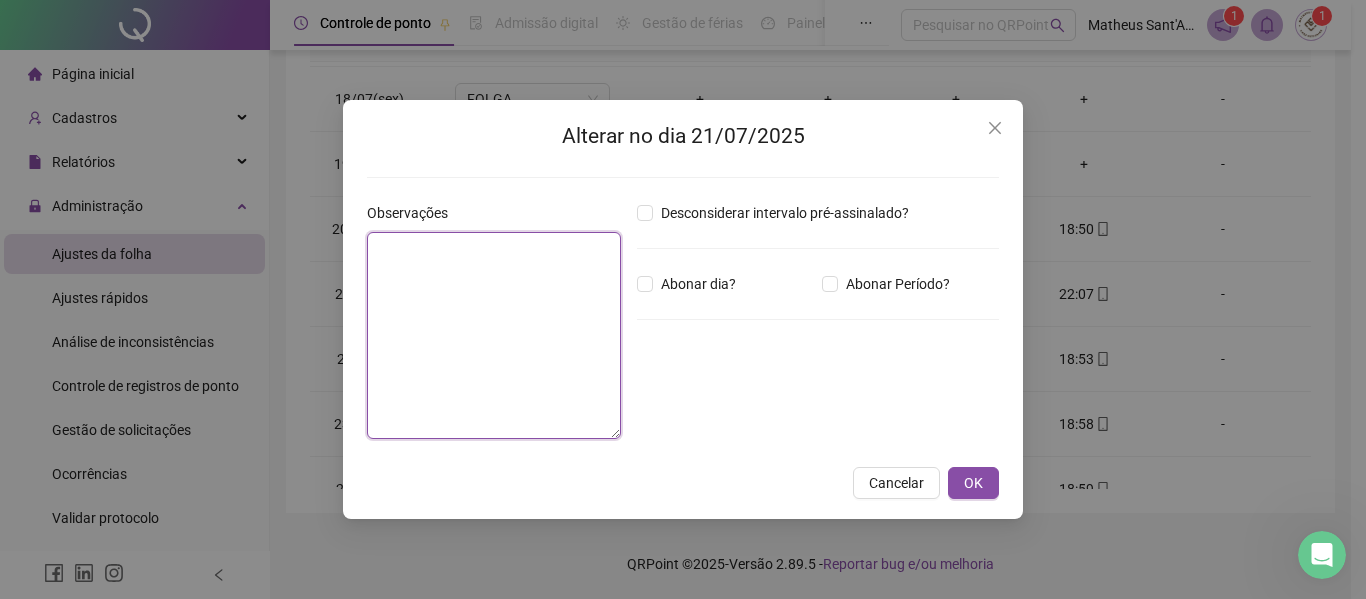 click at bounding box center [494, 335] 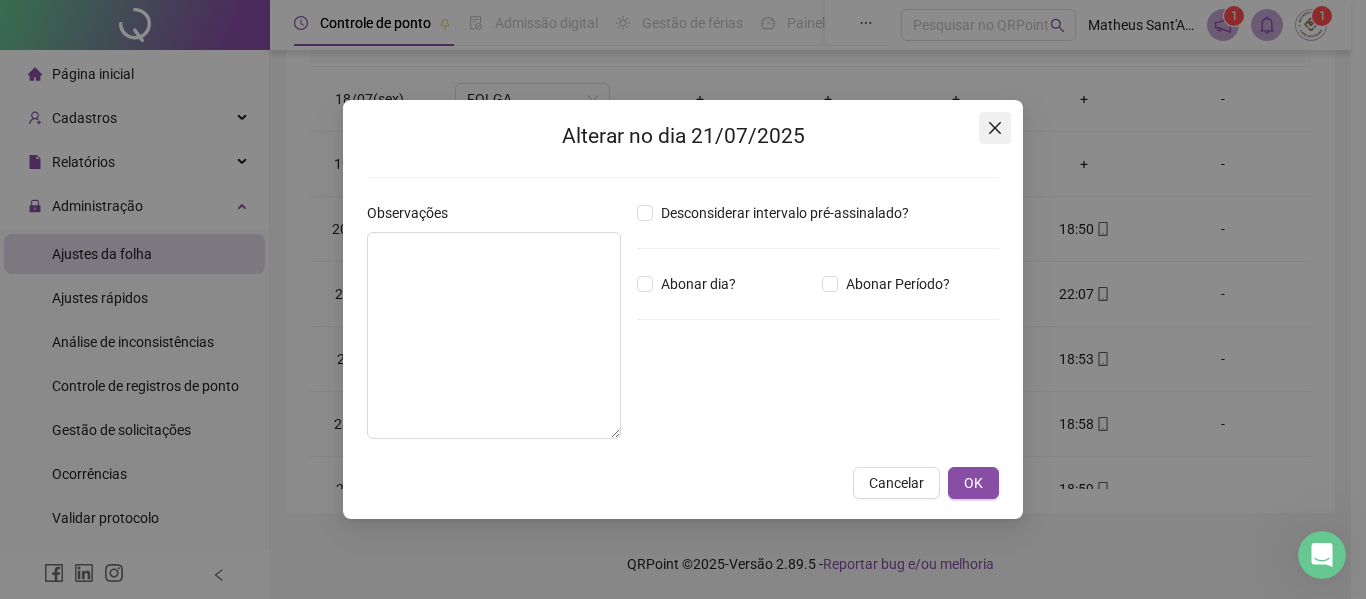 click at bounding box center [995, 128] 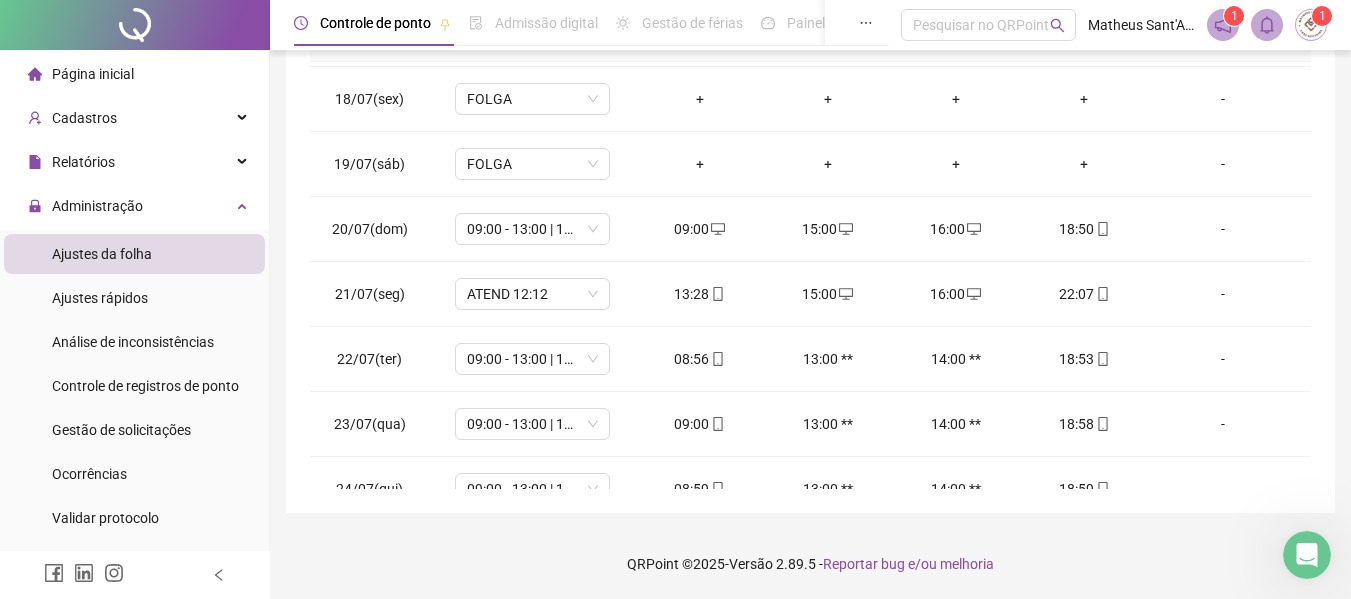 click 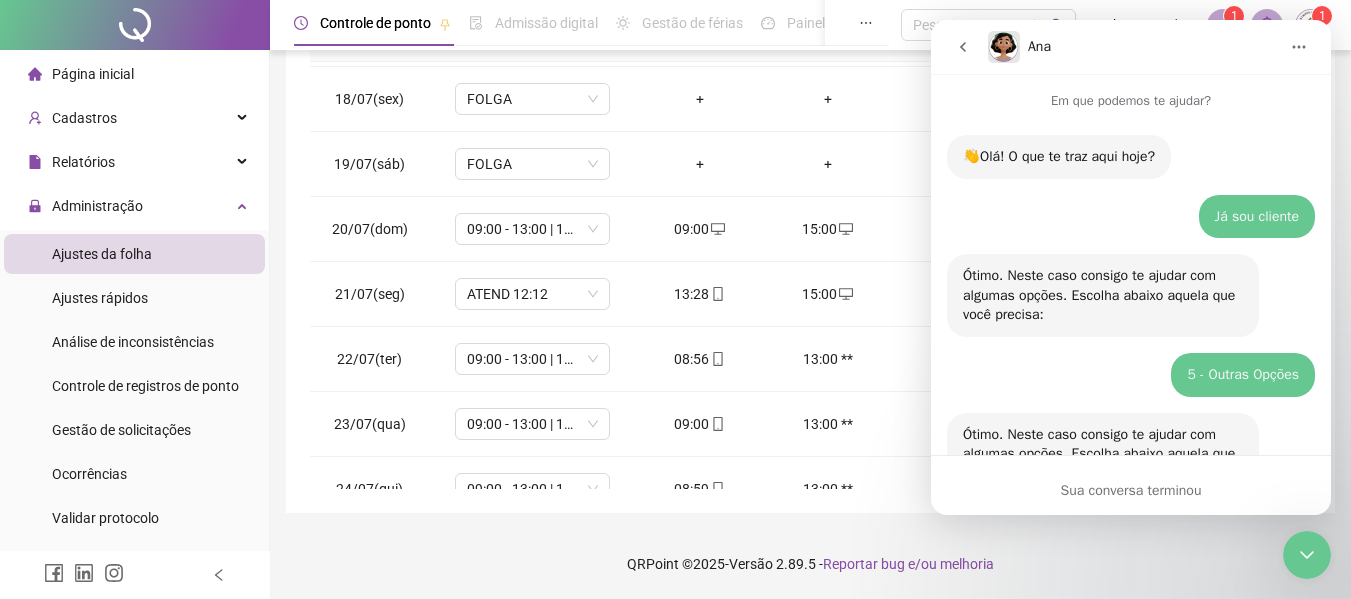 scroll, scrollTop: 1088, scrollLeft: 0, axis: vertical 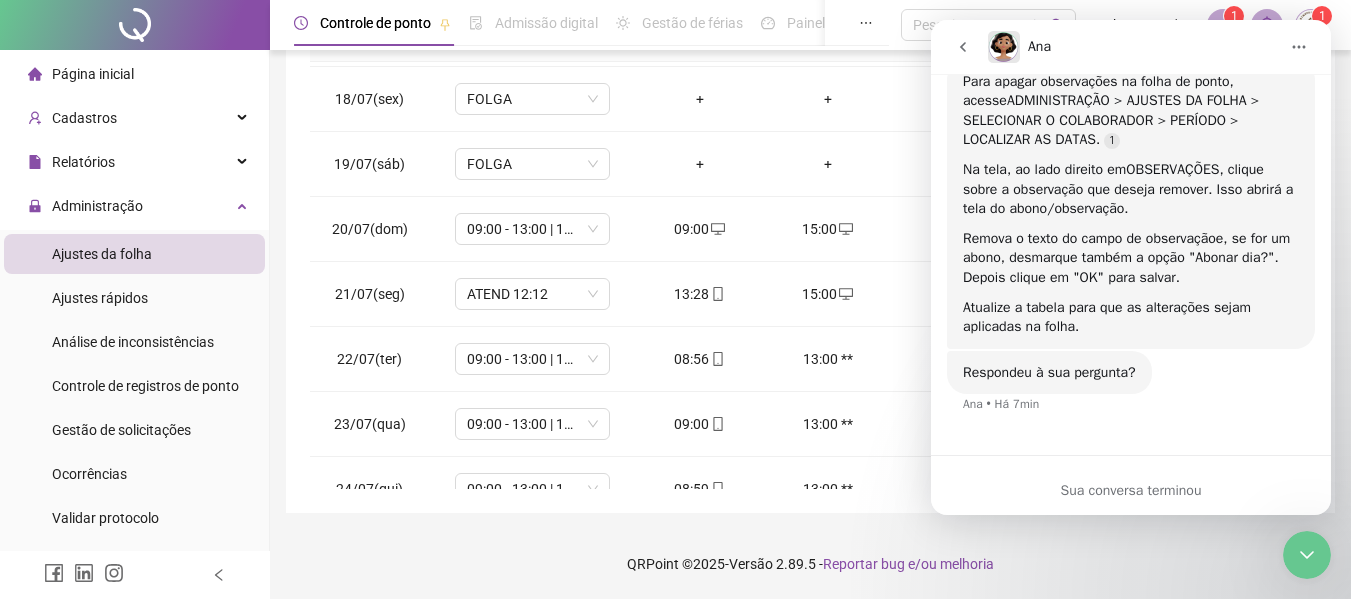 click 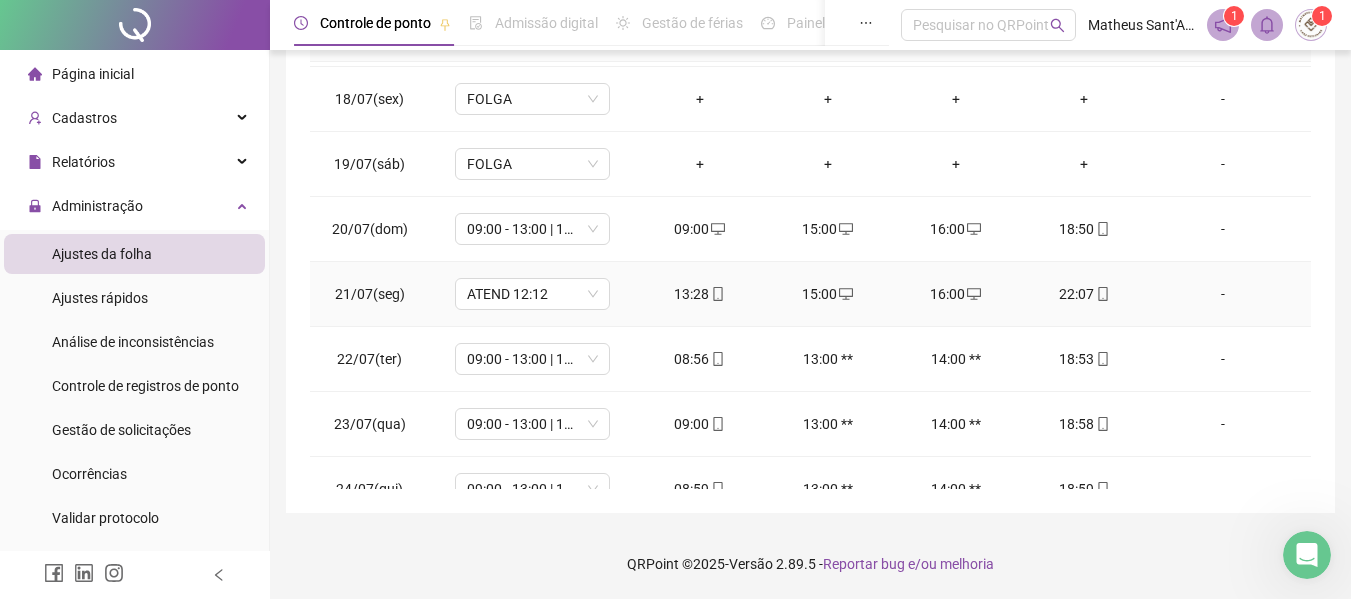 click on "-" at bounding box center (1223, 294) 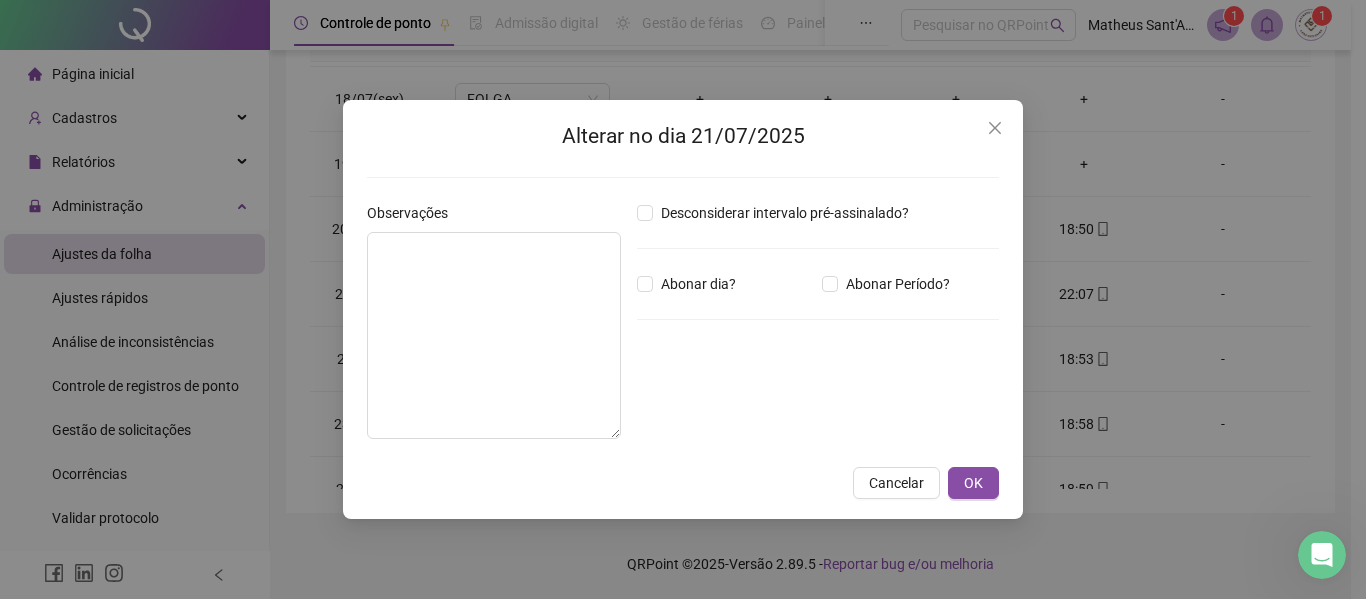 click on "Desconsiderar intervalo pré-assinalado? Abonar dia? Abonar Período? Horas a abonar ***** Aplicar regime de compensação" at bounding box center [818, 328] 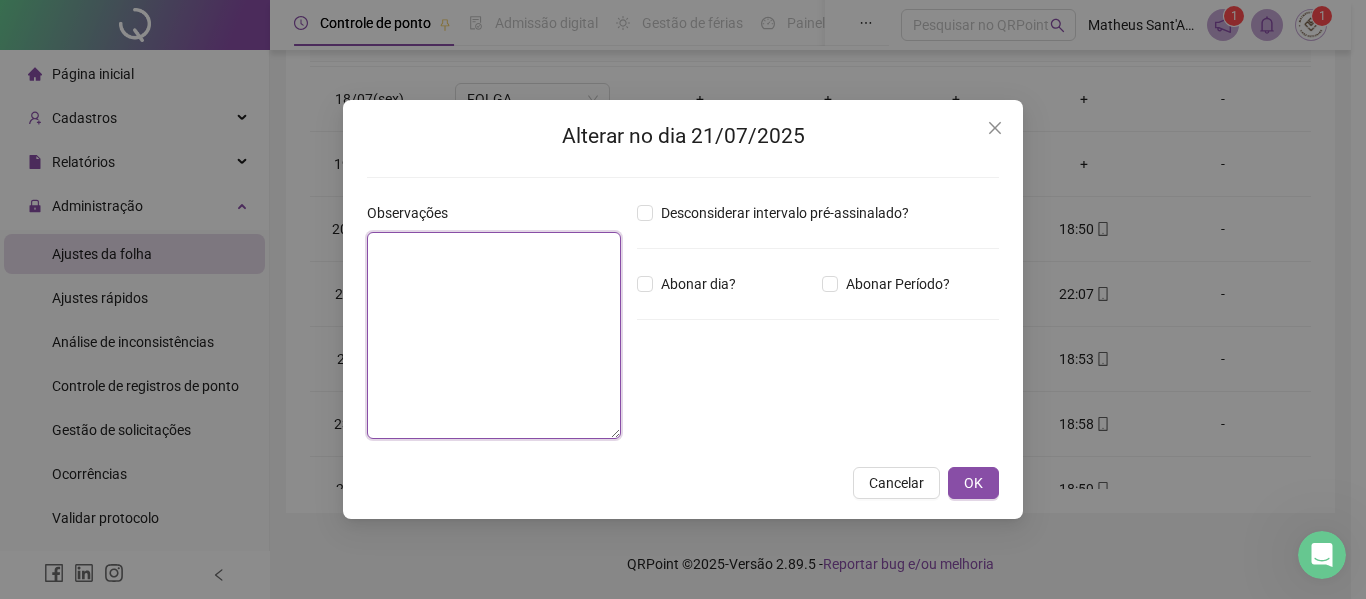 click at bounding box center [494, 335] 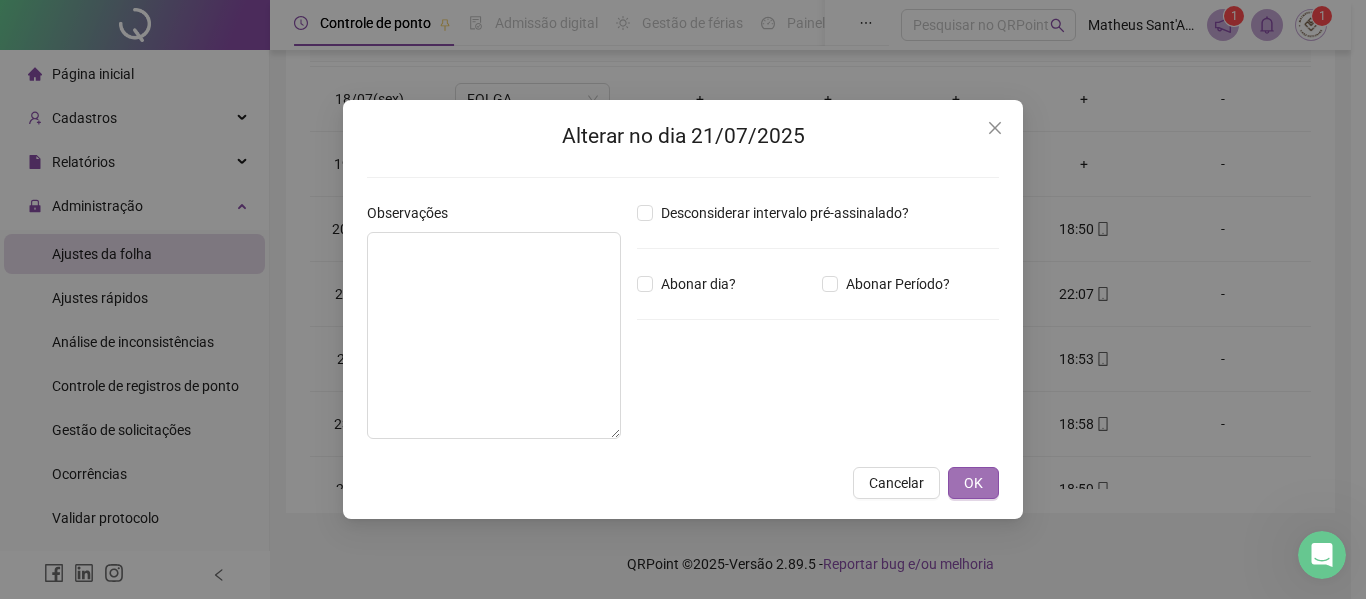 click on "OK" at bounding box center (973, 483) 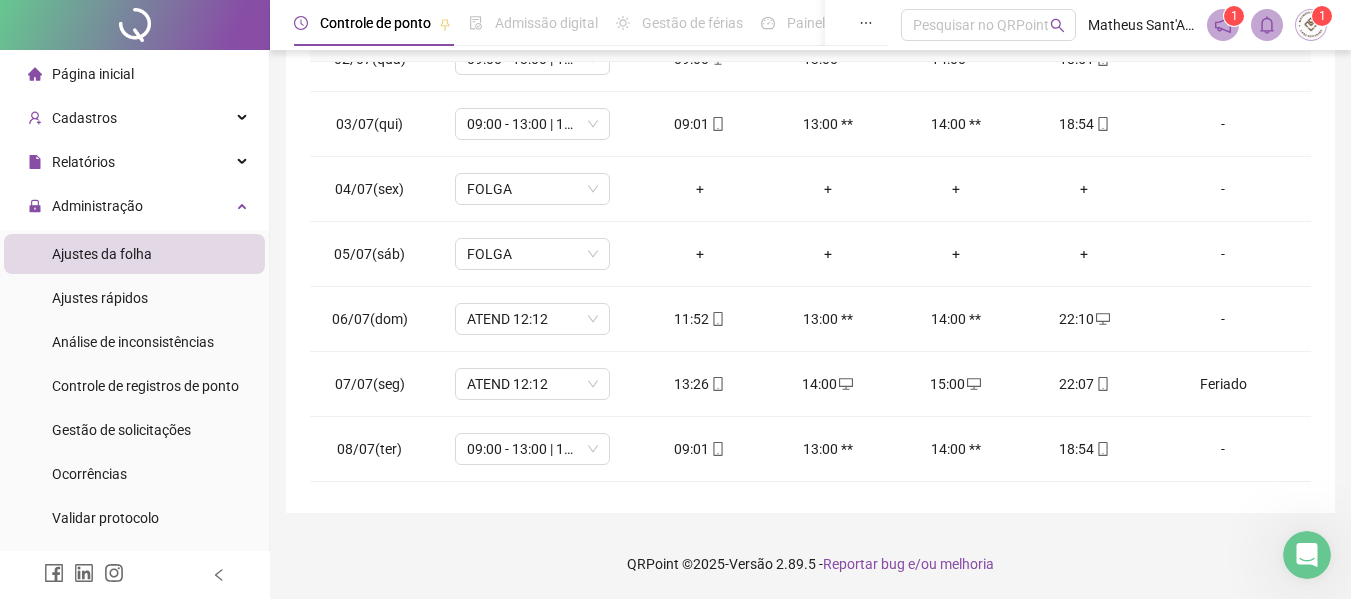 scroll, scrollTop: 0, scrollLeft: 0, axis: both 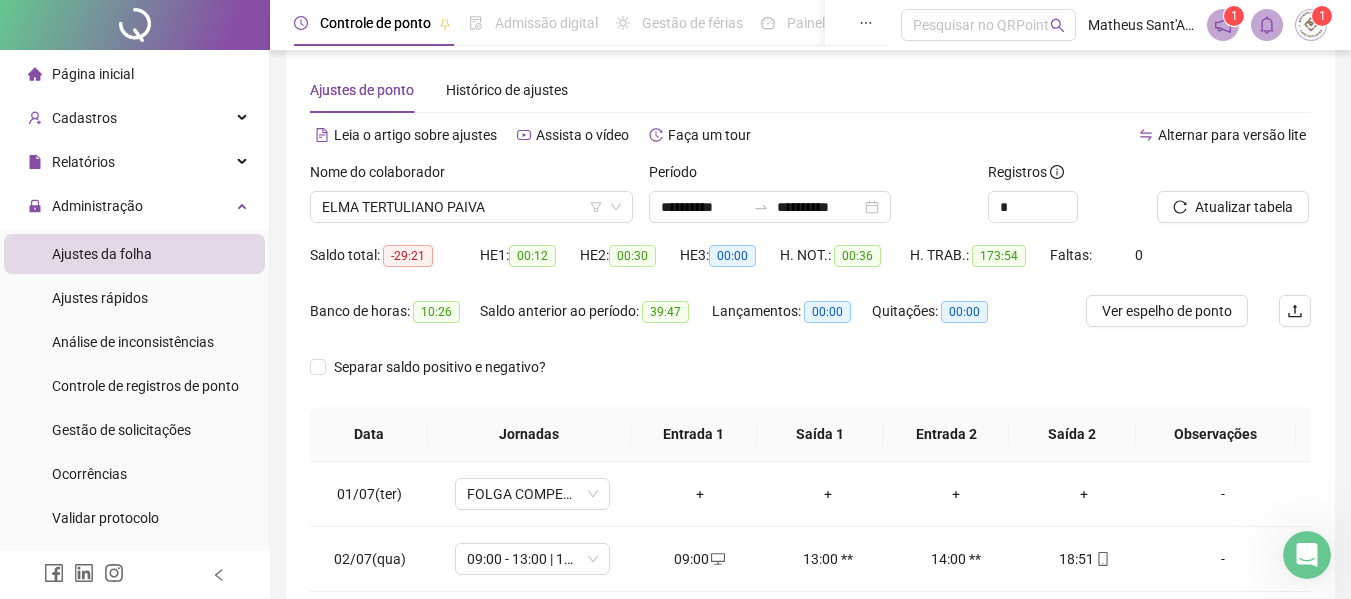 click on "Observações" at bounding box center (1216, 434) 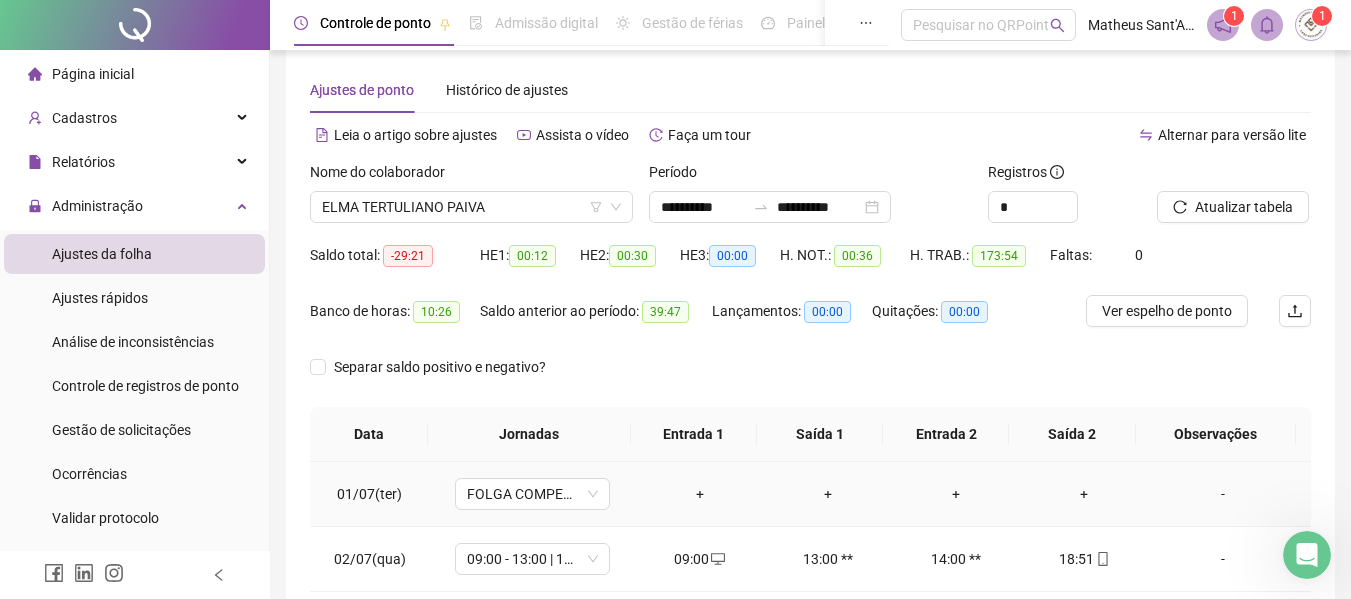click on "-" at bounding box center (1223, 494) 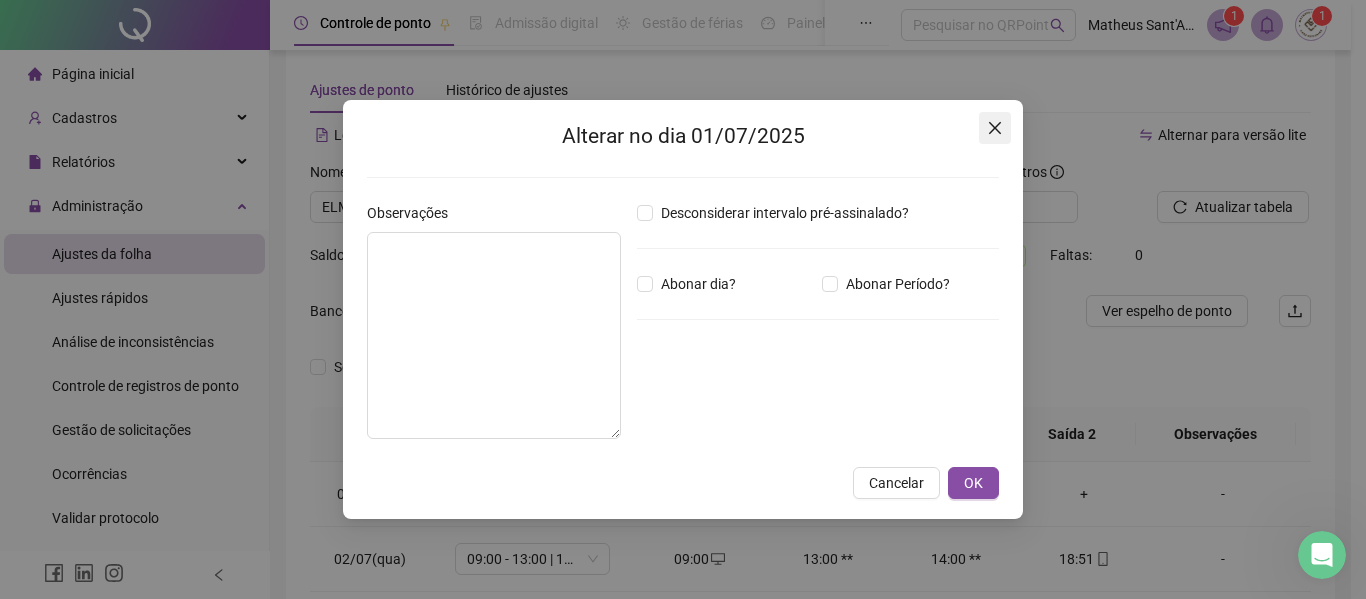 click 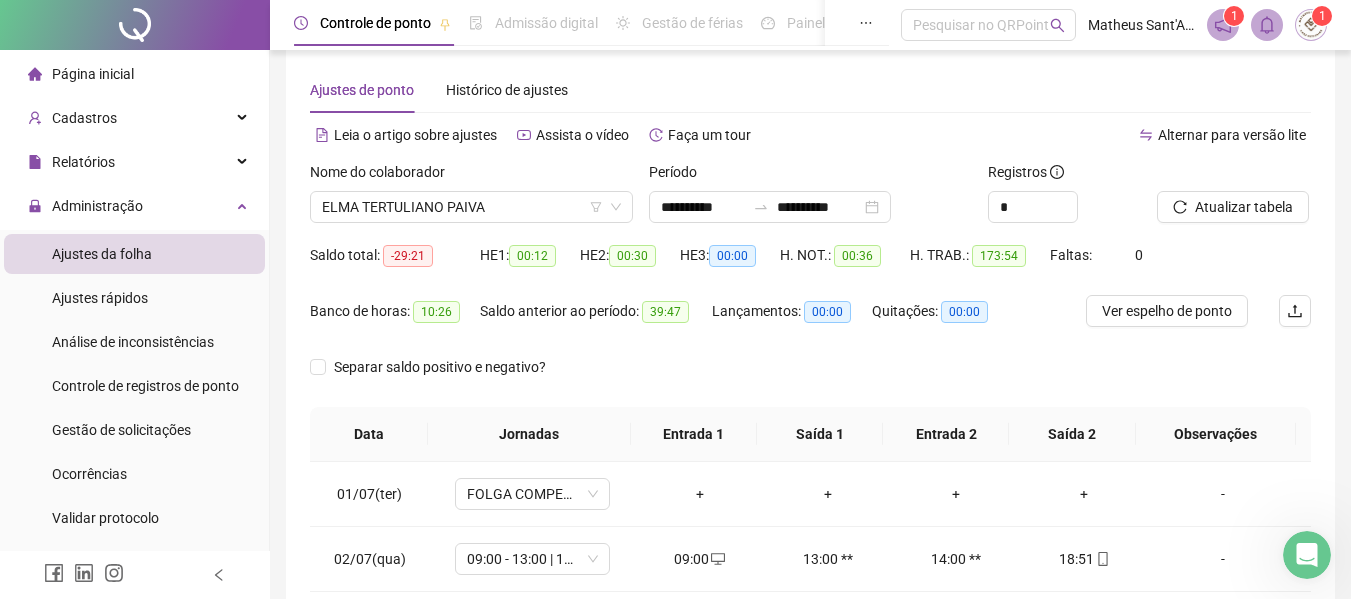 click on "**********" at bounding box center (810, 488) 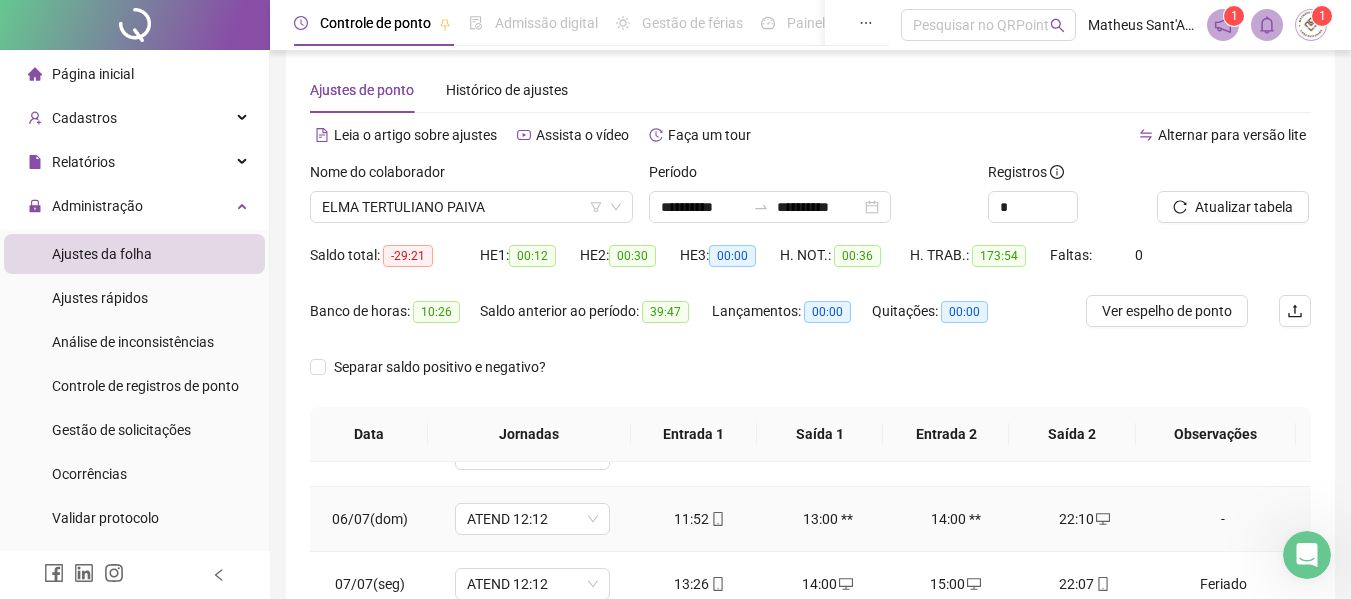 scroll, scrollTop: 400, scrollLeft: 0, axis: vertical 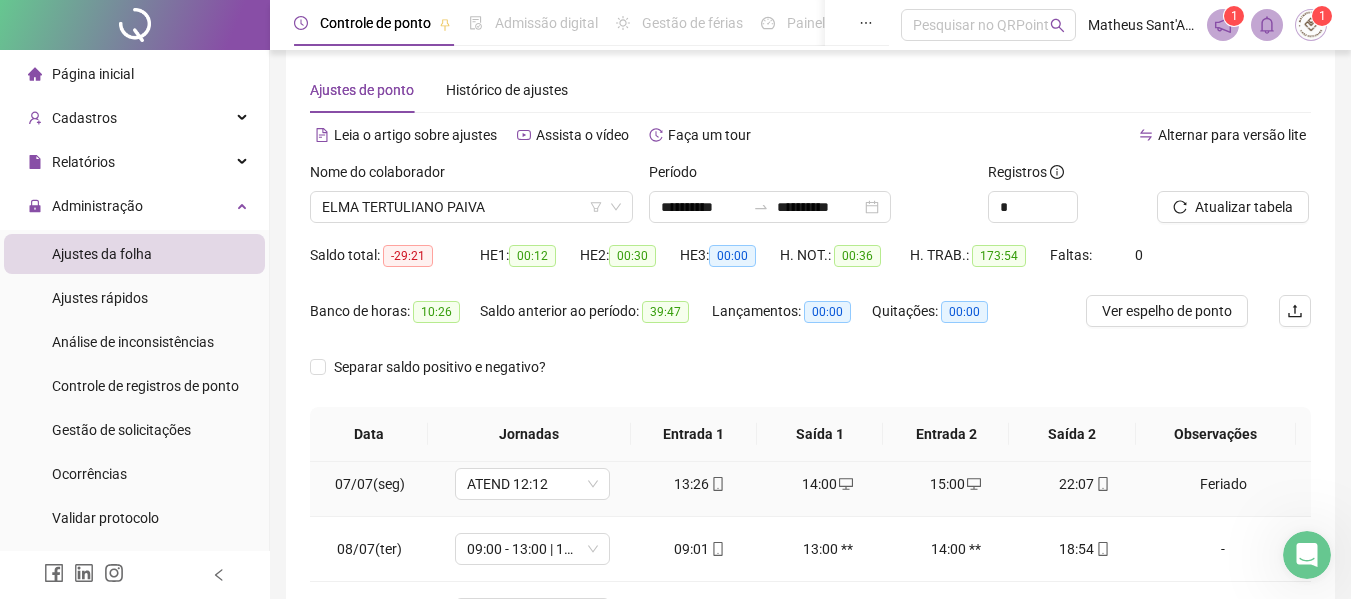 click on "Feriado" at bounding box center [1223, 484] 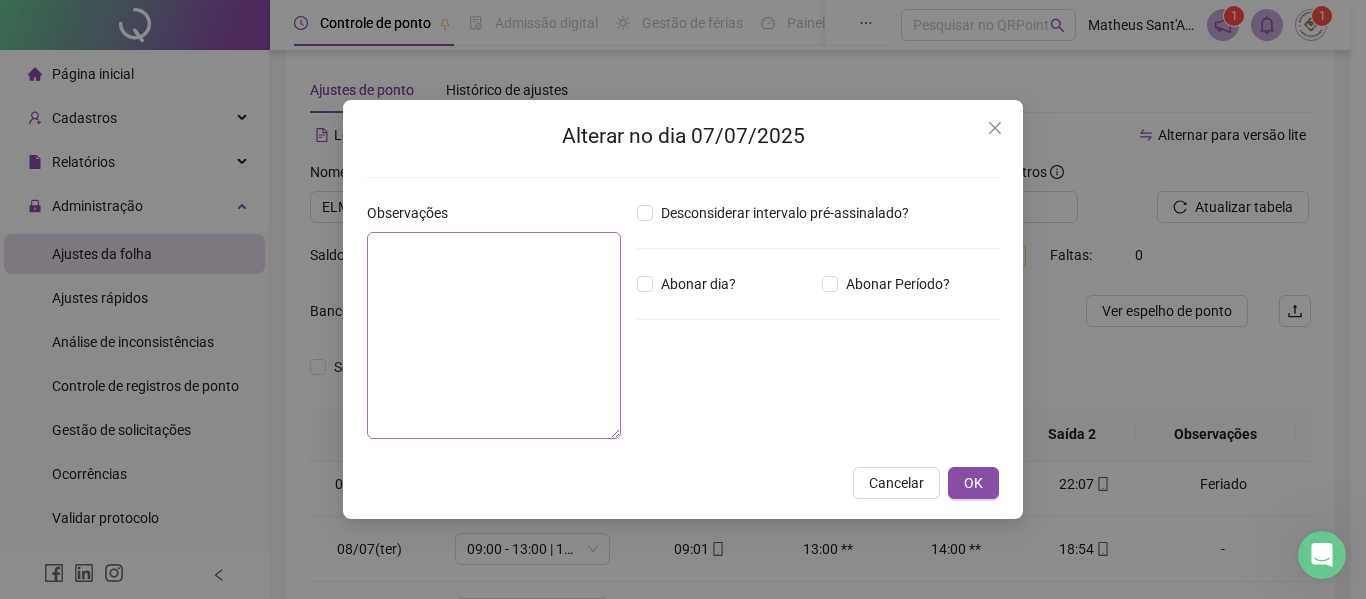 type on "*******" 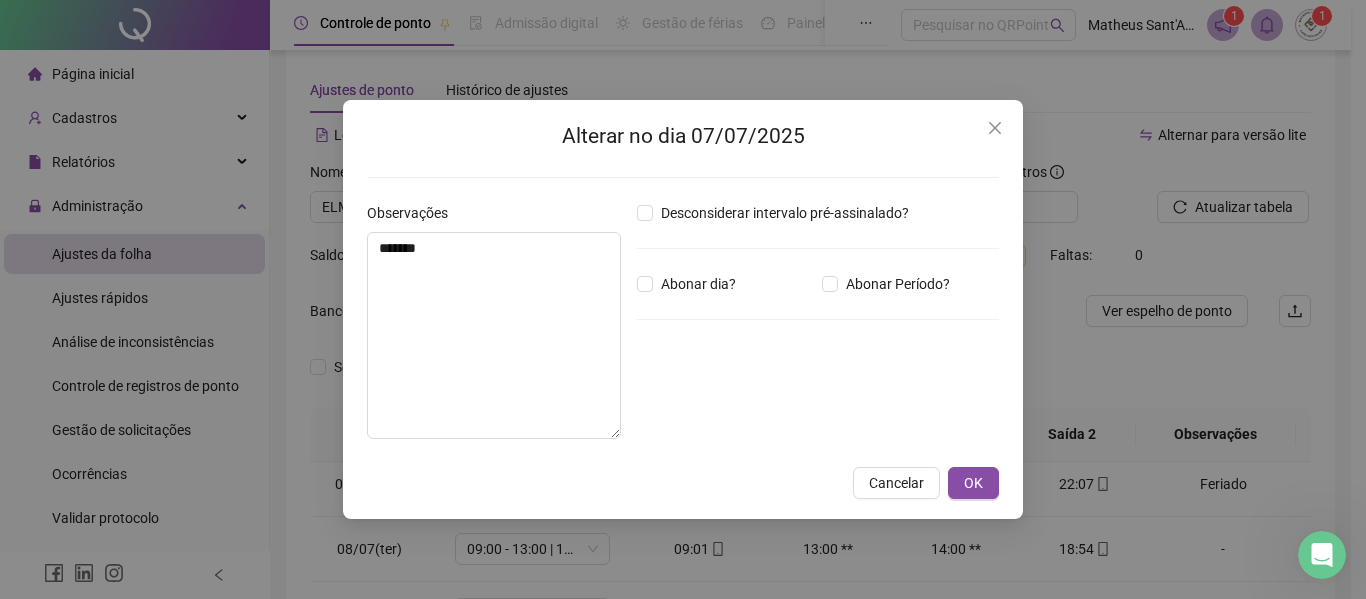 click 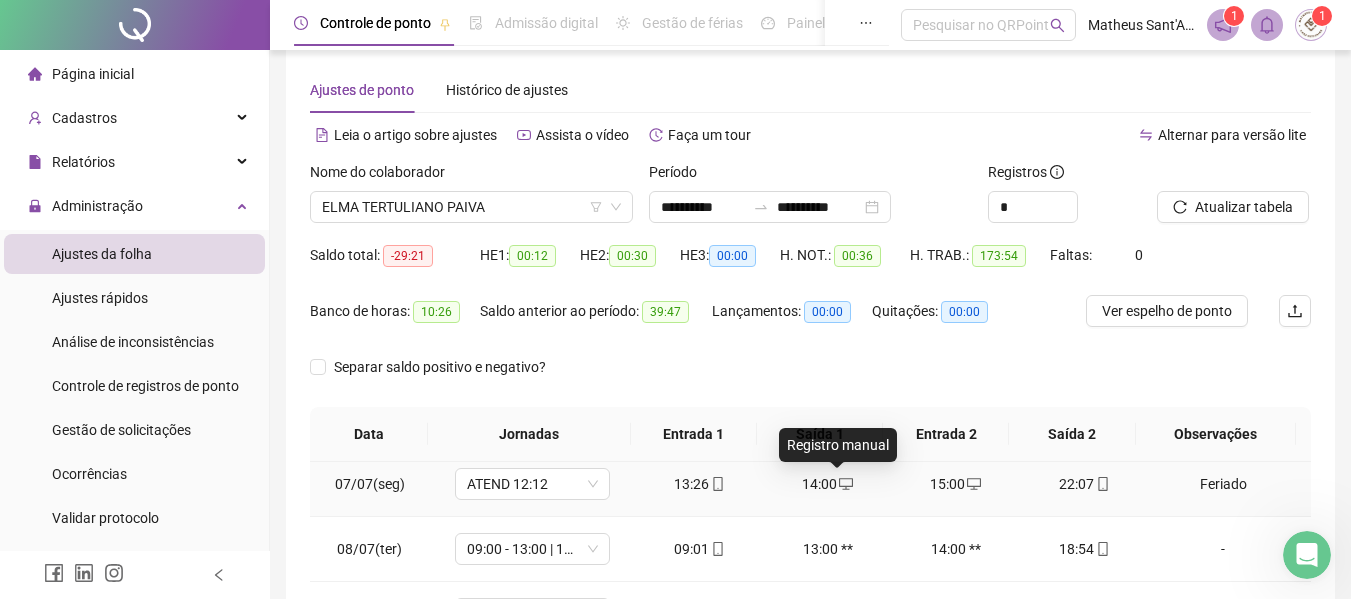click 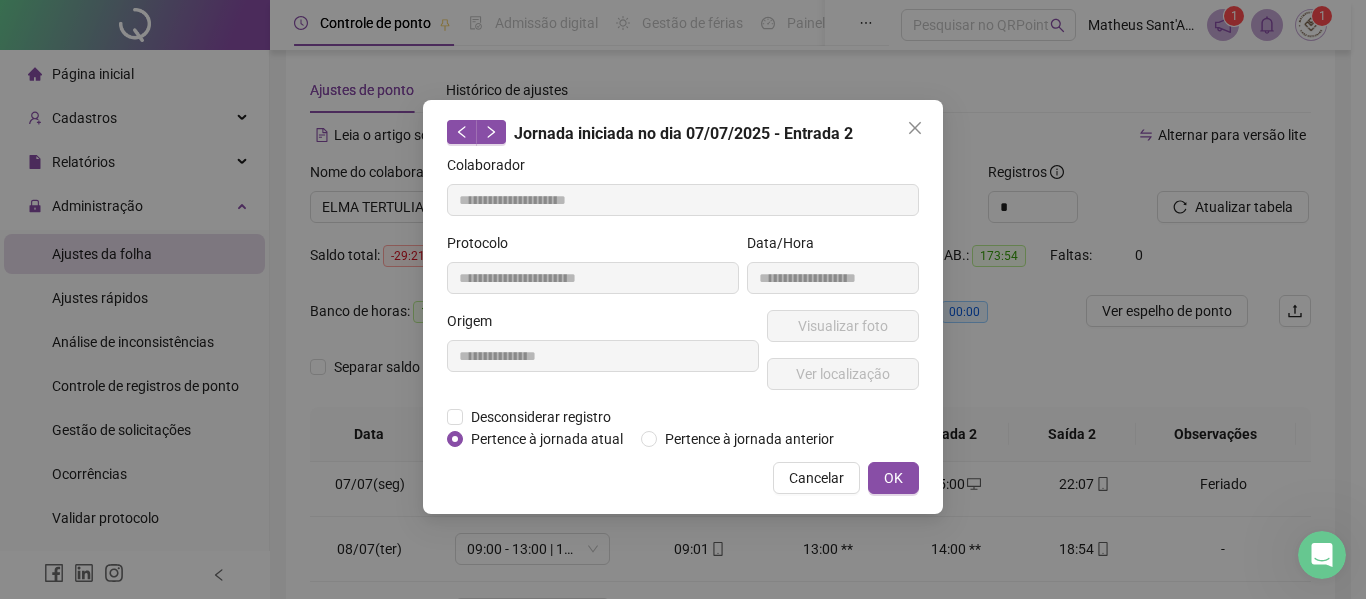 type on "**********" 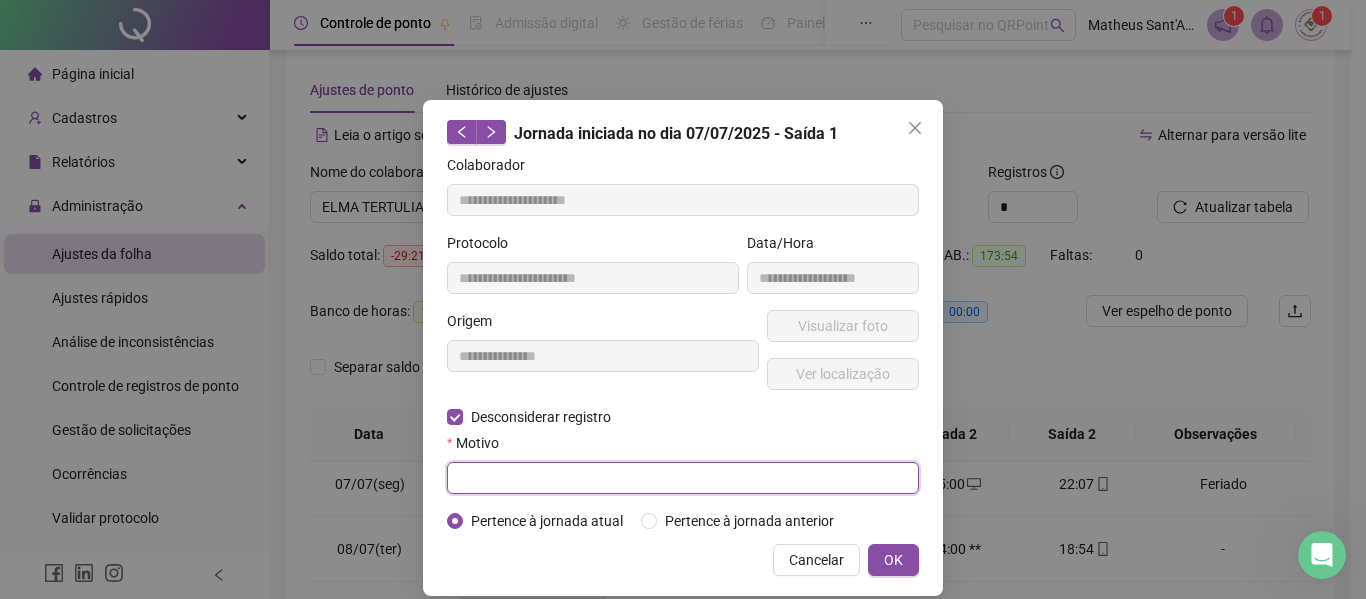 click at bounding box center [683, 478] 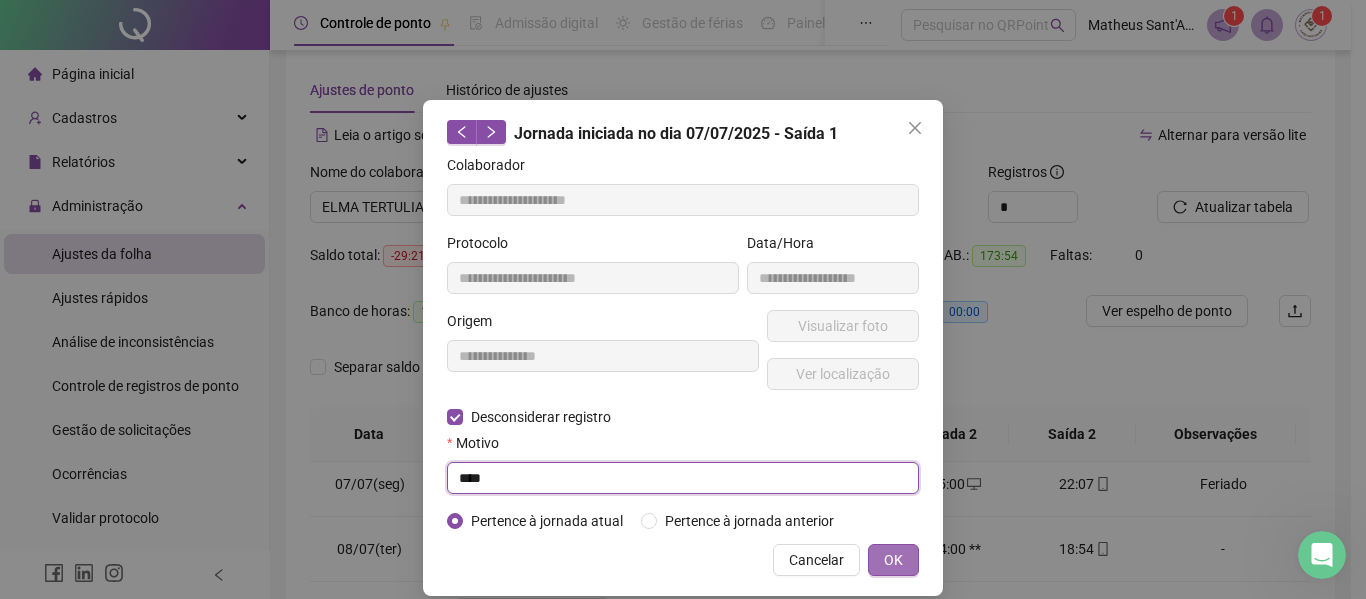 type on "****" 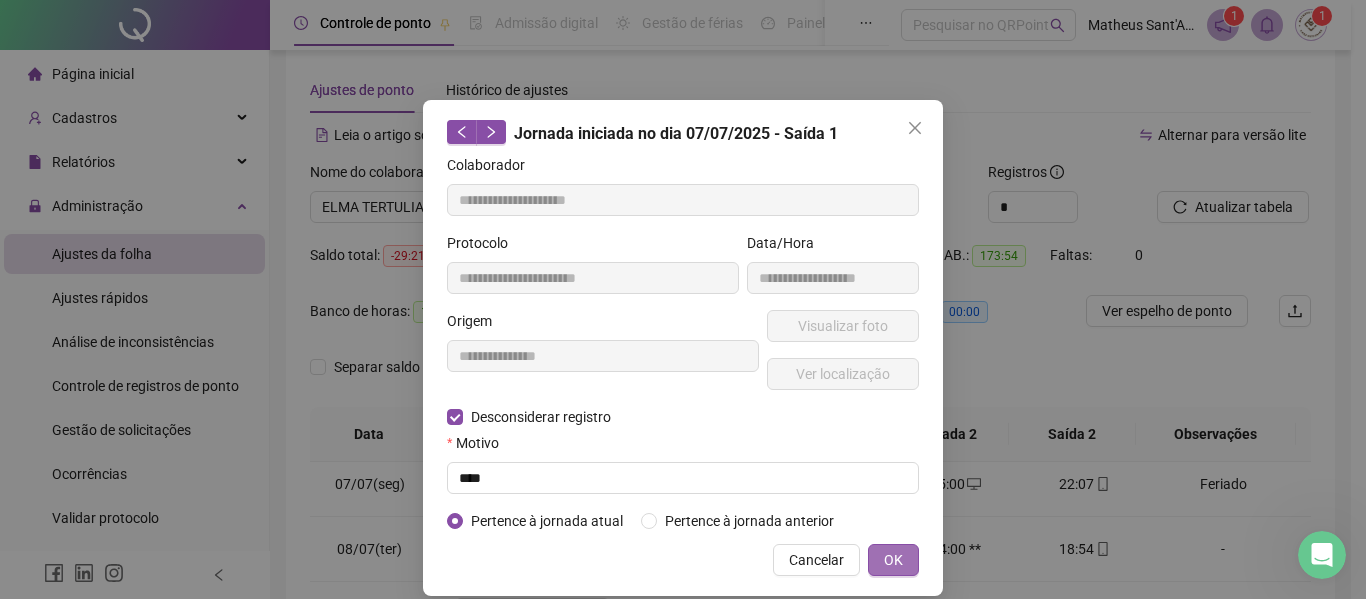 click on "OK" at bounding box center (893, 560) 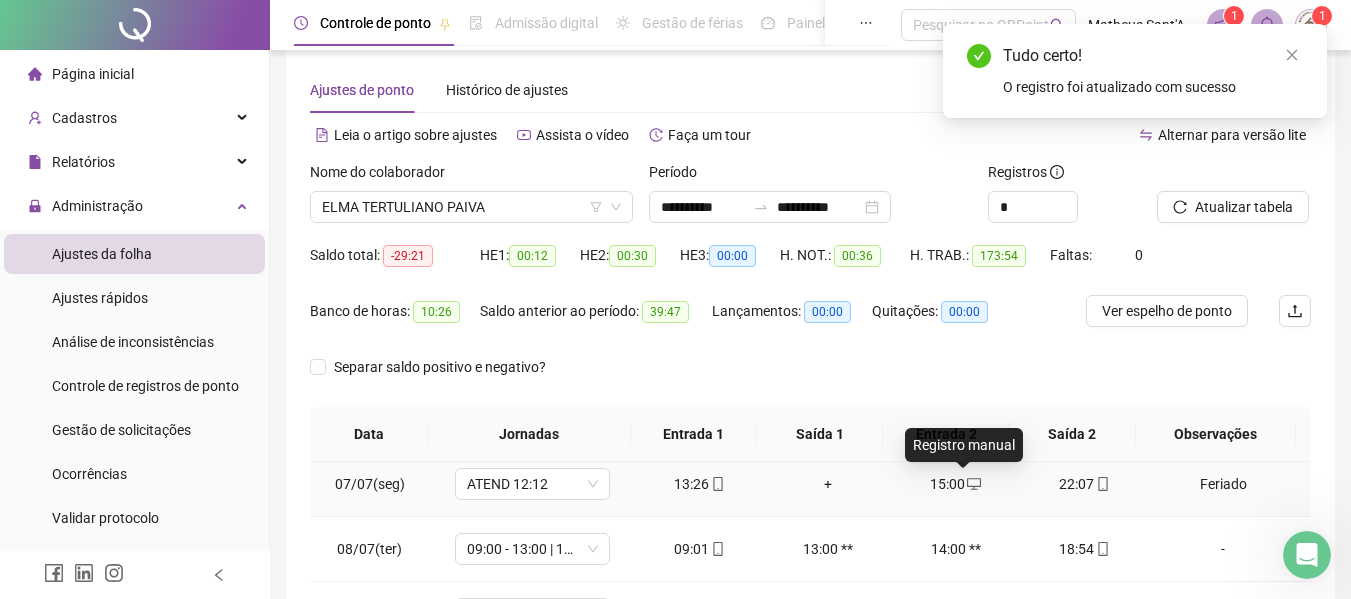 click 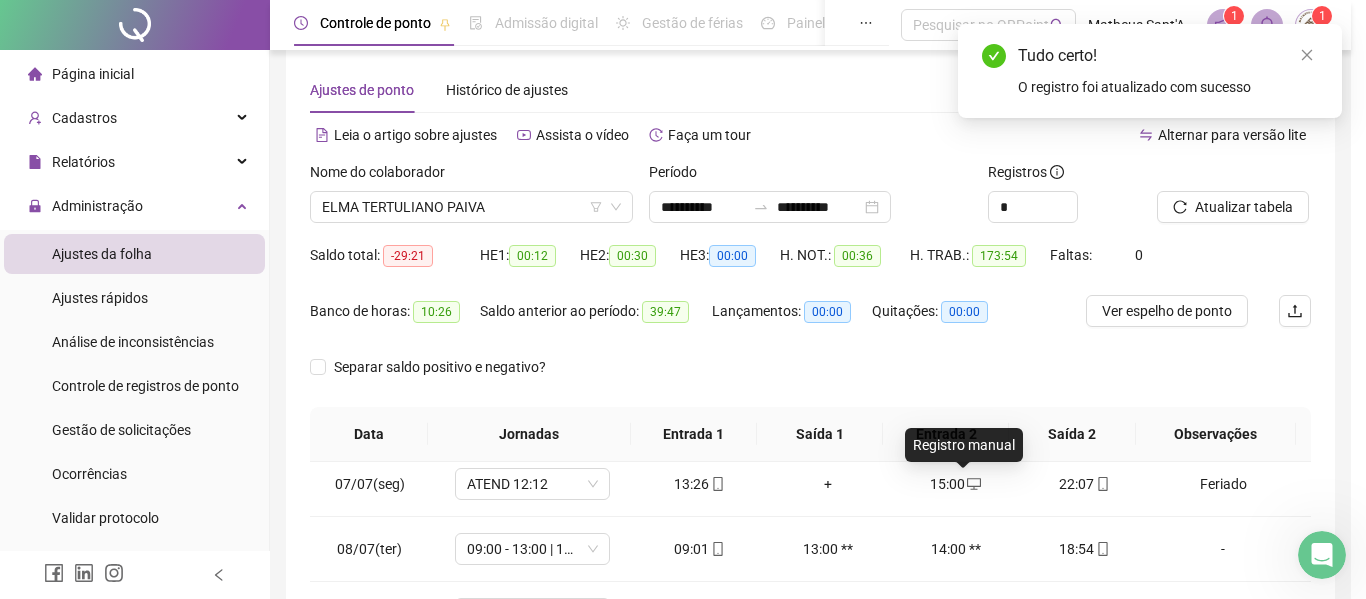 type on "**********" 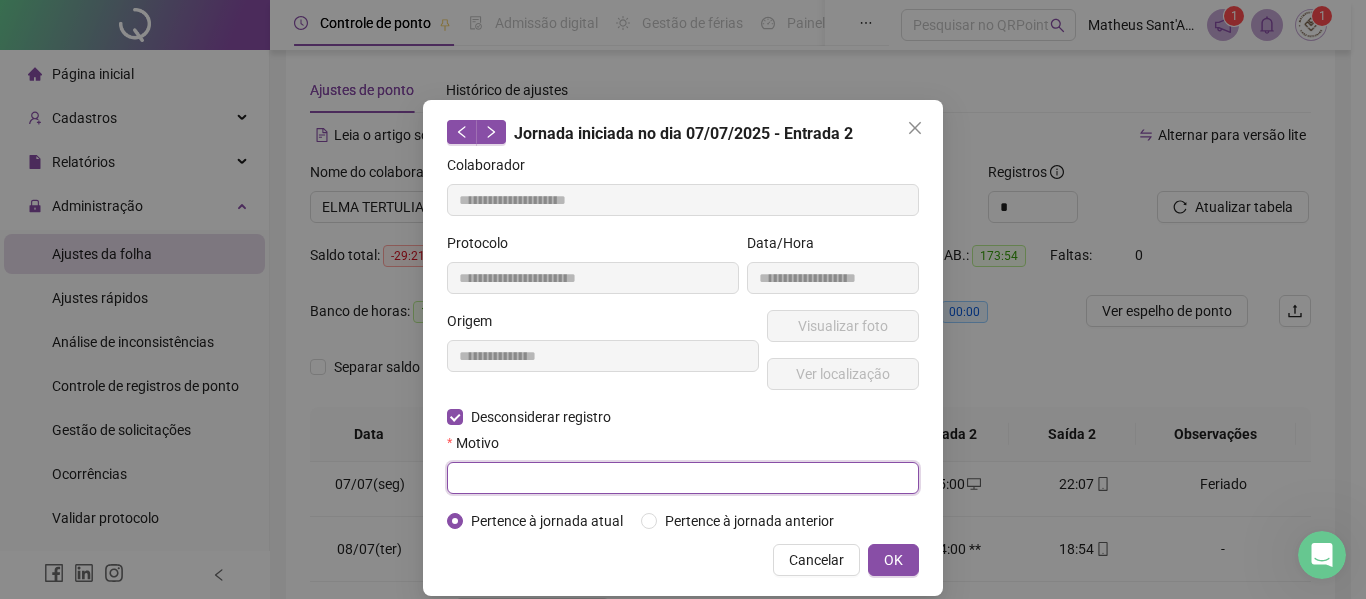 click at bounding box center [683, 478] 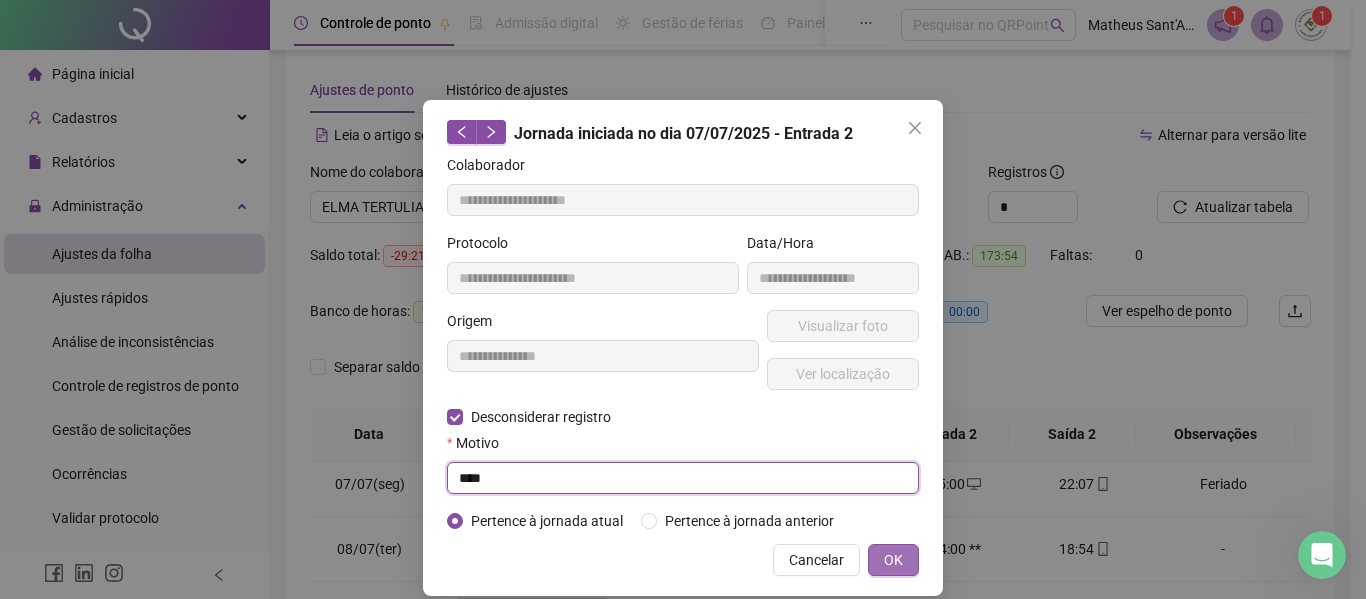 type on "****" 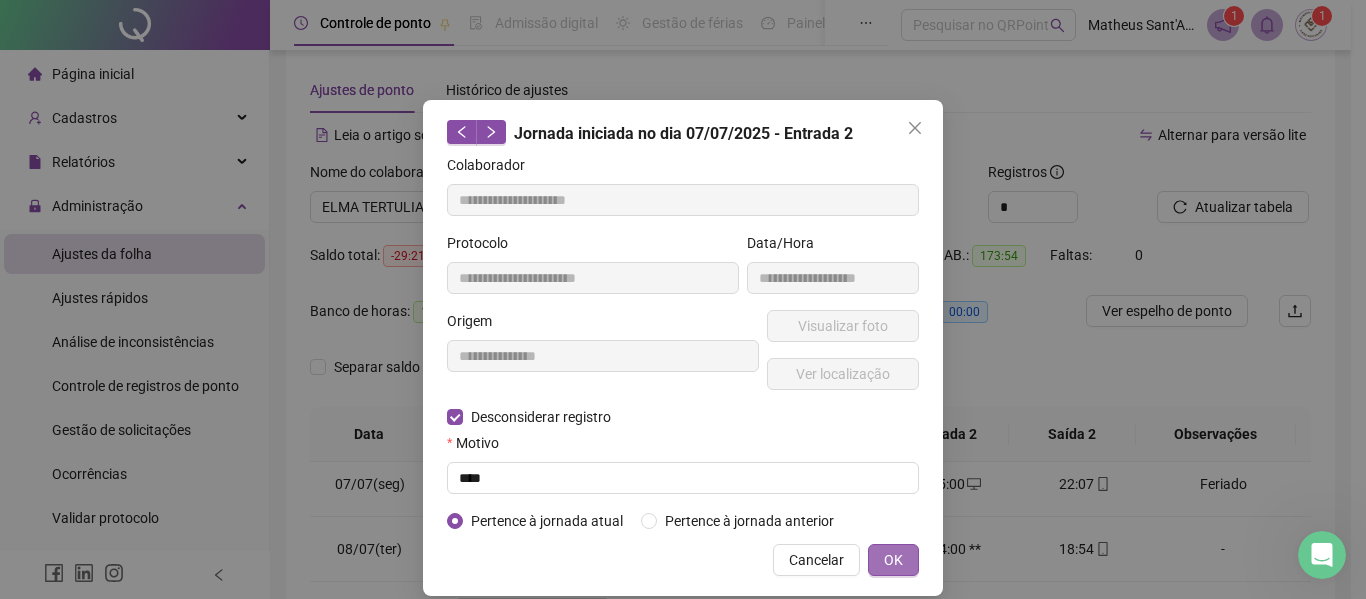 click on "OK" at bounding box center (893, 560) 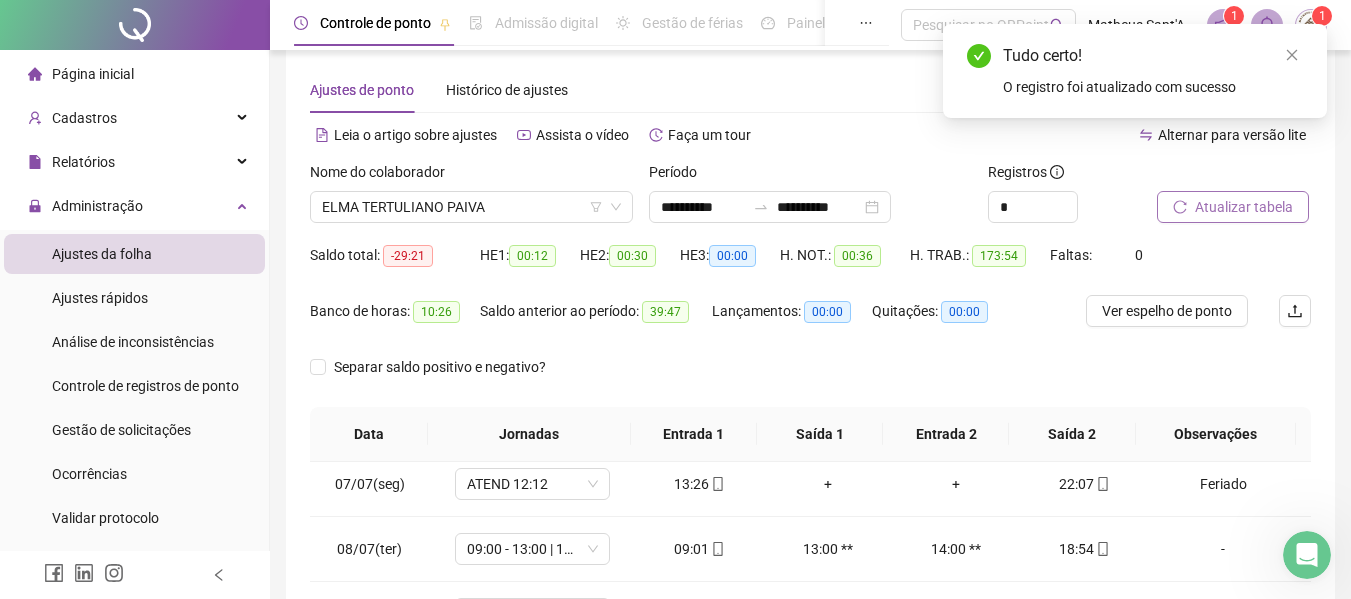 click on "Atualizar tabela" at bounding box center (1244, 207) 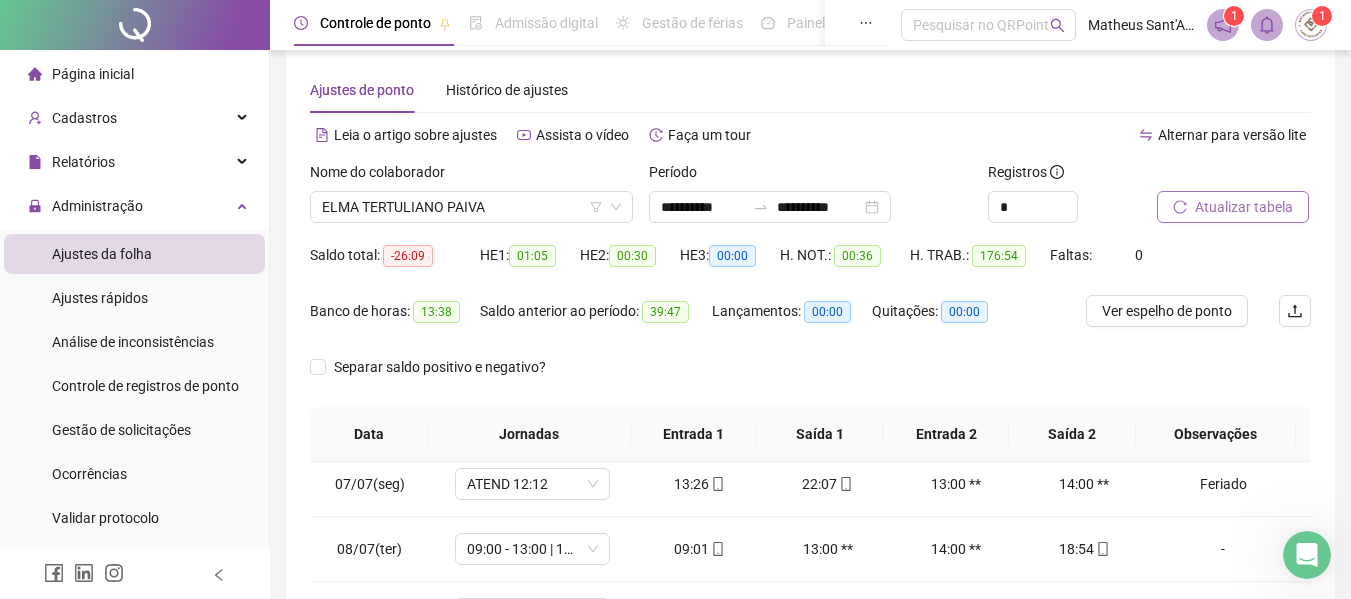 click on "Atualizar tabela" at bounding box center [1244, 207] 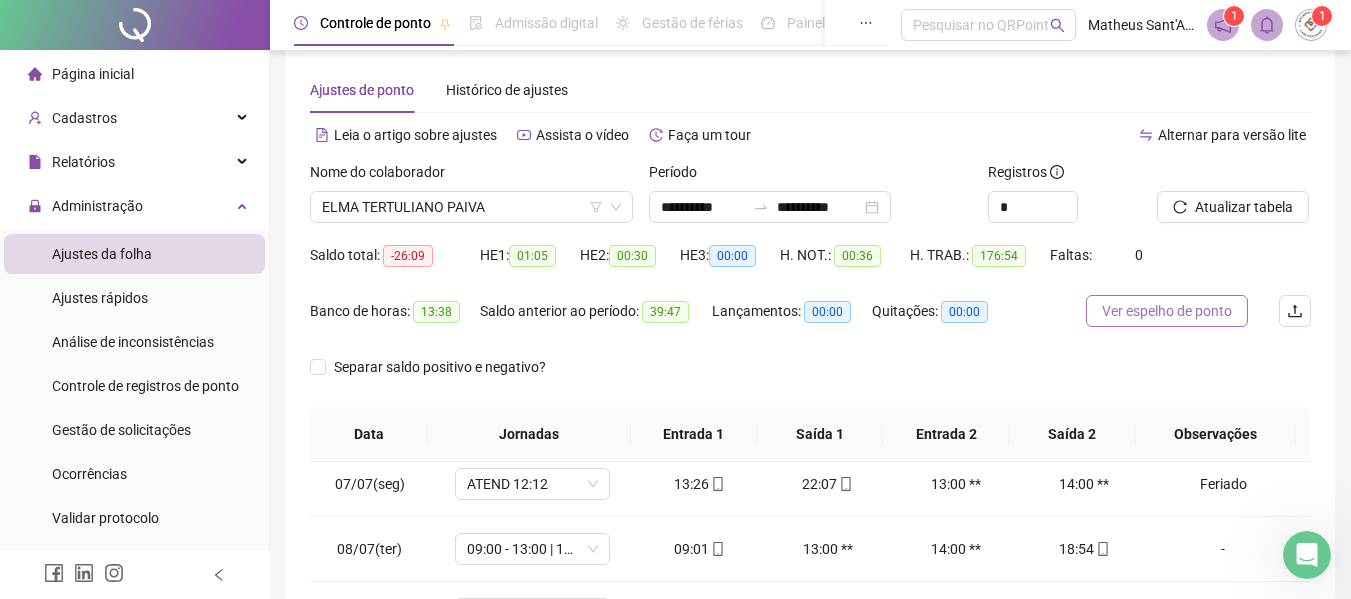 click on "Ver espelho de ponto" at bounding box center (1167, 311) 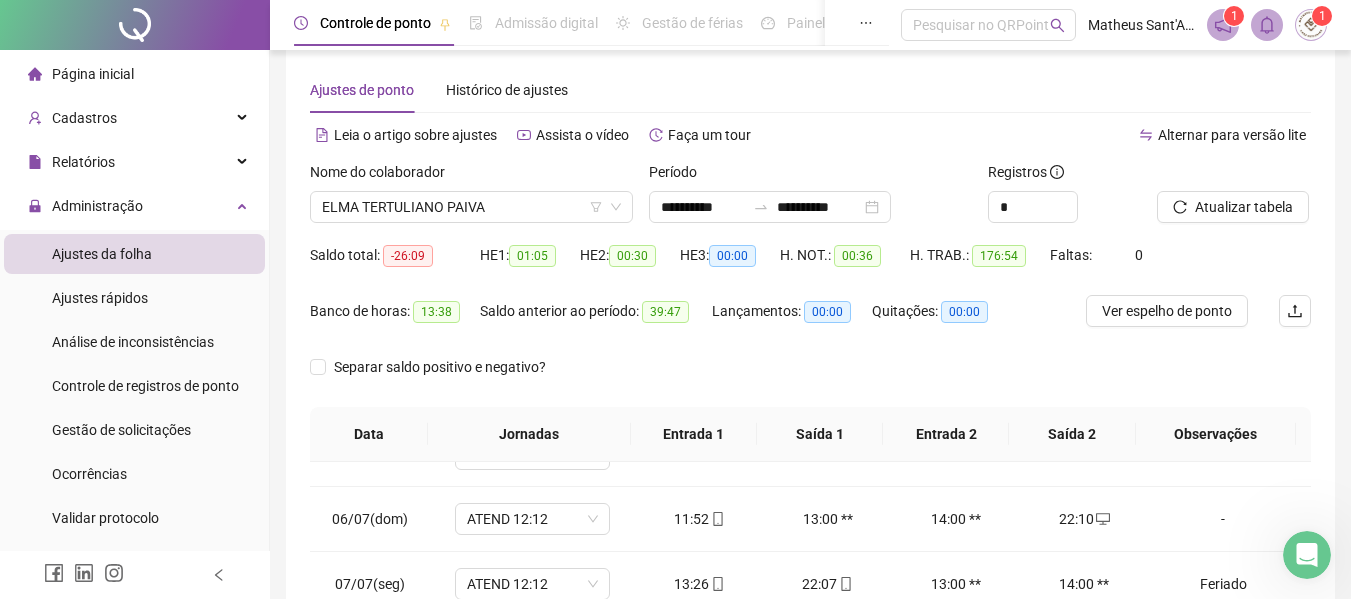 scroll, scrollTop: 200, scrollLeft: 0, axis: vertical 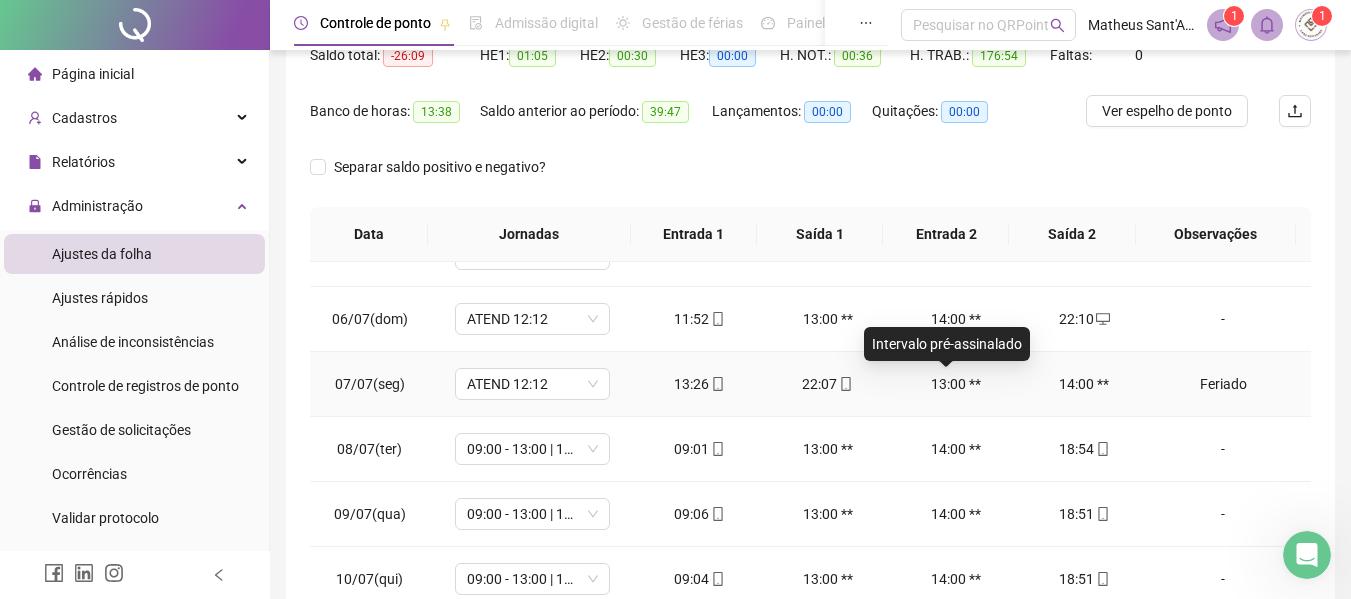 click on "13:00   **" at bounding box center [956, 384] 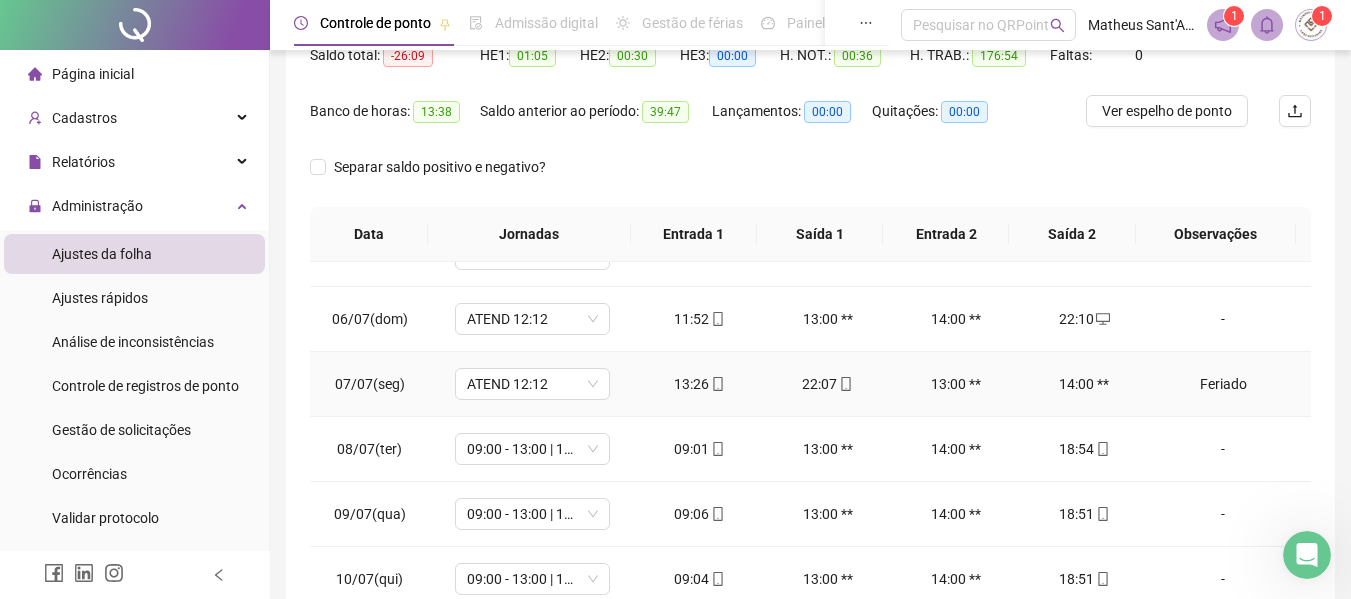 click on "13:00   **" at bounding box center [956, 384] 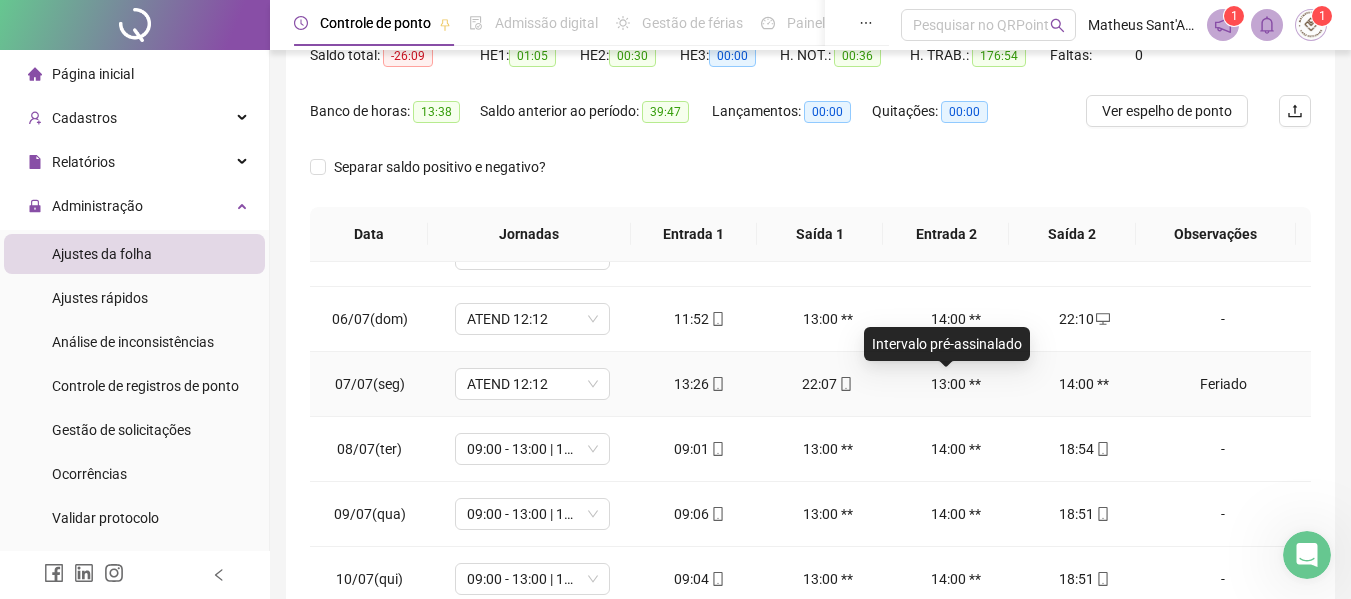 click on "13:00   **" at bounding box center (956, 384) 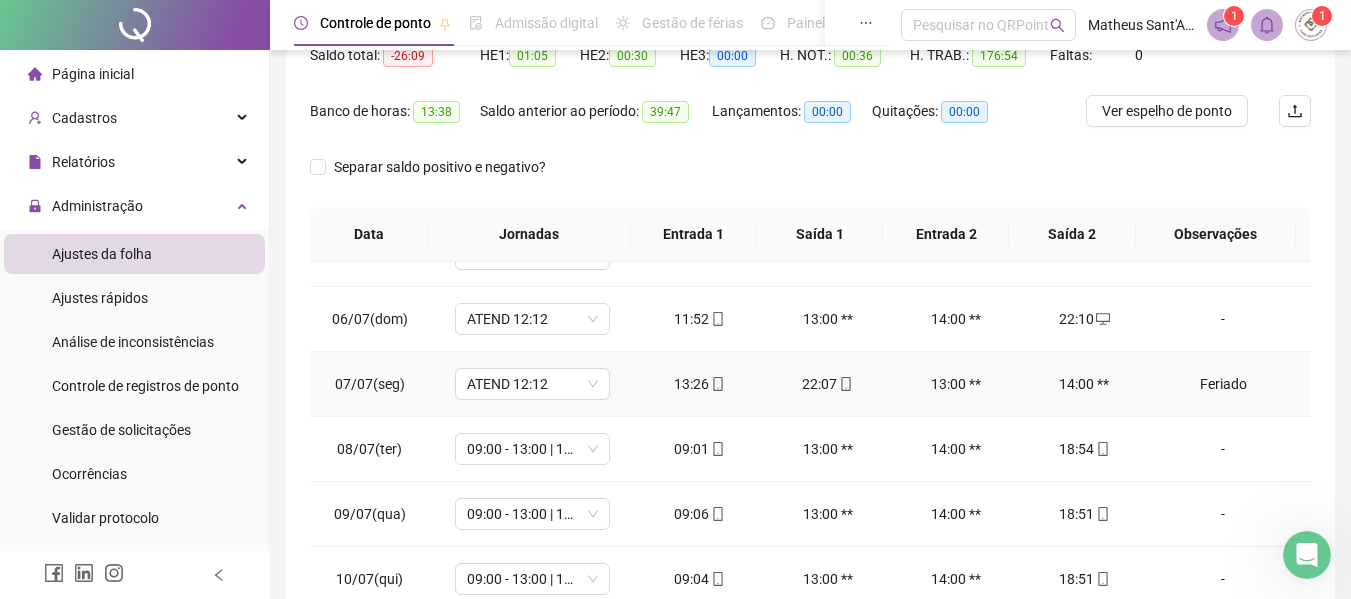 click on "Feriado" at bounding box center (1223, 384) 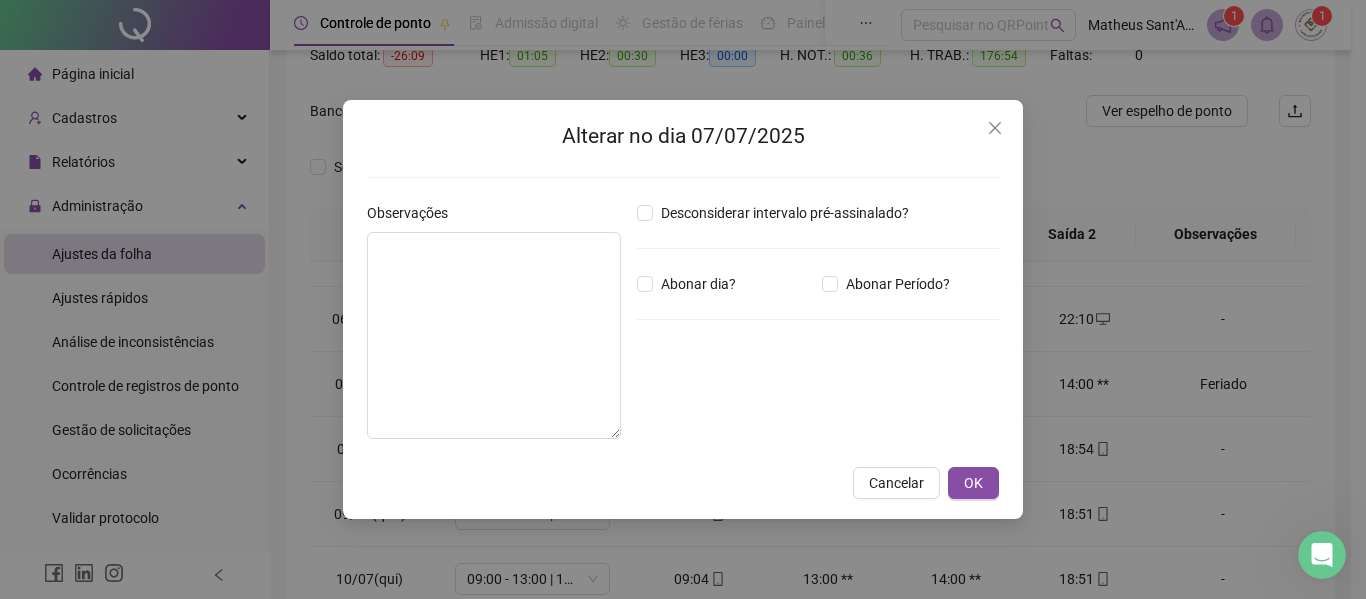 type on "*******" 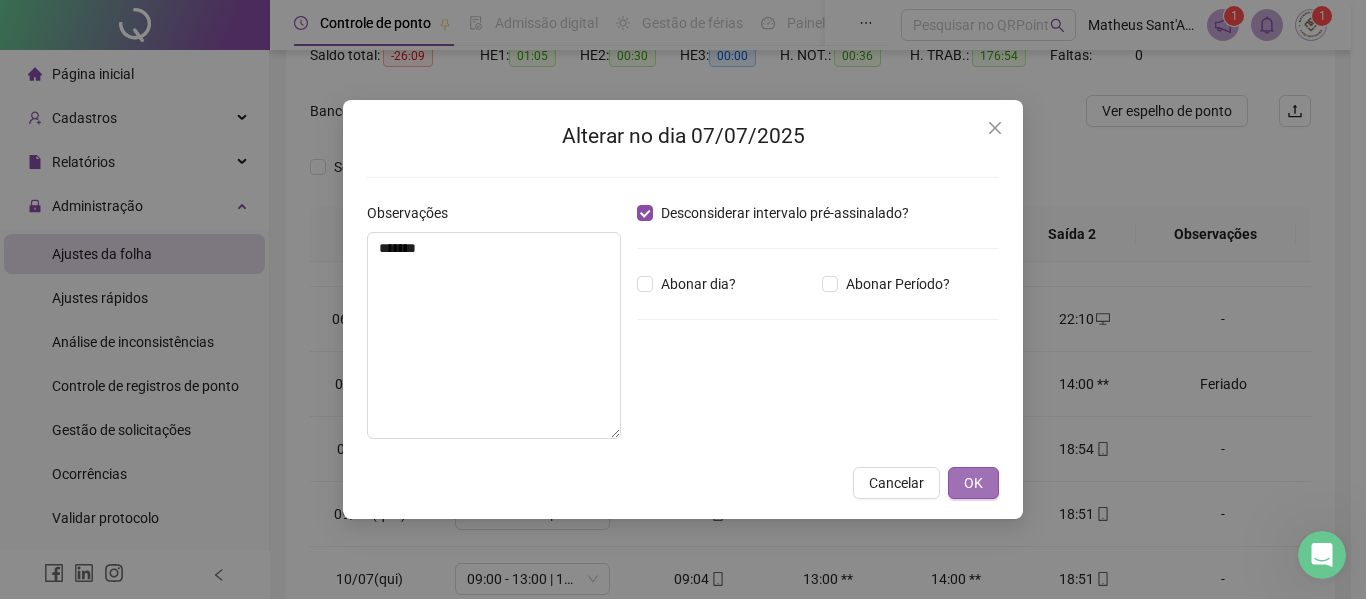click on "OK" at bounding box center [973, 483] 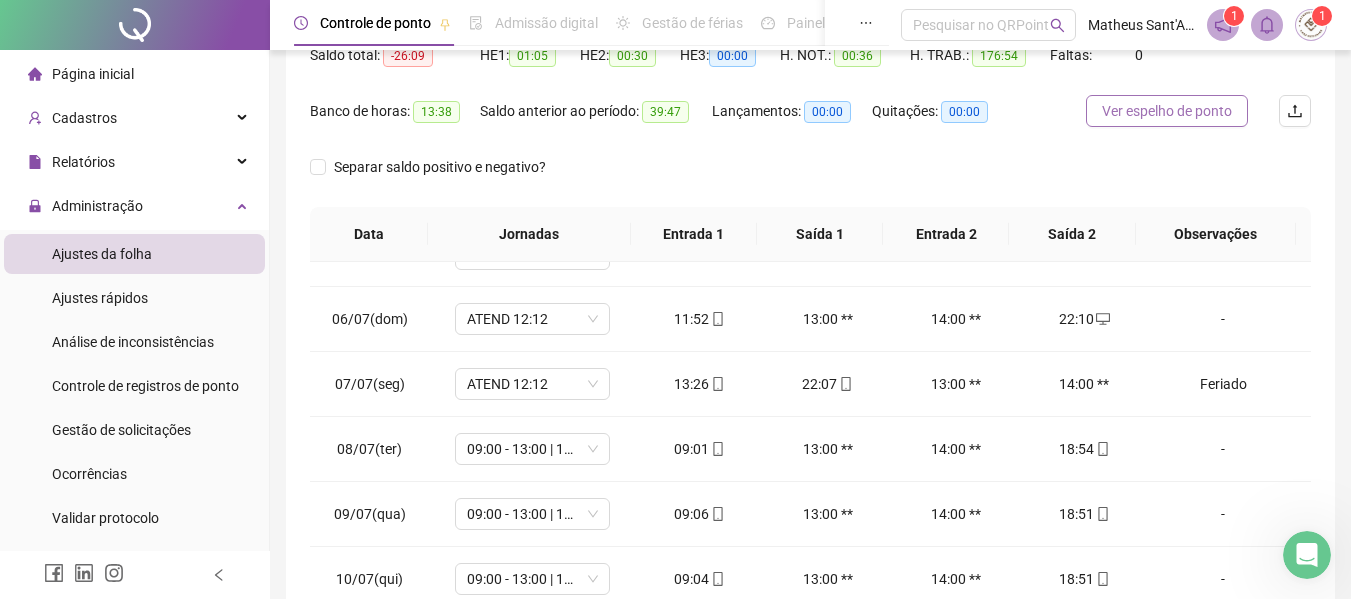 scroll, scrollTop: 23, scrollLeft: 0, axis: vertical 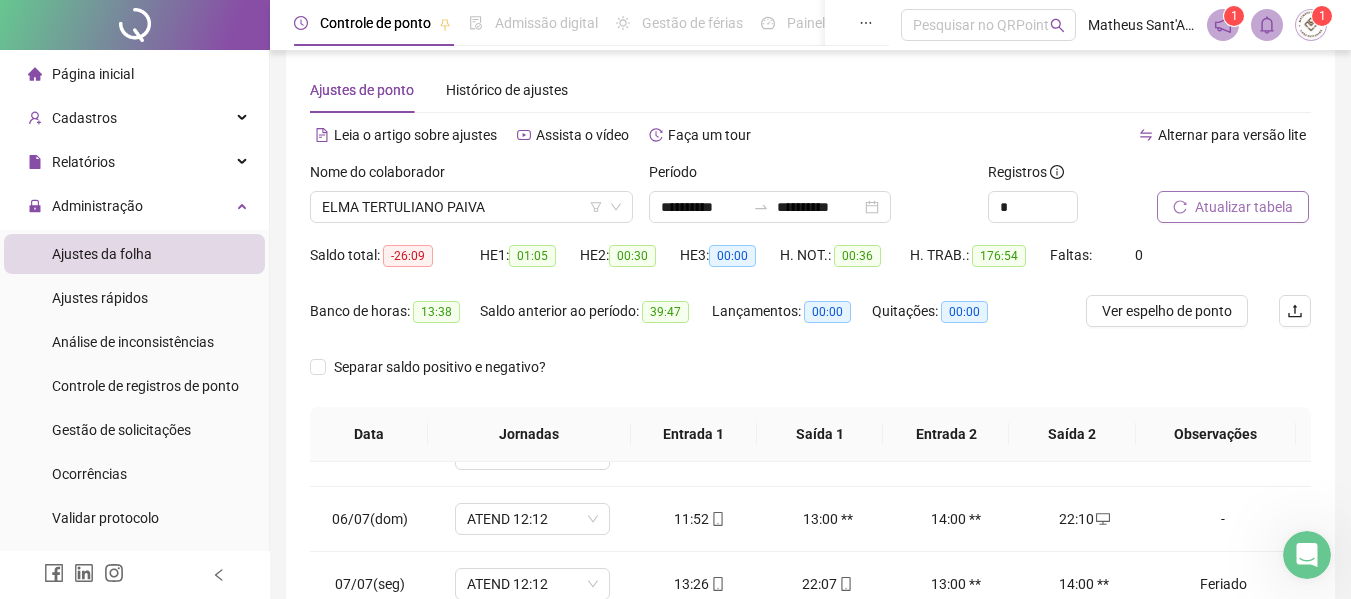 click on "Atualizar tabela" at bounding box center (1244, 207) 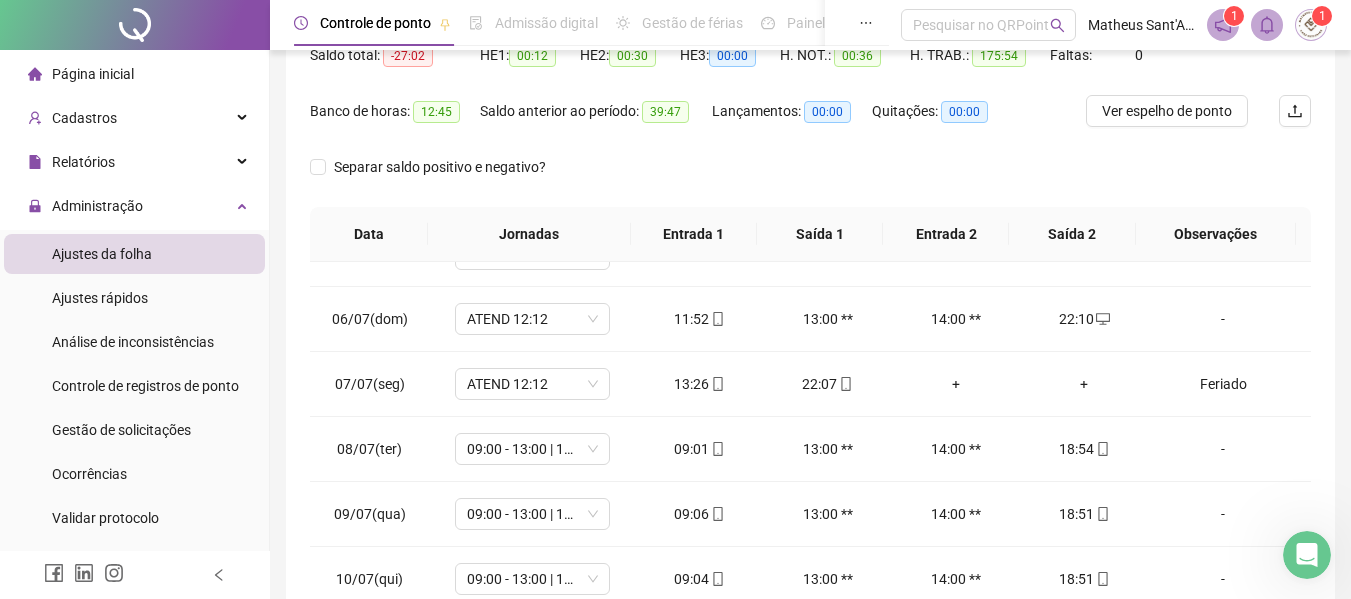 scroll, scrollTop: 323, scrollLeft: 0, axis: vertical 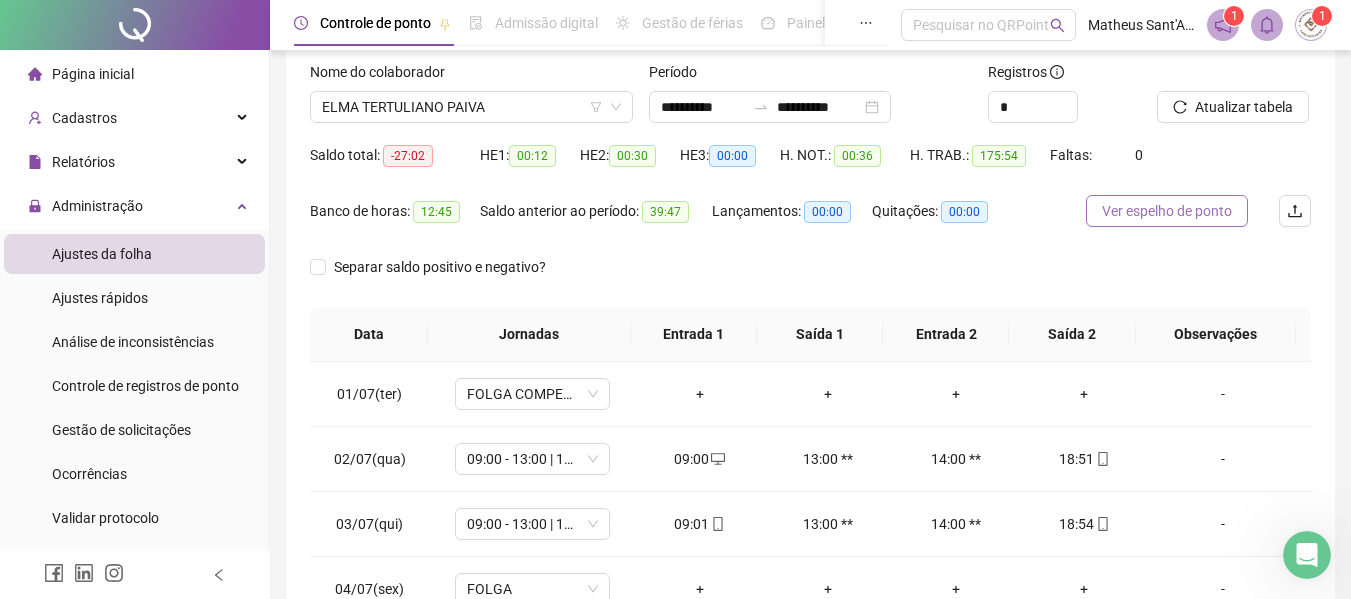 click on "Ver espelho de ponto" at bounding box center [1167, 211] 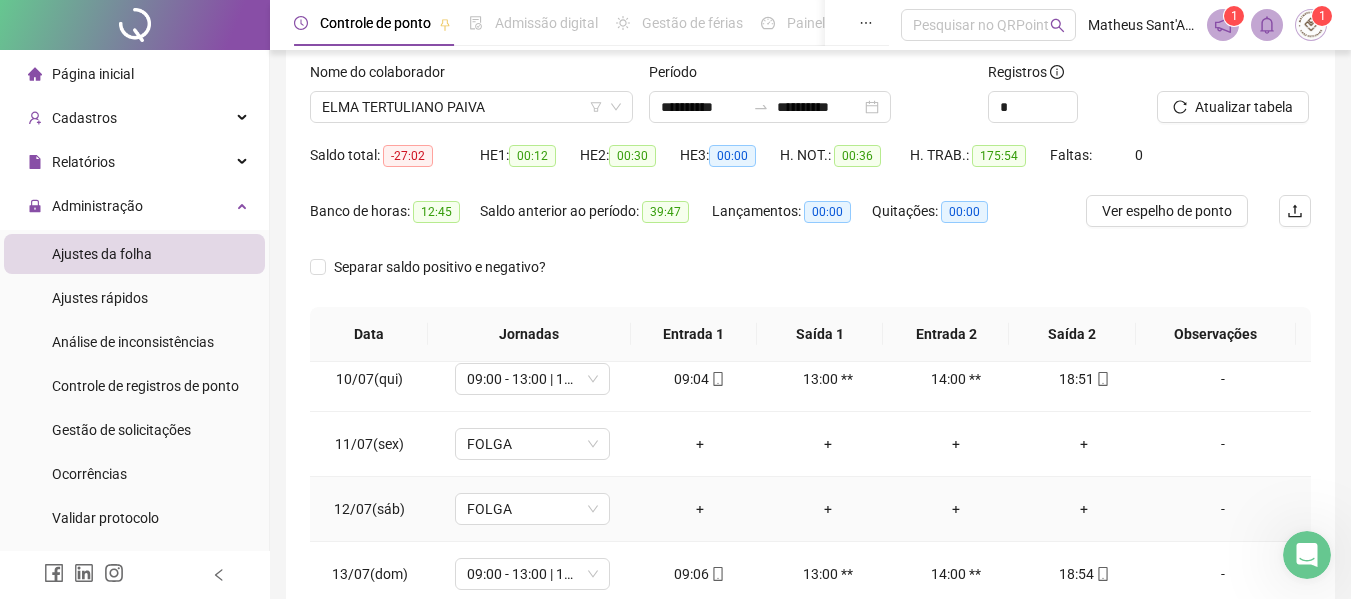 scroll, scrollTop: 800, scrollLeft: 0, axis: vertical 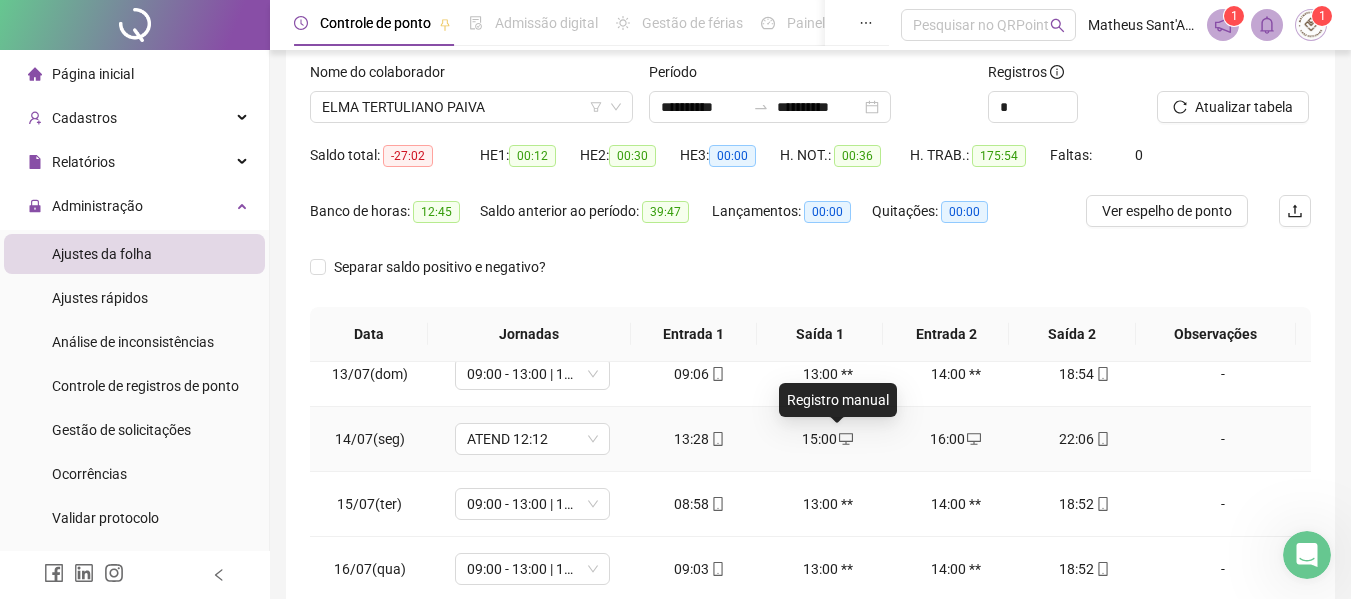 click 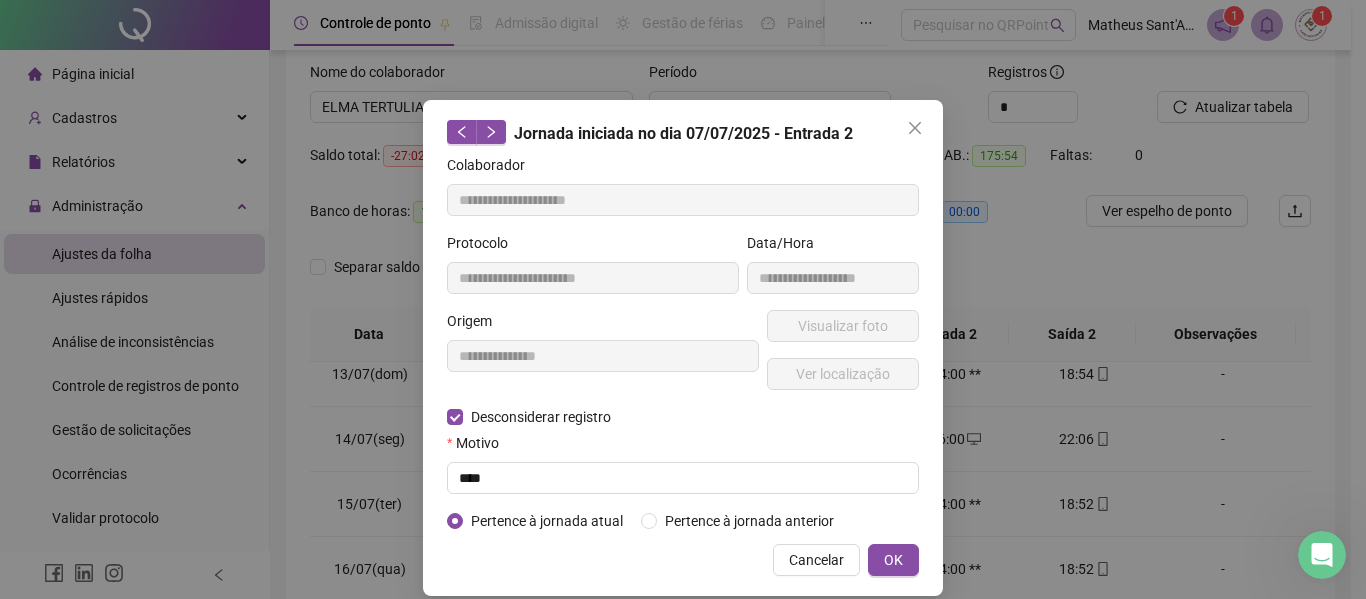 type on "**********" 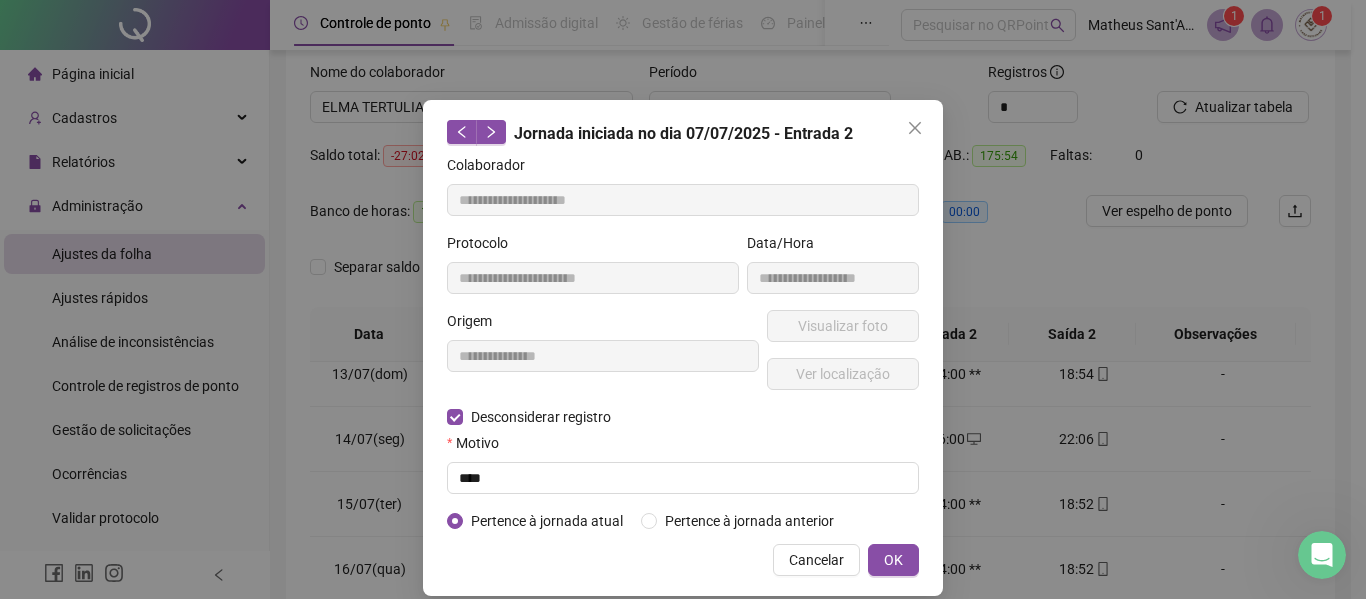 type on "**********" 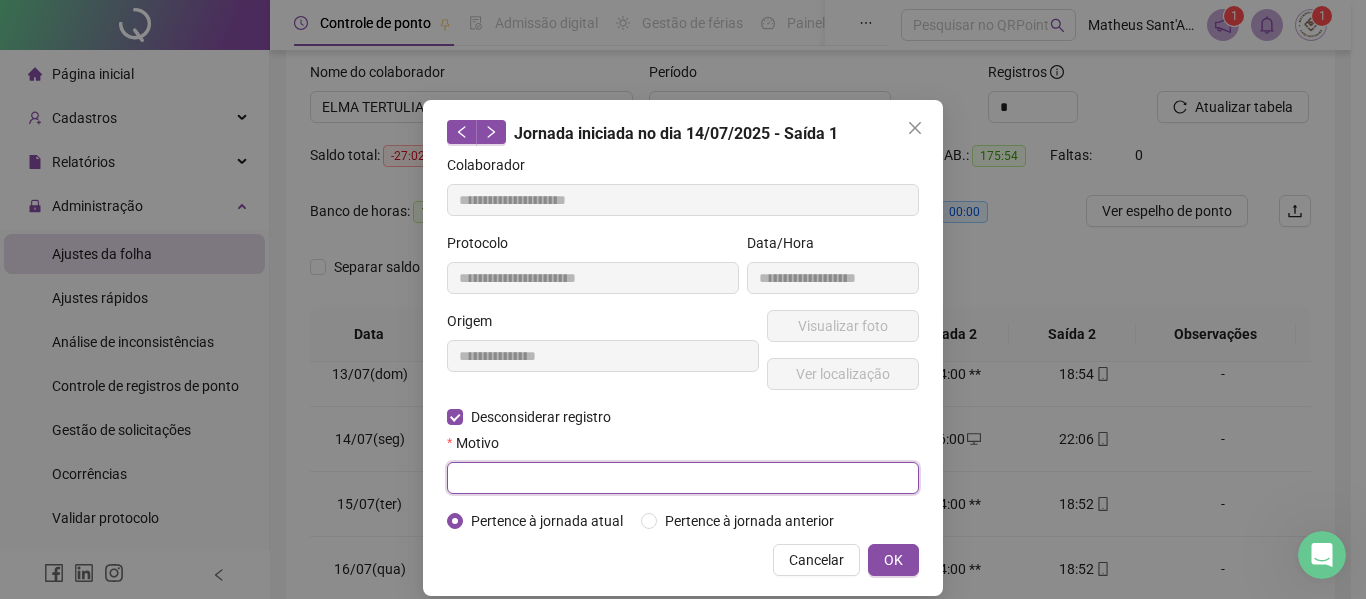 click at bounding box center (683, 478) 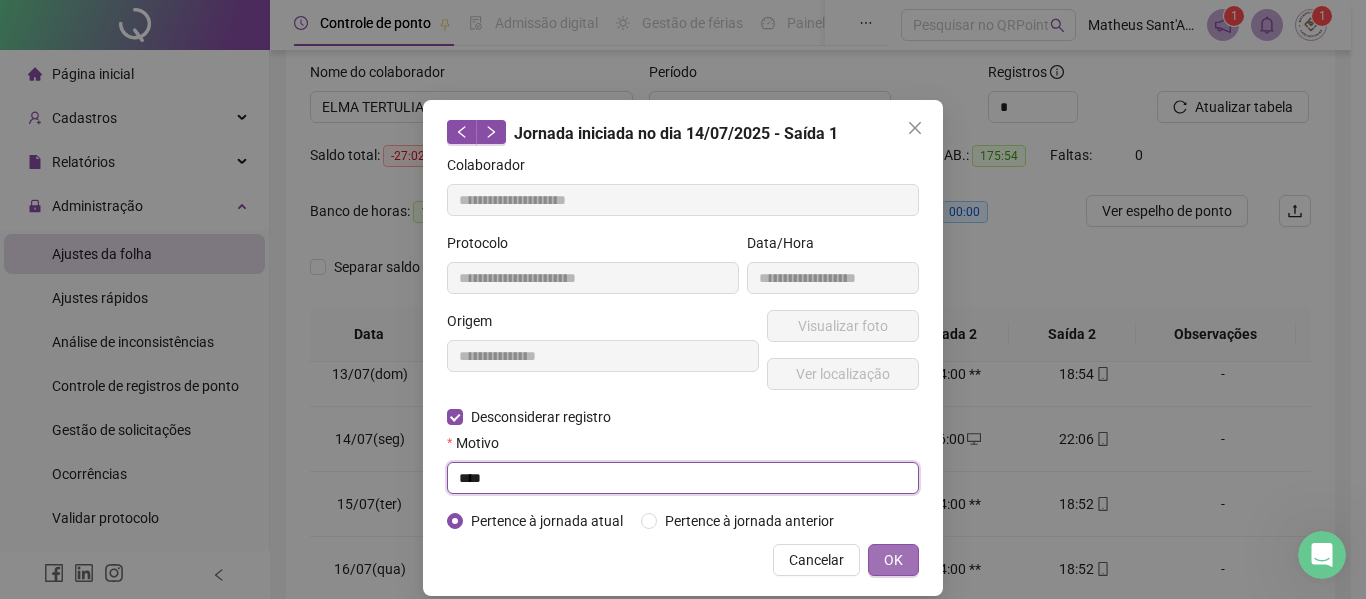 type on "****" 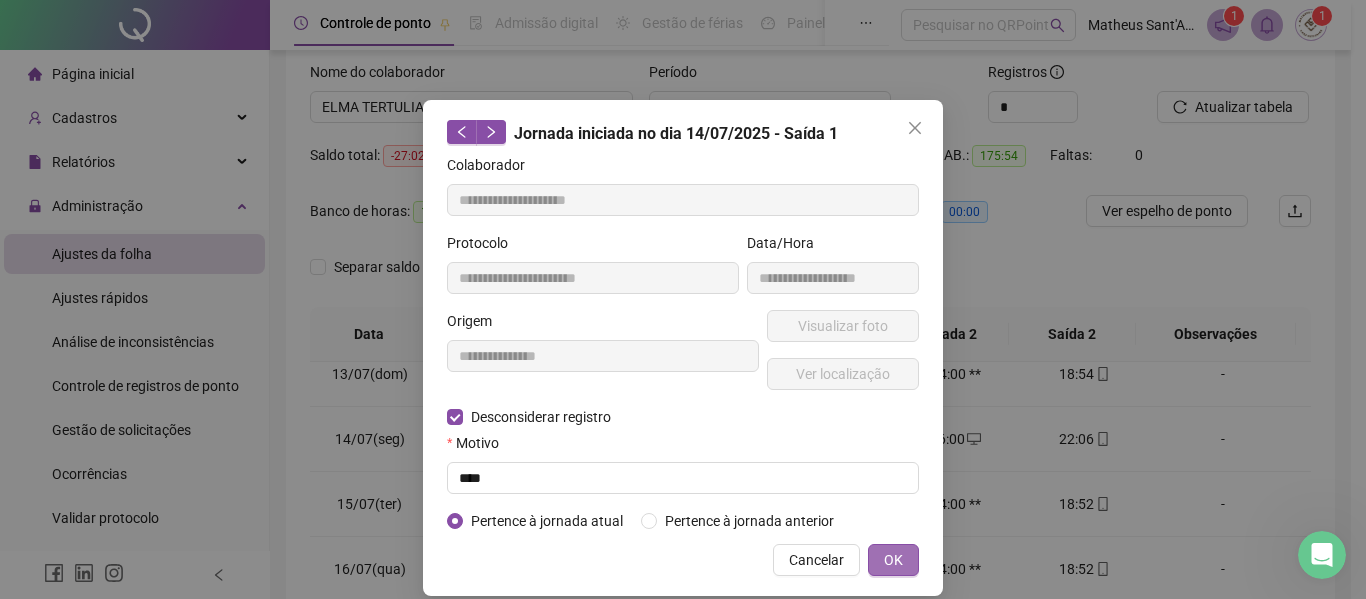 click on "OK" at bounding box center (893, 560) 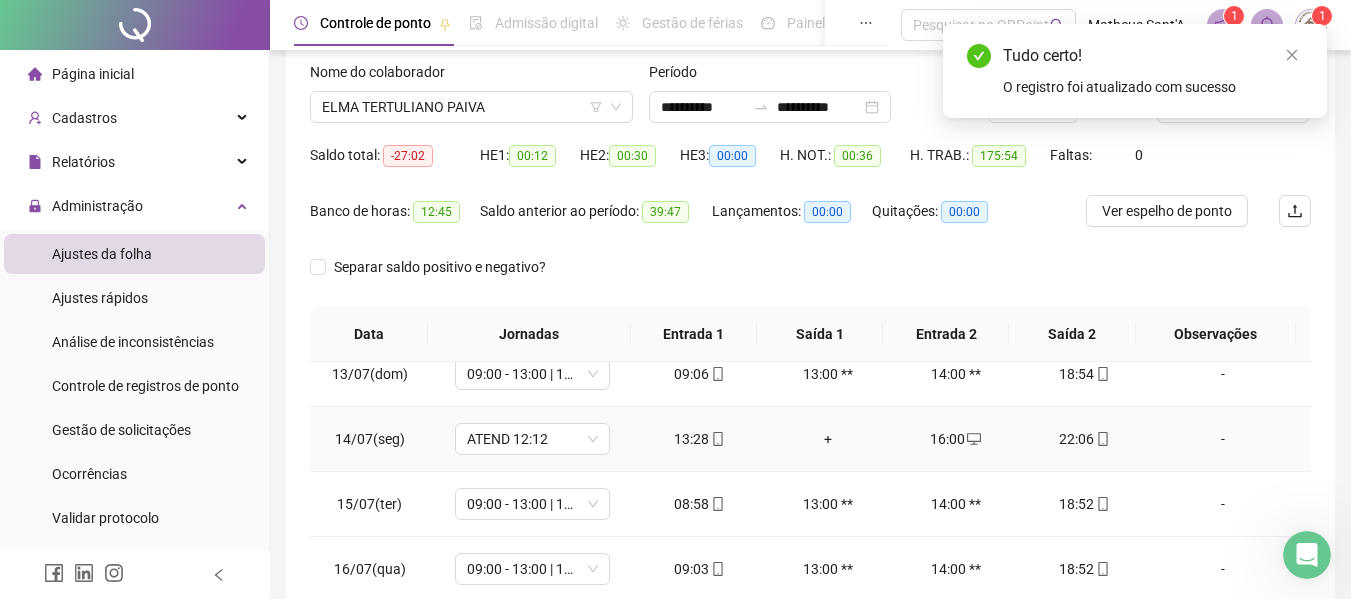 click on "16:00" at bounding box center (956, 439) 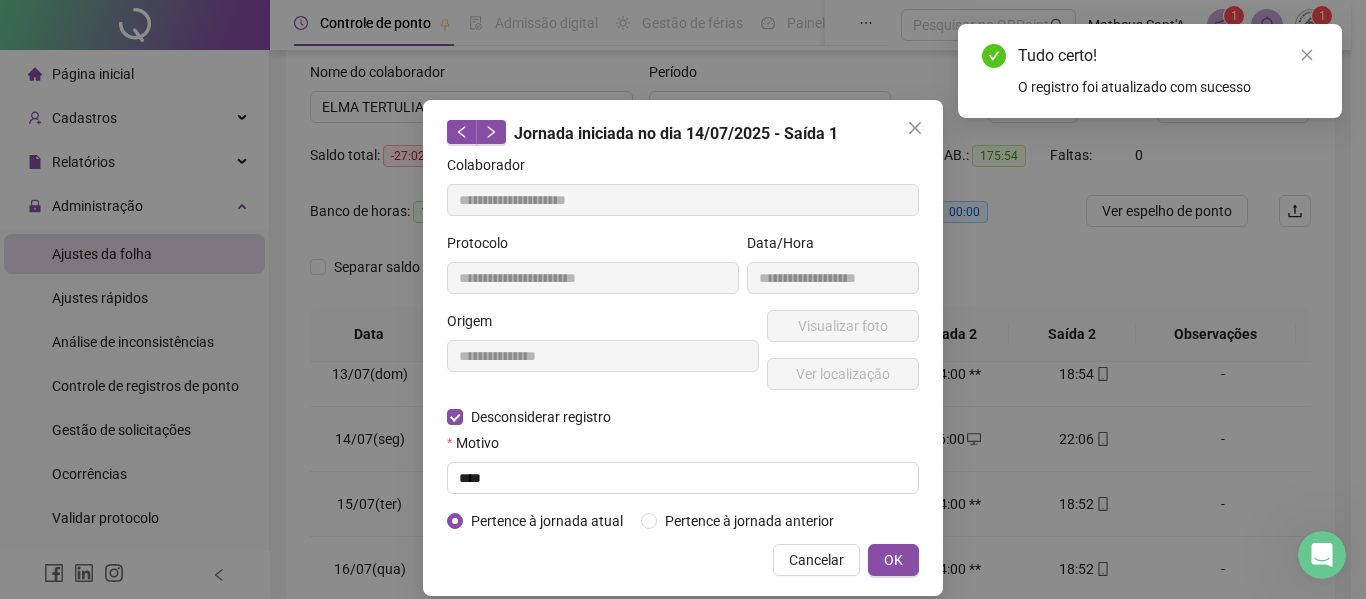 type on "**********" 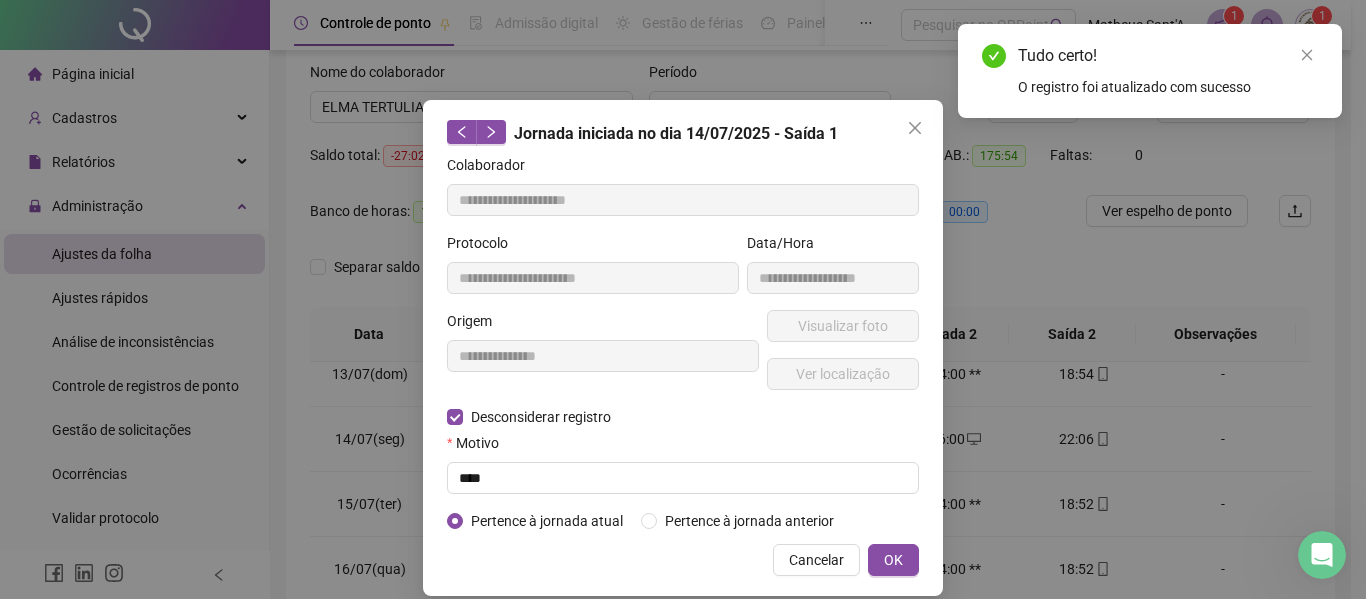 type on "**********" 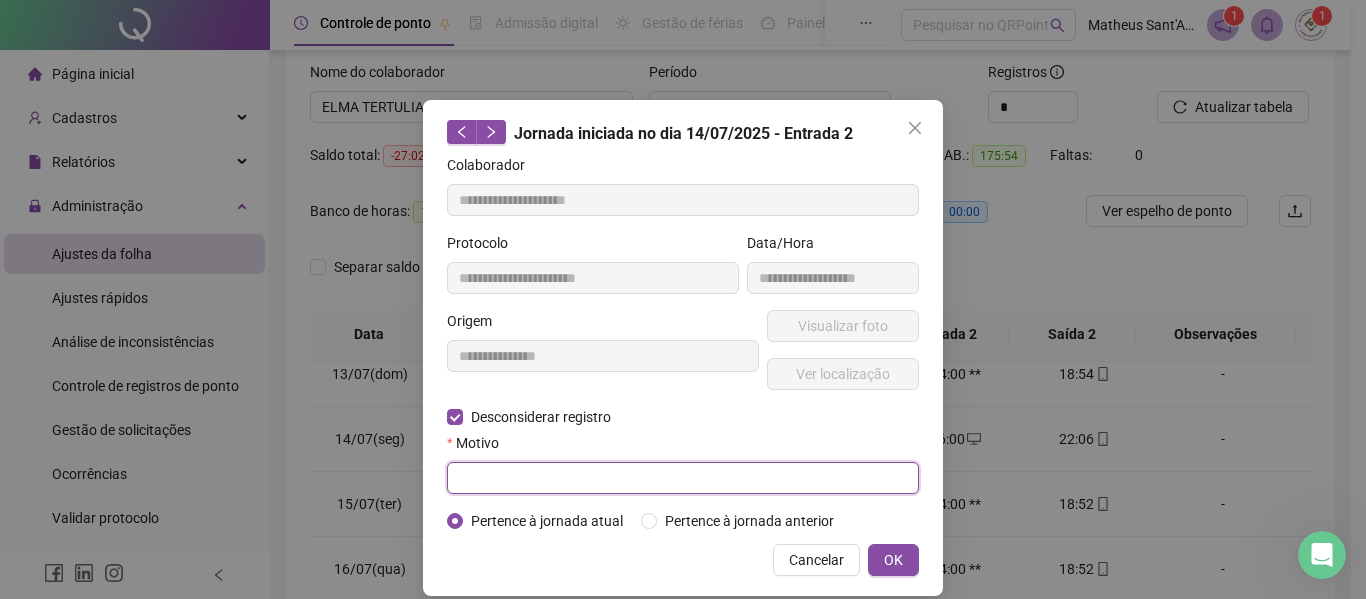click at bounding box center [683, 478] 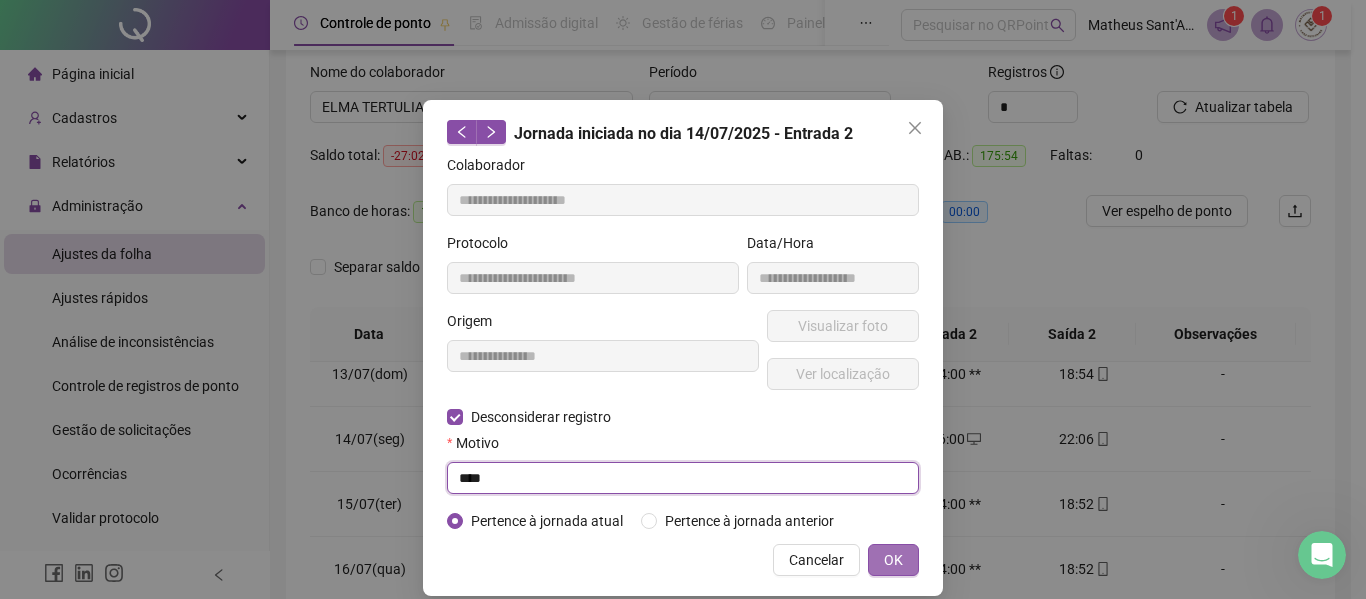 type on "****" 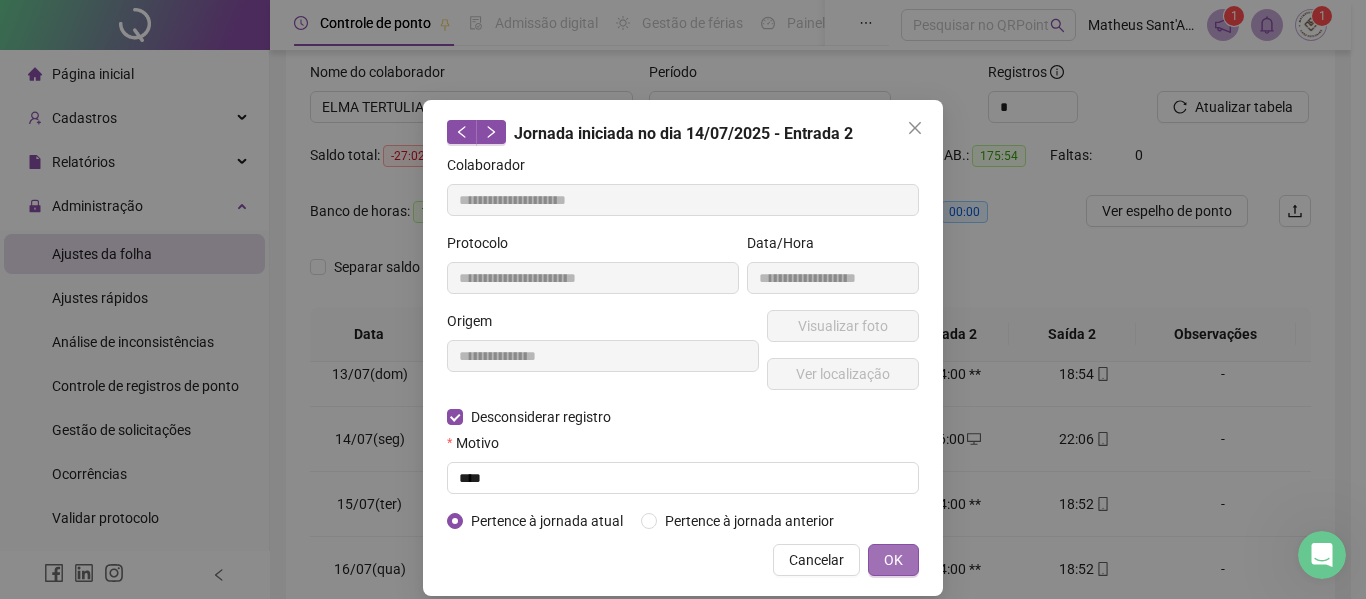 click on "OK" at bounding box center [893, 560] 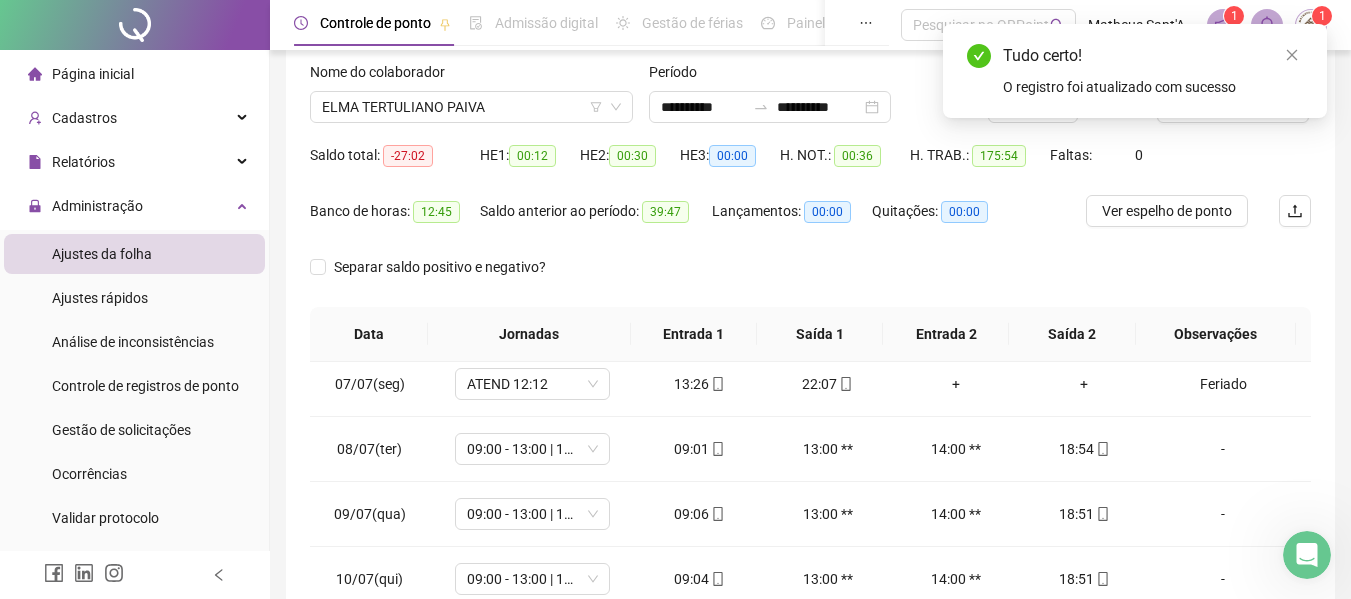 scroll, scrollTop: 0, scrollLeft: 0, axis: both 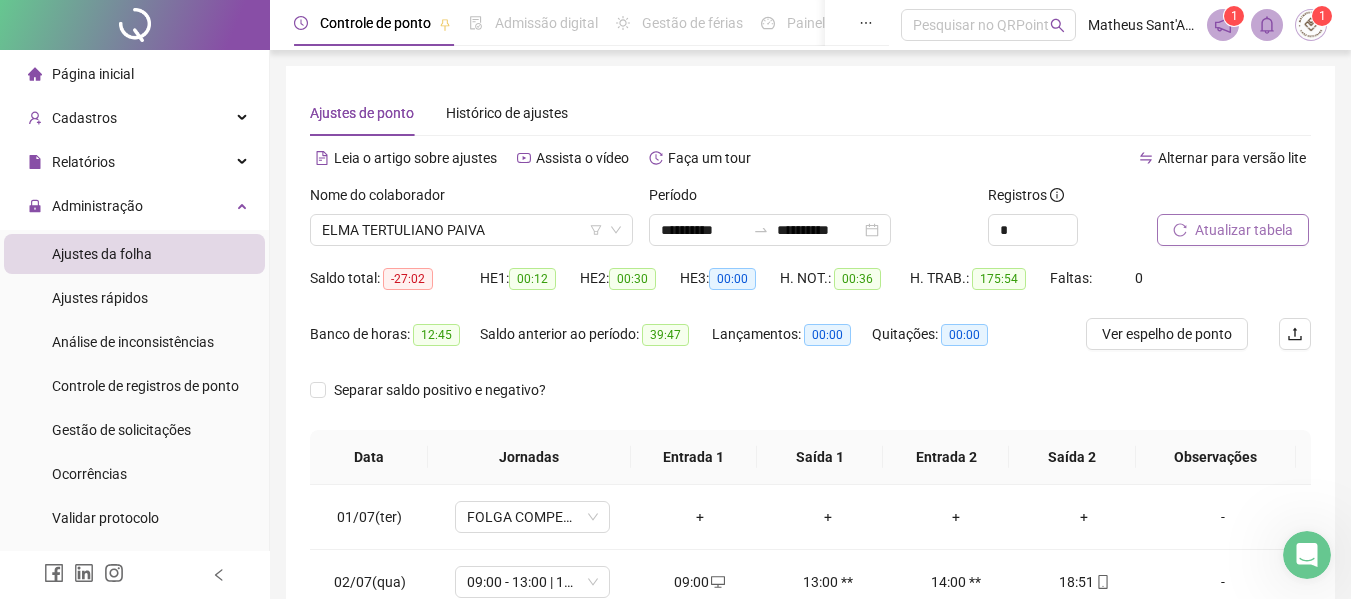 click on "Atualizar tabela" at bounding box center [1244, 230] 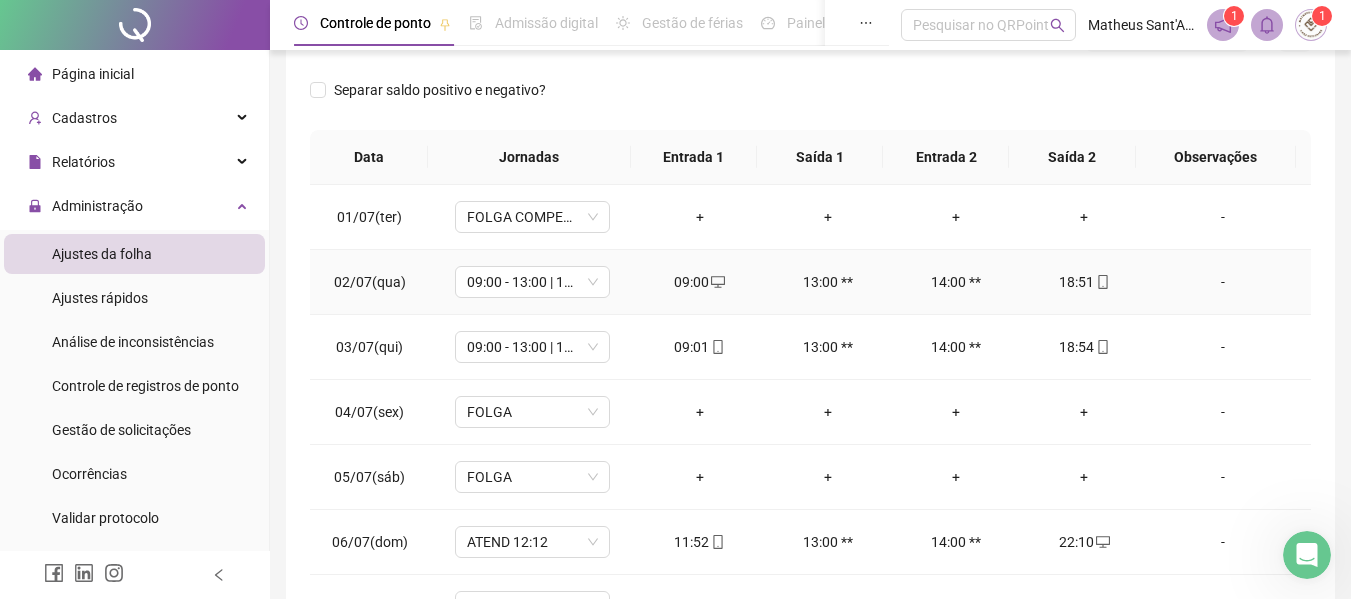 scroll, scrollTop: 400, scrollLeft: 0, axis: vertical 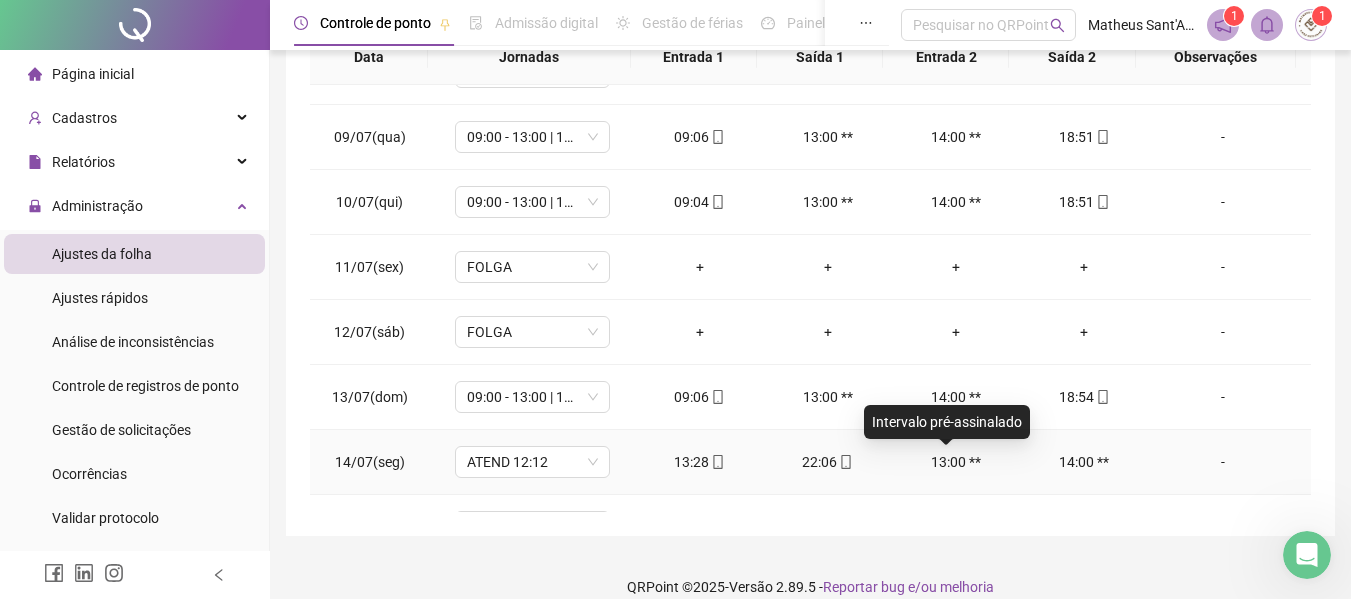 click on "13:00   **" at bounding box center (956, 462) 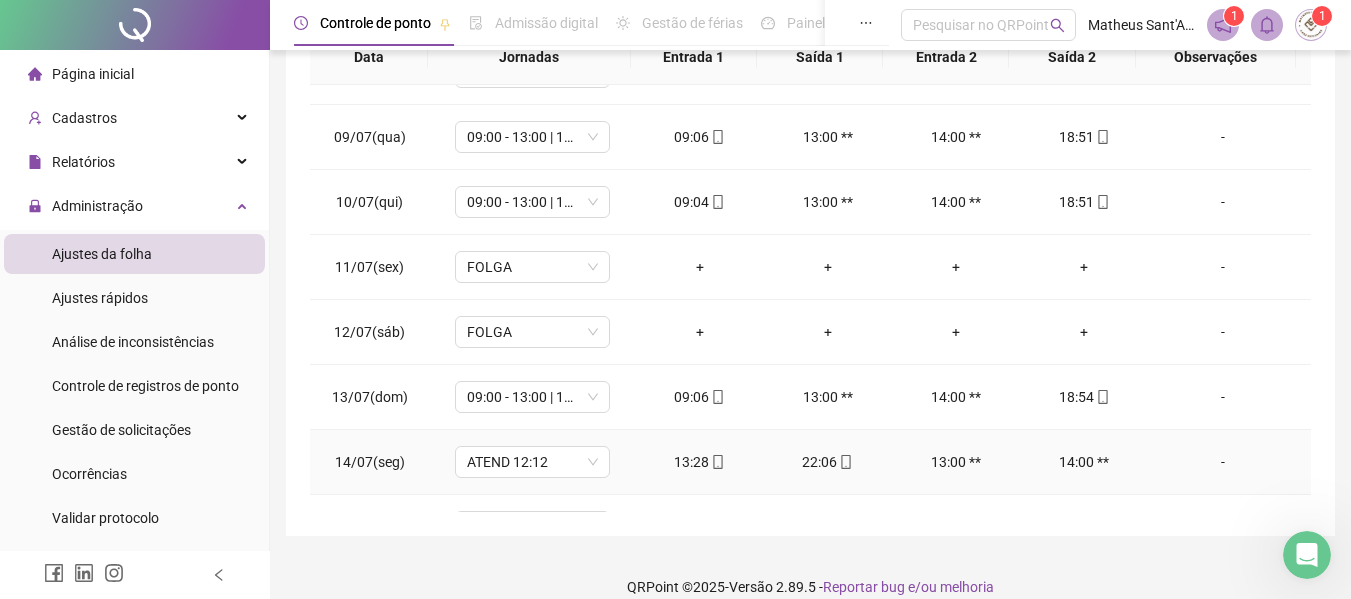 click on "13:00   **" at bounding box center [956, 462] 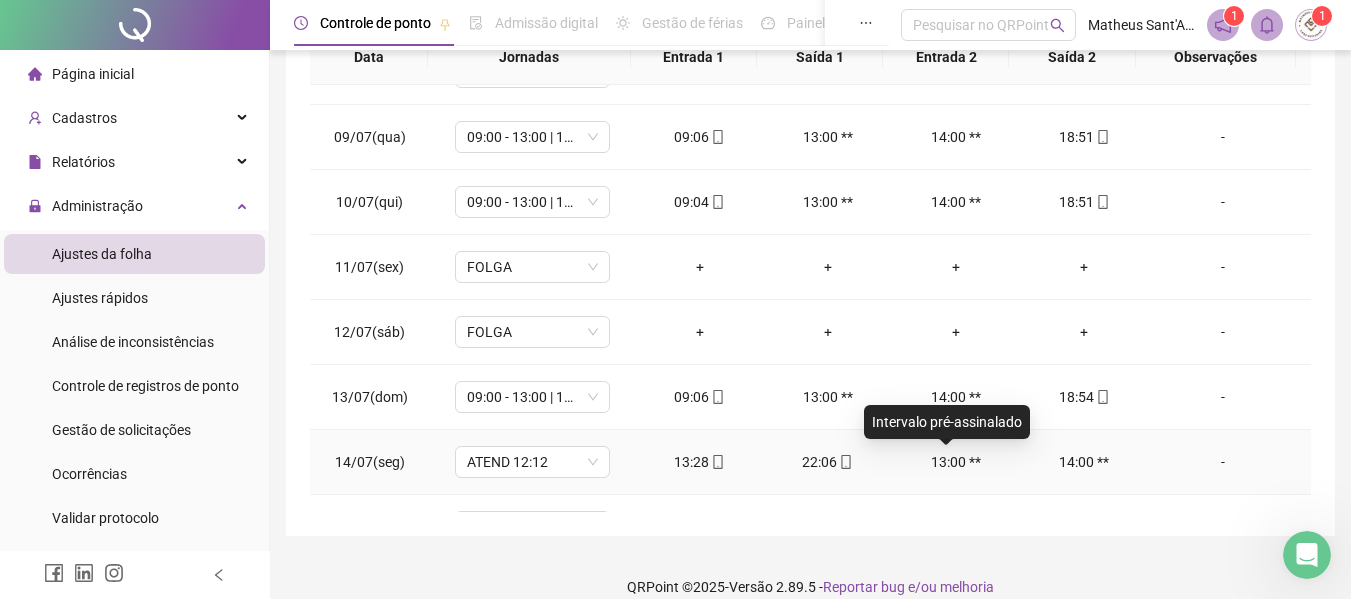 click on "13:00   **" at bounding box center (956, 462) 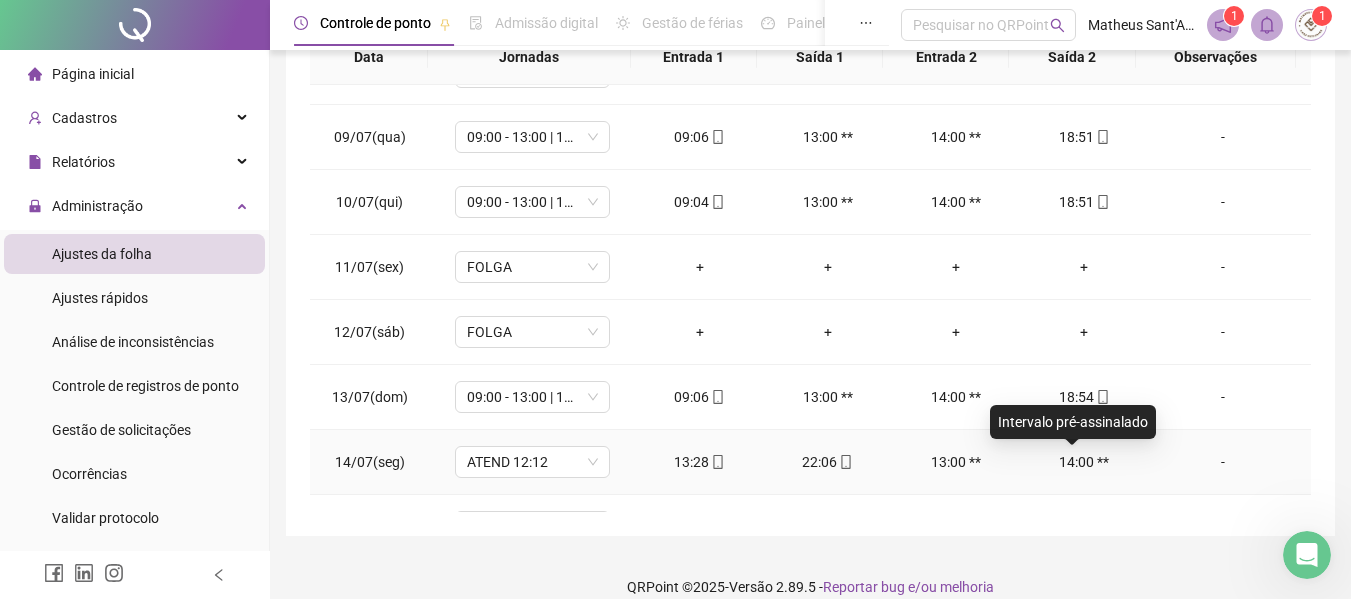 click on "14:00   **" at bounding box center [1084, 462] 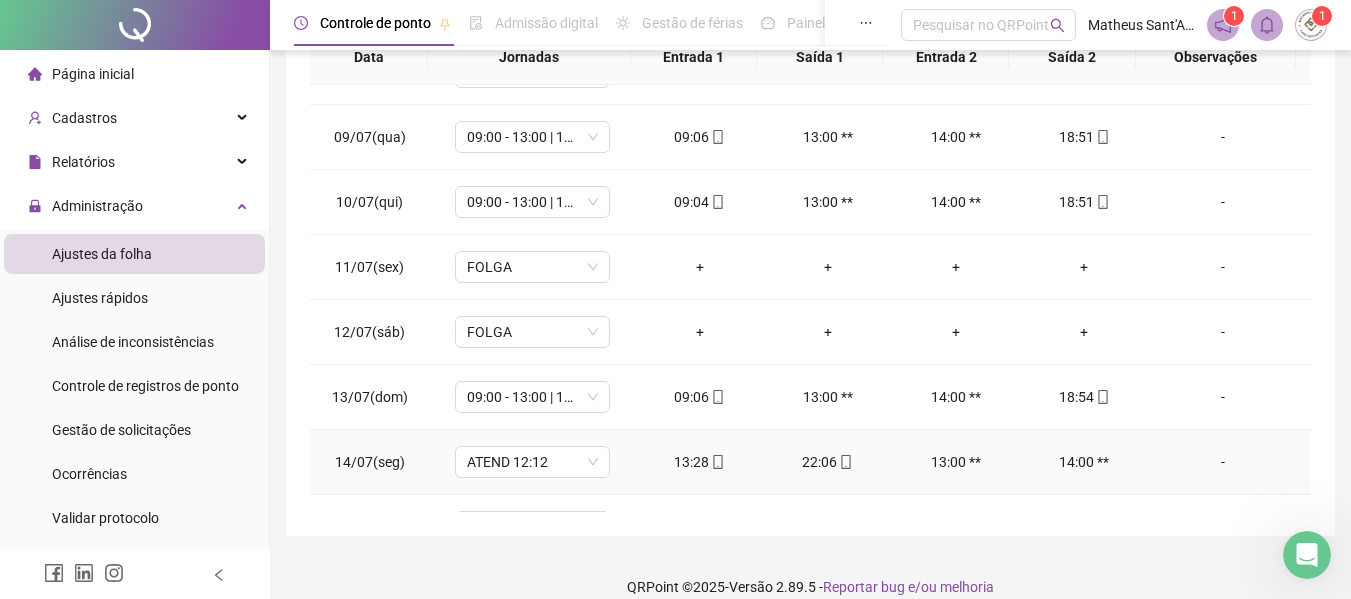click on "-" at bounding box center (1223, 462) 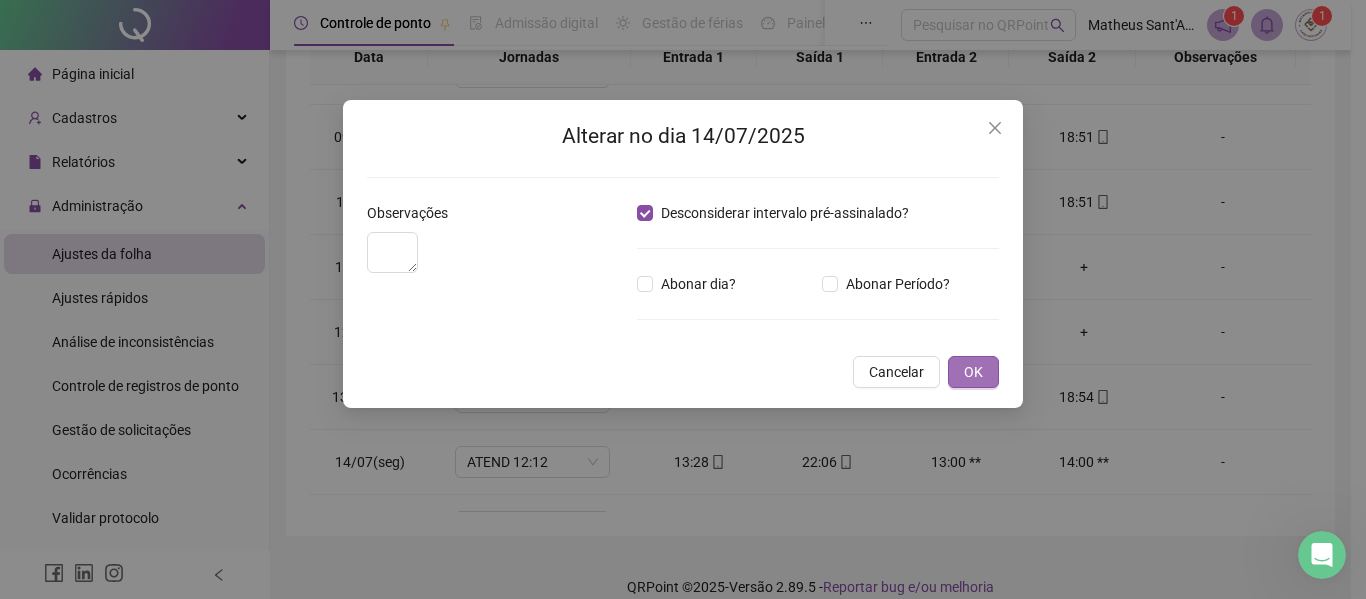 click on "OK" at bounding box center (973, 372) 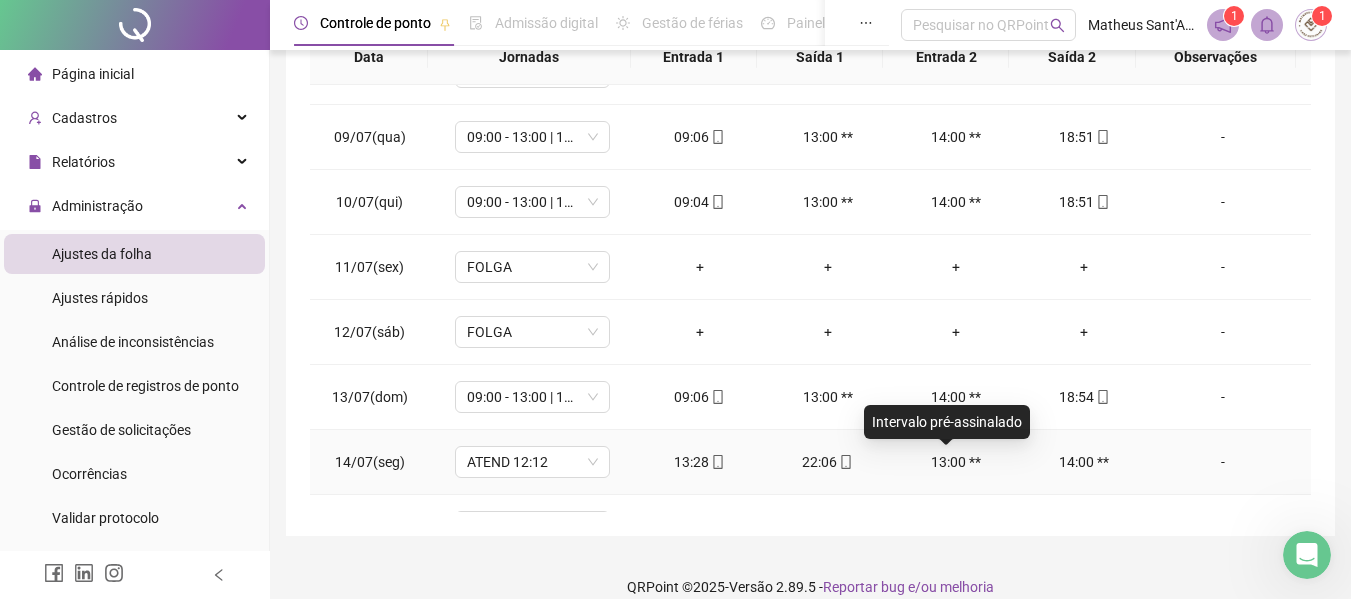 click on "13:00   **" at bounding box center [956, 462] 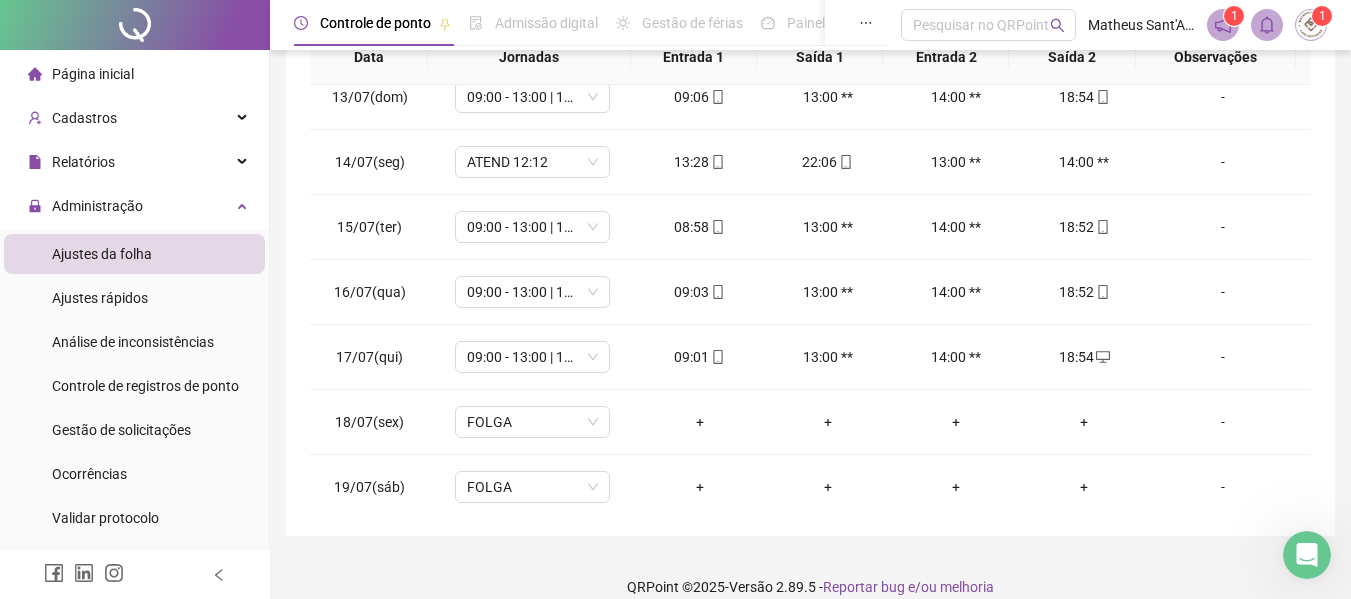 scroll, scrollTop: 700, scrollLeft: 0, axis: vertical 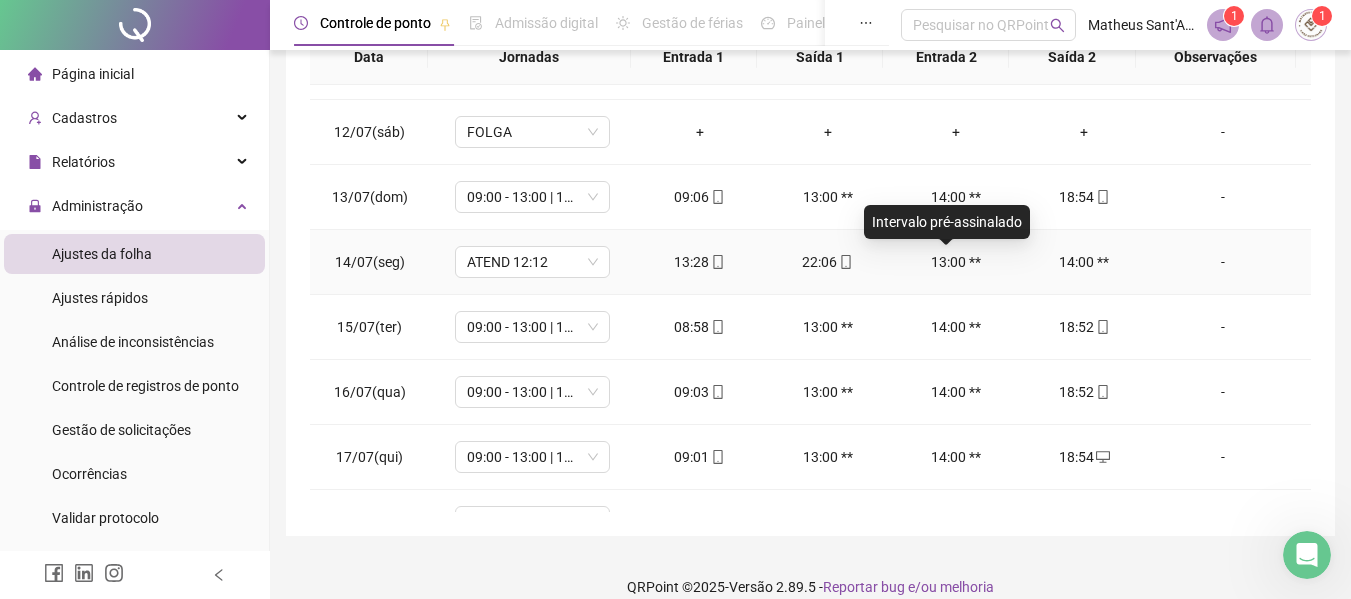 click on "13:00   **" at bounding box center (956, 262) 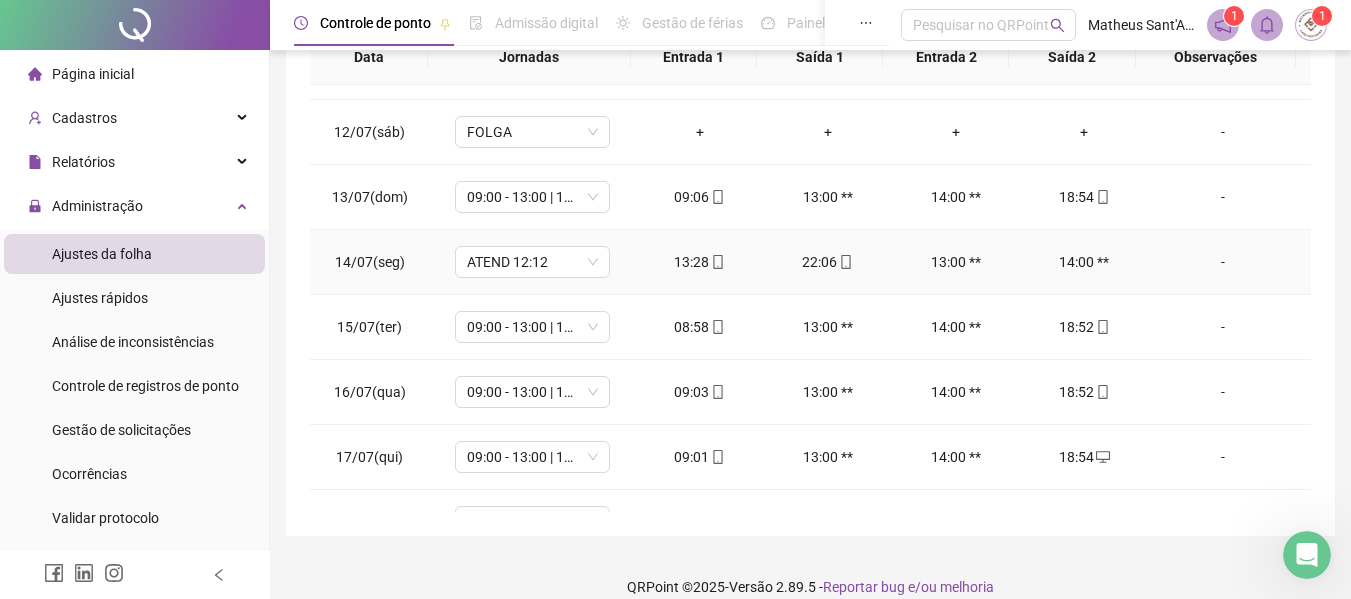 click on "-" at bounding box center [1223, 262] 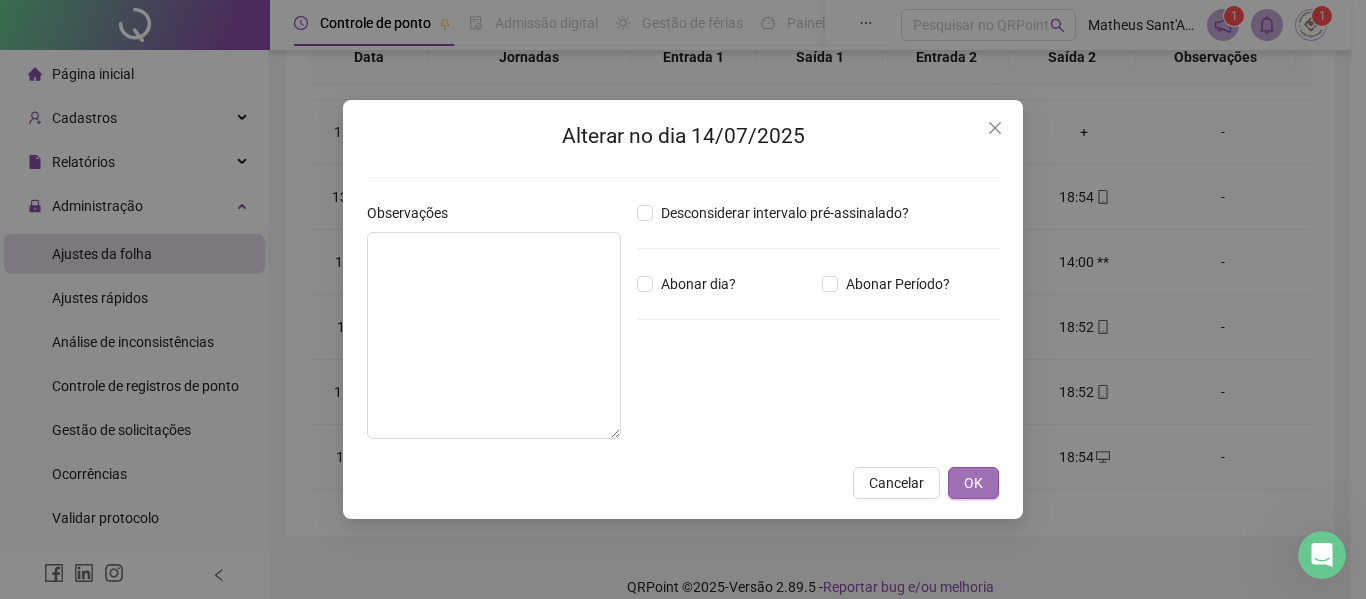 click on "OK" at bounding box center (973, 483) 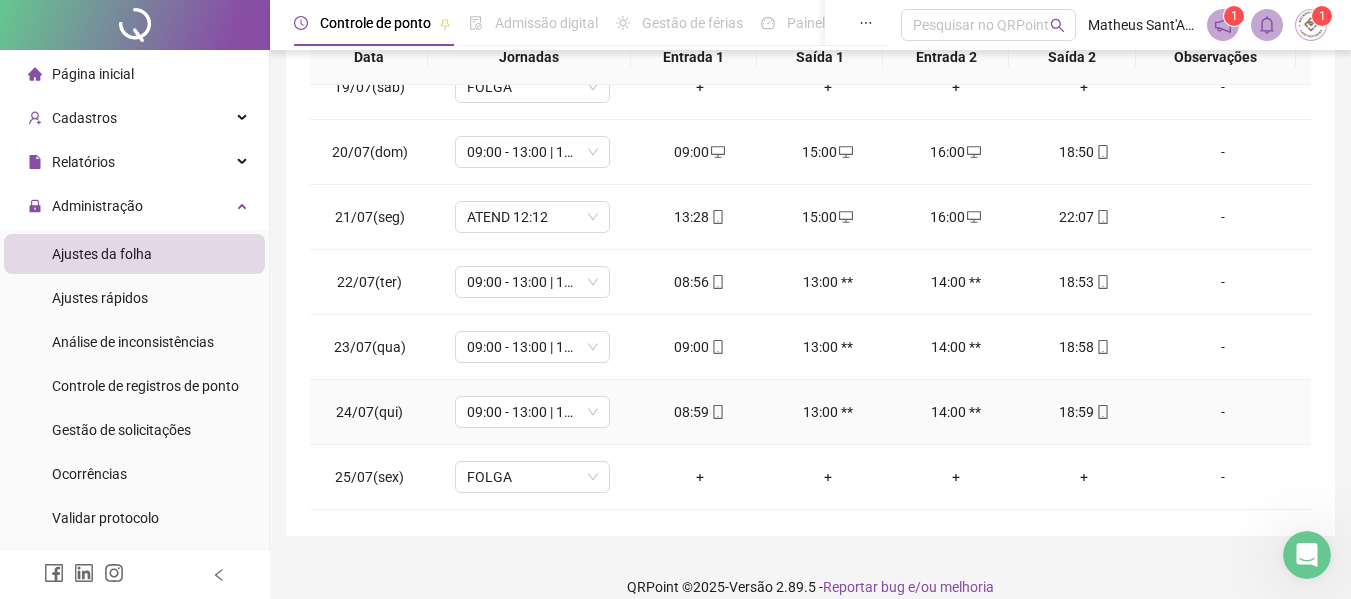 scroll, scrollTop: 1588, scrollLeft: 0, axis: vertical 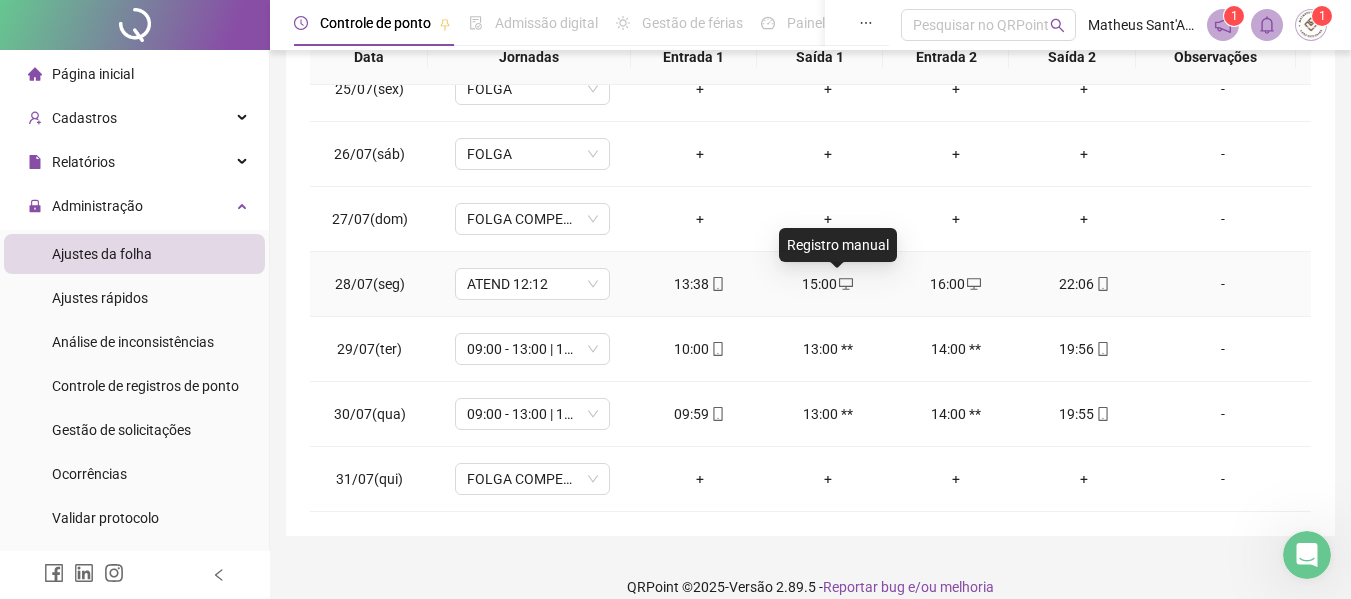 click 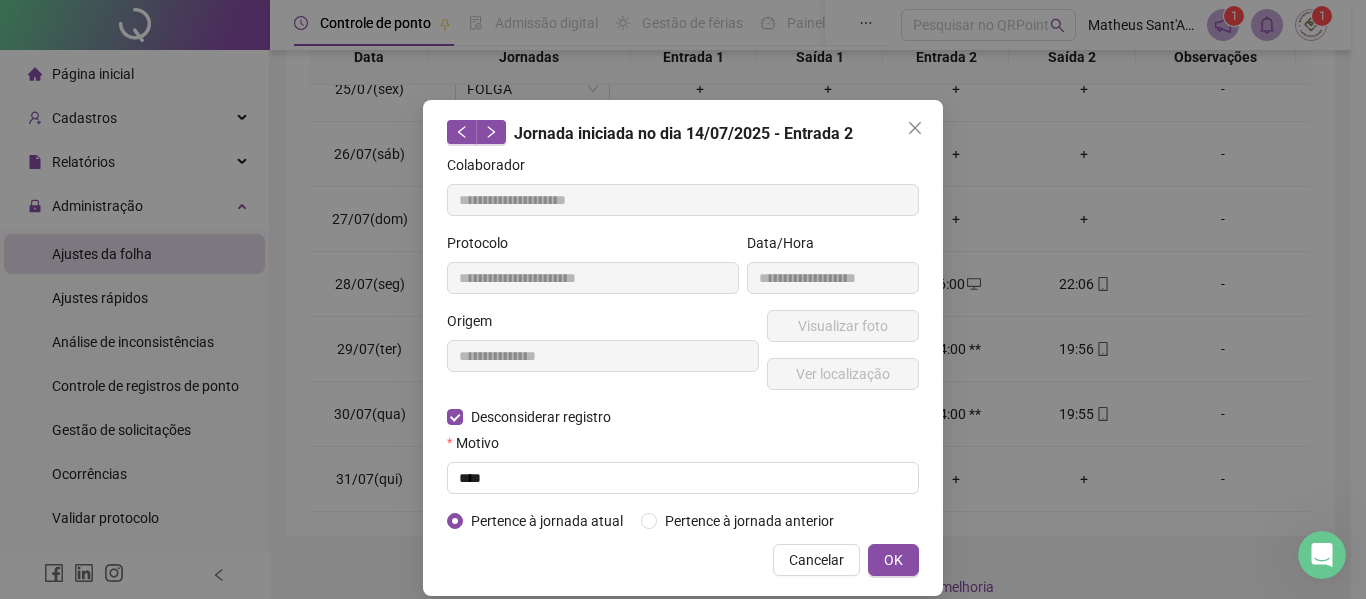 type on "**********" 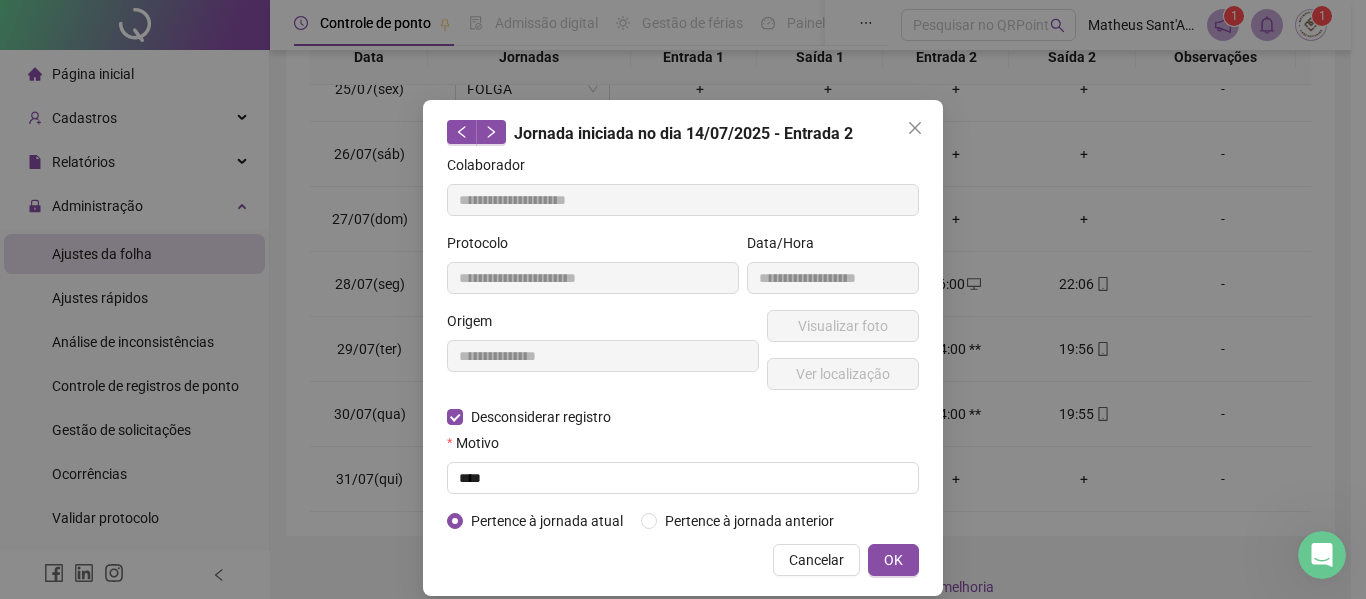 type on "**********" 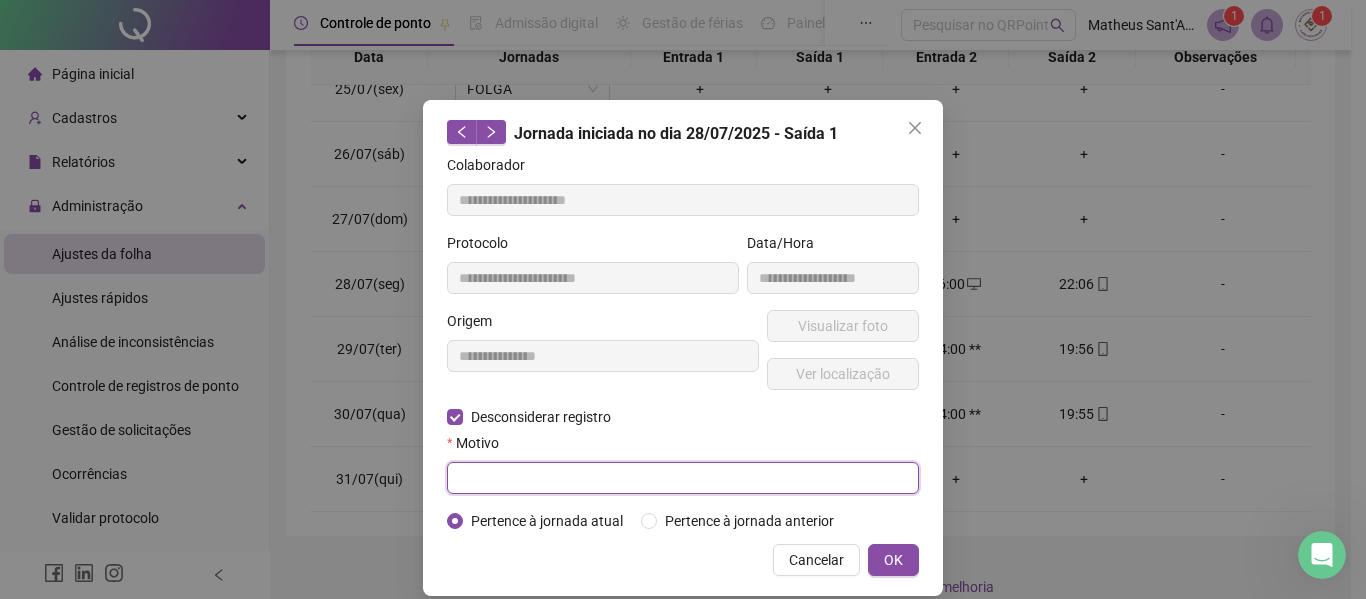 click at bounding box center [683, 478] 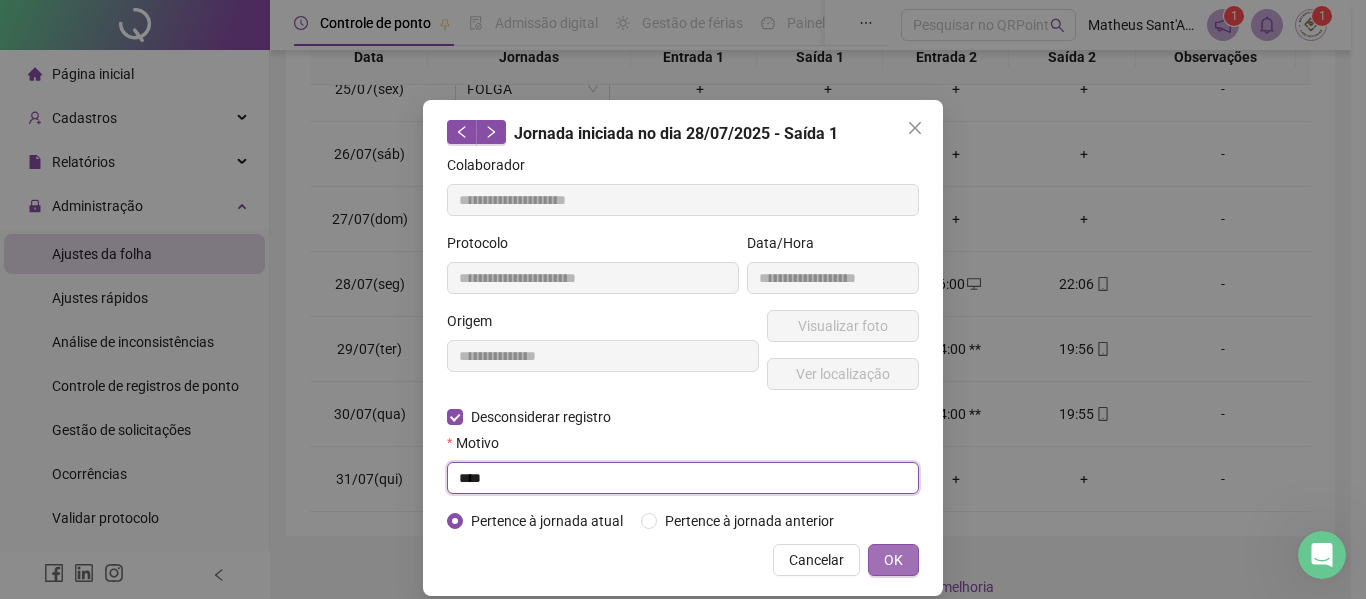 type on "****" 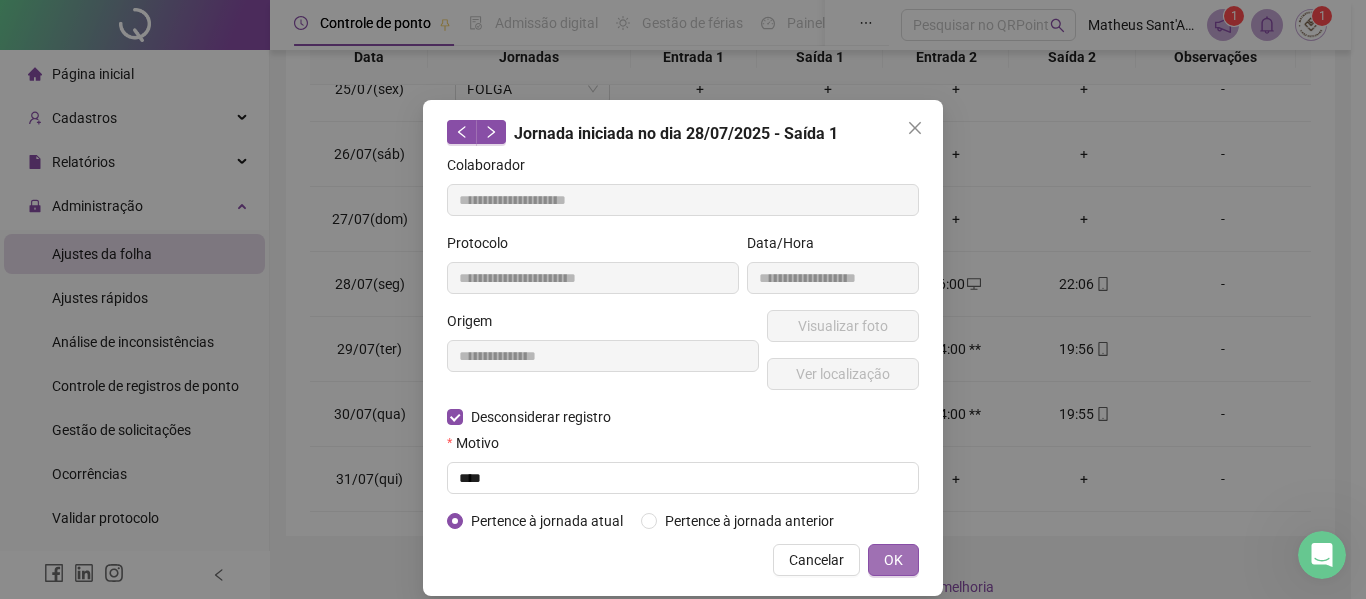 click on "OK" at bounding box center (893, 560) 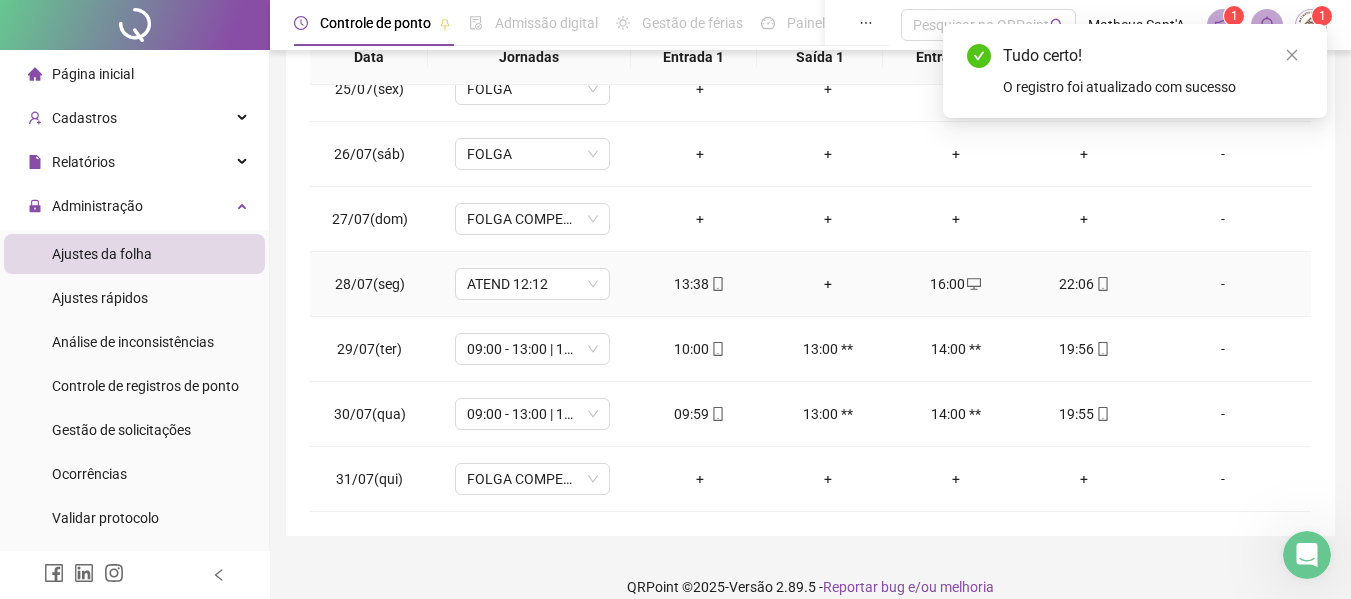 click at bounding box center (973, 284) 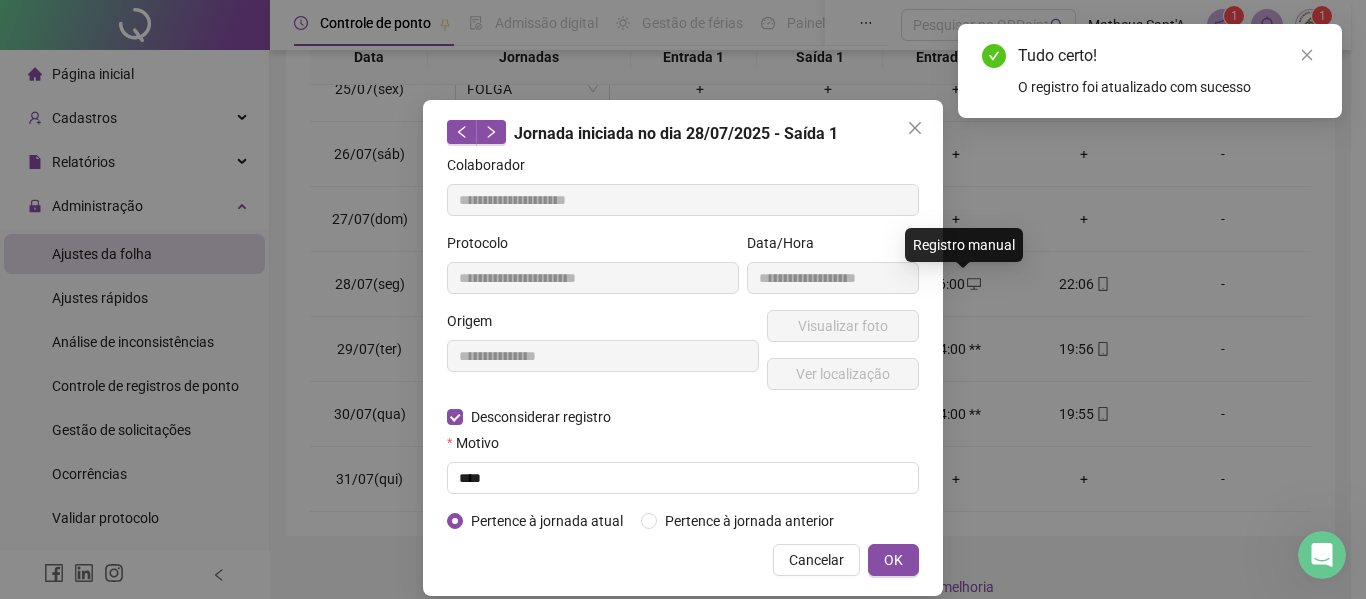 type on "**********" 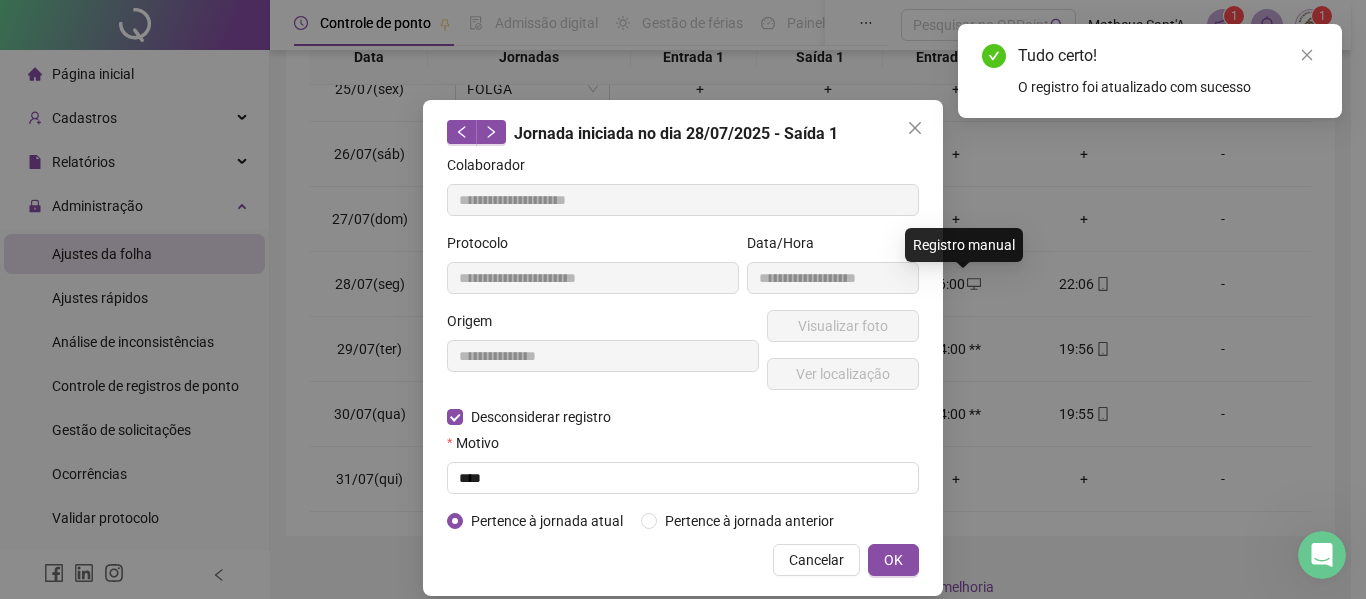 type on "**********" 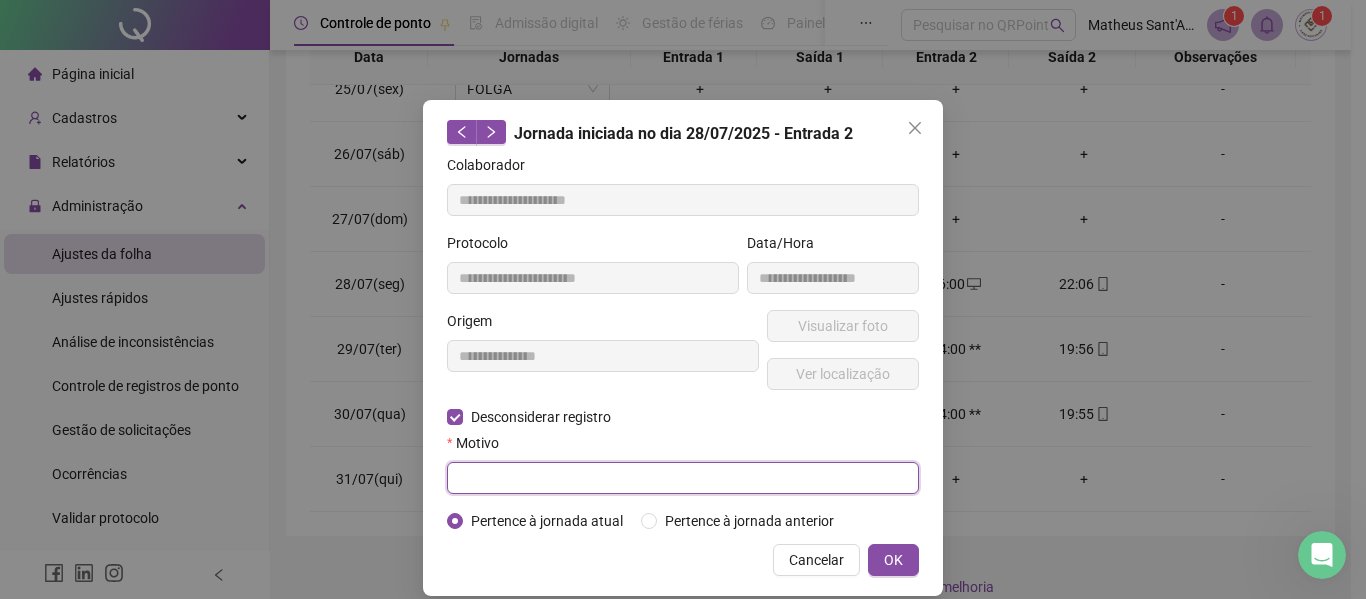 click at bounding box center (683, 478) 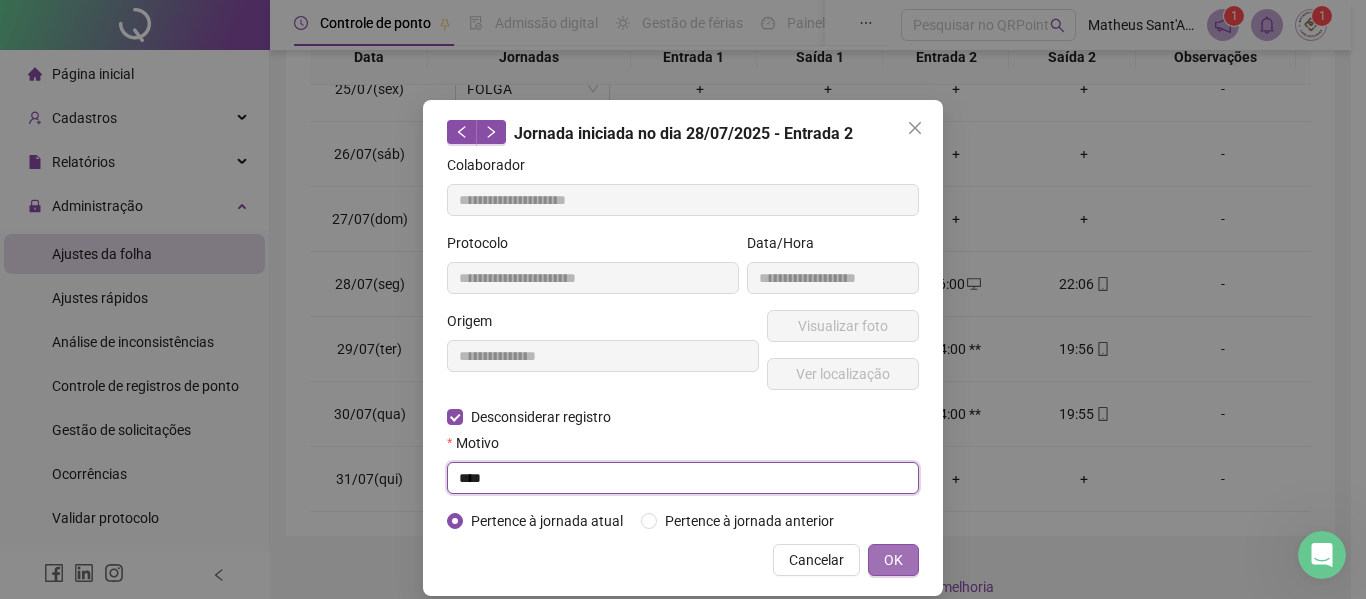 type on "****" 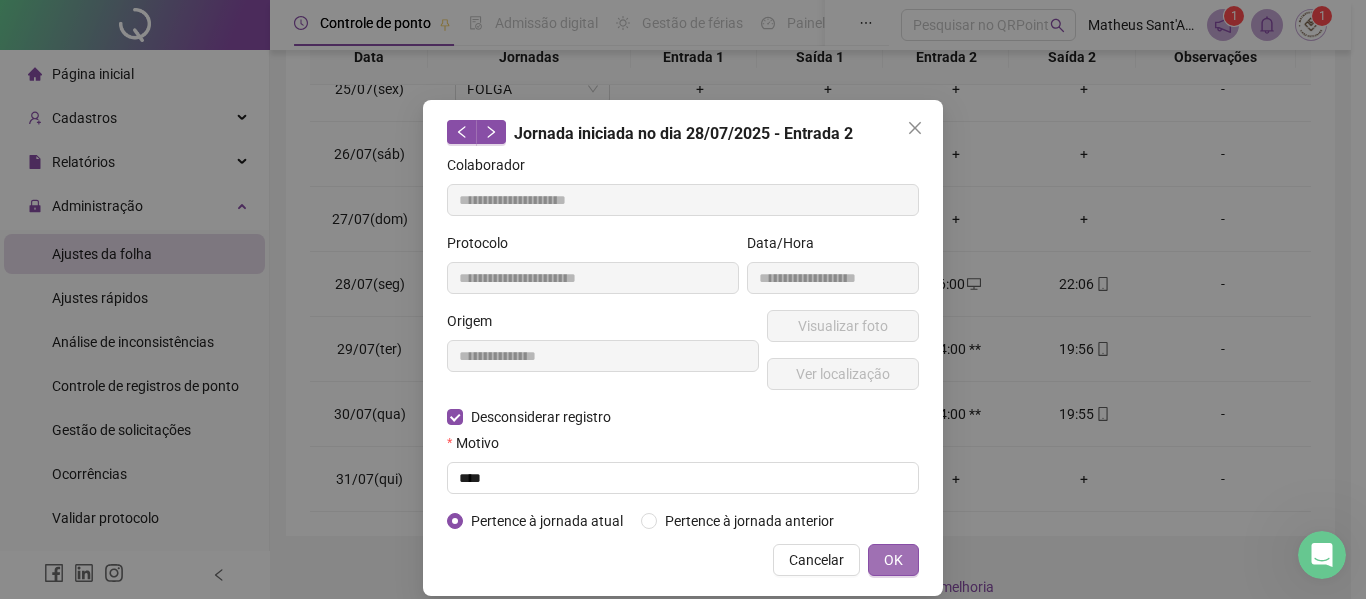 click on "OK" at bounding box center [893, 560] 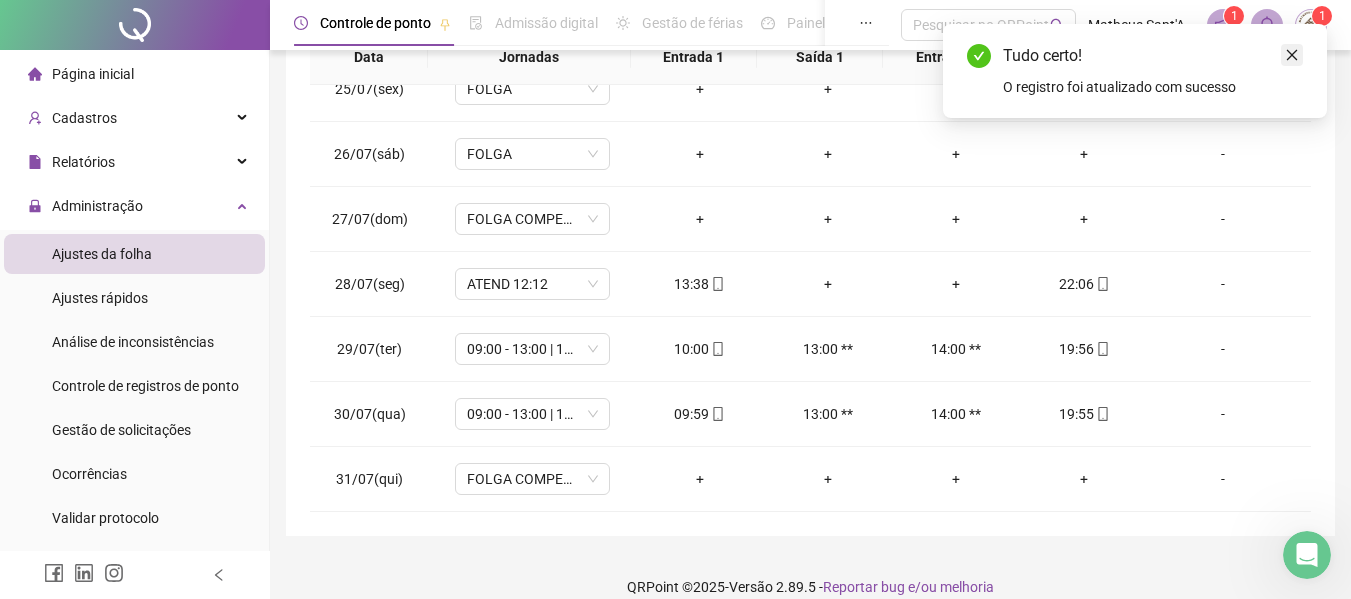 click at bounding box center (1292, 55) 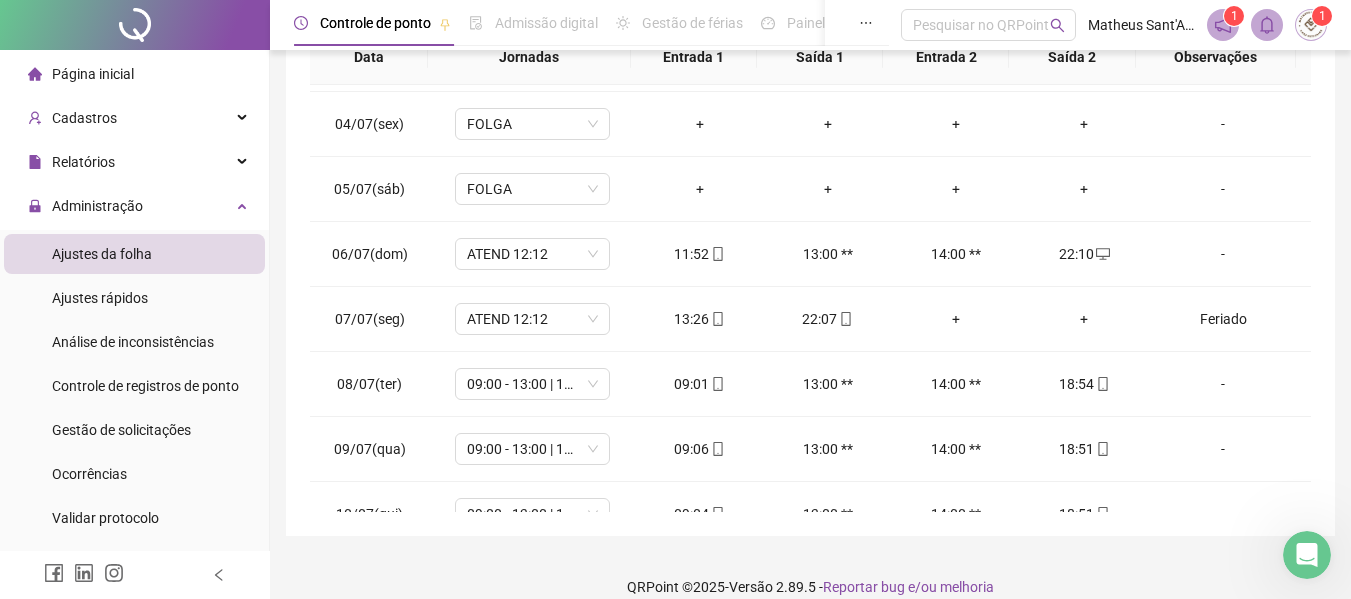 scroll, scrollTop: 0, scrollLeft: 0, axis: both 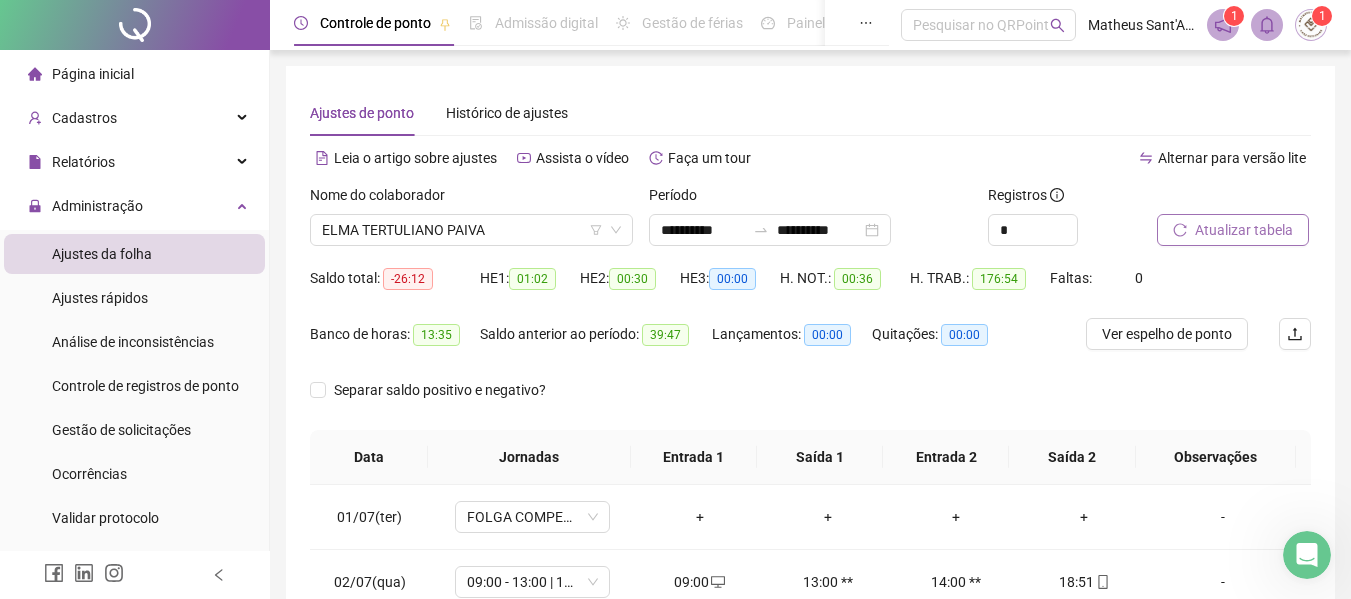 click on "Atualizar tabela" at bounding box center (1244, 230) 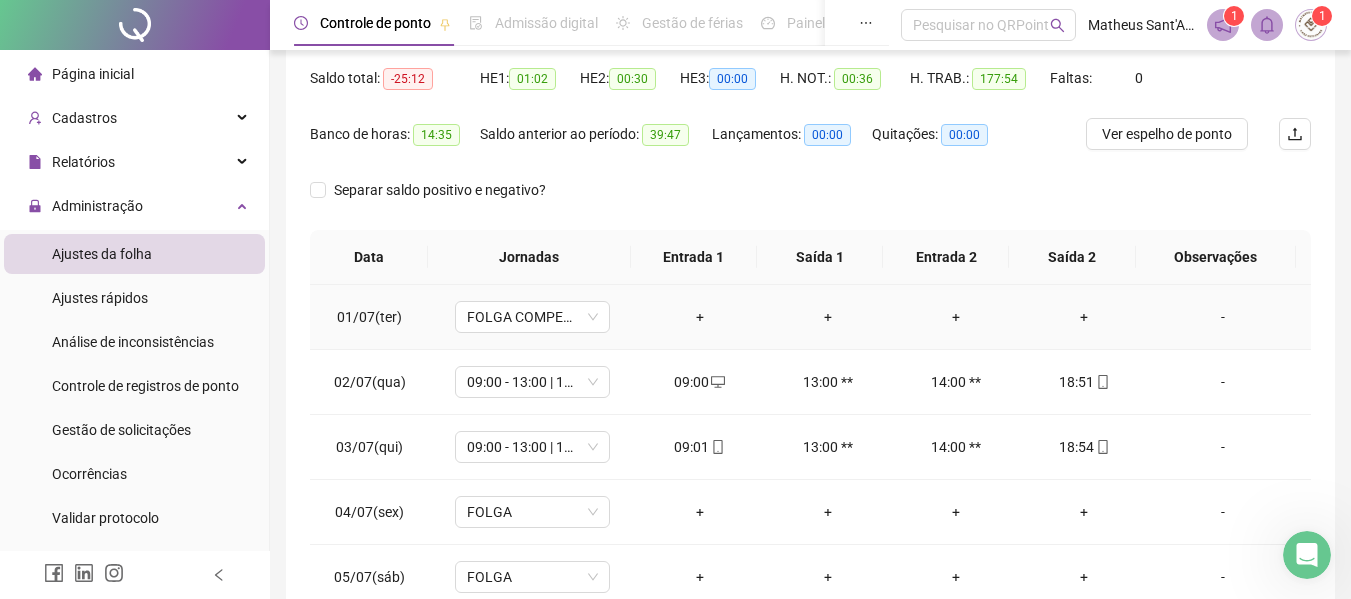 scroll, scrollTop: 400, scrollLeft: 0, axis: vertical 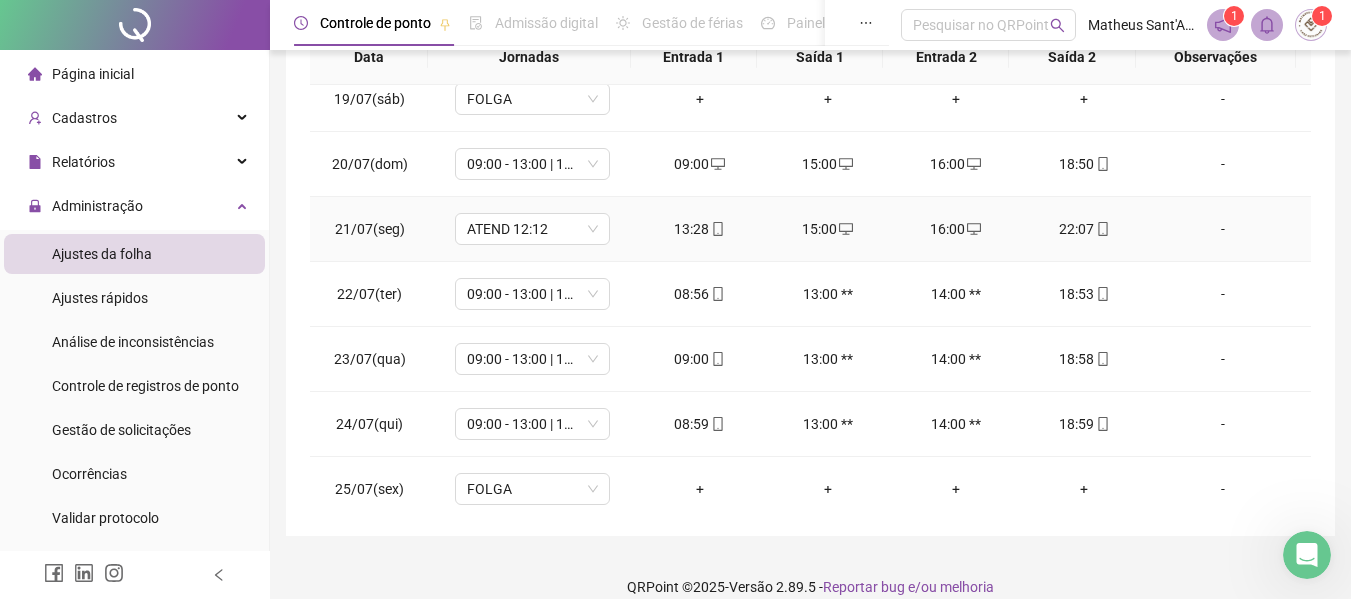 click on "15:00" at bounding box center [828, 229] 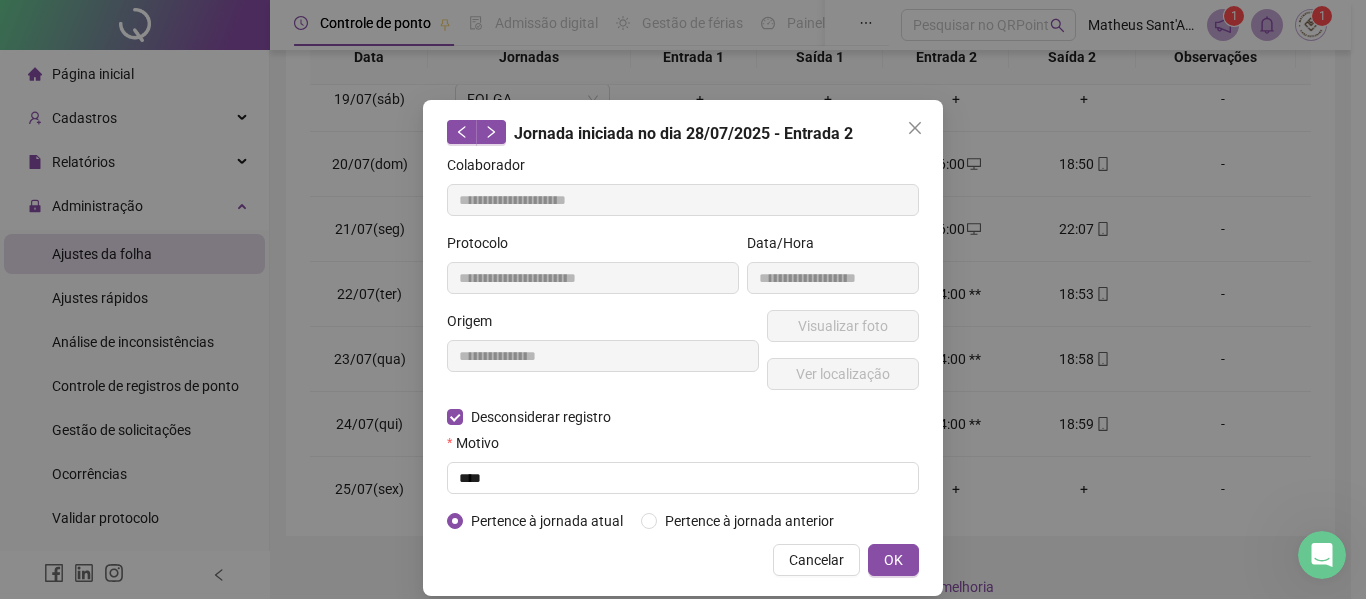 type on "**********" 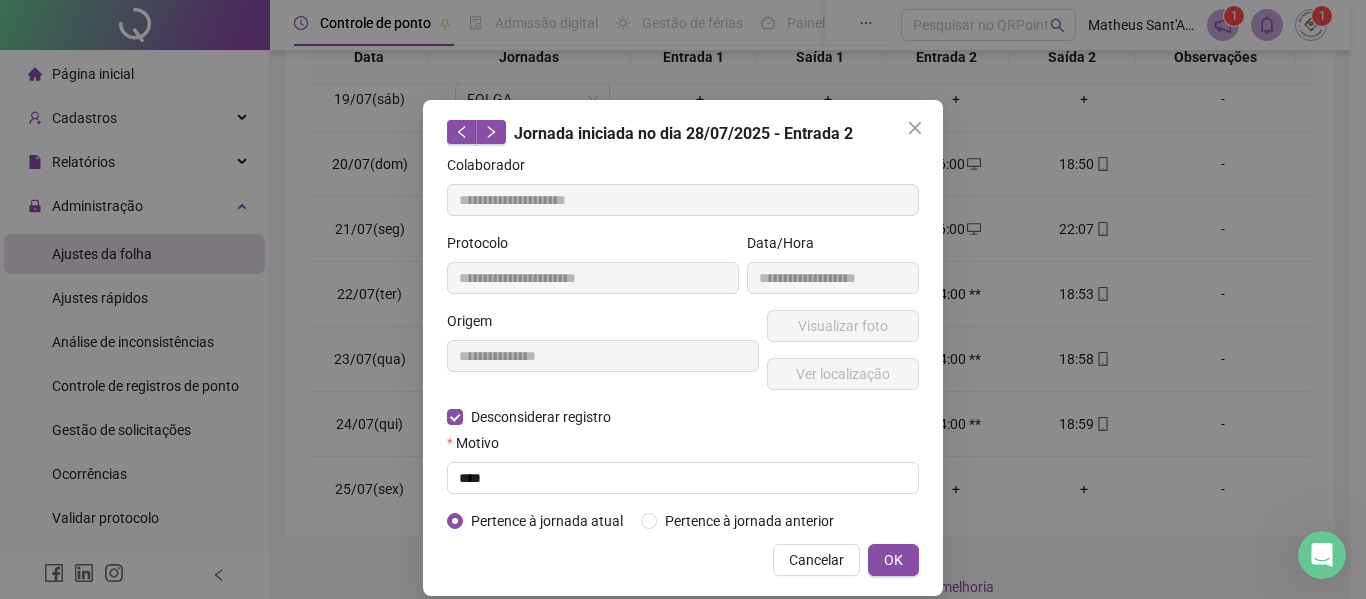 type on "**********" 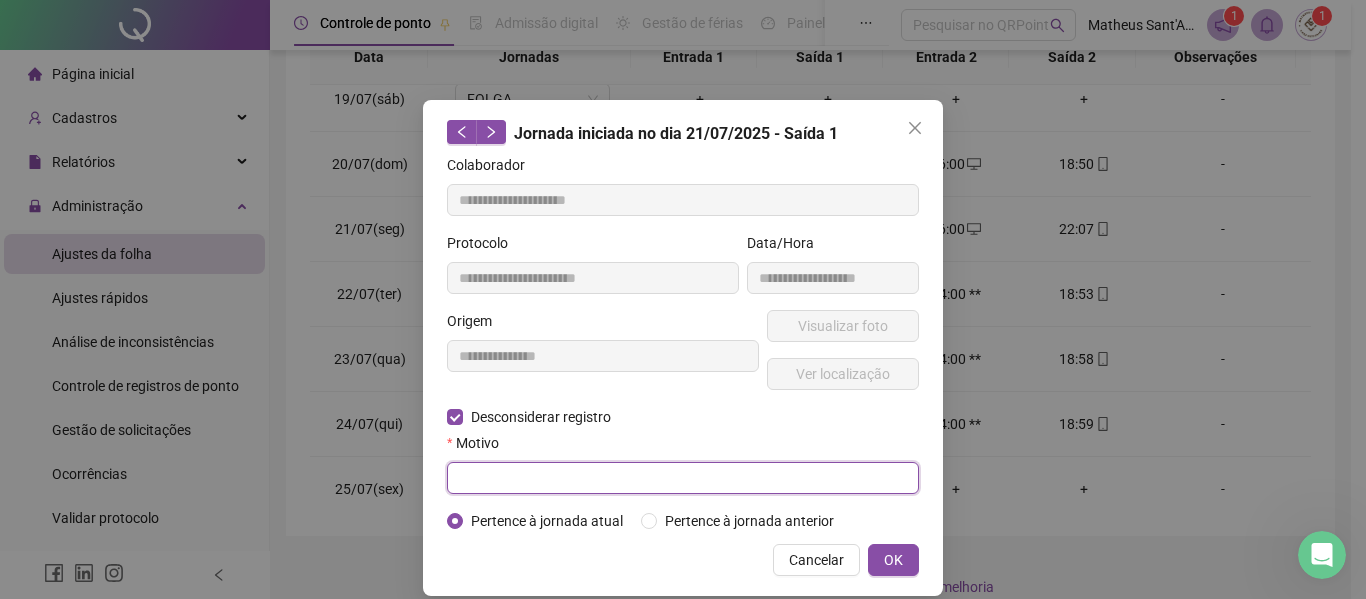 click at bounding box center (683, 478) 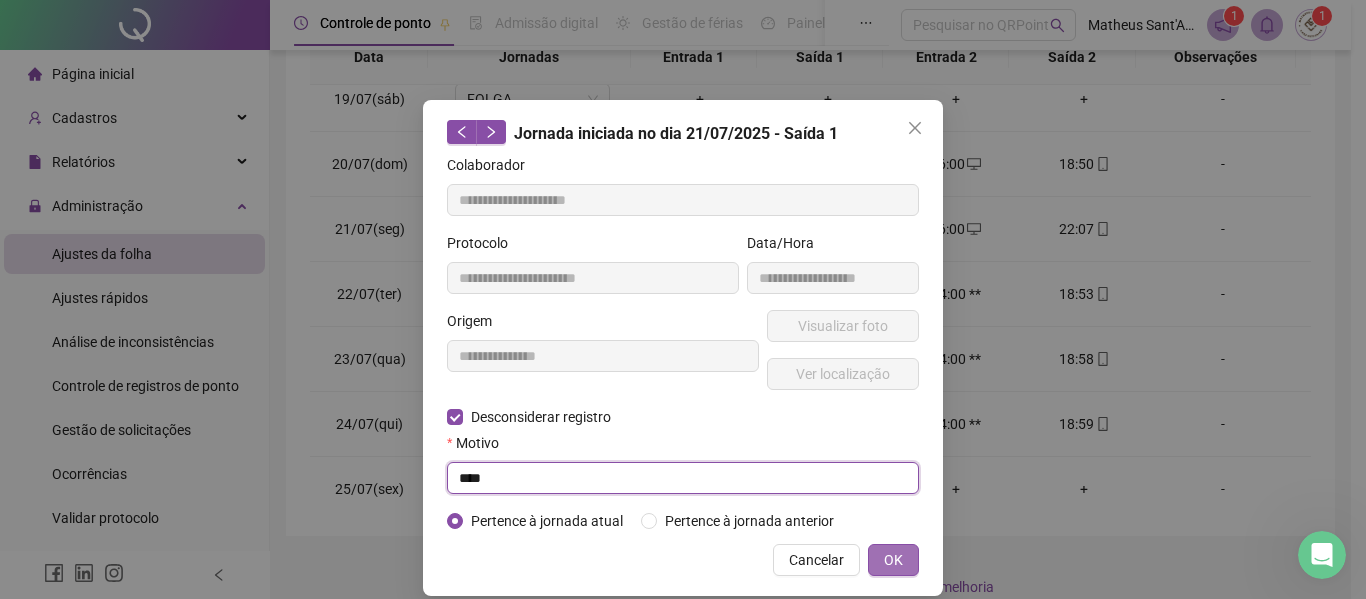 type on "****" 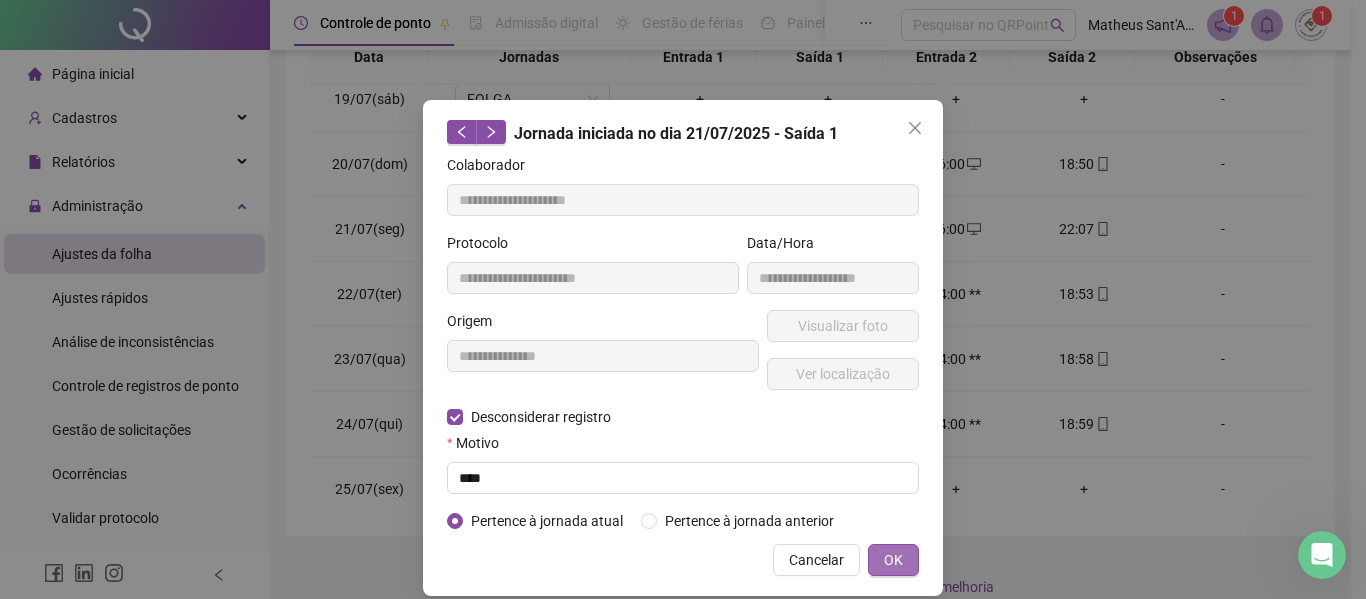click on "OK" at bounding box center (893, 560) 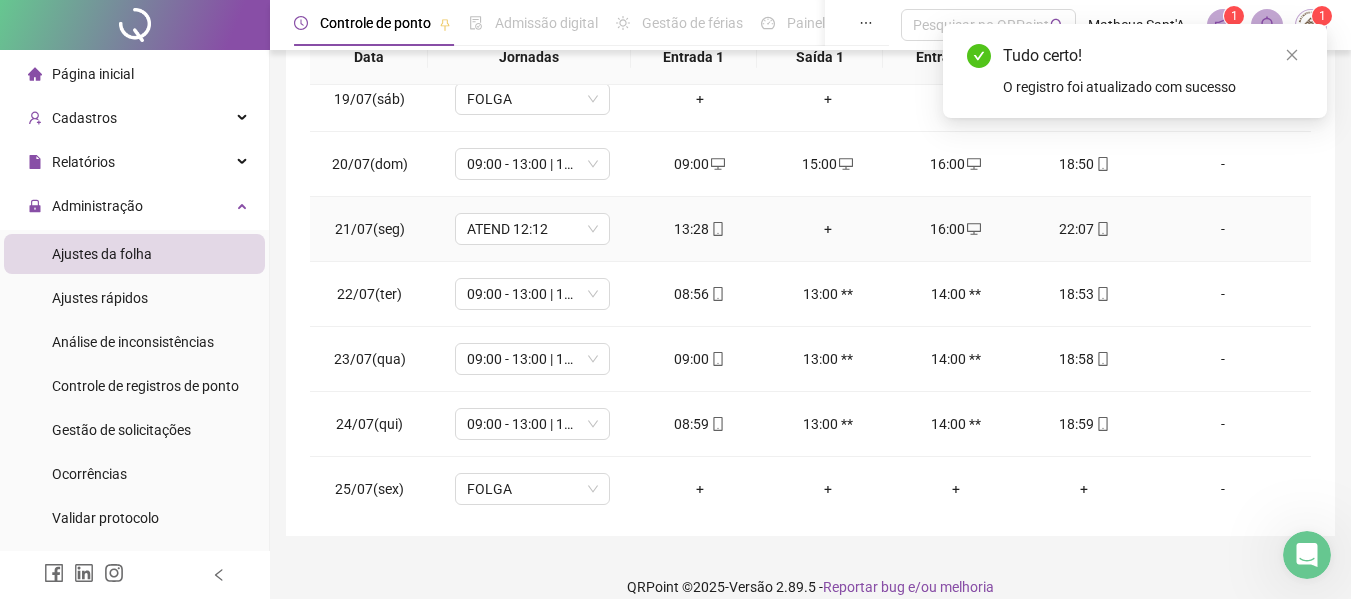 click on "16:00" at bounding box center [956, 229] 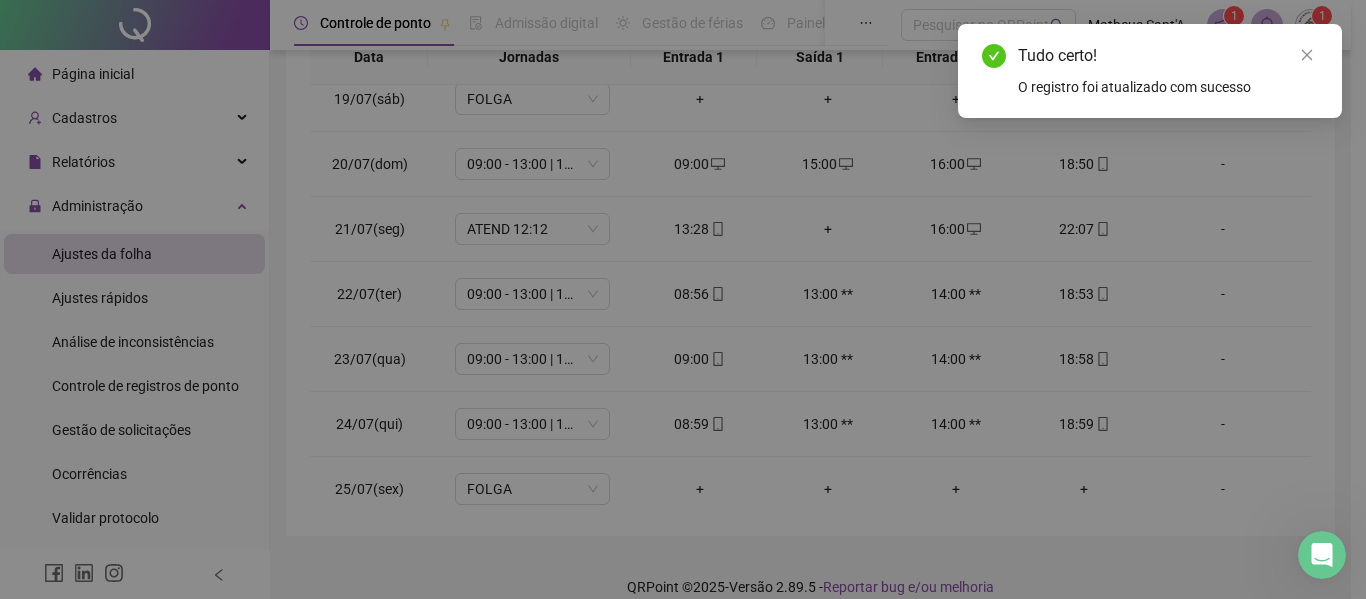type on "**********" 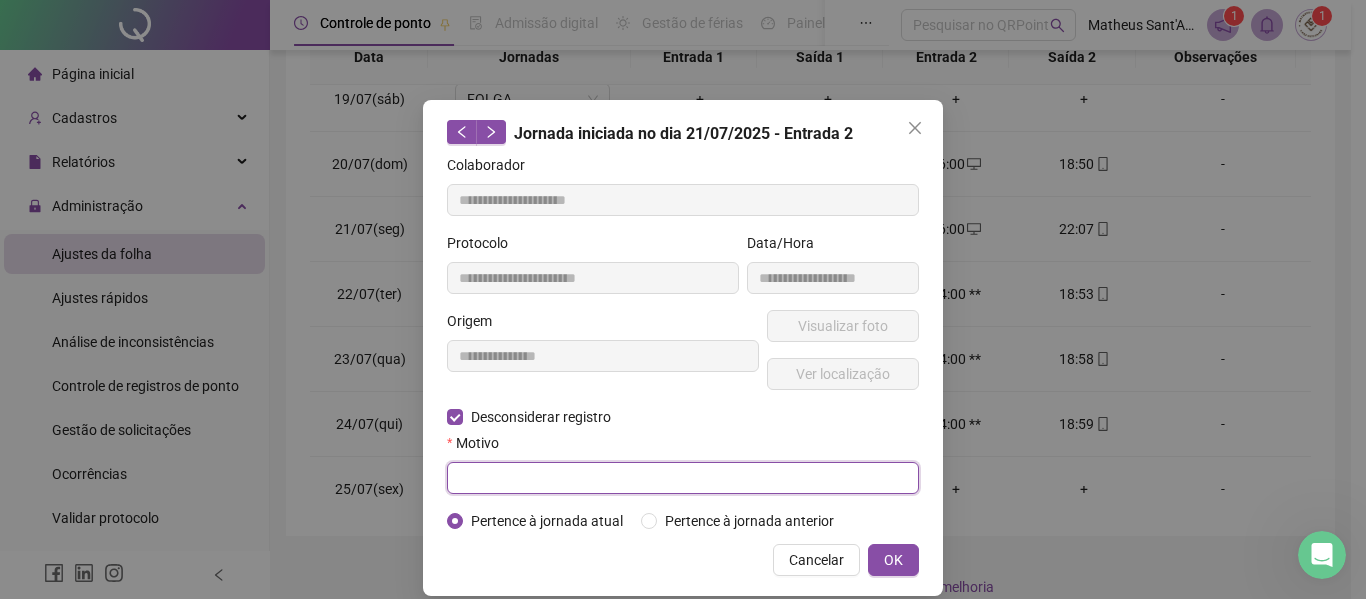 click at bounding box center (683, 478) 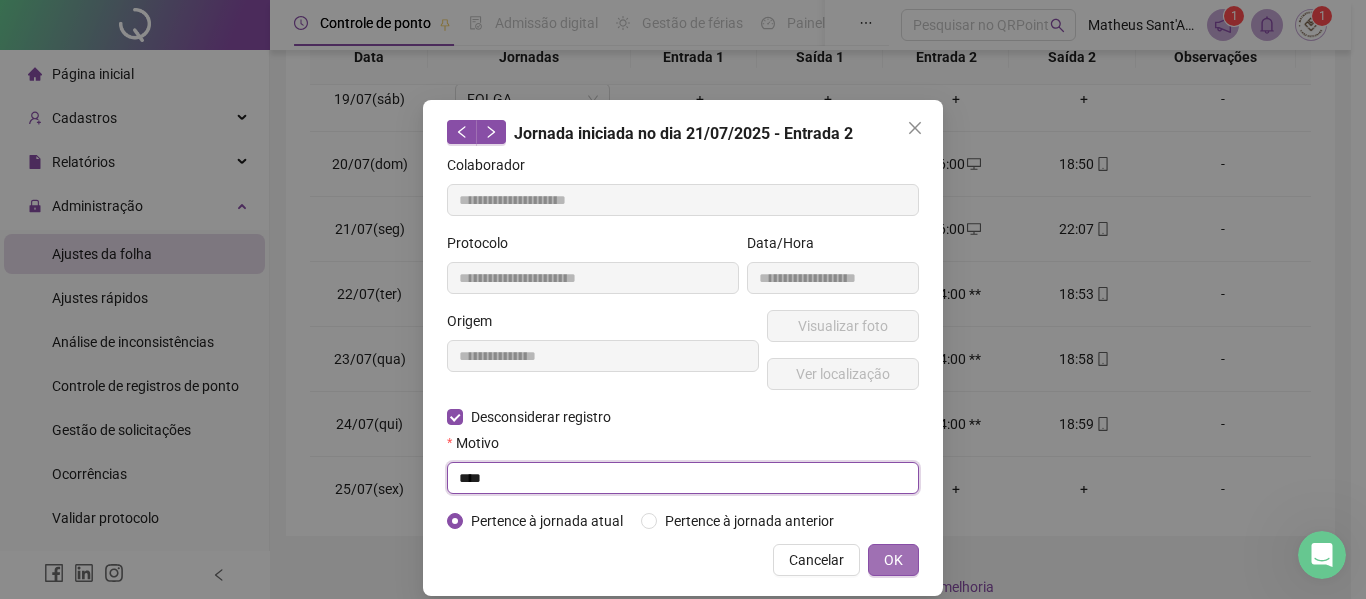 type on "****" 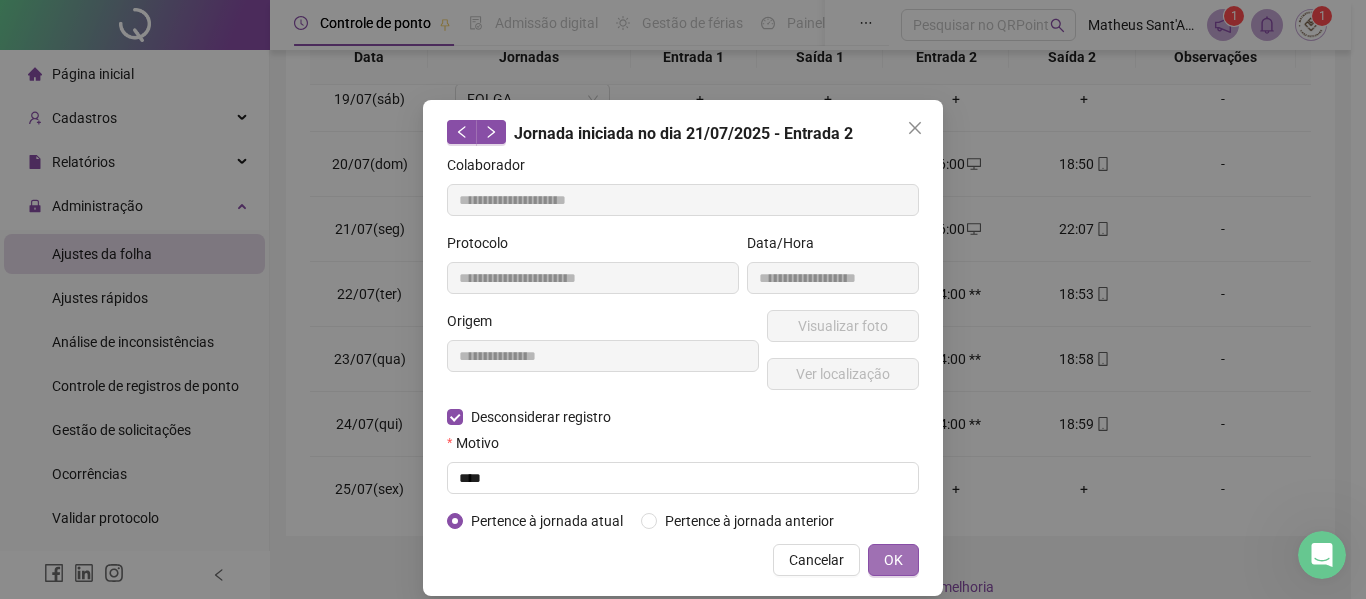 click on "OK" at bounding box center [893, 560] 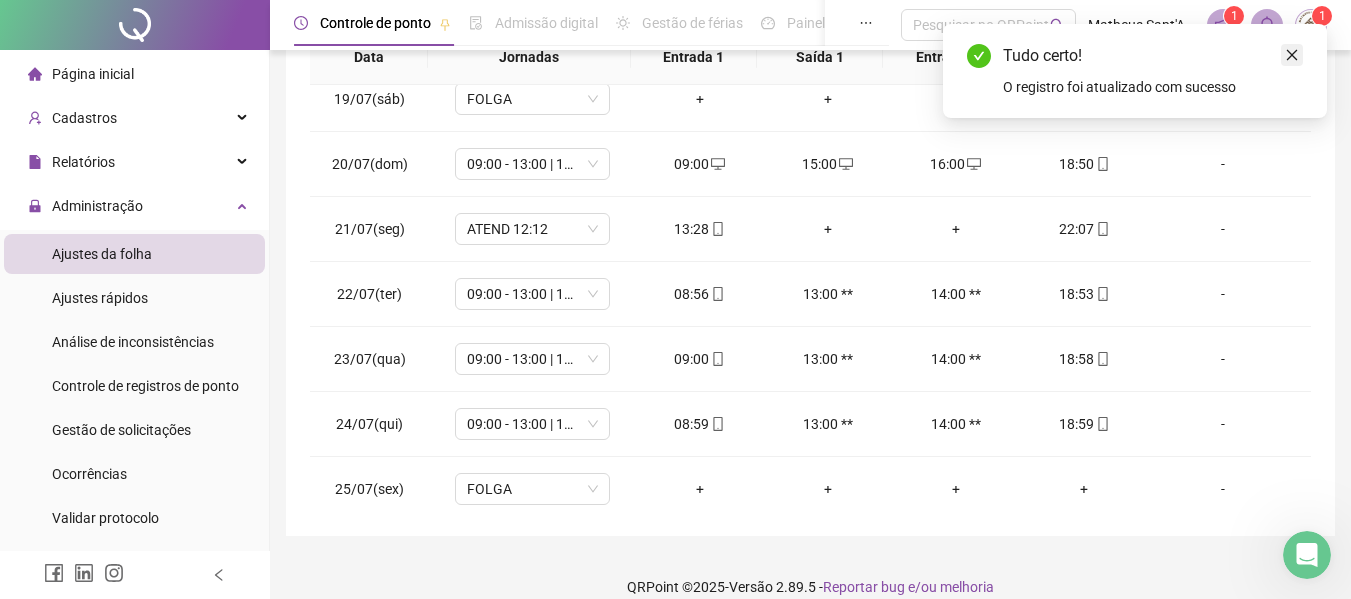 click 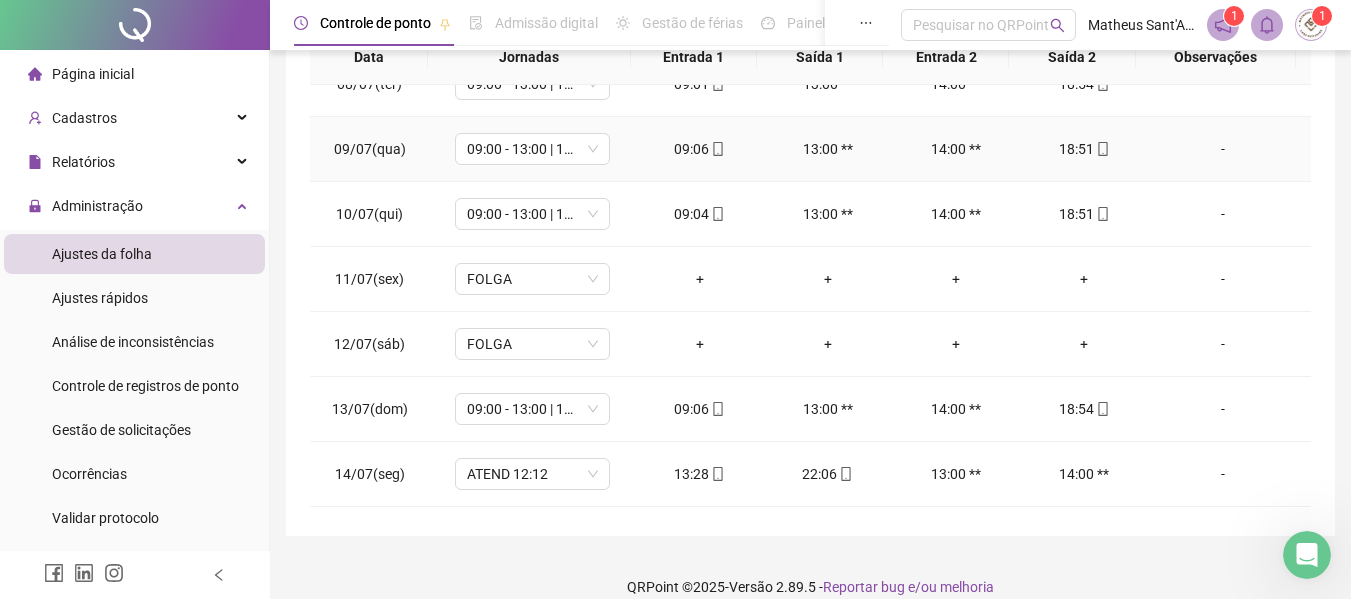 scroll, scrollTop: 0, scrollLeft: 0, axis: both 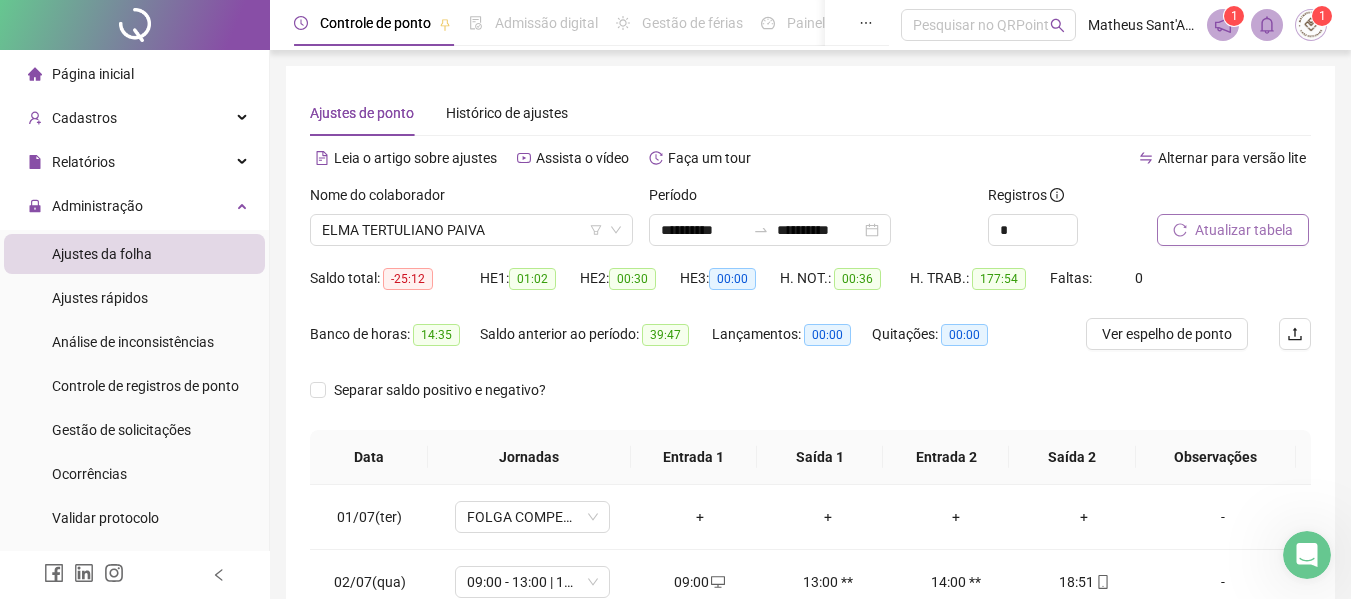 click on "Atualizar tabela" at bounding box center [1244, 230] 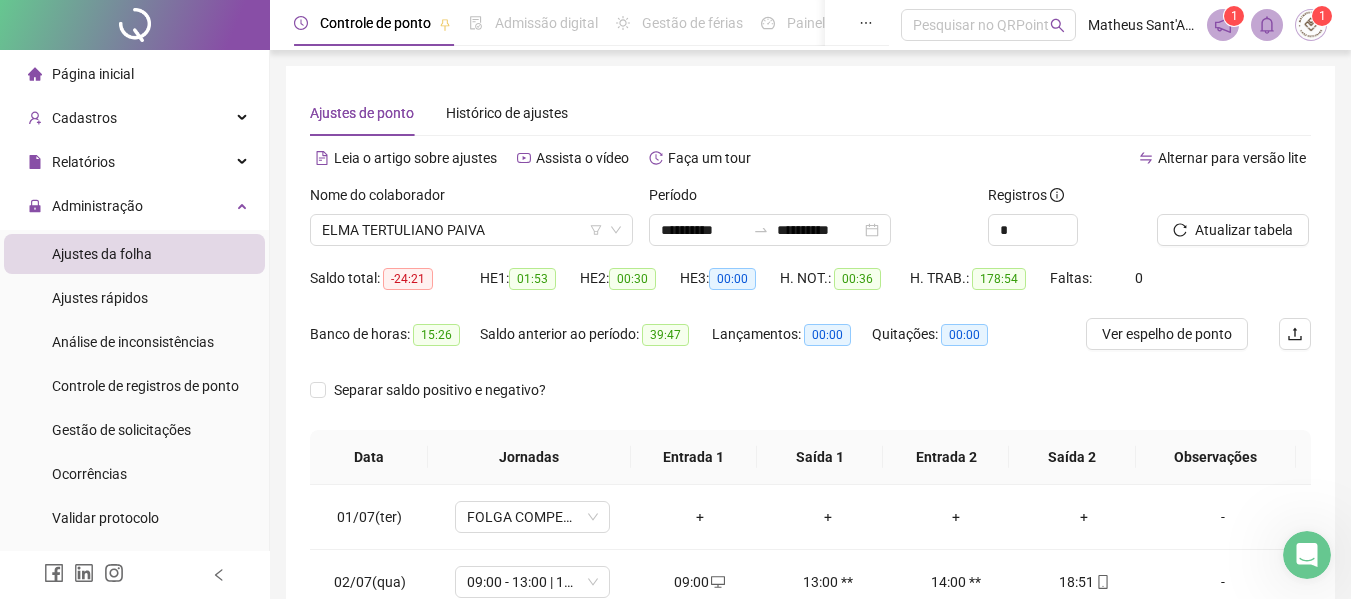 scroll, scrollTop: 200, scrollLeft: 0, axis: vertical 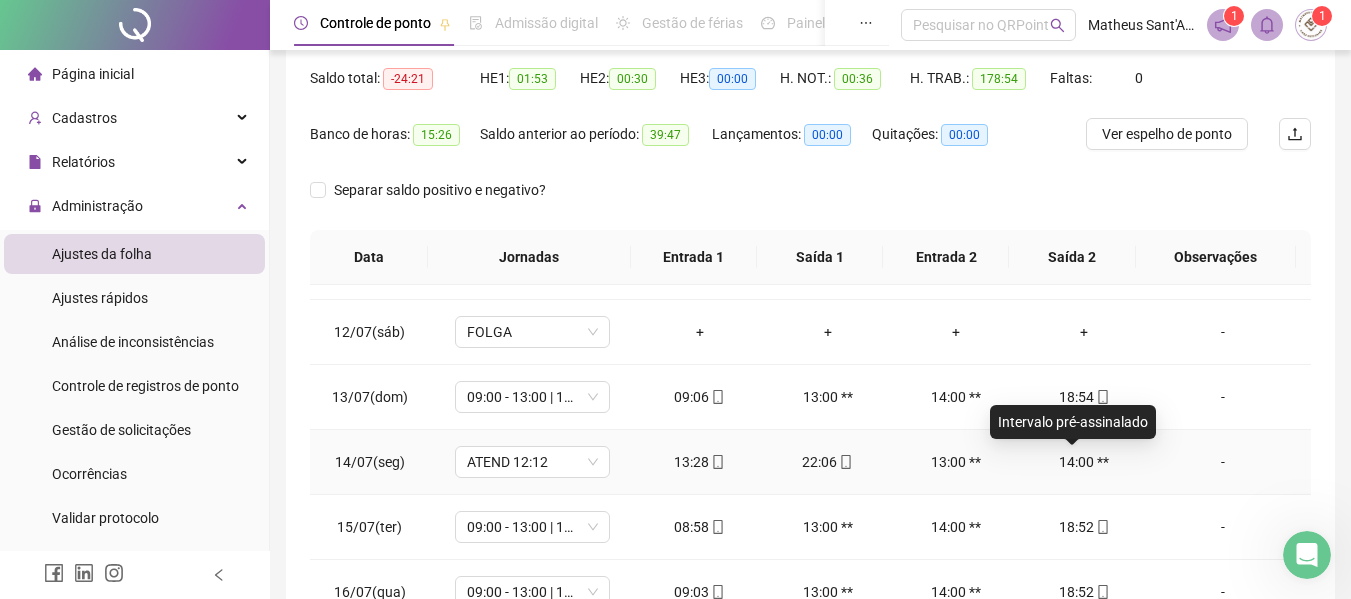 click on "14:00   **" at bounding box center [1084, 462] 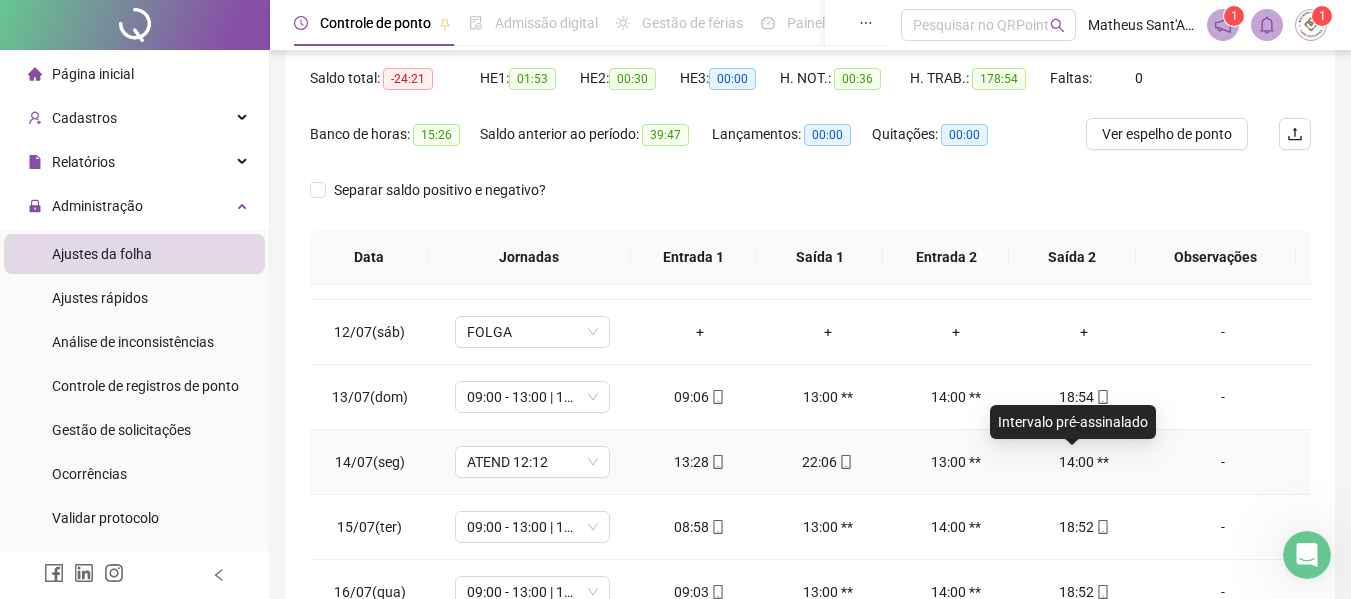 click on "14:00   **" at bounding box center [1084, 462] 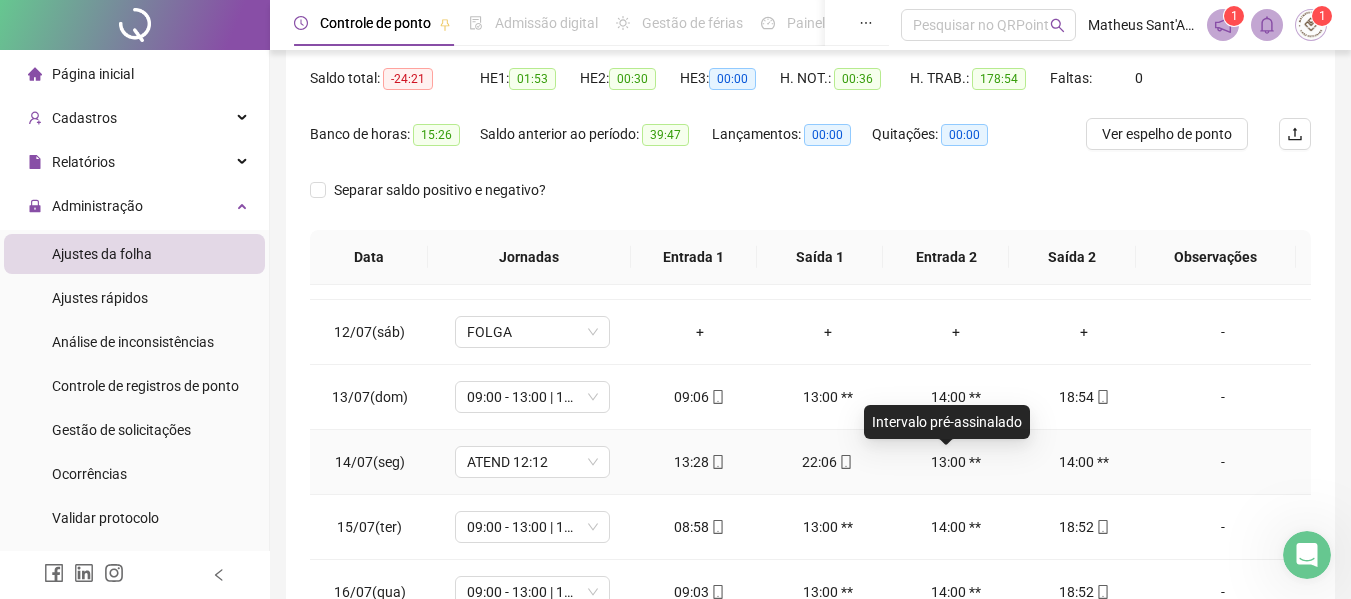 click on "13:00   **" at bounding box center [956, 462] 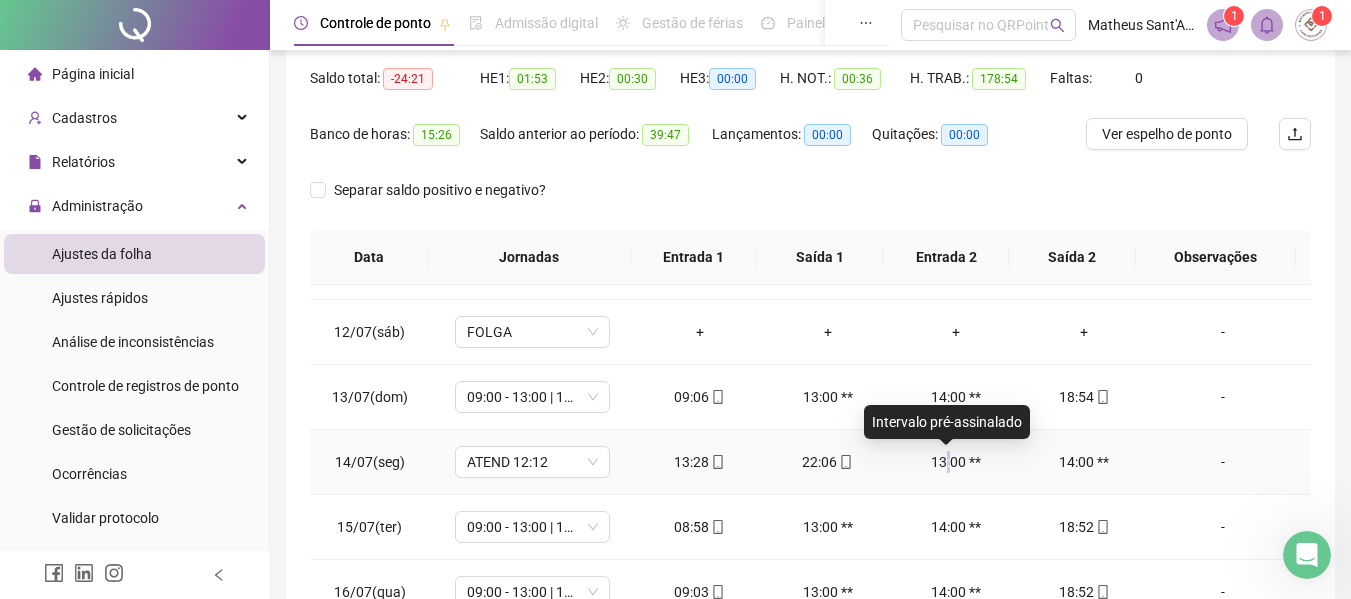click on "13:00   **" at bounding box center (956, 462) 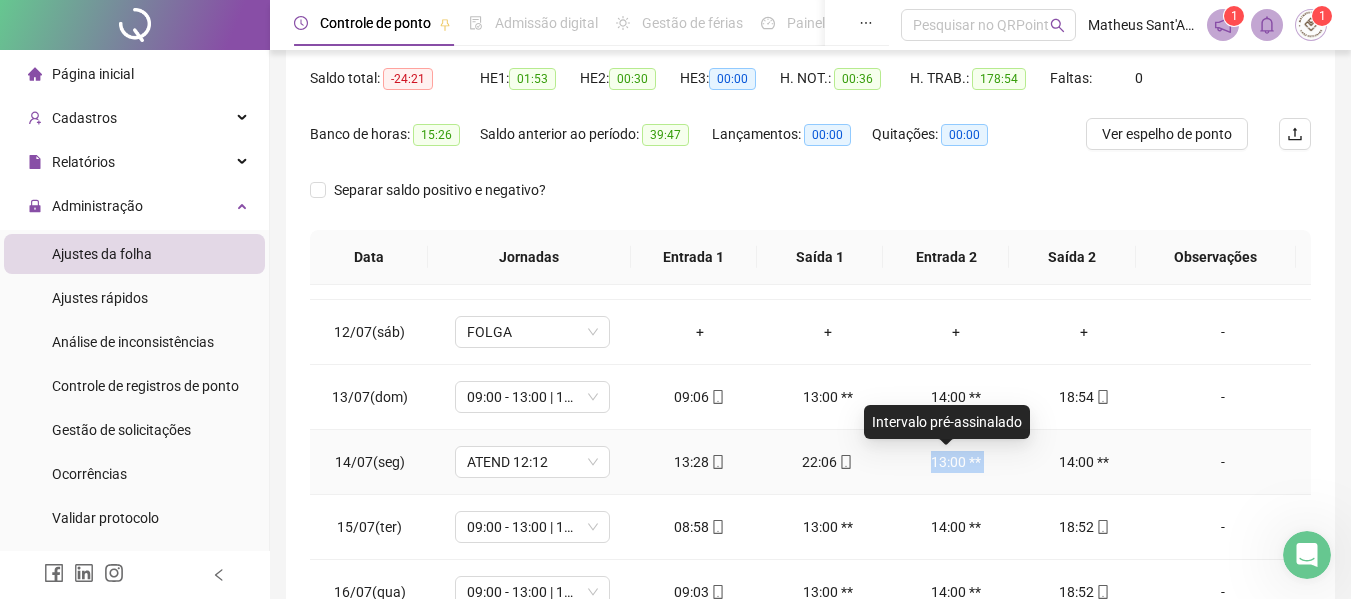 click on "13:00   **" at bounding box center [956, 462] 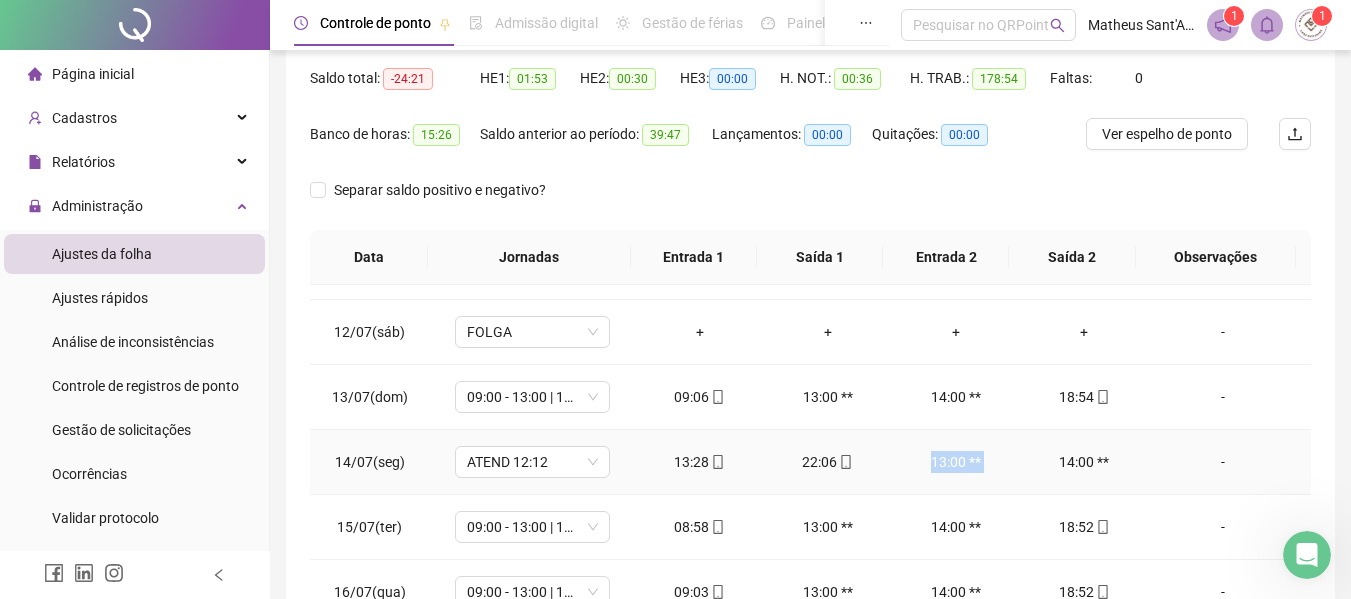 click on "13:00   **" at bounding box center (956, 462) 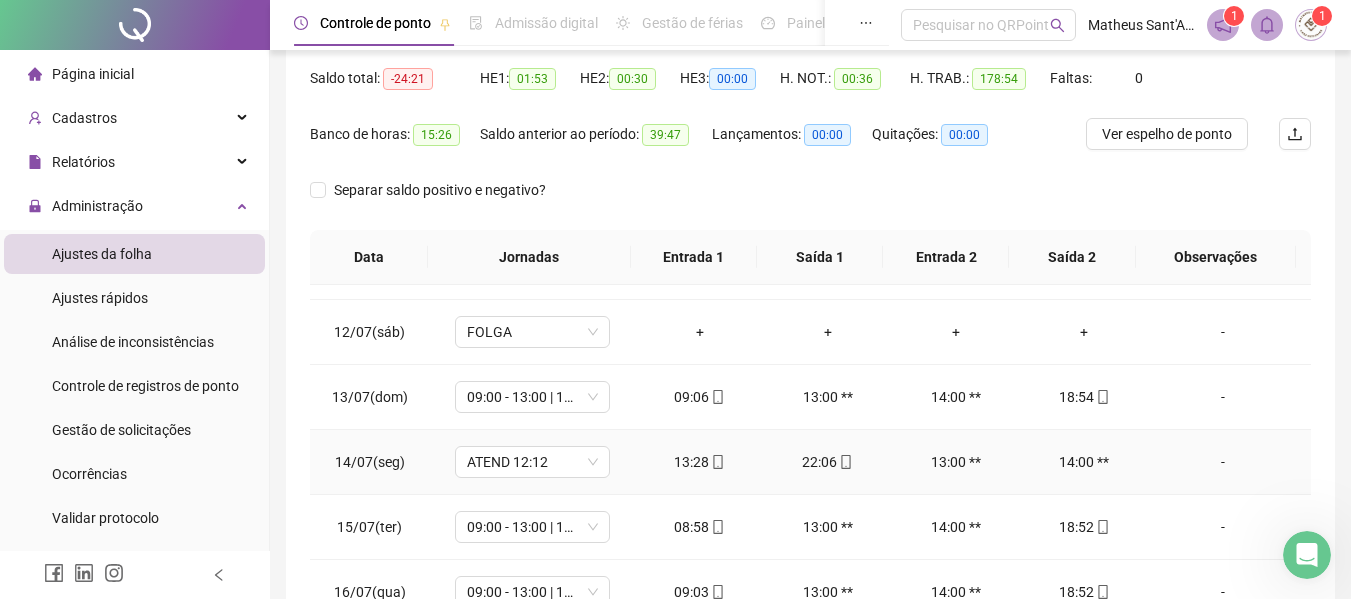 click on "-" at bounding box center [1223, 462] 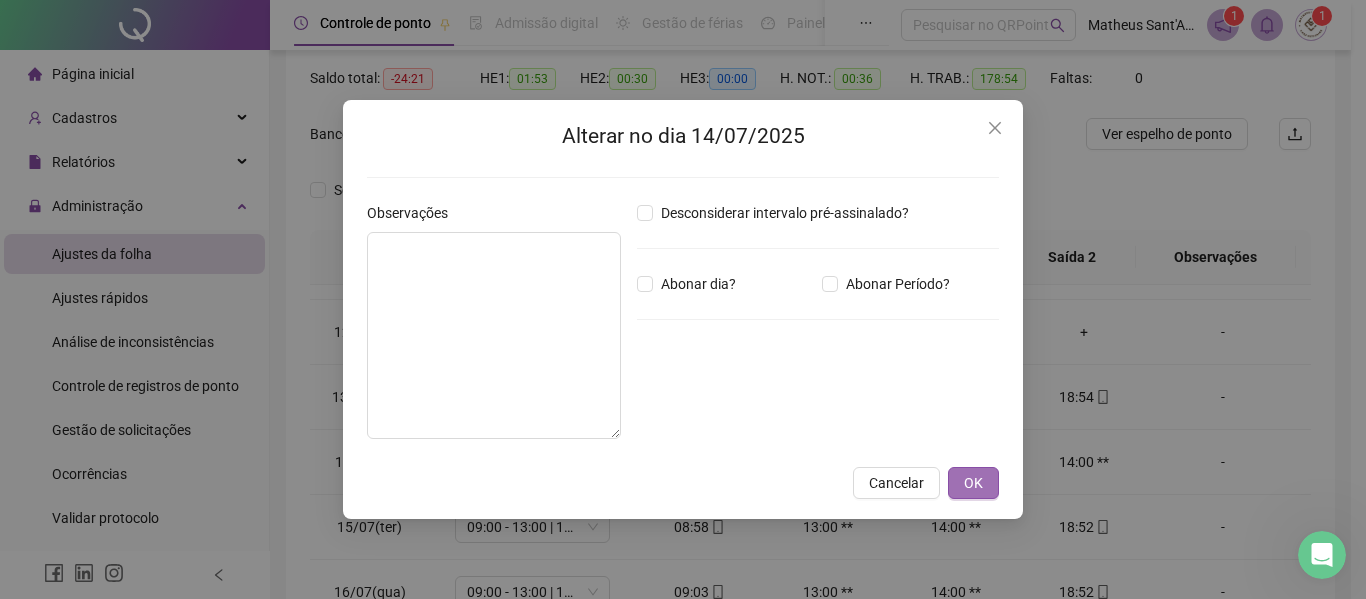 click on "OK" at bounding box center (973, 483) 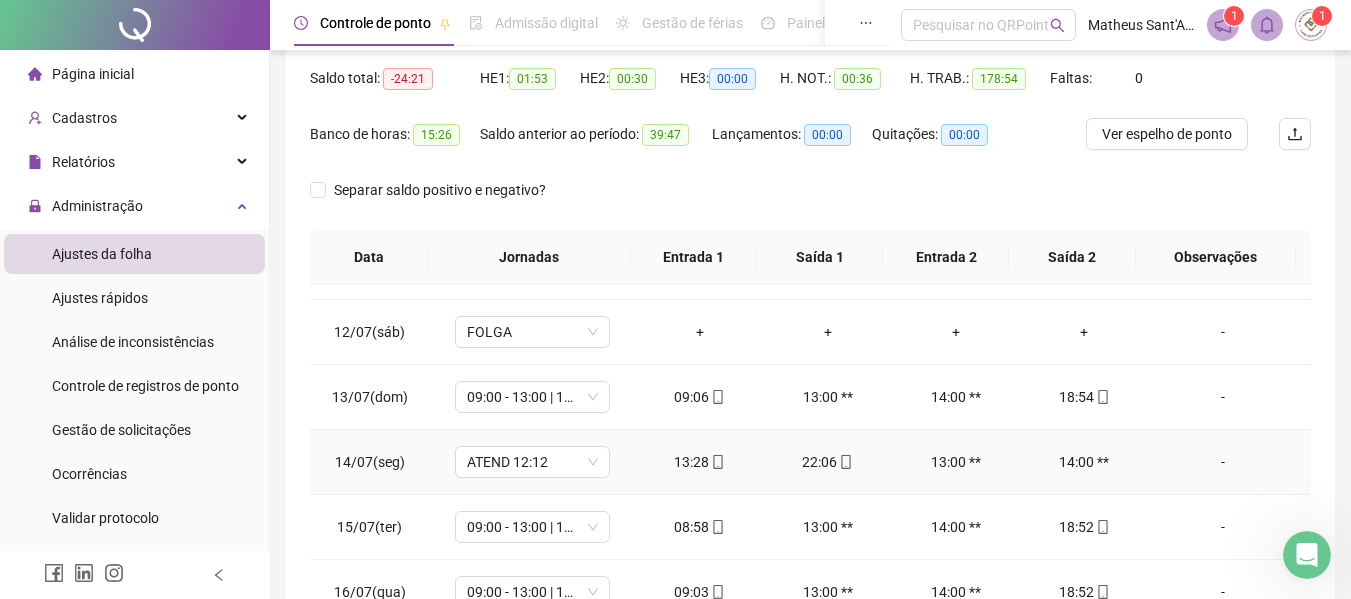 click on "-" at bounding box center [1223, 462] 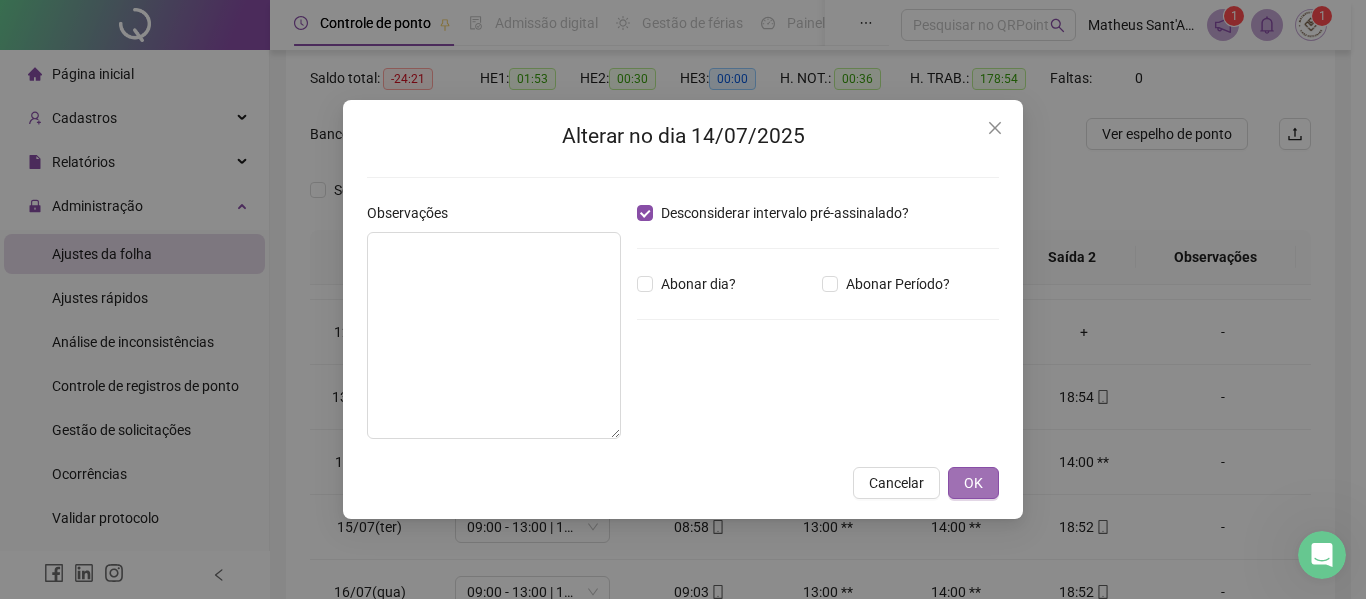 click on "OK" at bounding box center (973, 483) 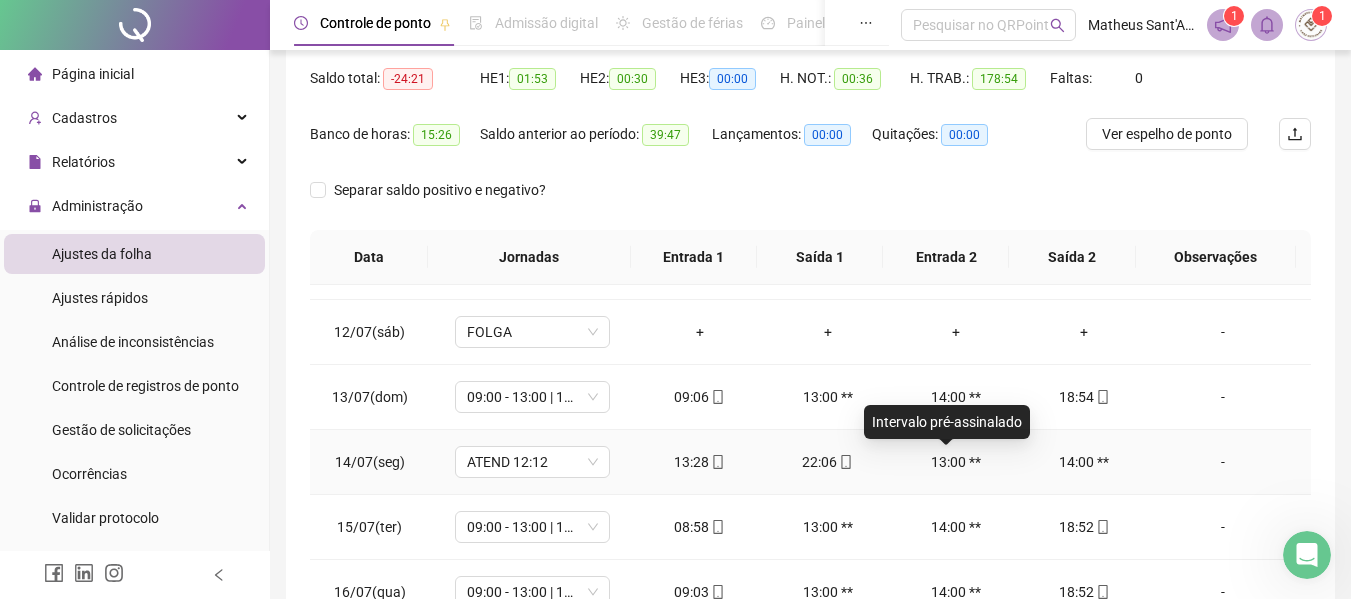 click on "13:00   **" at bounding box center (956, 462) 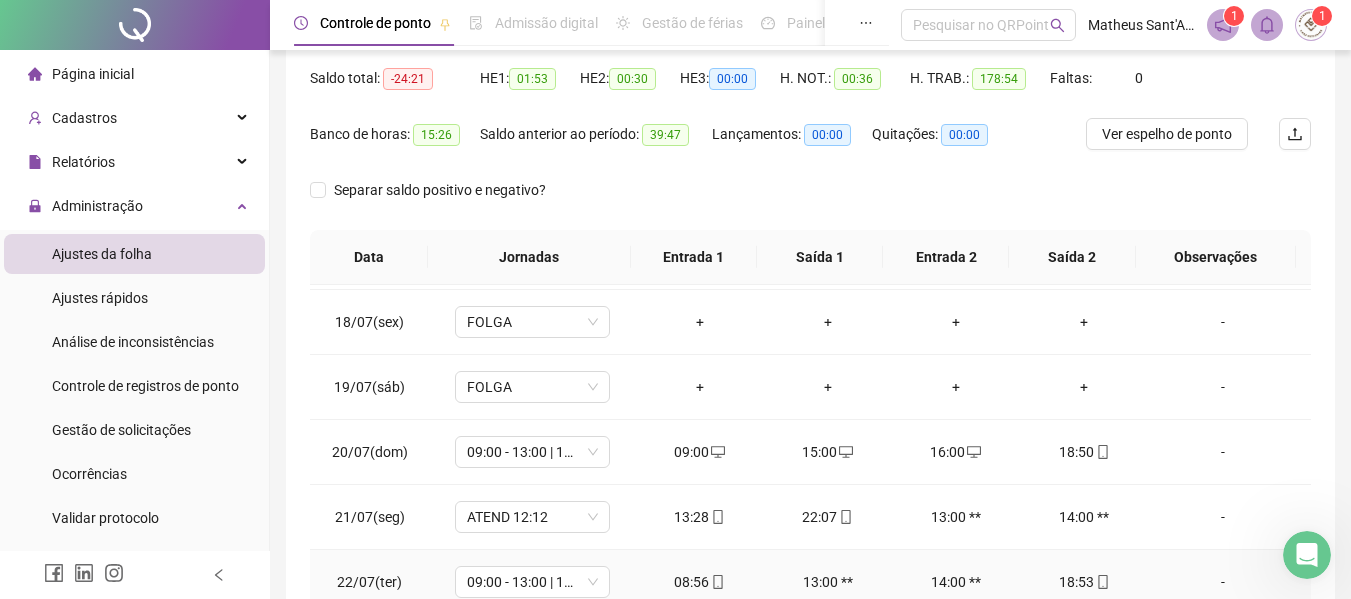 scroll, scrollTop: 1200, scrollLeft: 0, axis: vertical 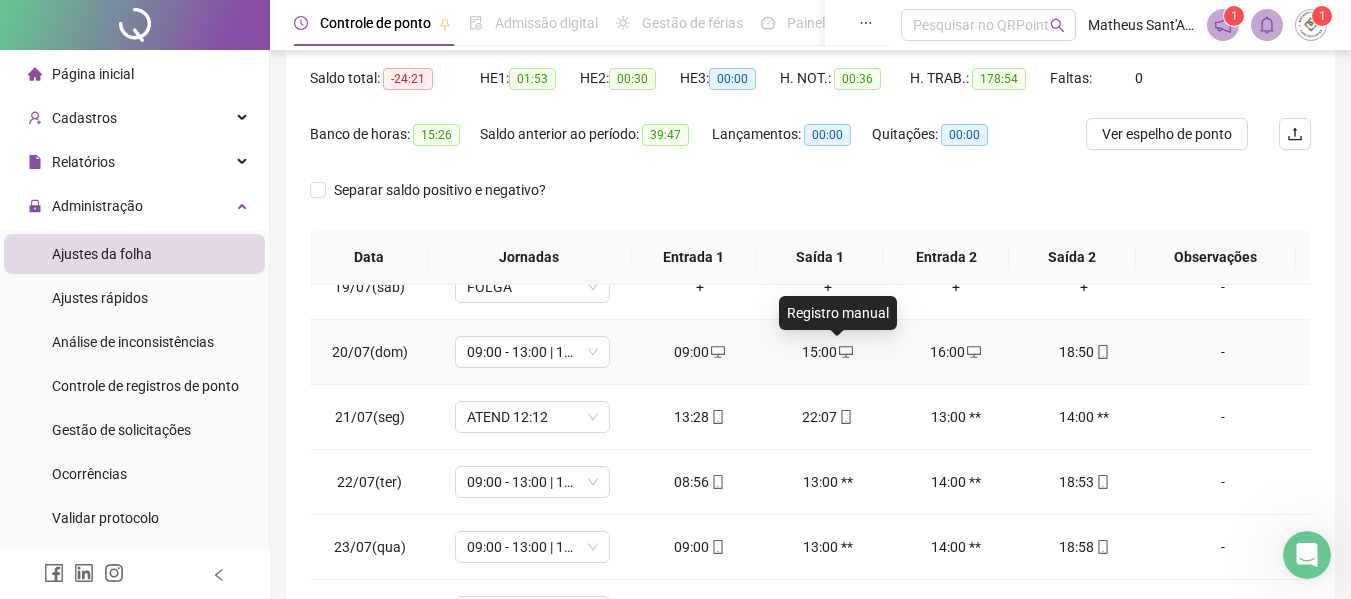 click 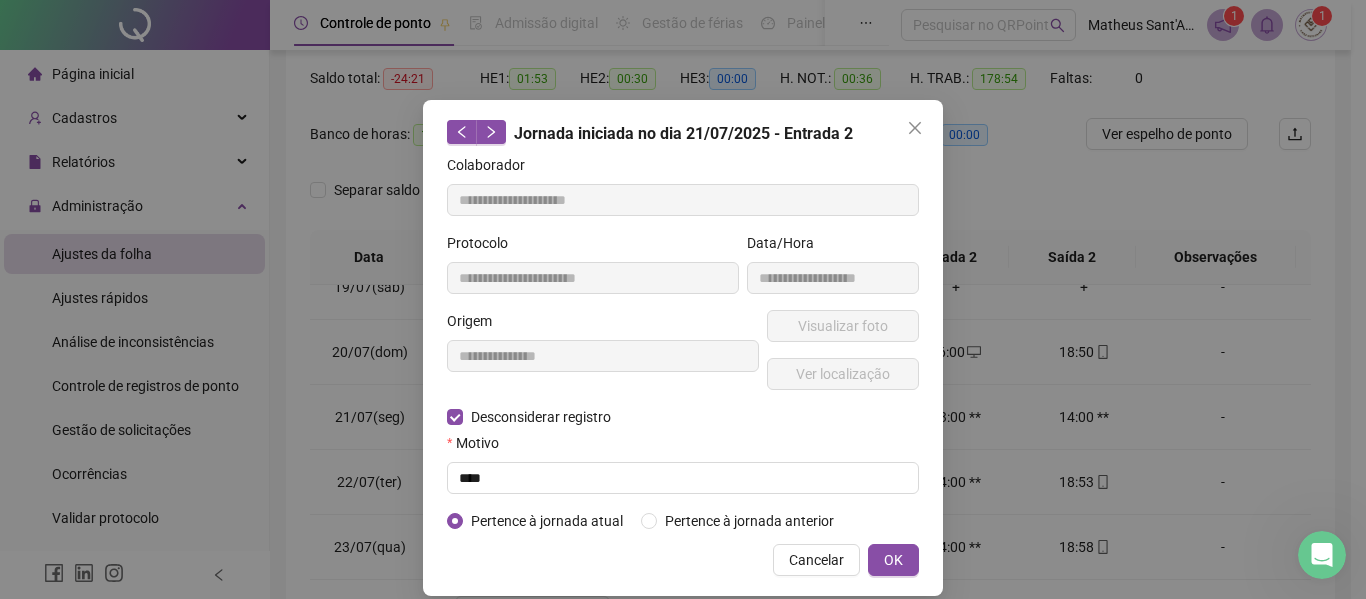 type on "**********" 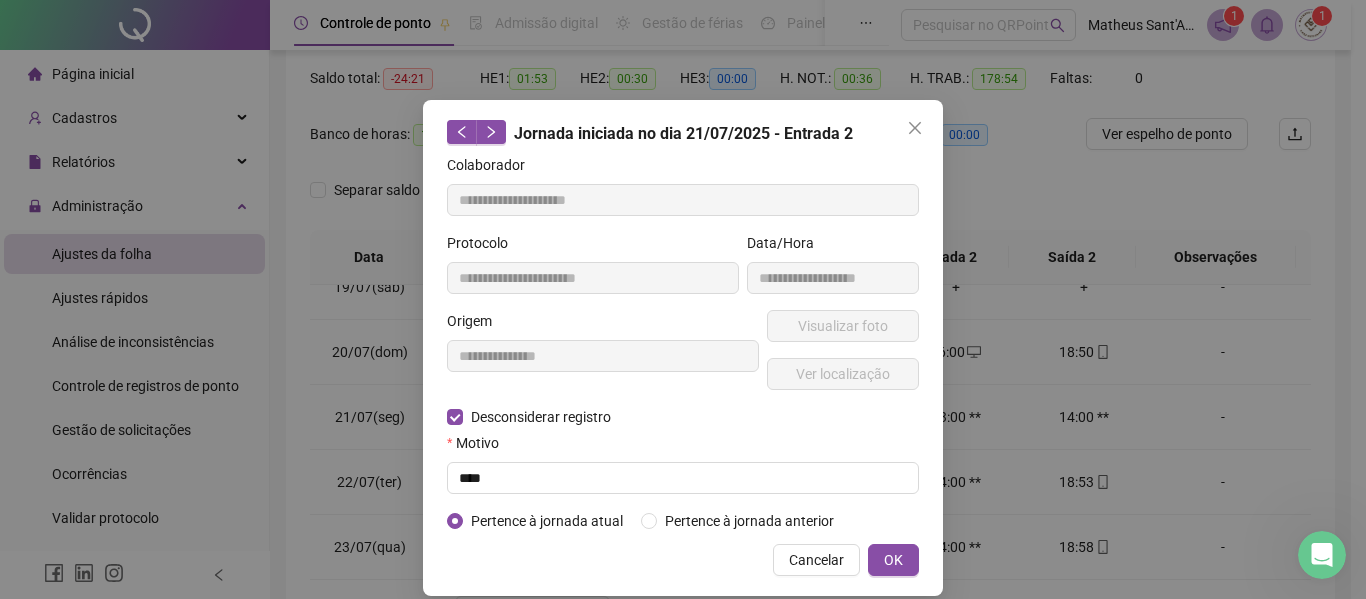 type on "**********" 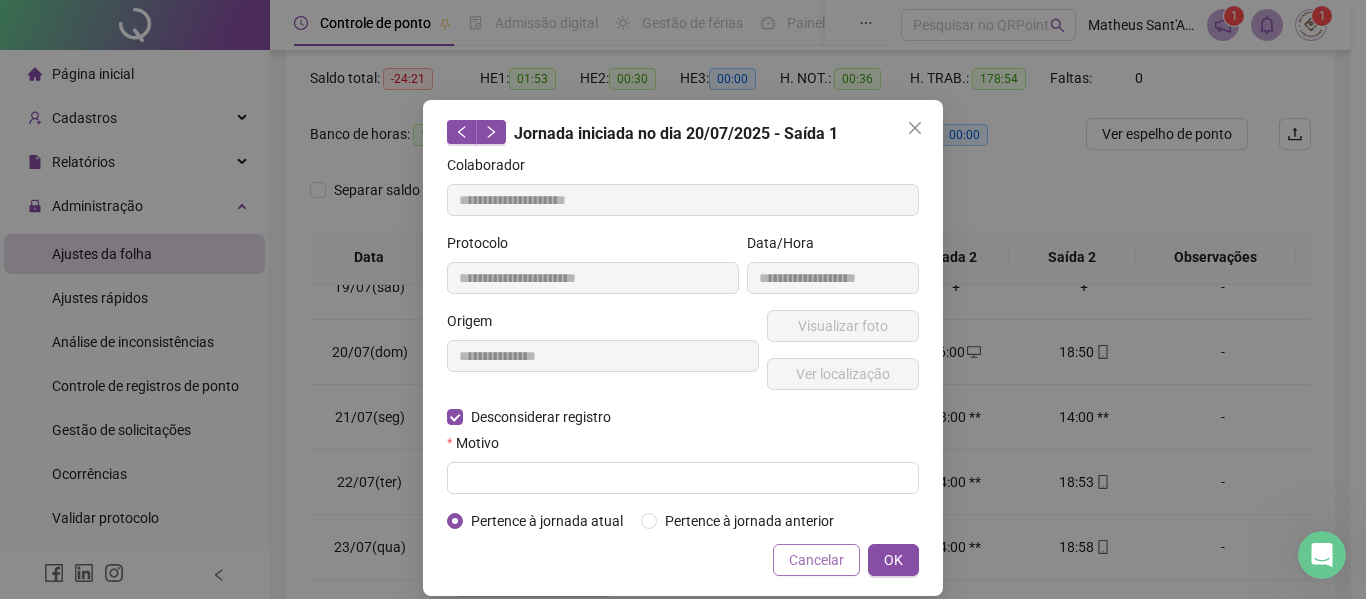 click on "Cancelar" at bounding box center (816, 560) 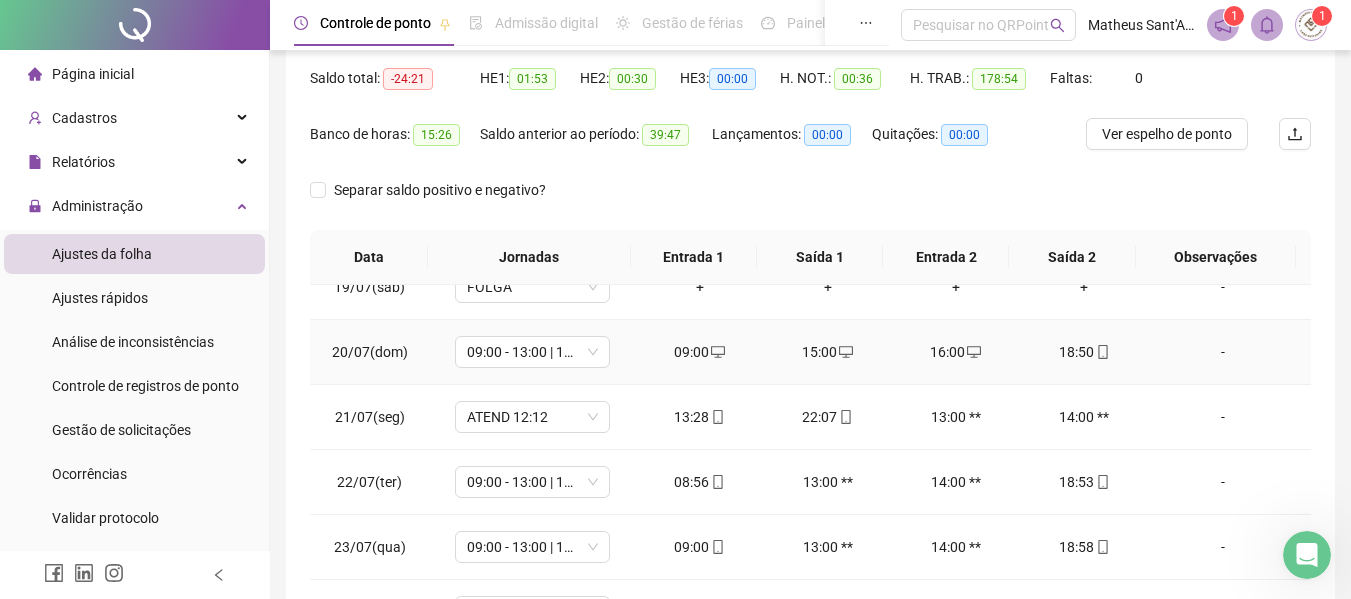 click on "15:00" at bounding box center [828, 352] 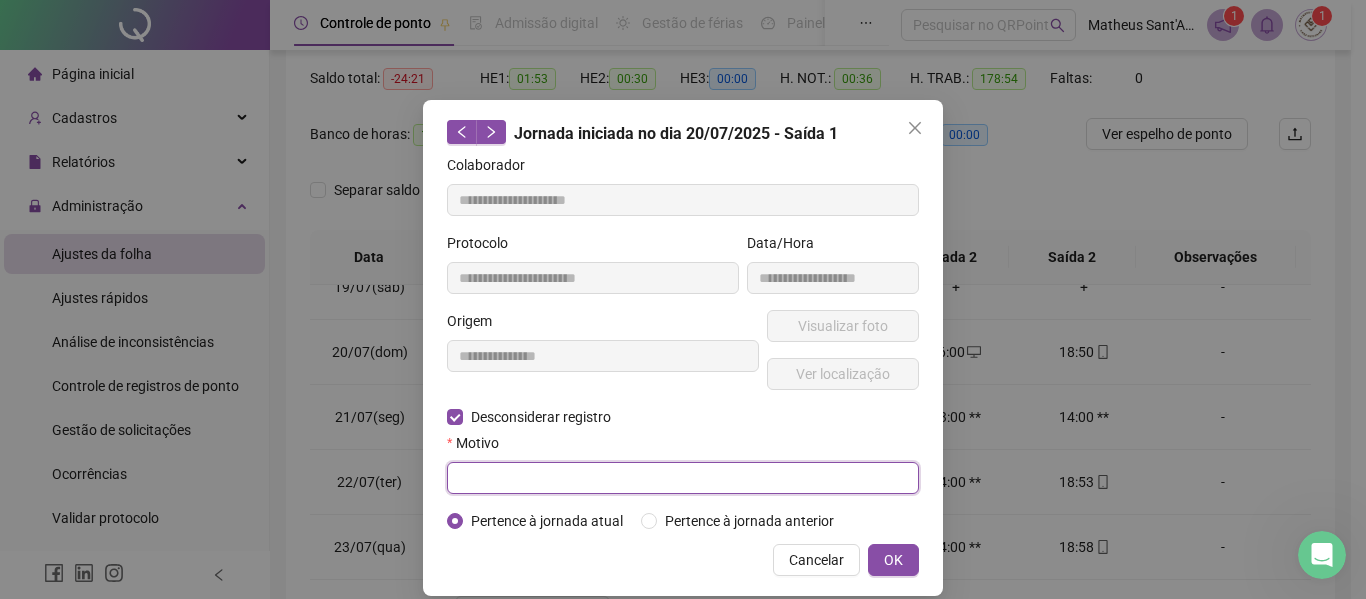 click at bounding box center (683, 478) 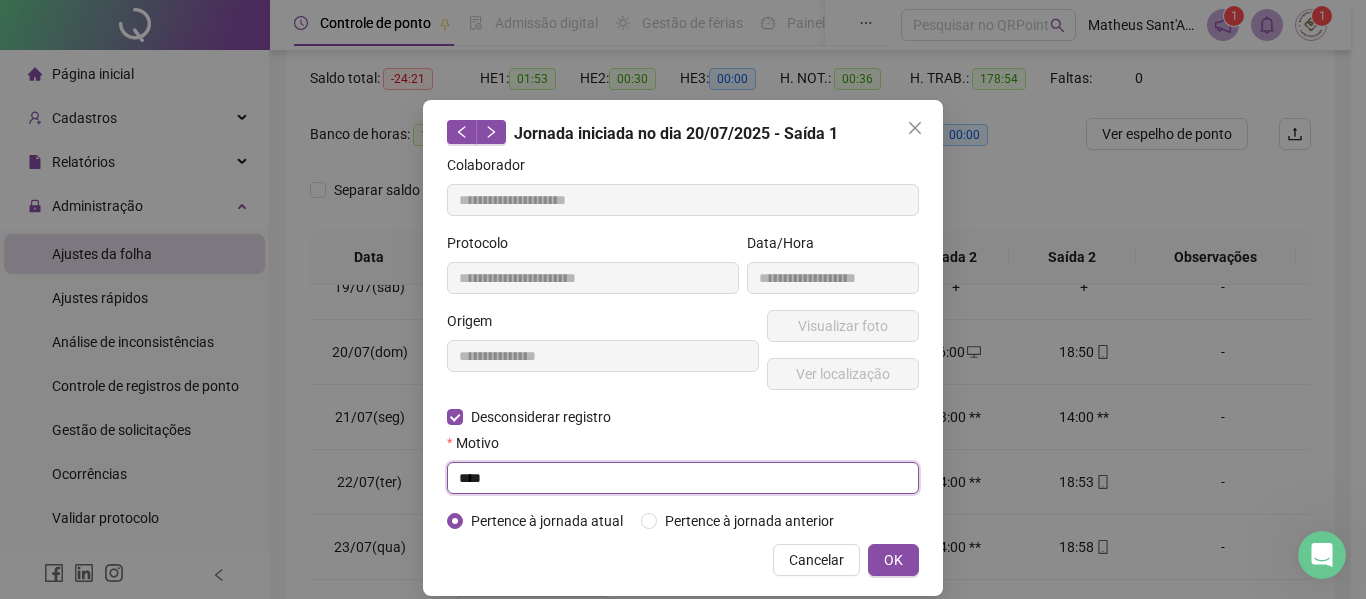 type on "****" 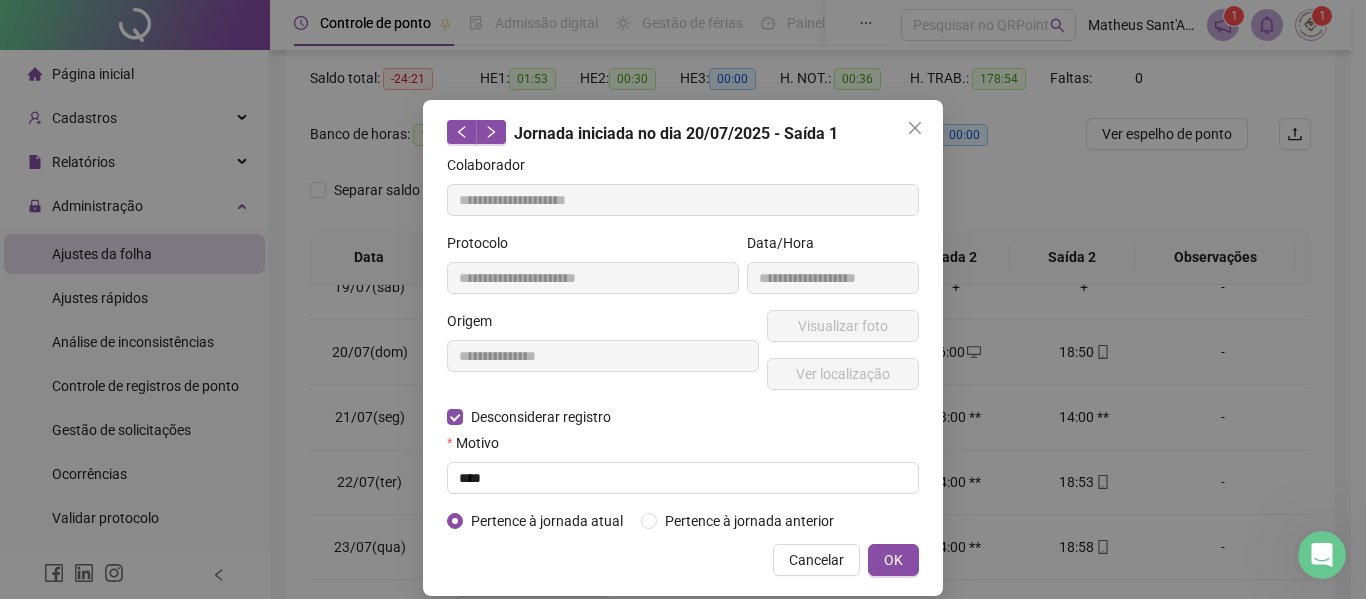 click on "**********" at bounding box center [683, 348] 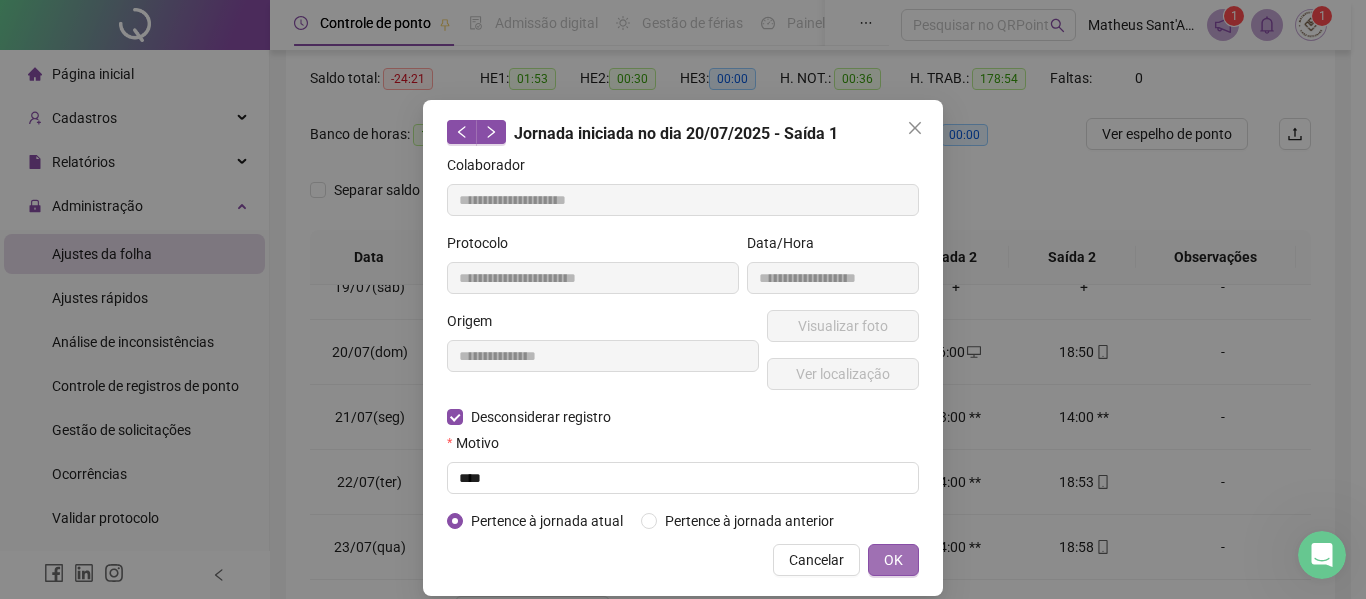 click on "OK" at bounding box center [893, 560] 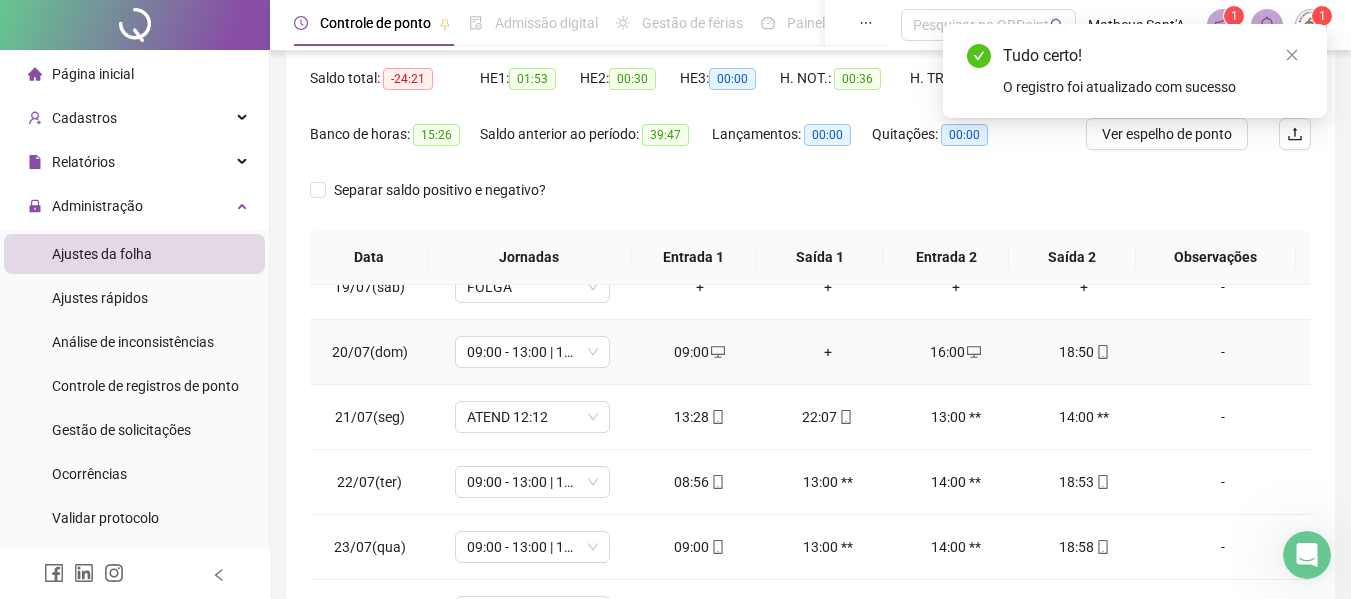 click on "16:00" at bounding box center [956, 352] 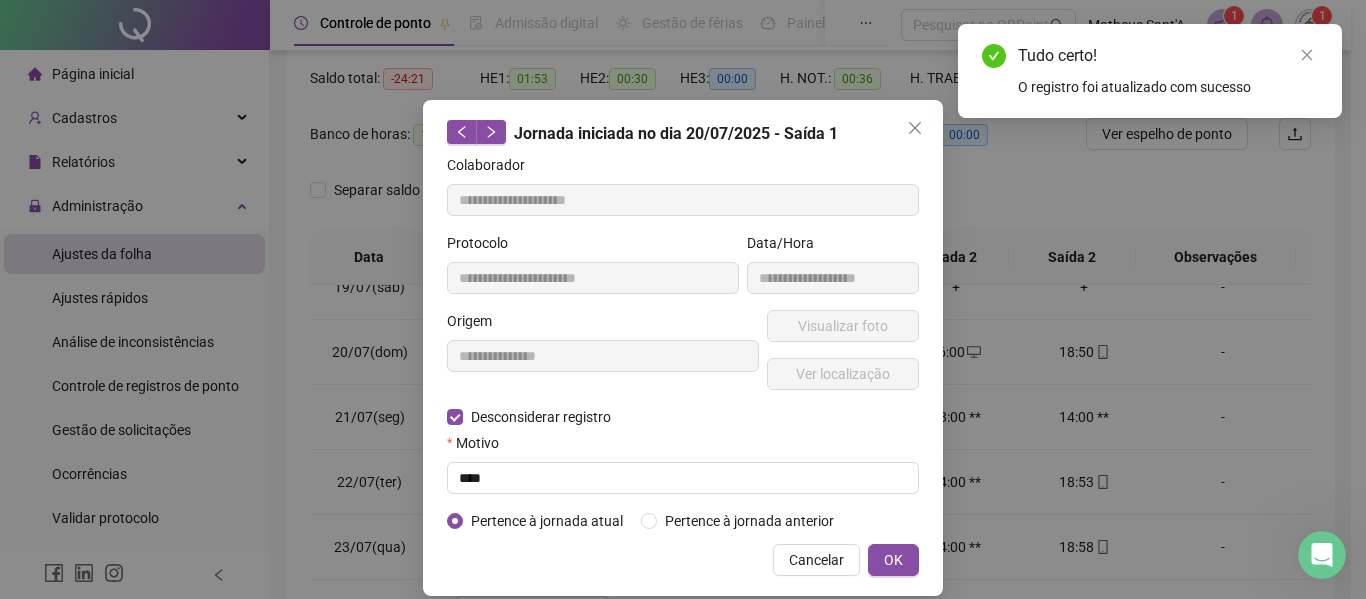 type on "**********" 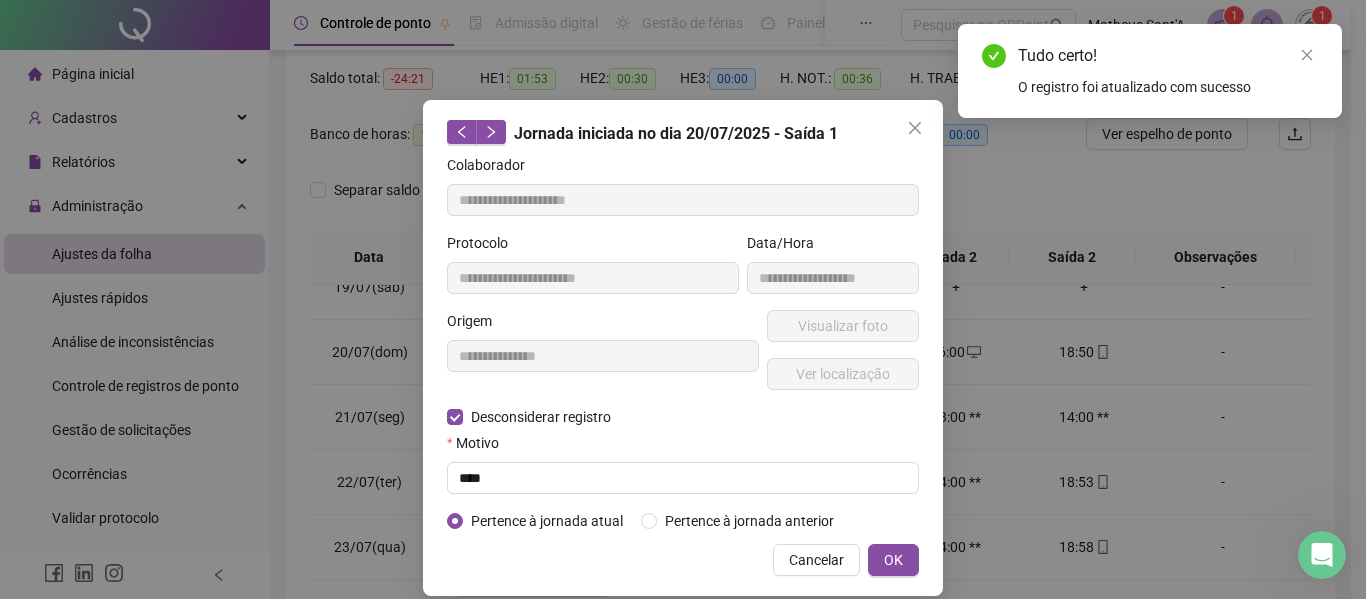 type on "**********" 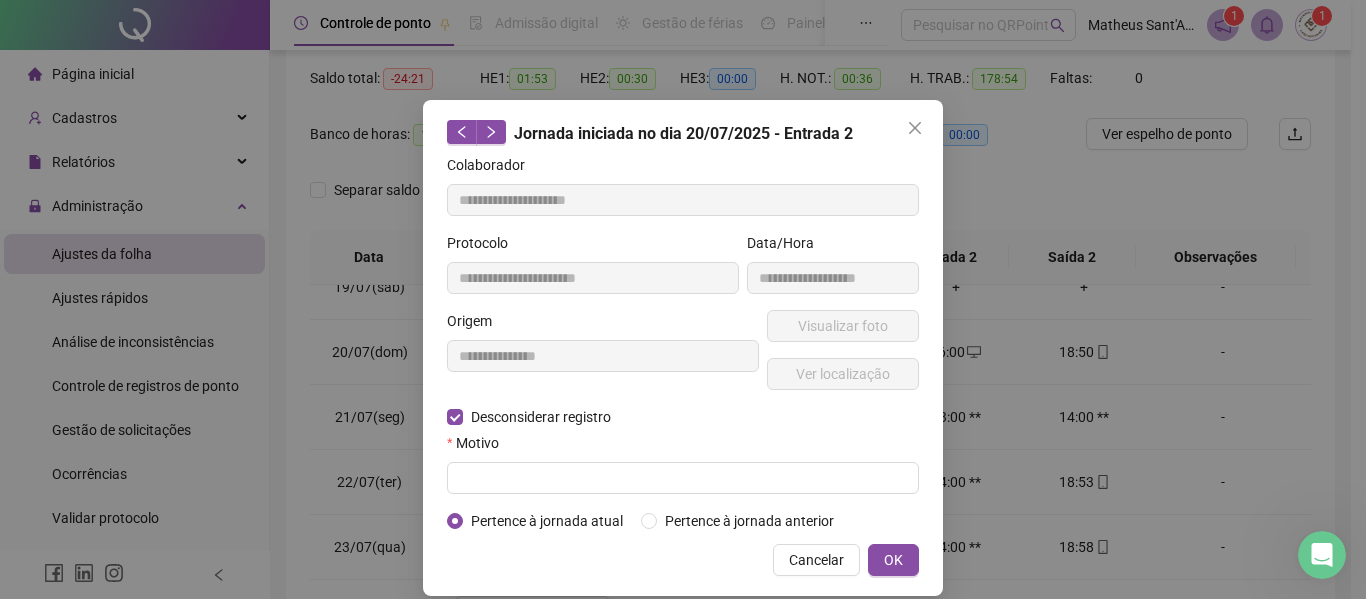 click on "Motivo" at bounding box center [683, 447] 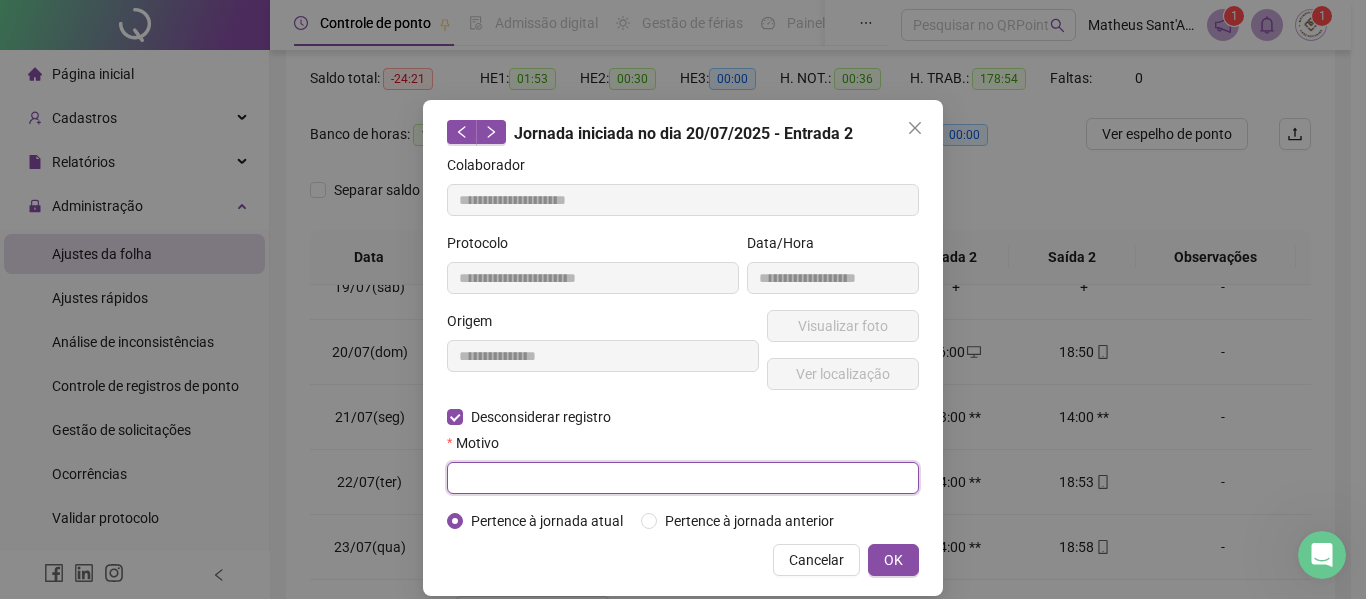 click at bounding box center (683, 478) 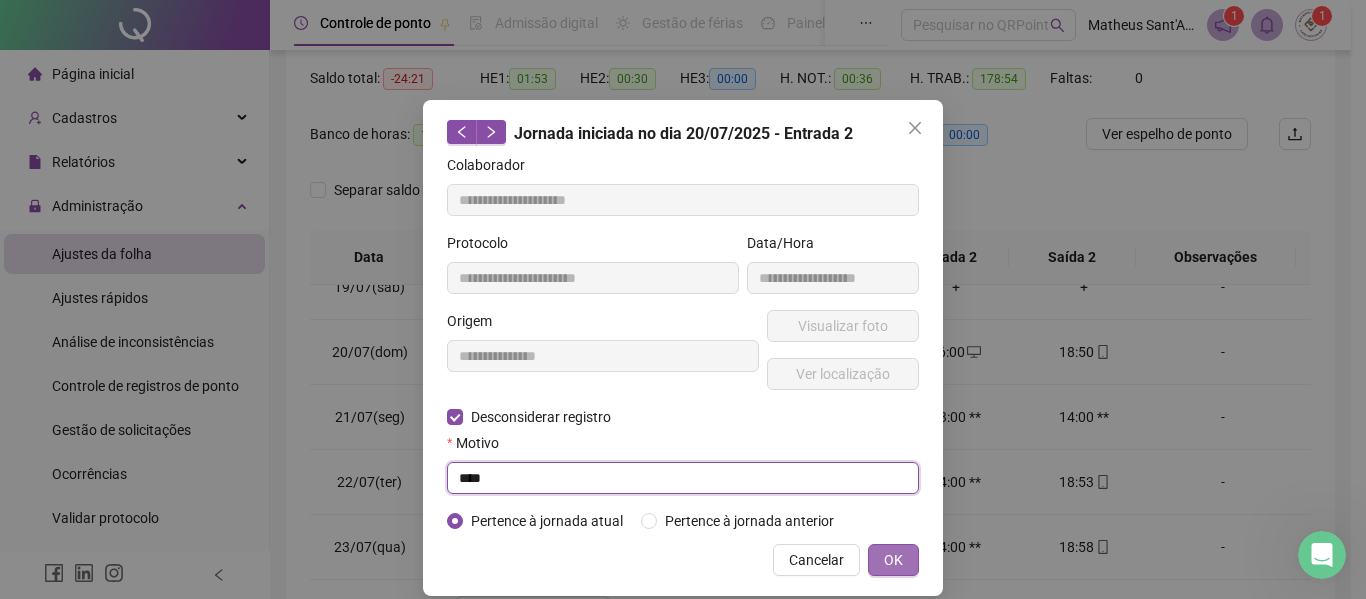 type on "****" 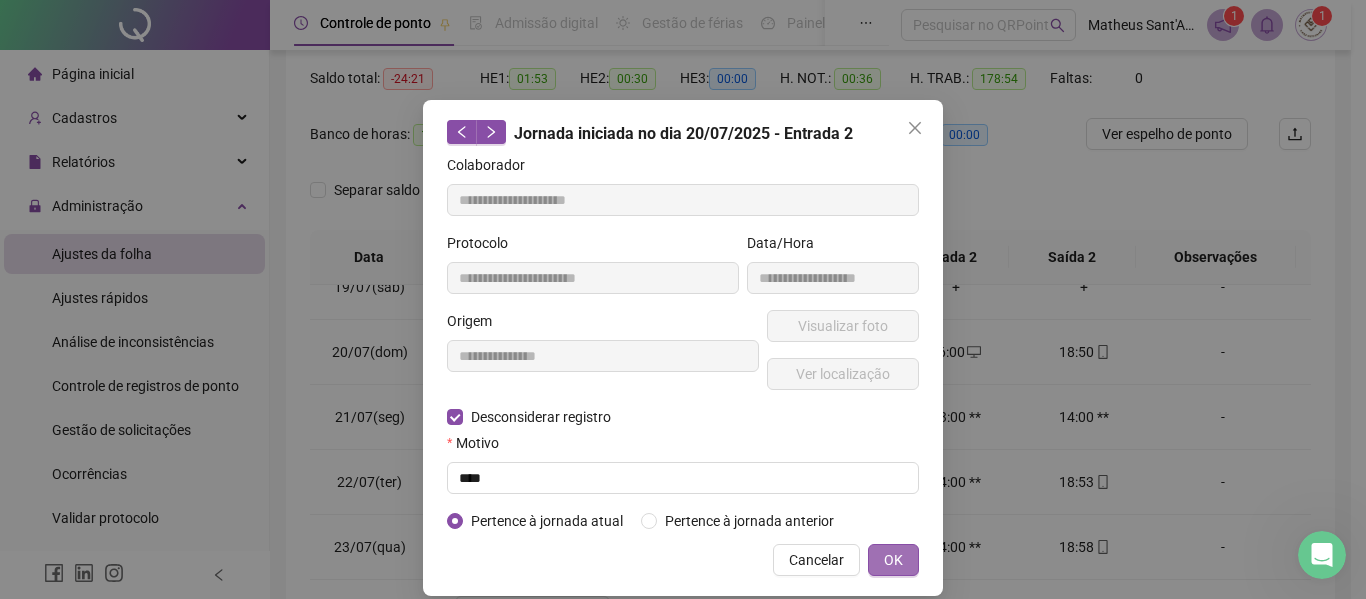 click on "OK" at bounding box center (893, 560) 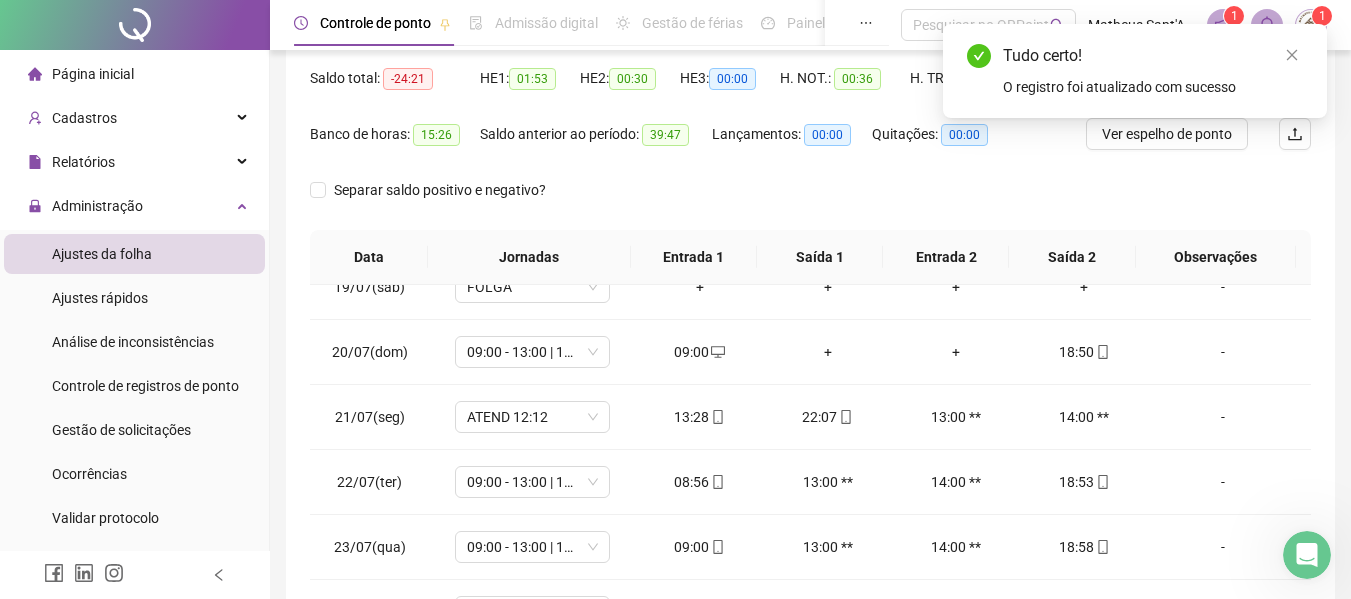 scroll, scrollTop: 800, scrollLeft: 0, axis: vertical 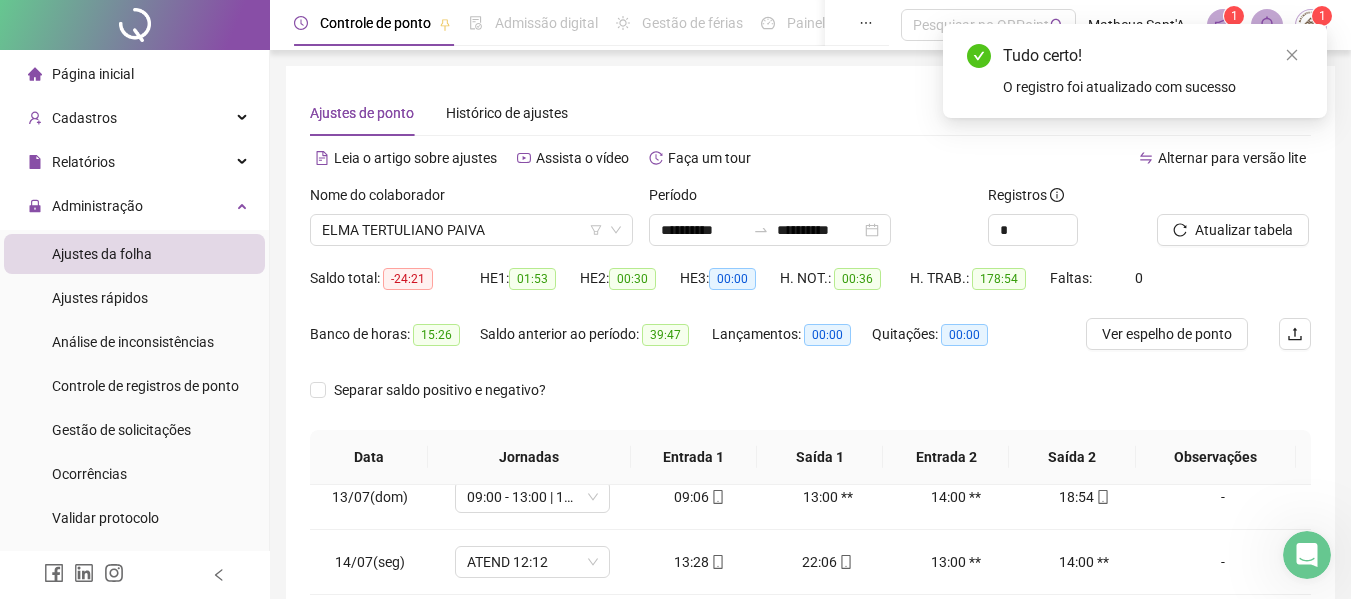 click on "Atualizar tabela" at bounding box center (1244, 230) 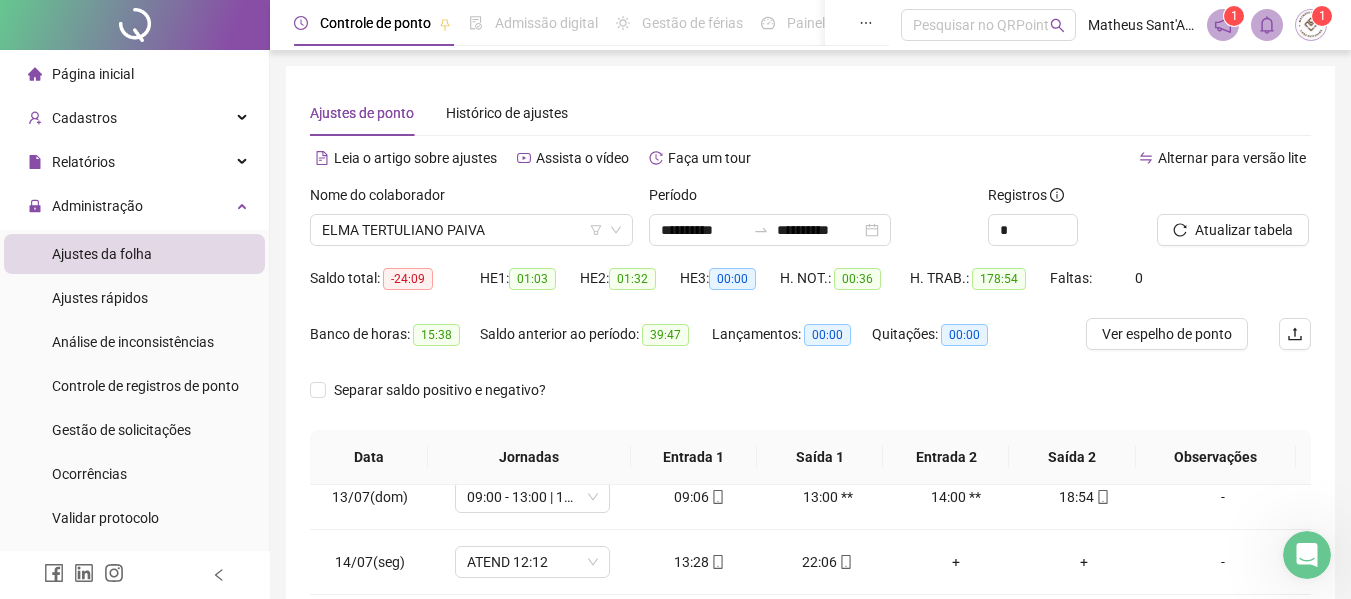 scroll, scrollTop: 200, scrollLeft: 0, axis: vertical 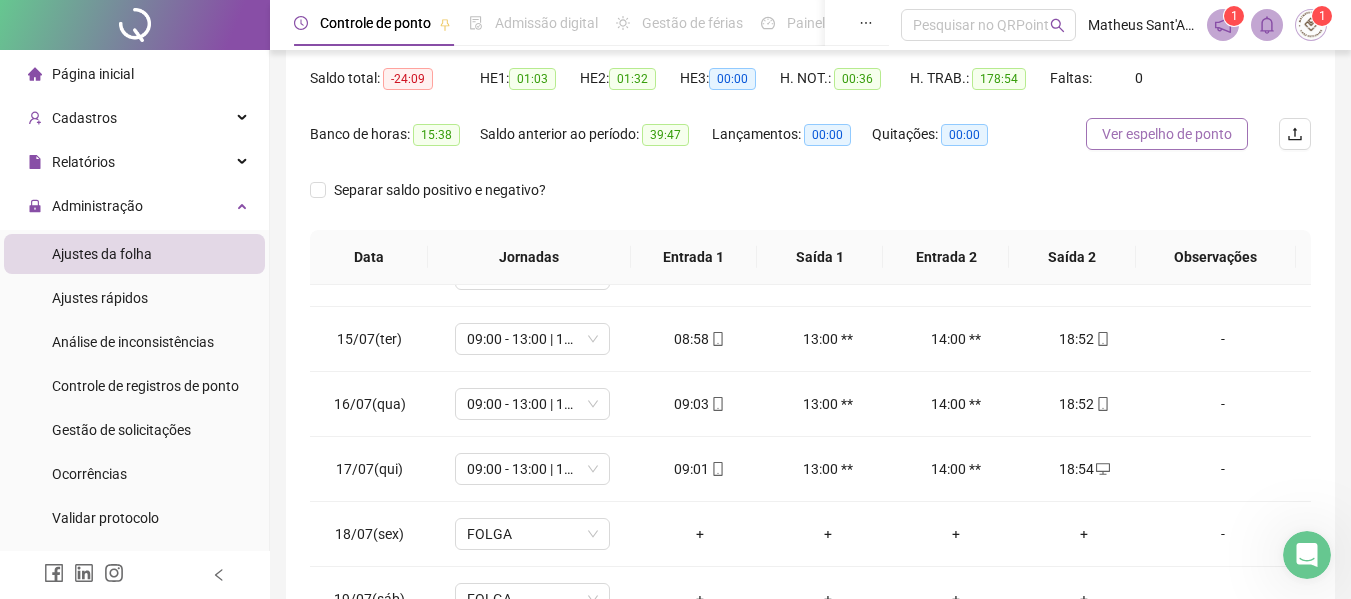 click on "Ver espelho de ponto" at bounding box center [1167, 134] 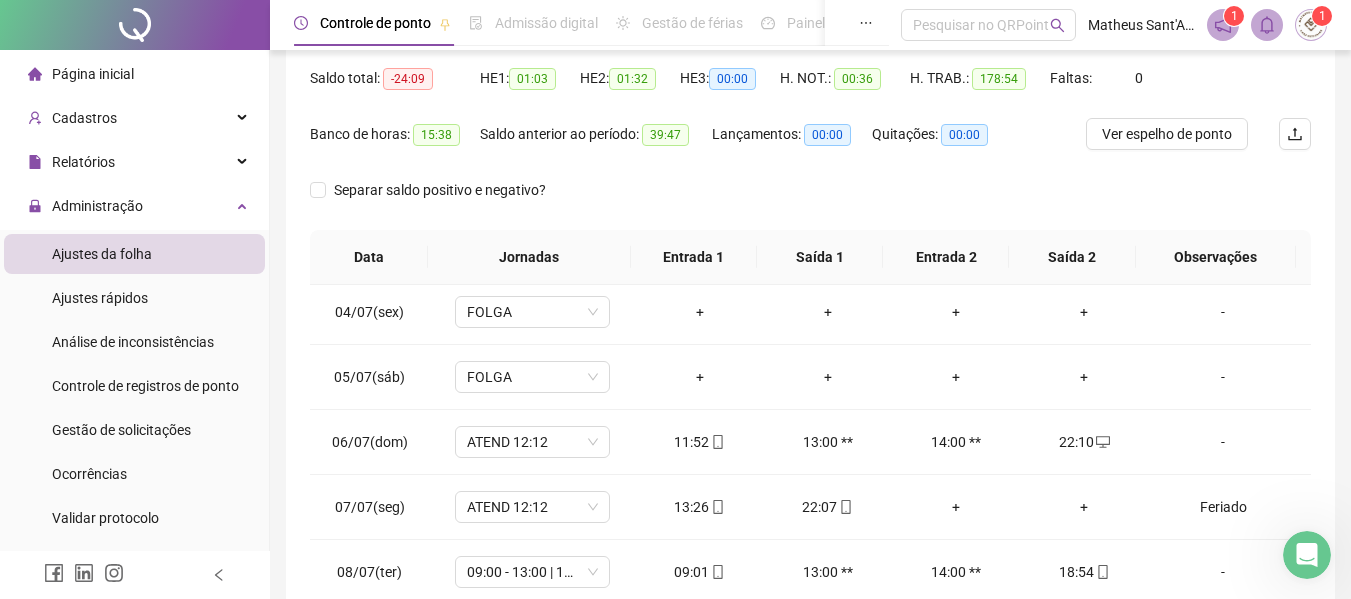 scroll, scrollTop: 300, scrollLeft: 0, axis: vertical 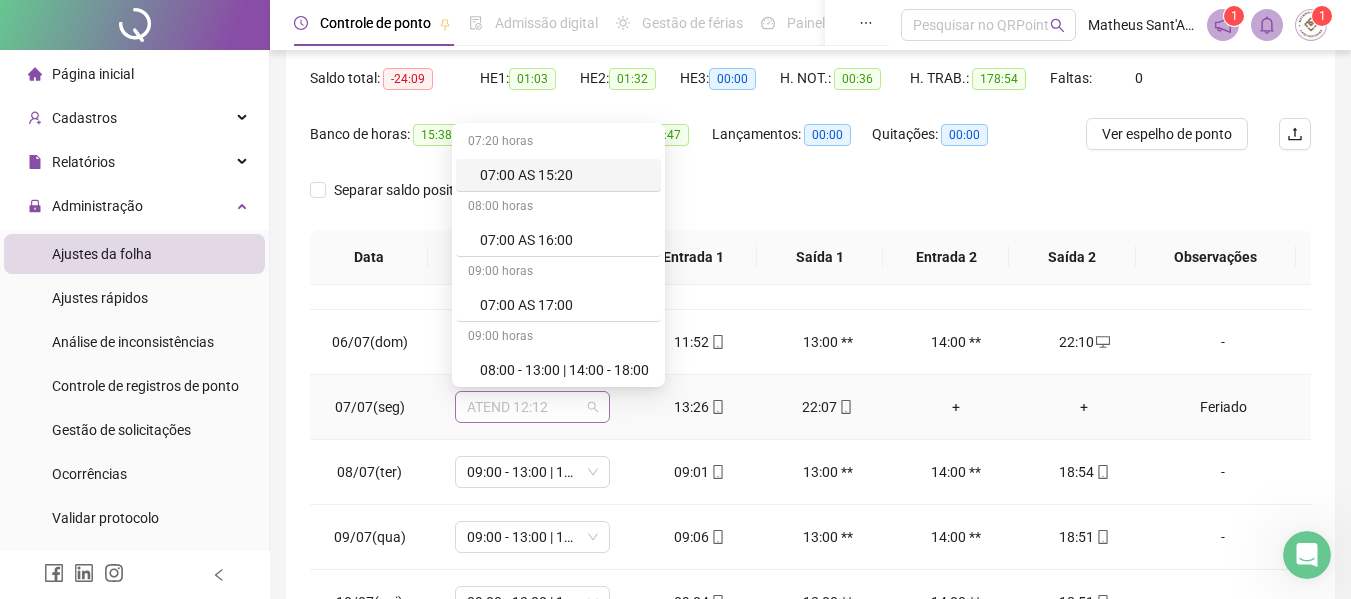 click on "ATEND 12:12" at bounding box center [532, 407] 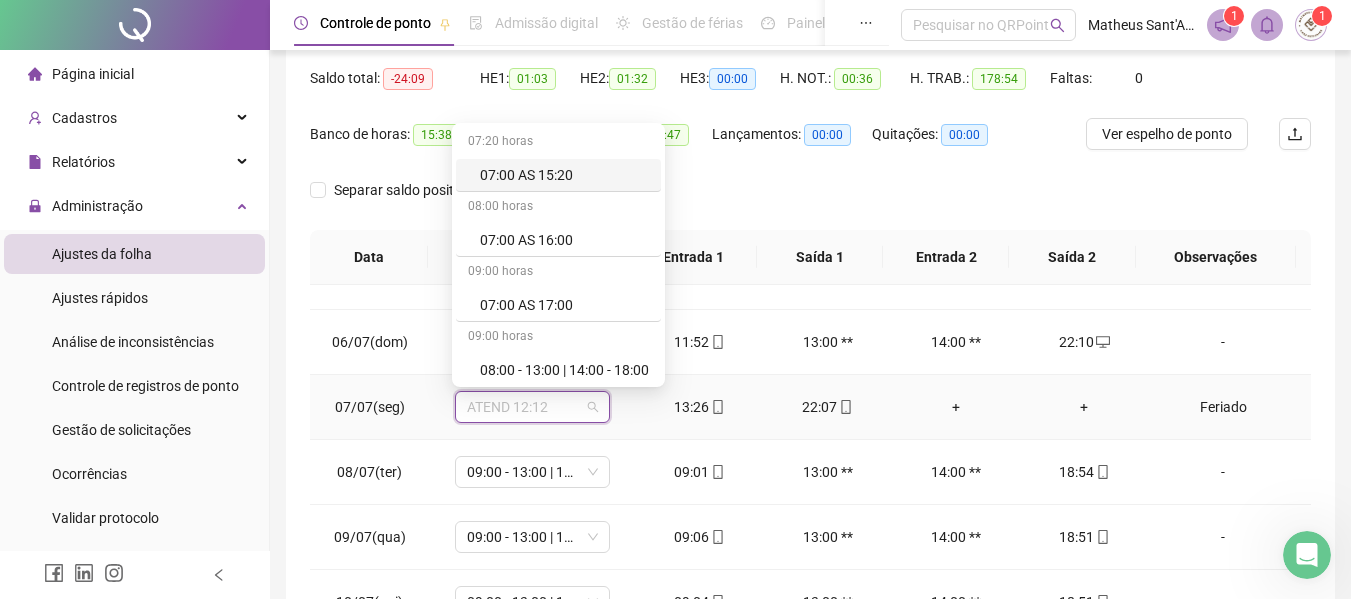 type on "*" 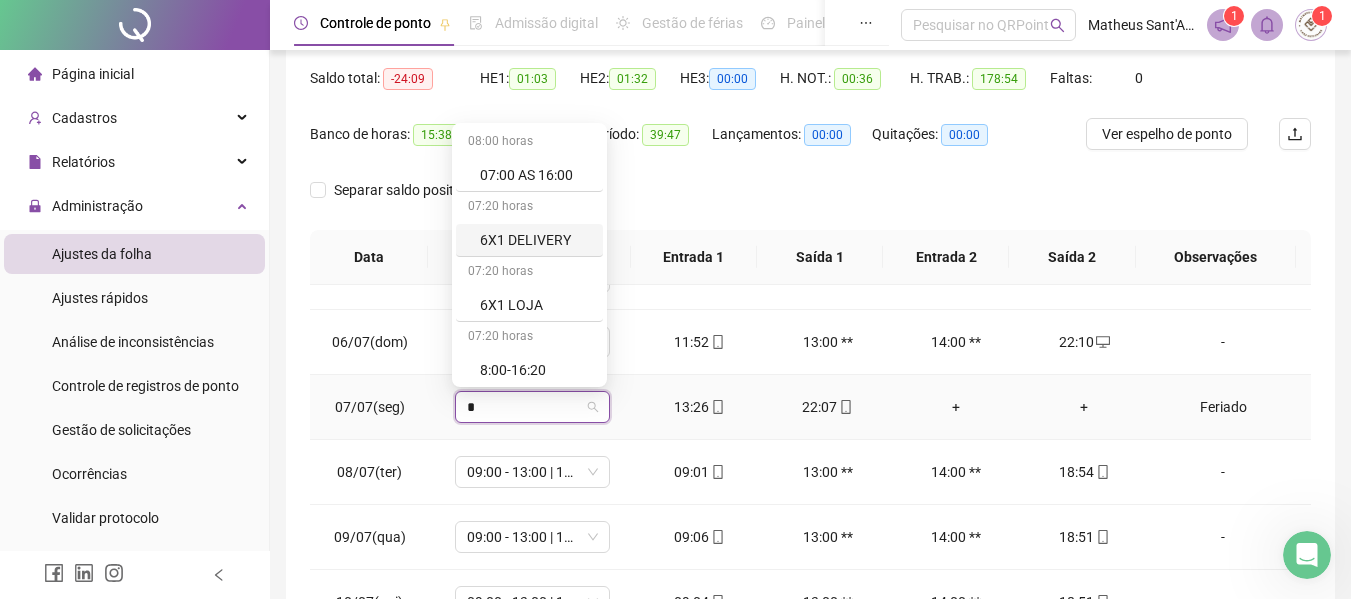 click on "6X1 DELIVERY" at bounding box center (535, 240) 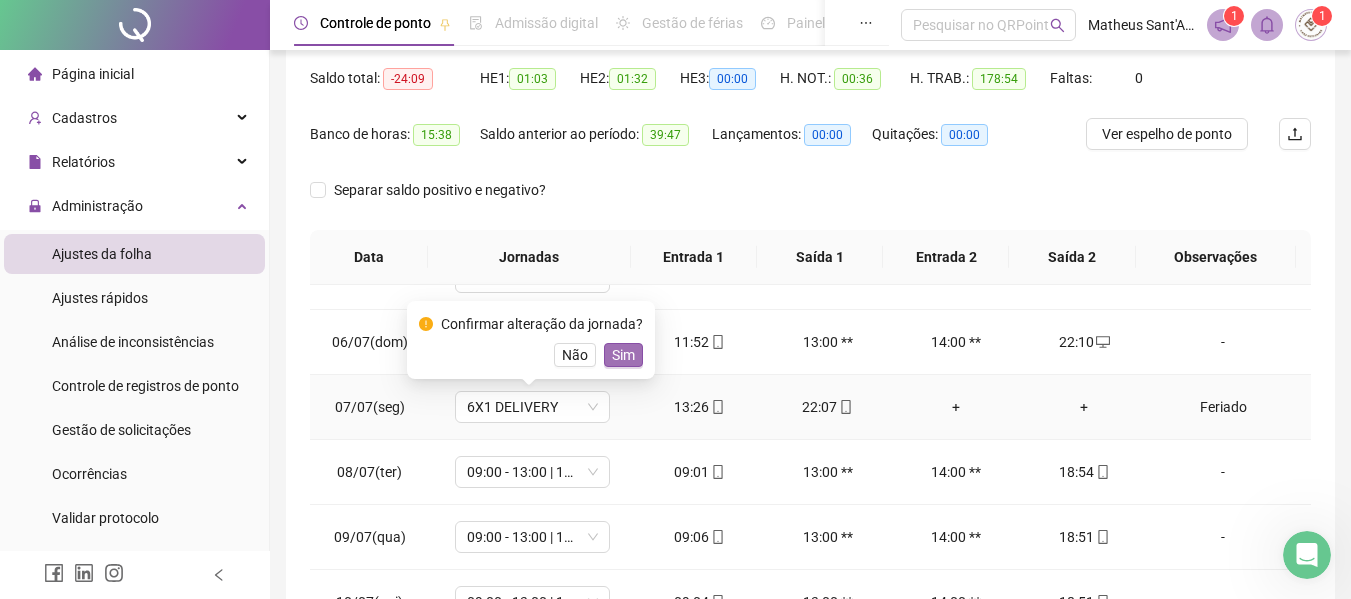 click on "Sim" at bounding box center [623, 355] 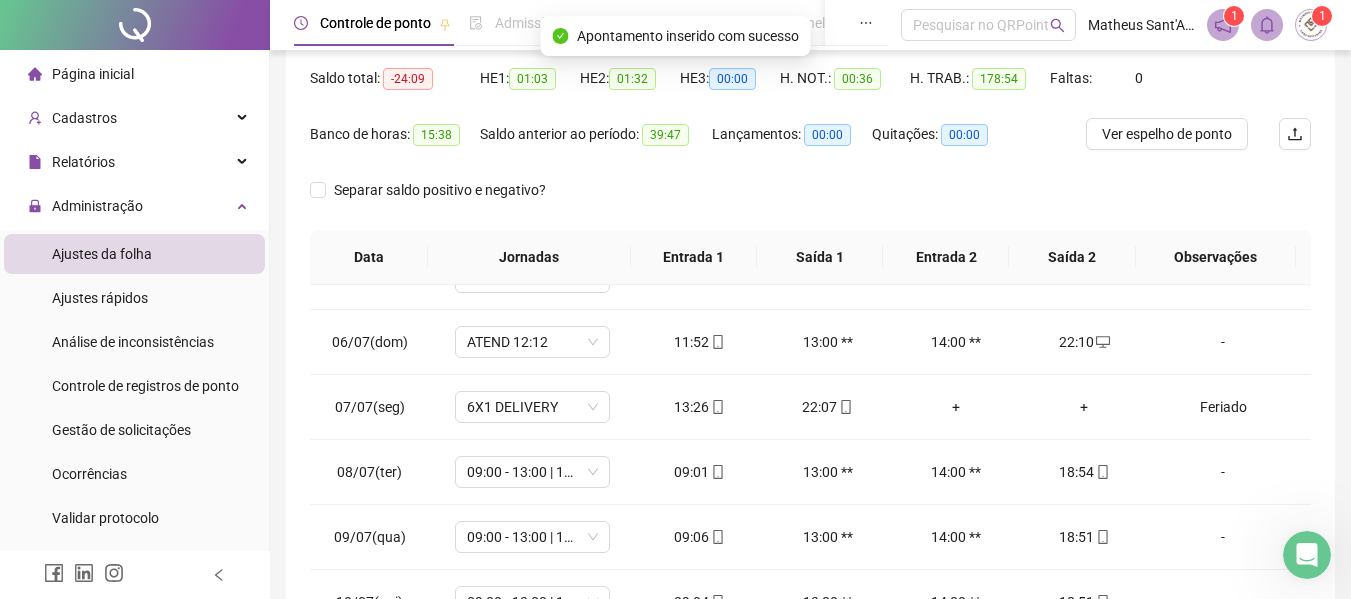 scroll, scrollTop: 100, scrollLeft: 0, axis: vertical 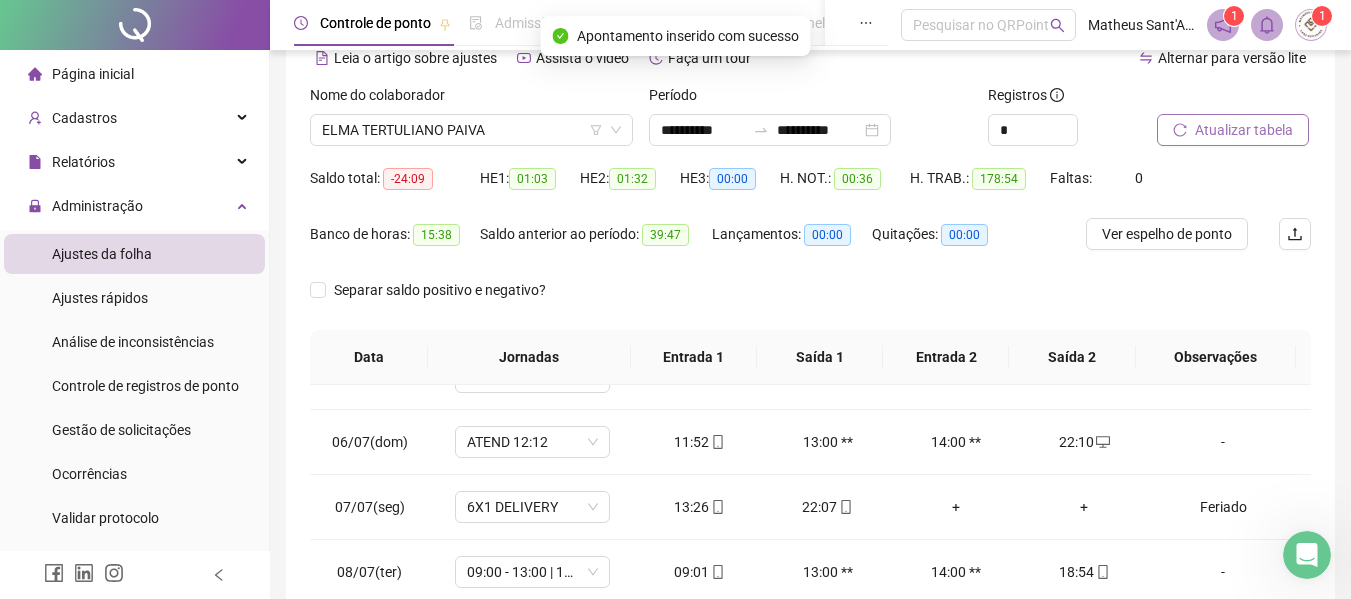 click on "Atualizar tabela" at bounding box center (1244, 130) 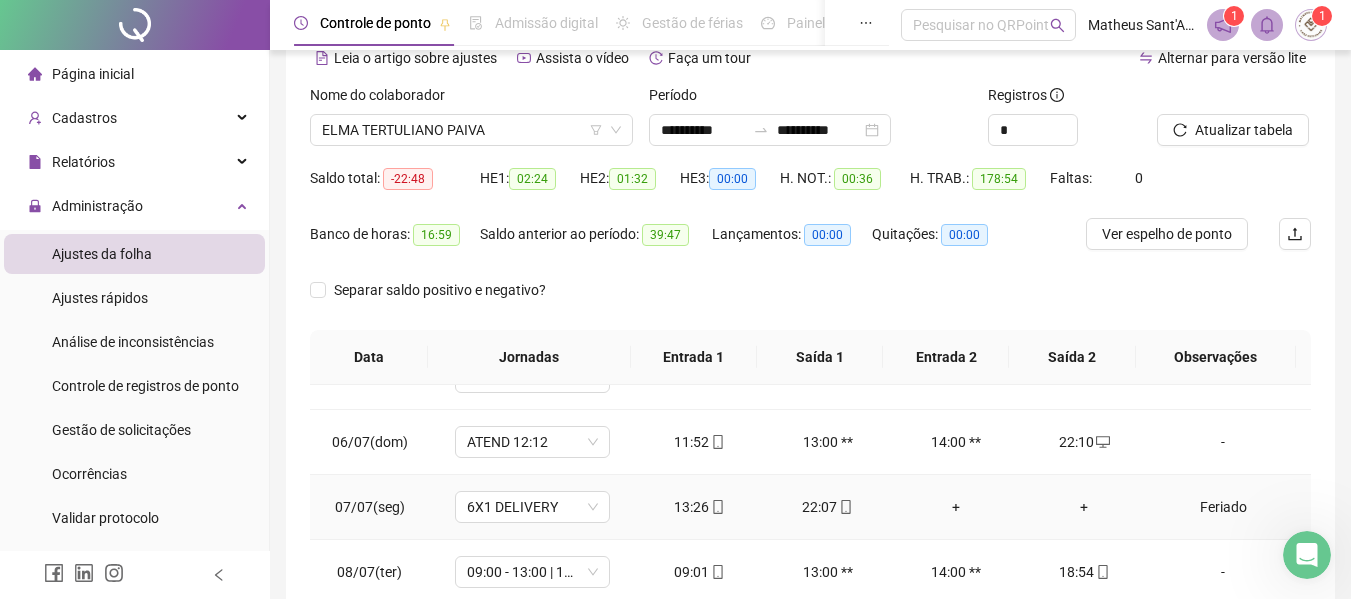 click on "+" at bounding box center (956, 507) 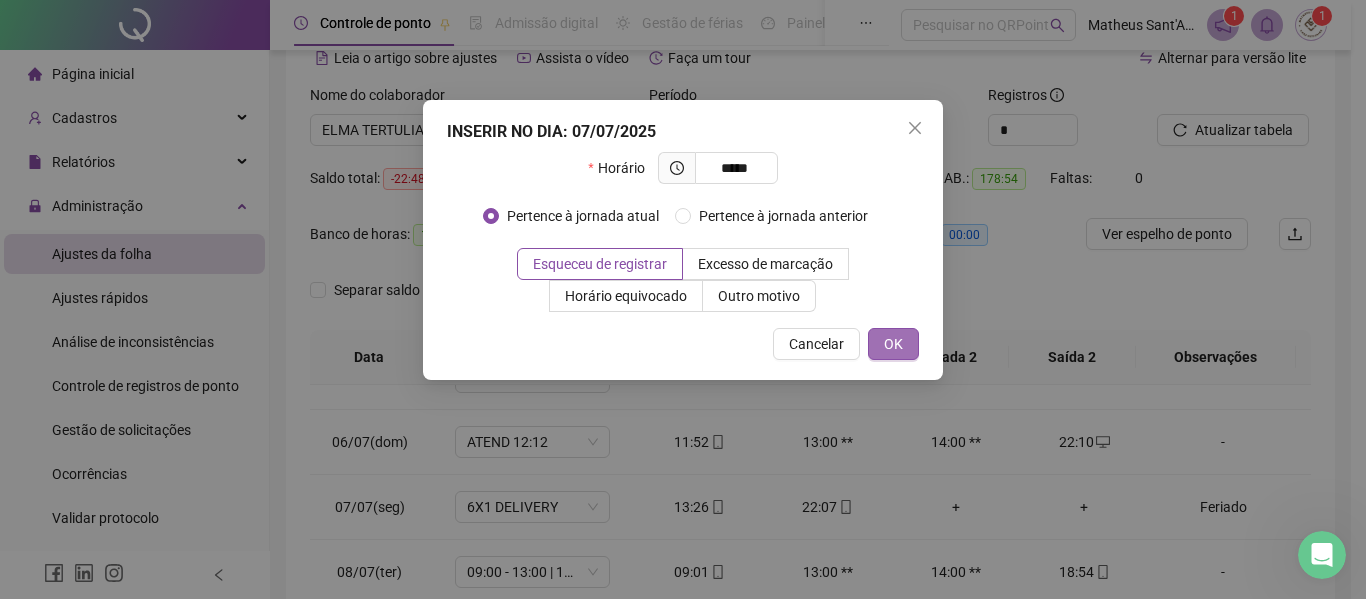 type on "*****" 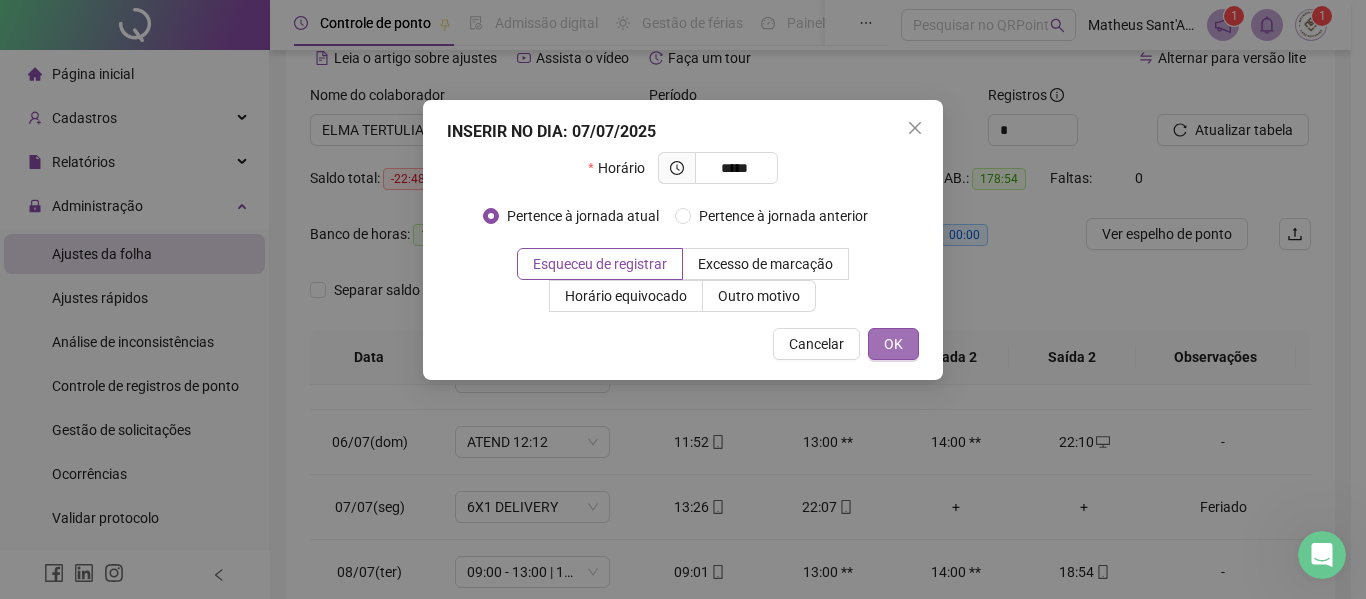 click on "OK" at bounding box center [893, 344] 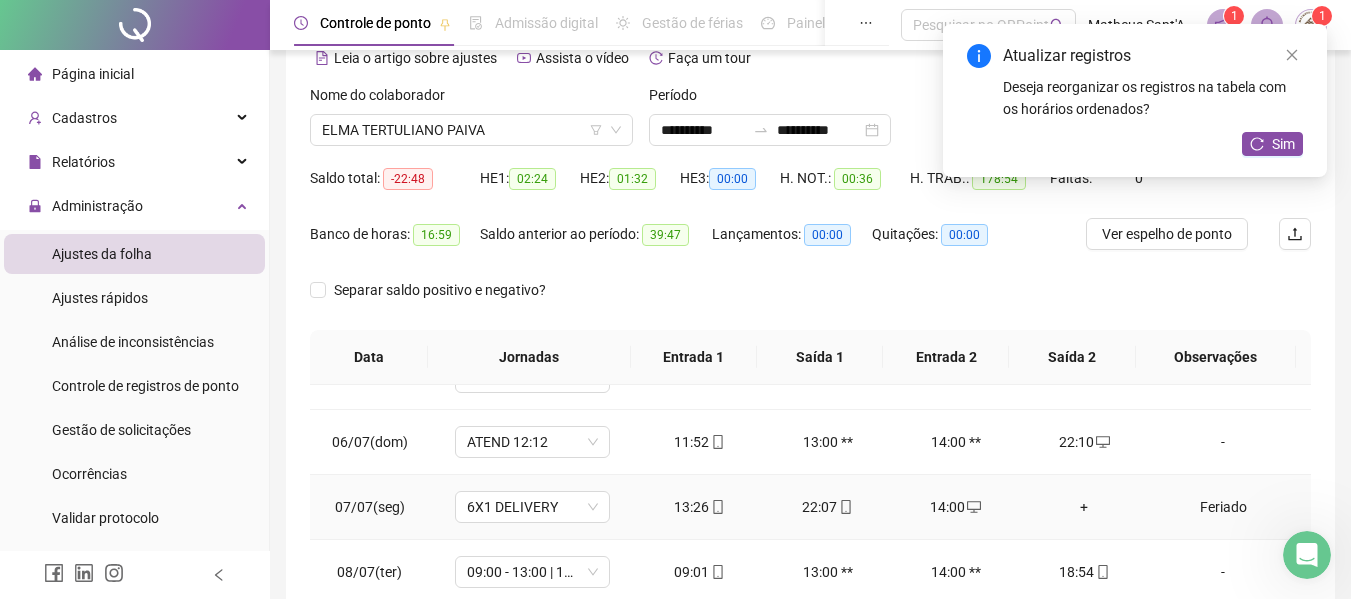 click on "+" at bounding box center (1084, 507) 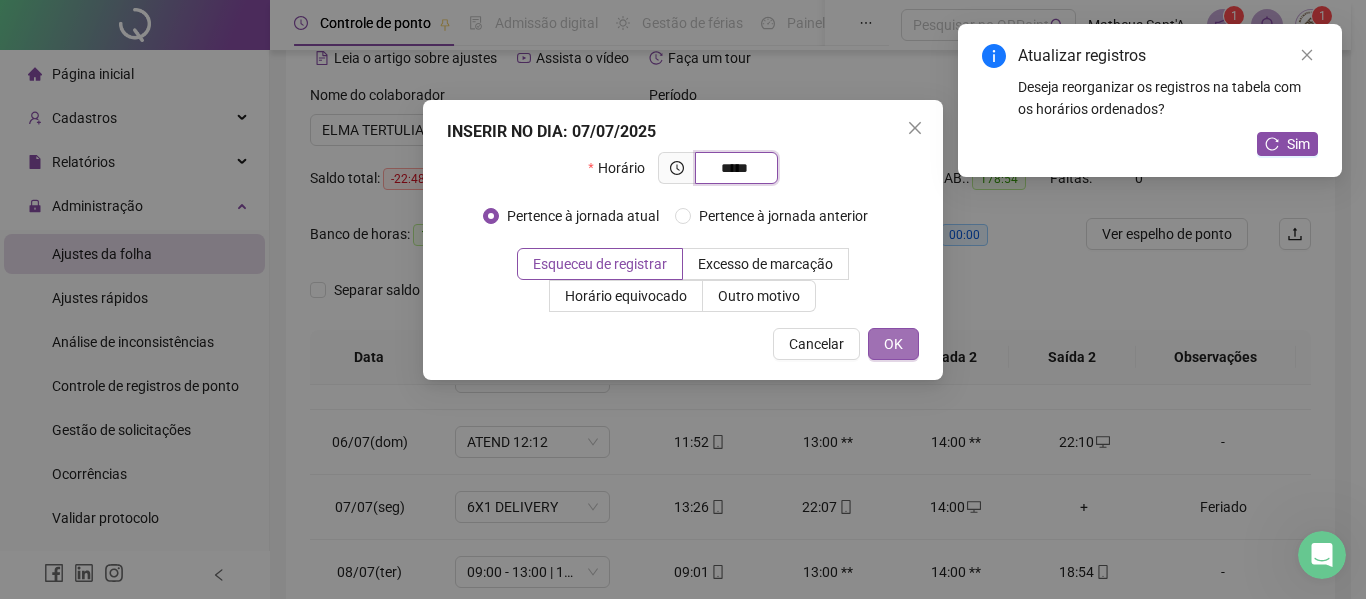 type on "*****" 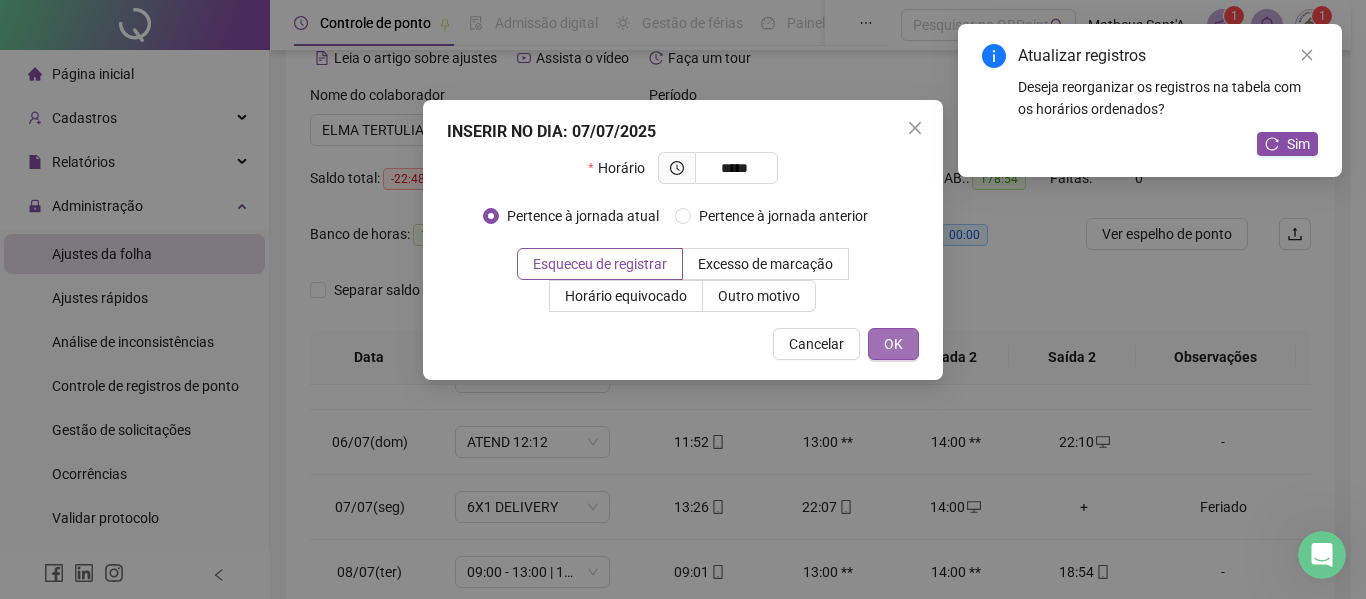 click on "OK" at bounding box center (893, 344) 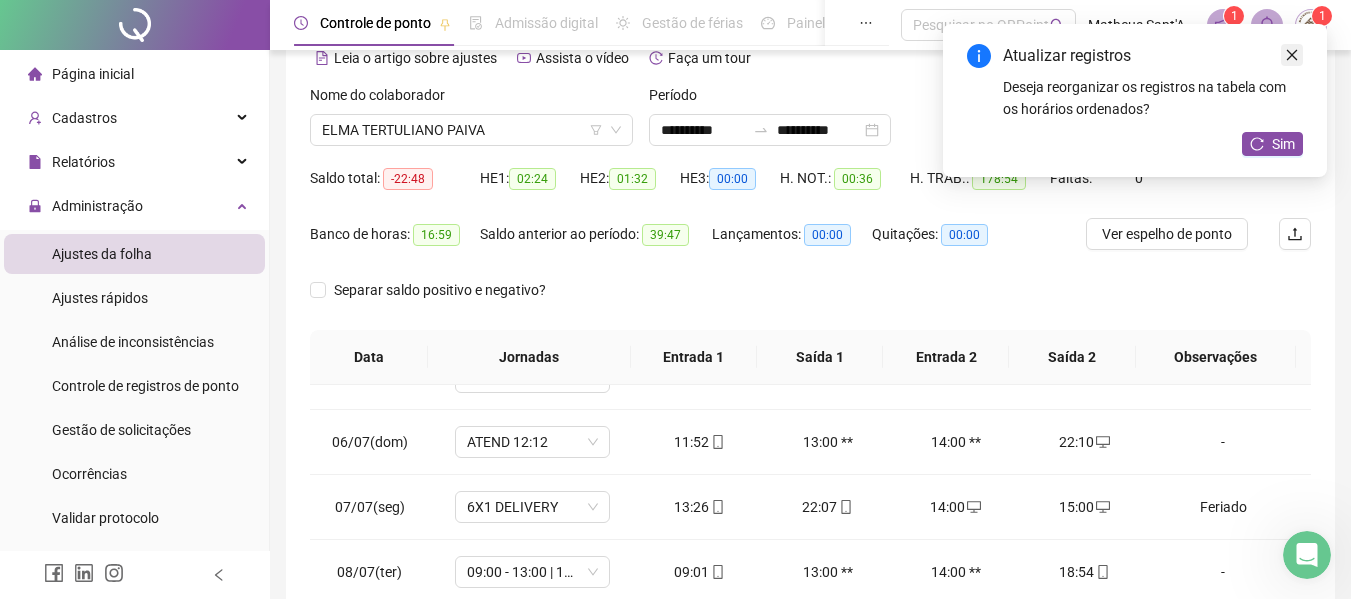 click at bounding box center (1292, 55) 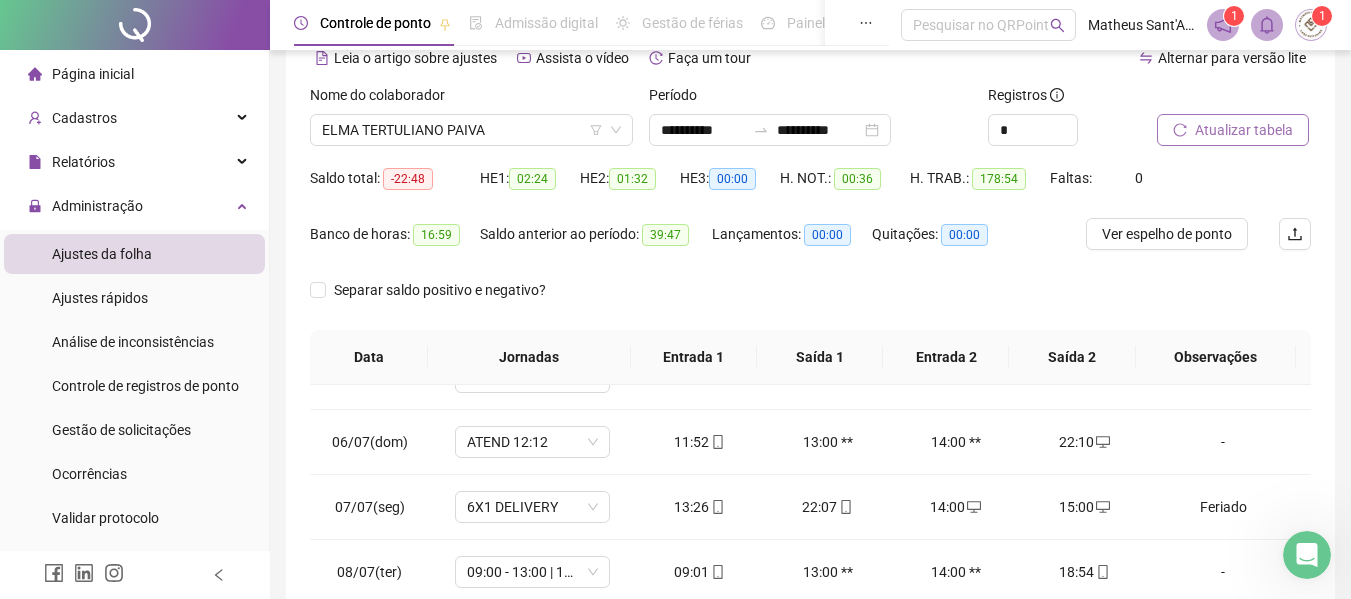 click on "Atualizar tabela" at bounding box center (1244, 130) 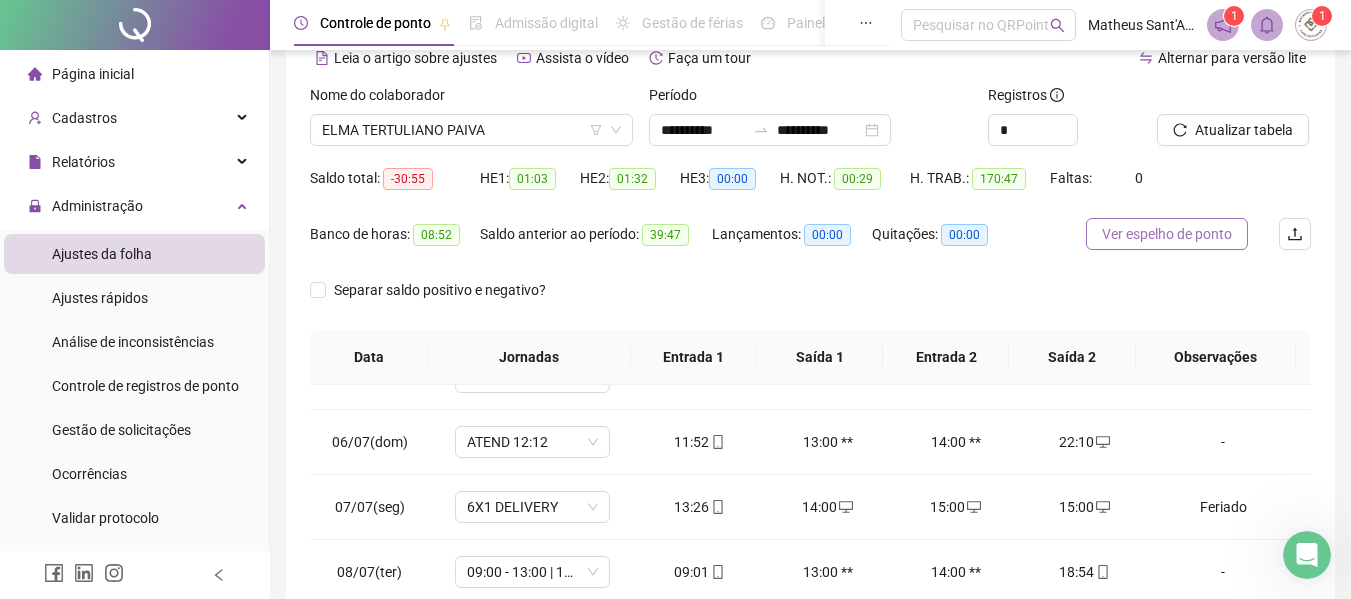 click on "Ver espelho de ponto" at bounding box center [1167, 234] 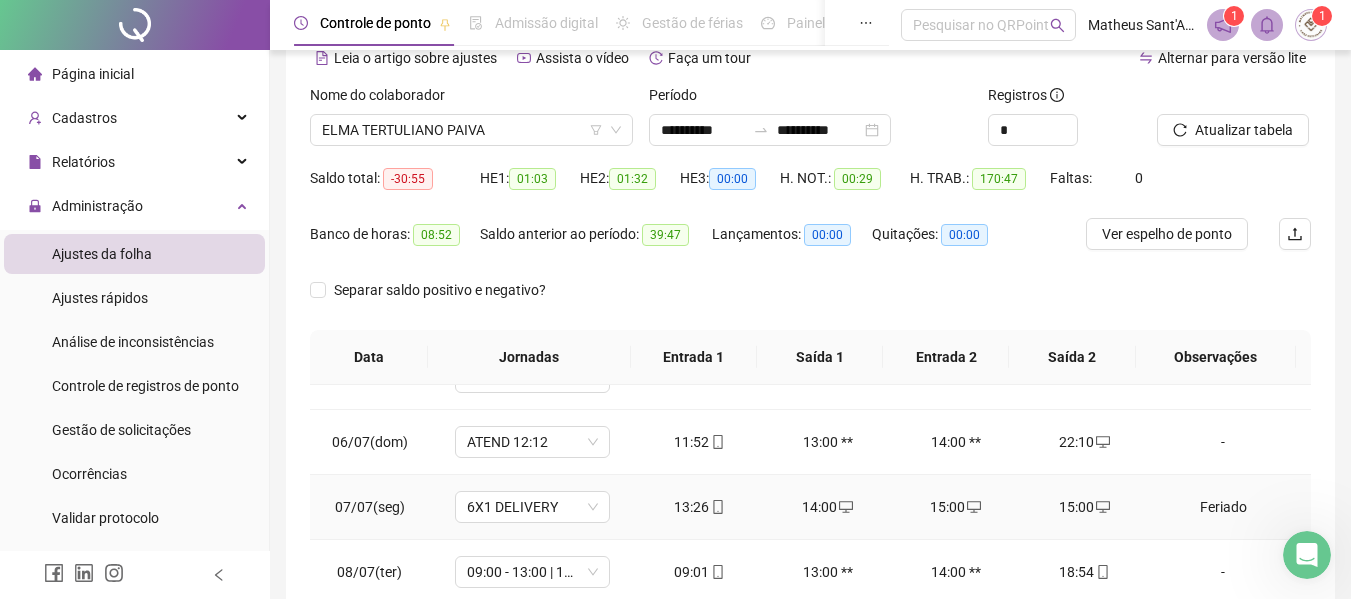 click on "14:00" at bounding box center [828, 507] 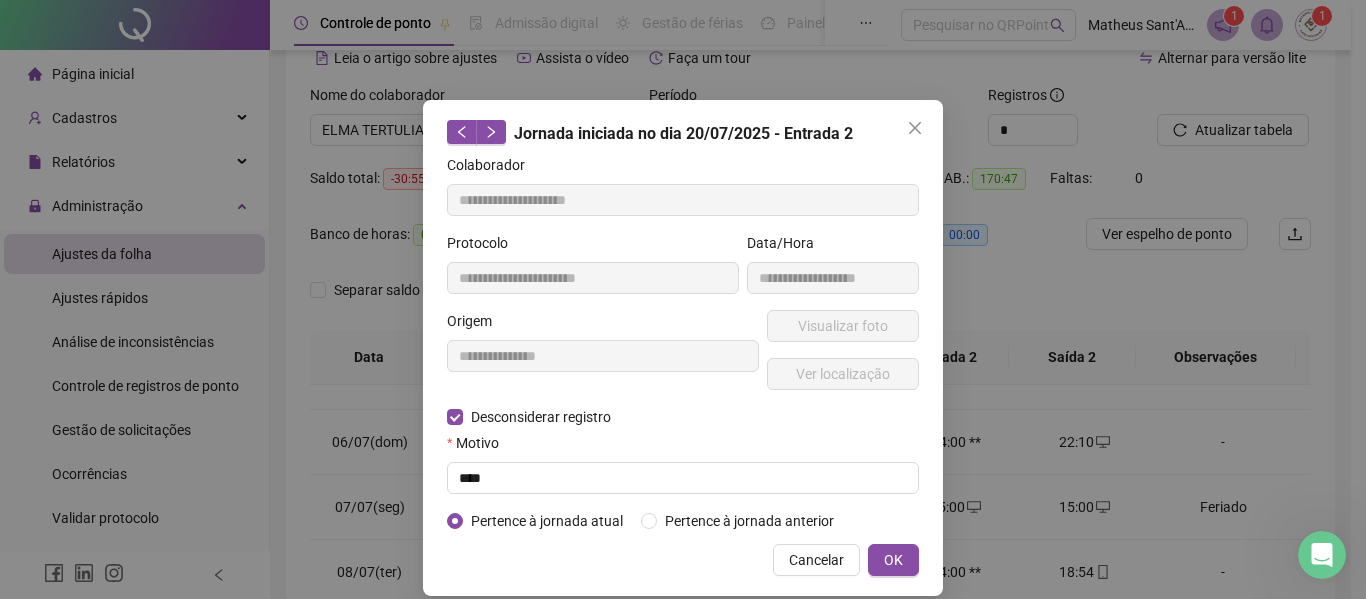 type on "**********" 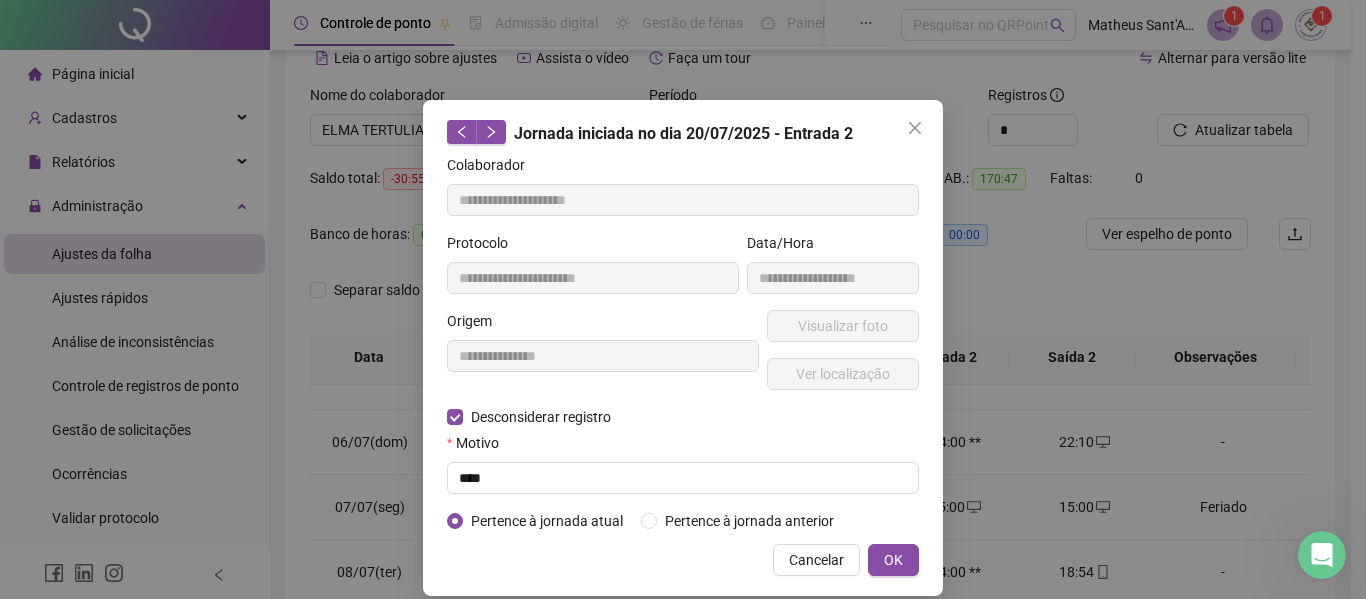 type on "**********" 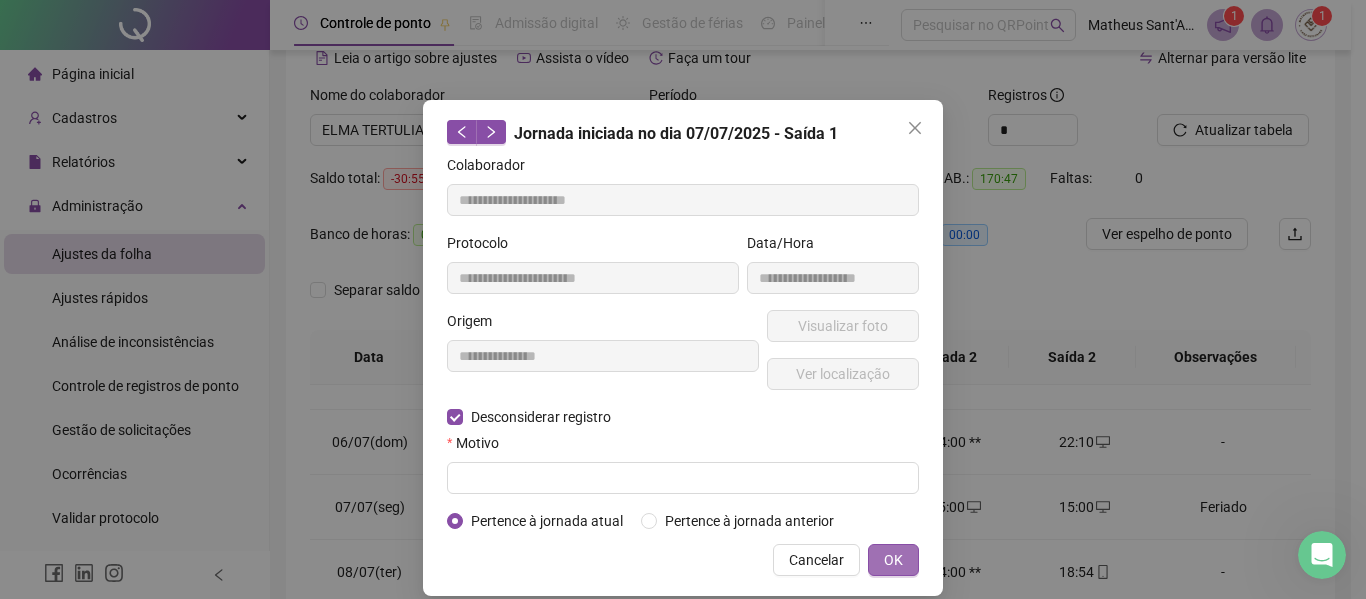 click on "OK" at bounding box center [893, 560] 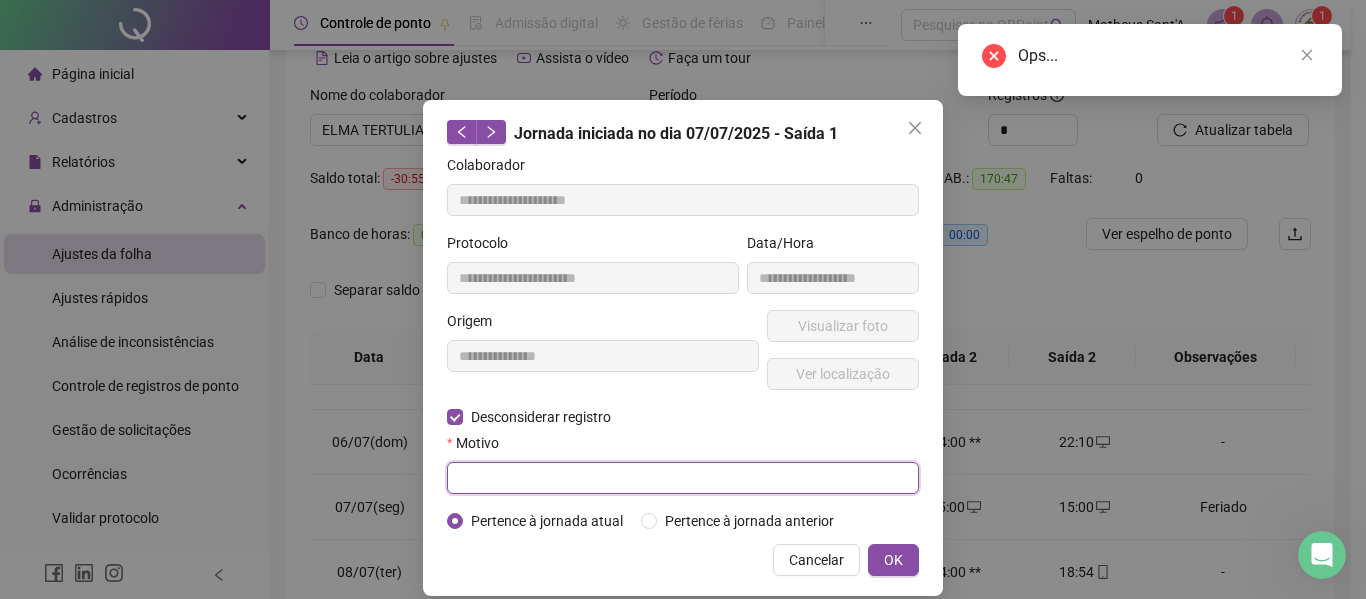 click at bounding box center [683, 478] 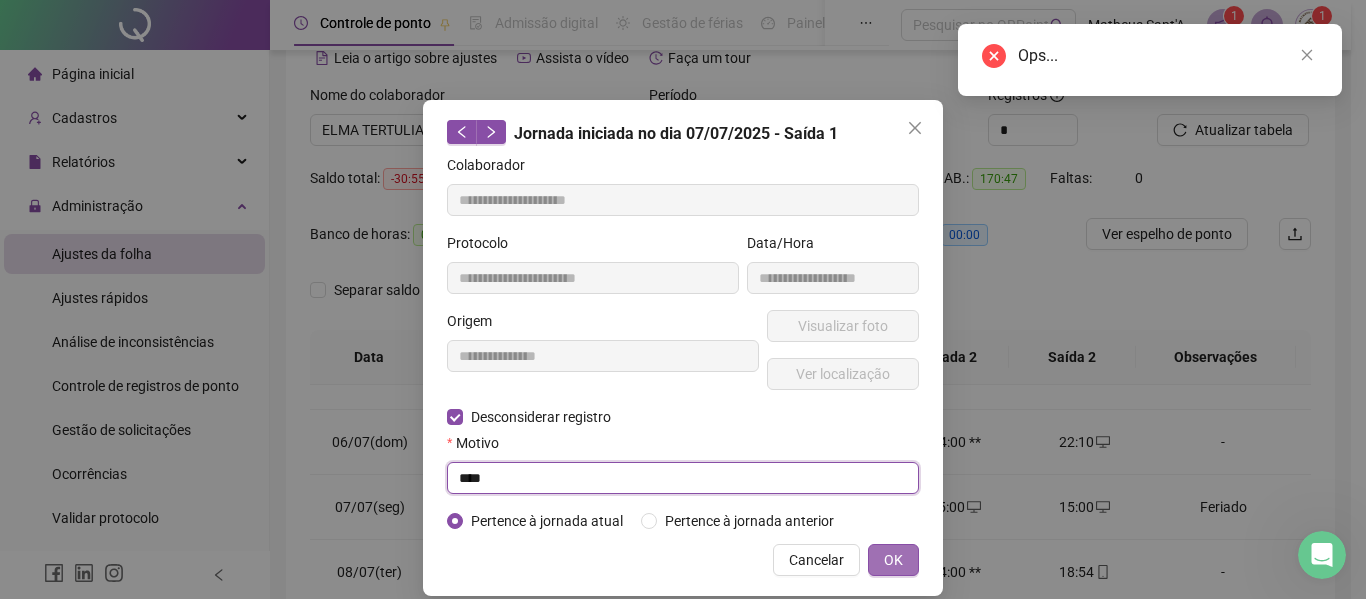 type on "****" 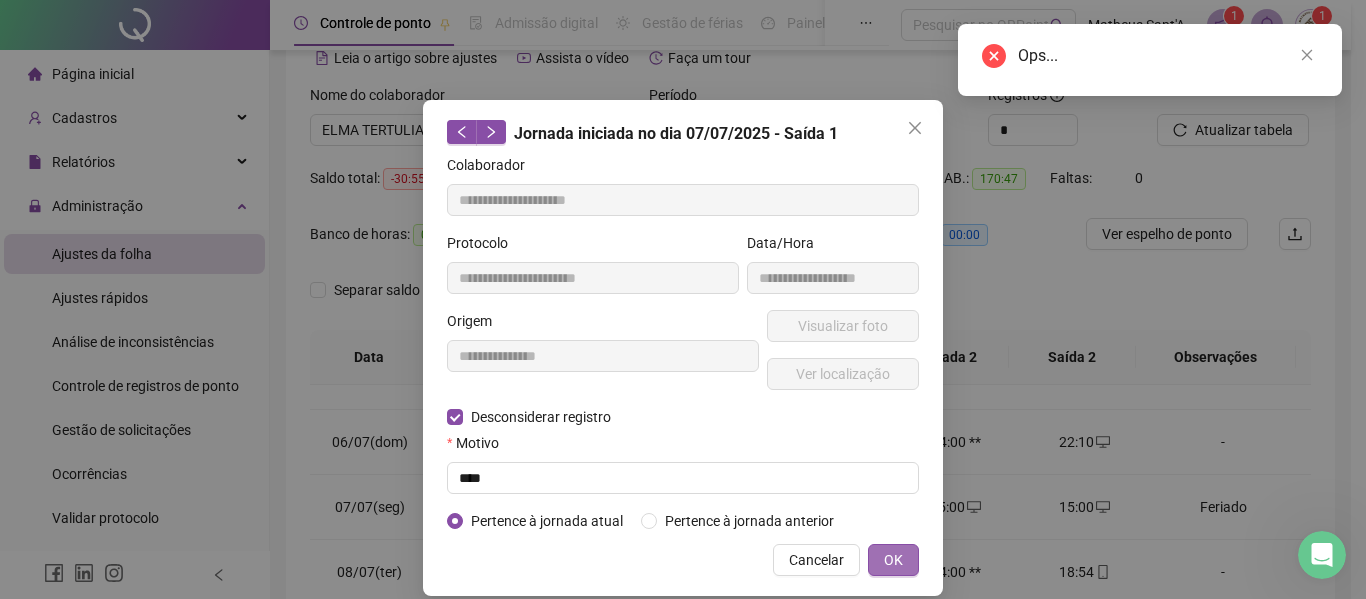 click on "OK" at bounding box center [893, 560] 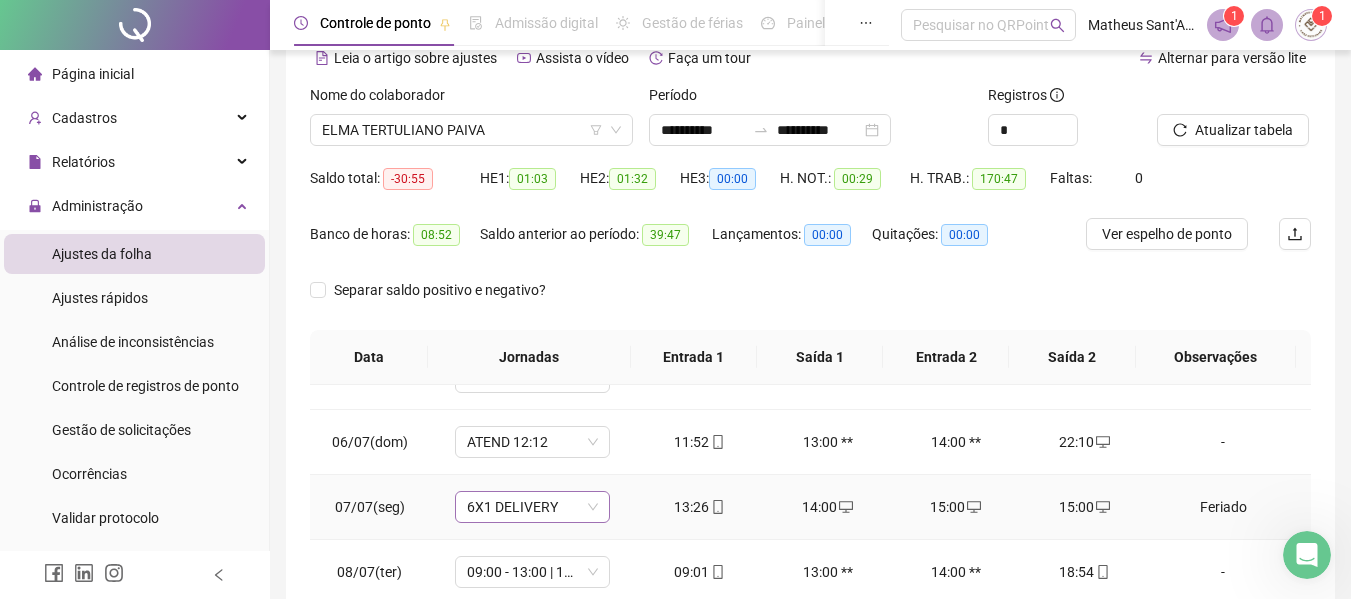 click on "6X1 DELIVERY" at bounding box center [532, 507] 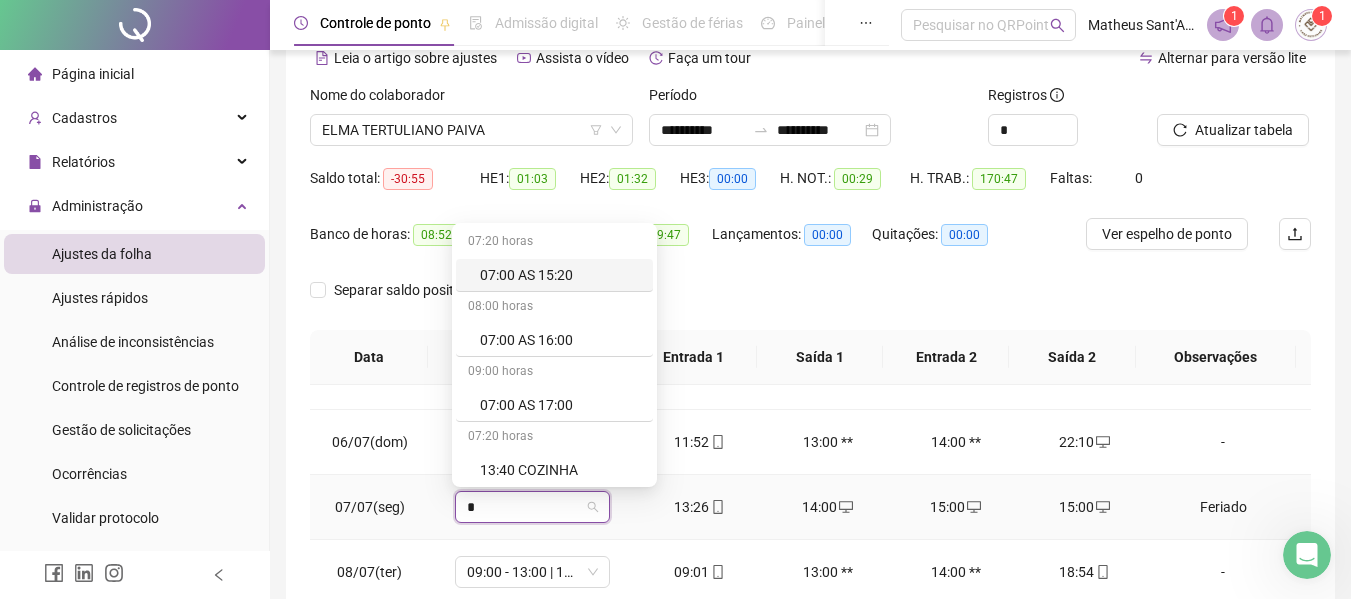 type on "**" 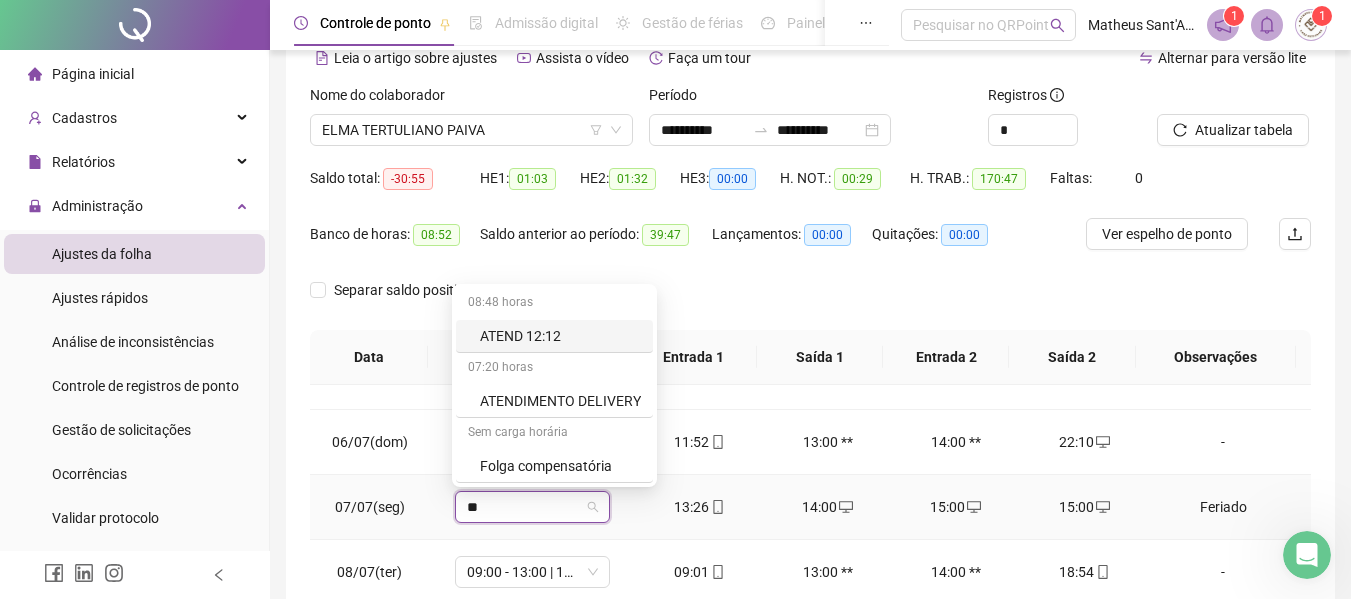 click on "ATEND 12:12" at bounding box center [560, 336] 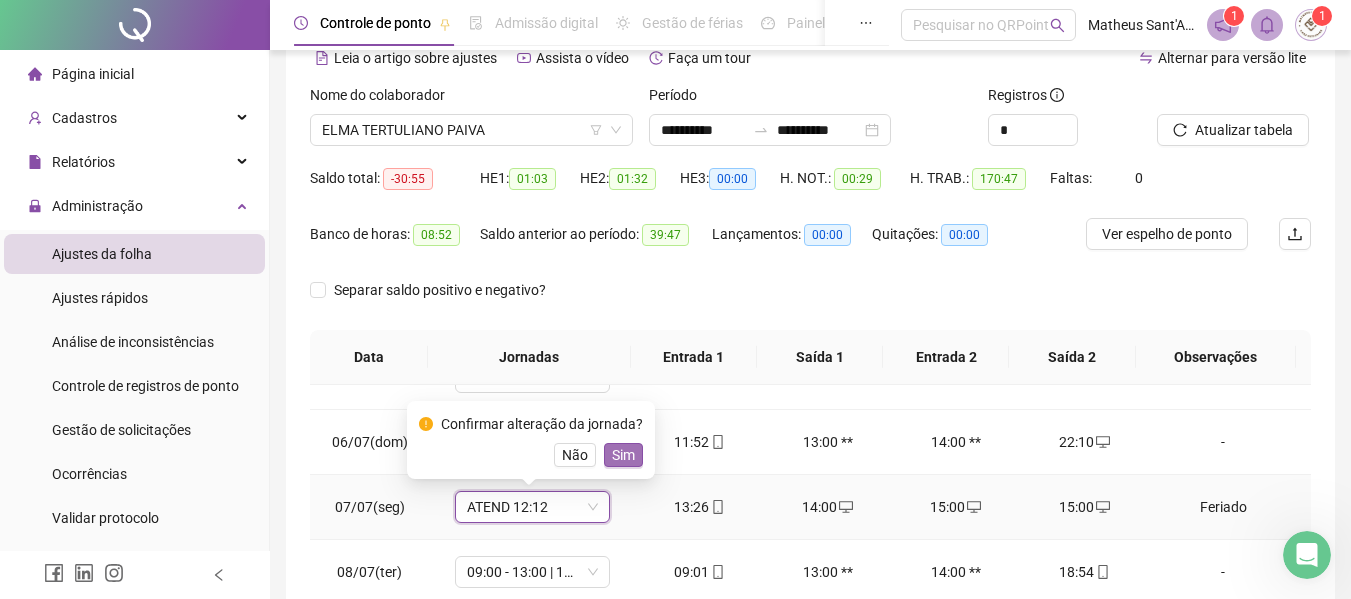 click on "Sim" at bounding box center (623, 455) 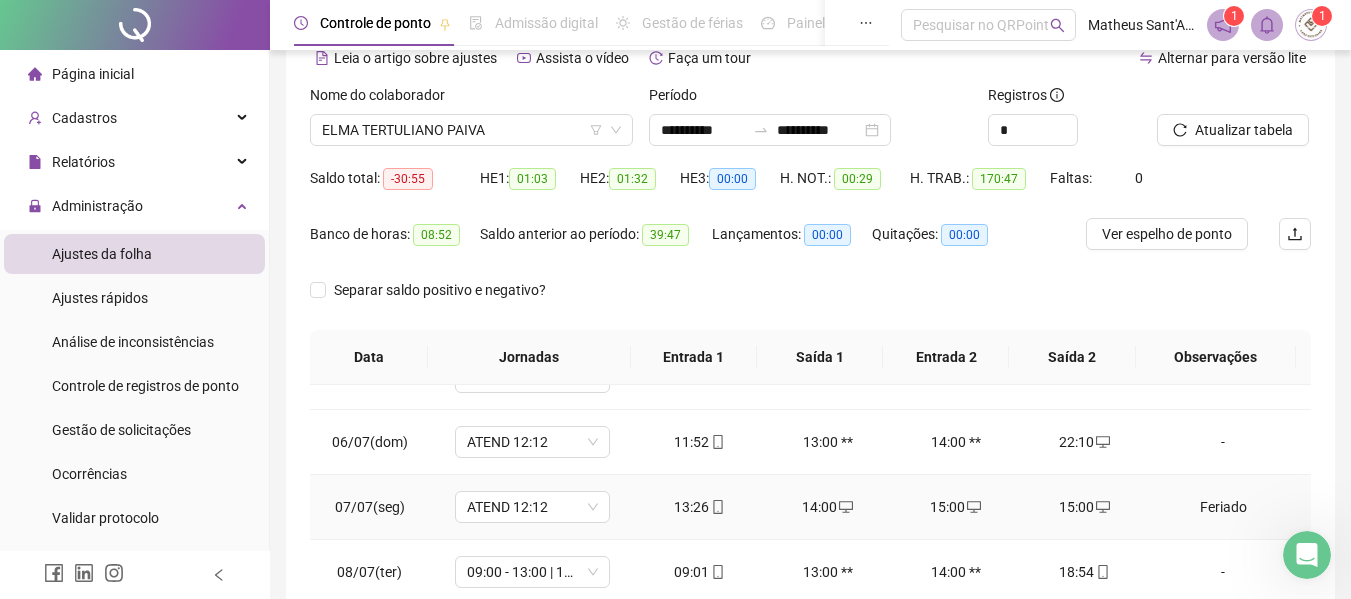 click on "15:00" at bounding box center [956, 507] 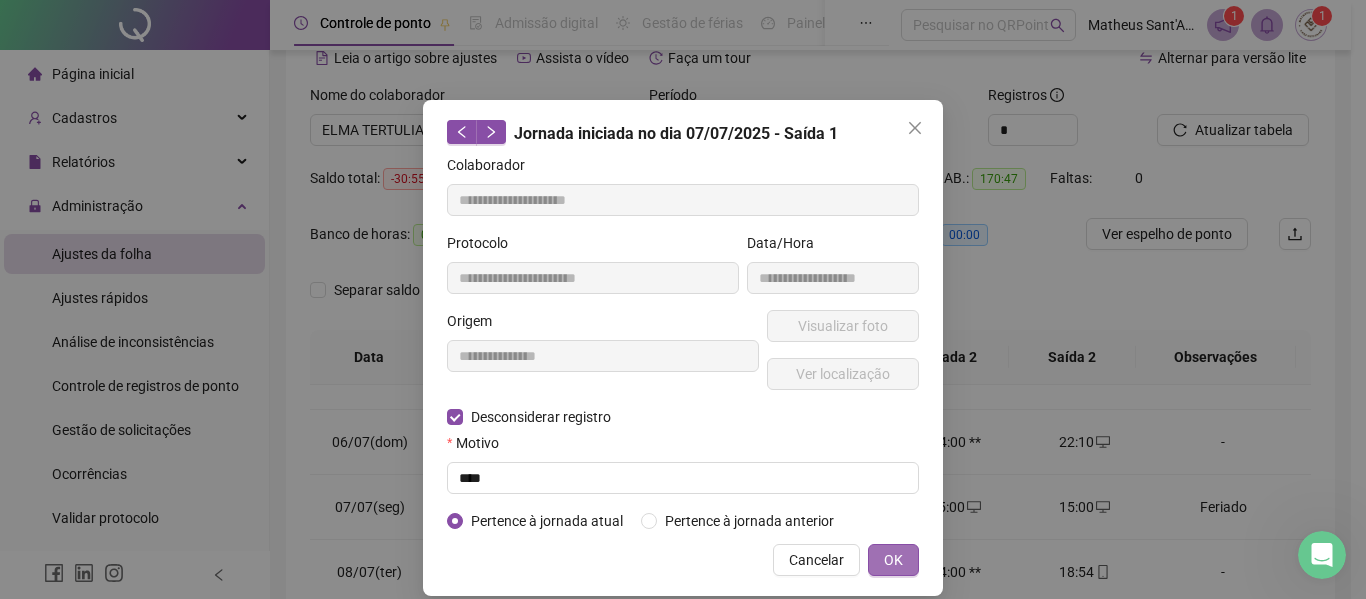 type on "**********" 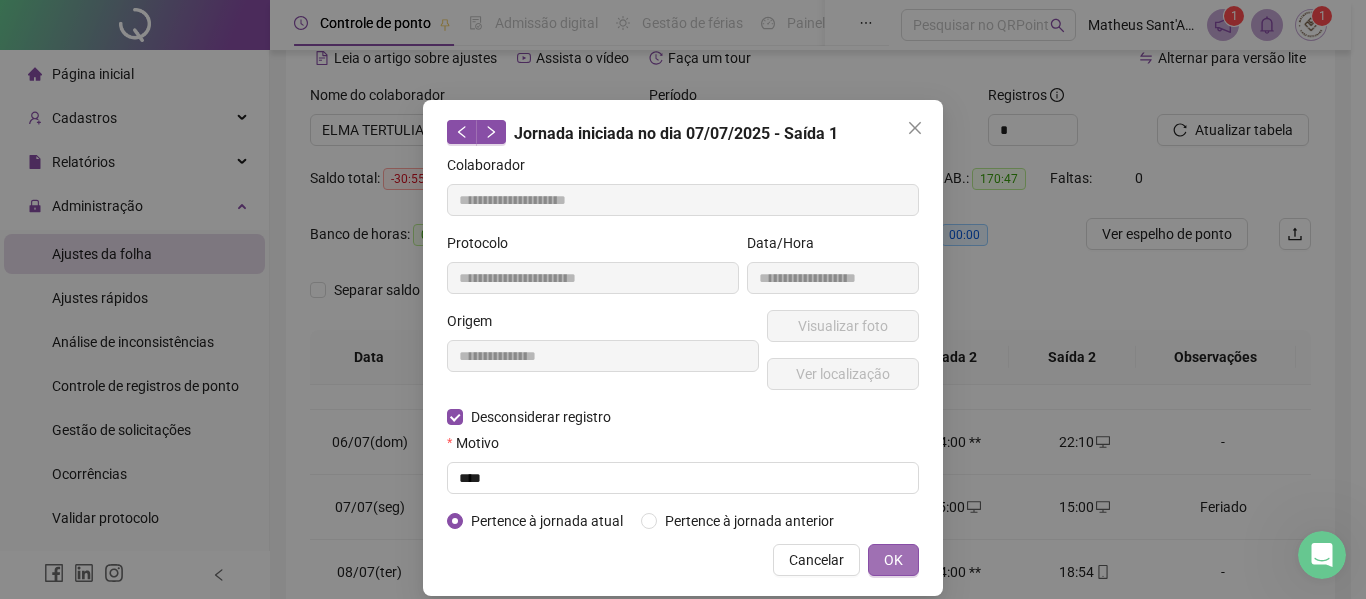type on "**********" 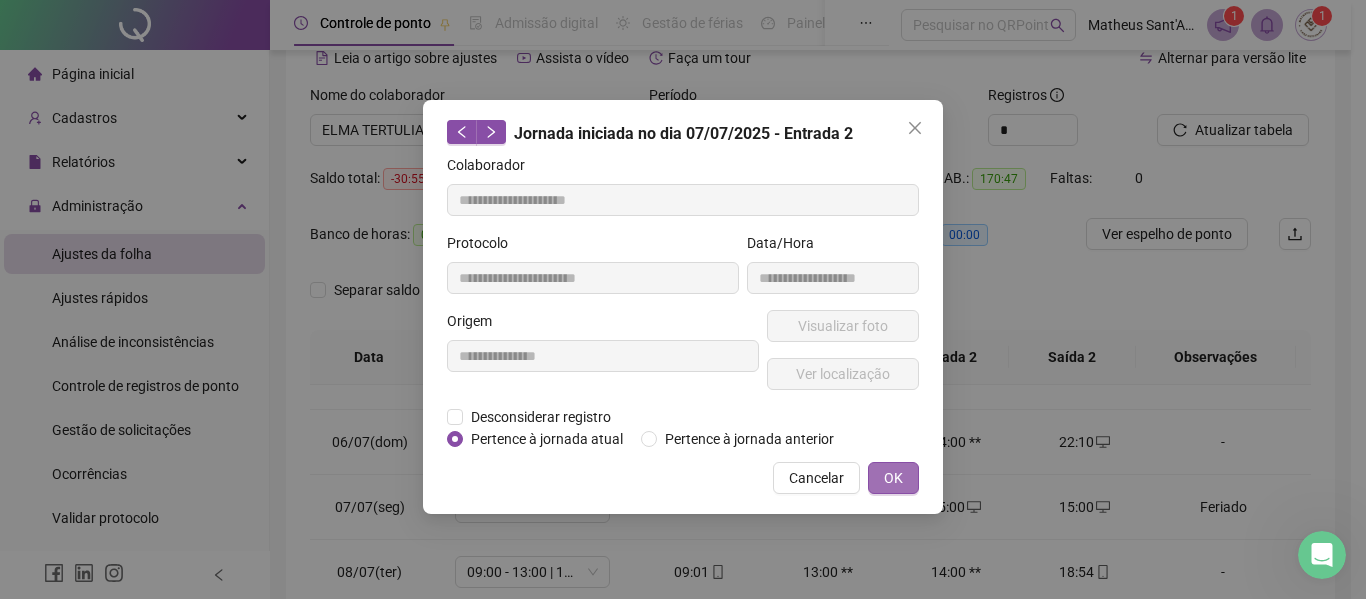 click on "**********" at bounding box center (683, 299) 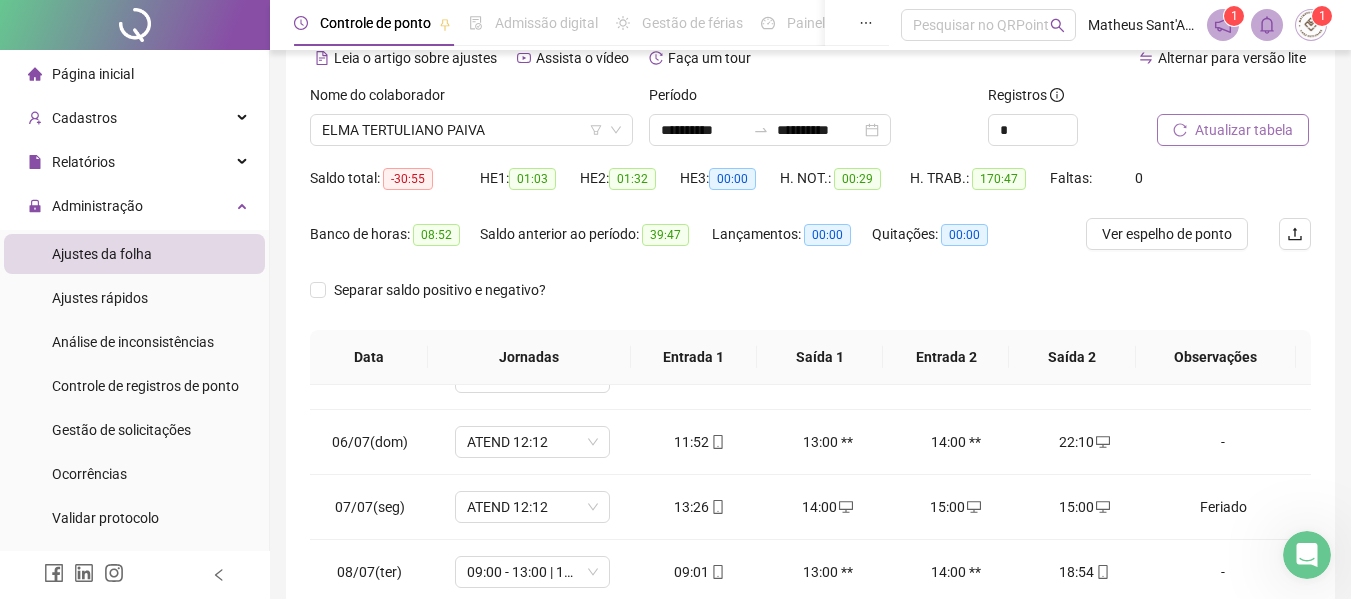 click on "Atualizar tabela" at bounding box center (1244, 130) 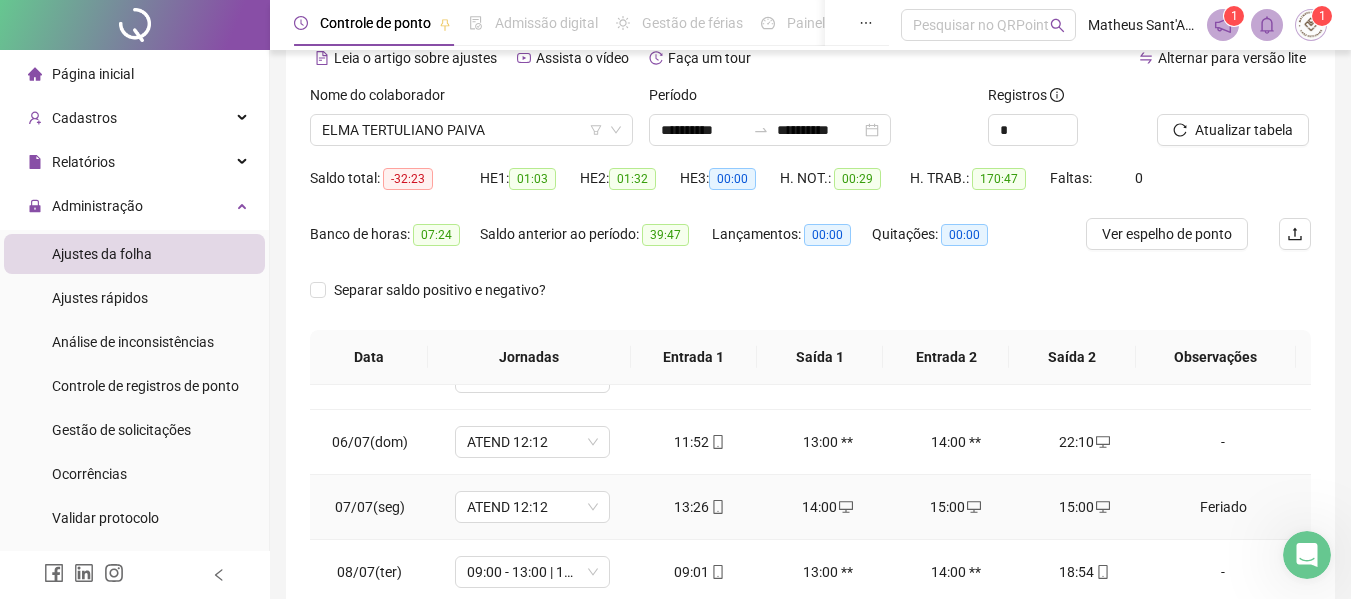click on "15:00" at bounding box center (1084, 507) 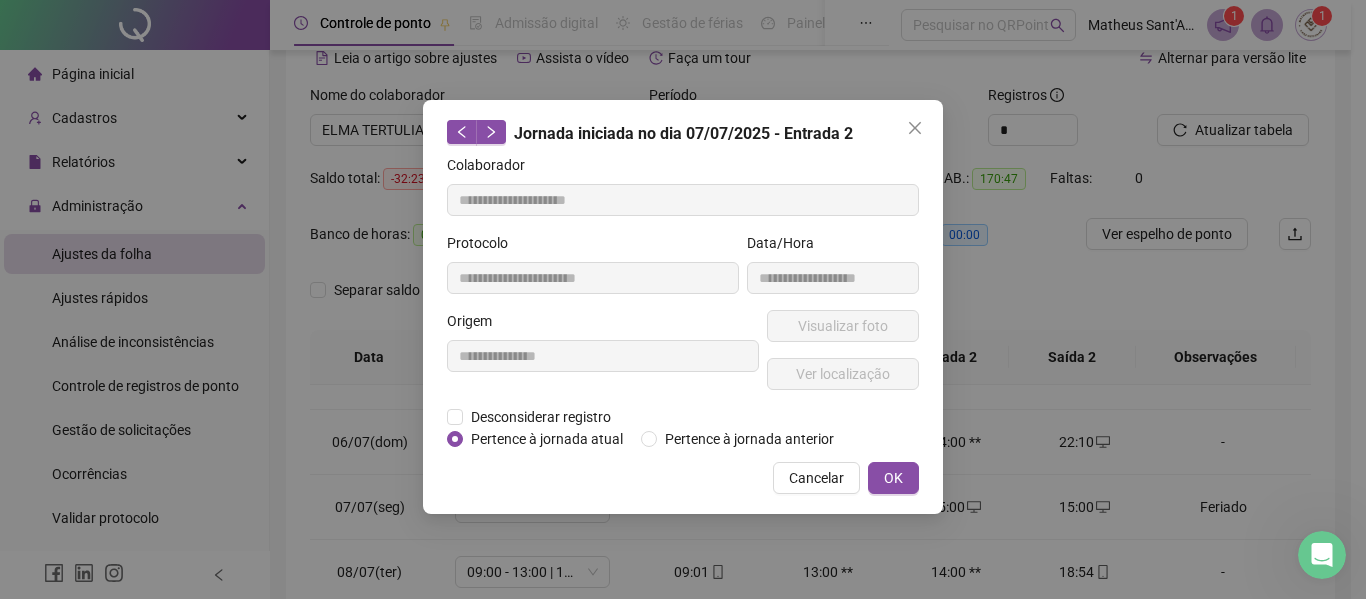 type on "**********" 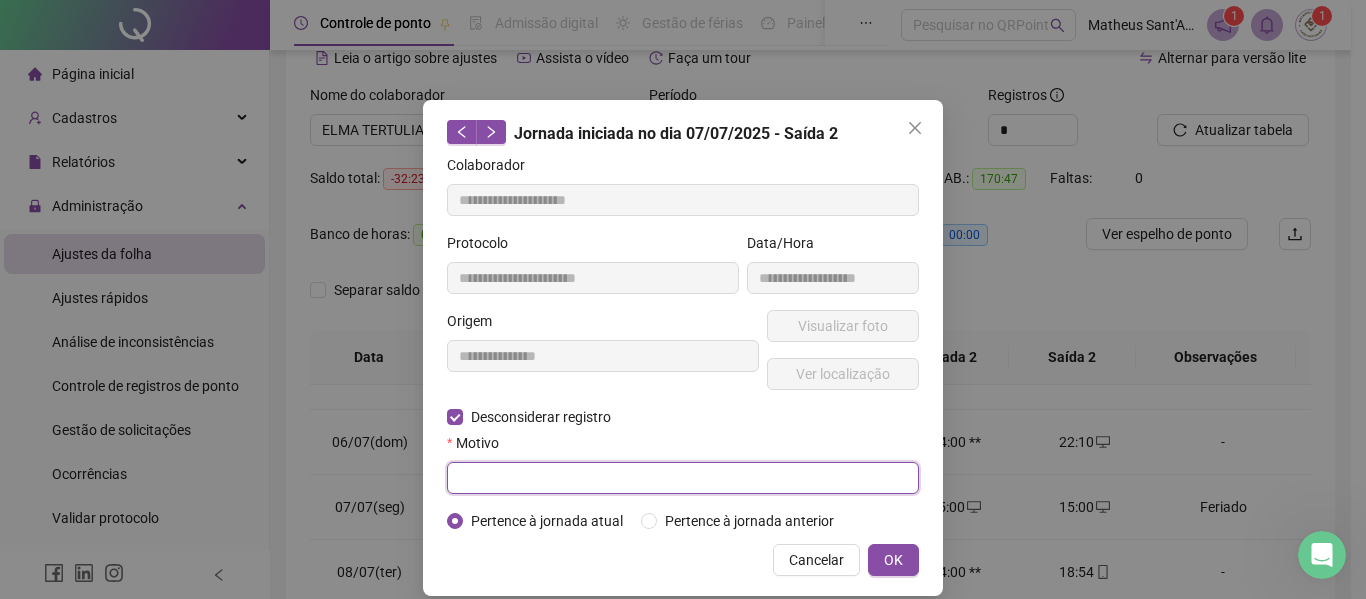 click at bounding box center [683, 478] 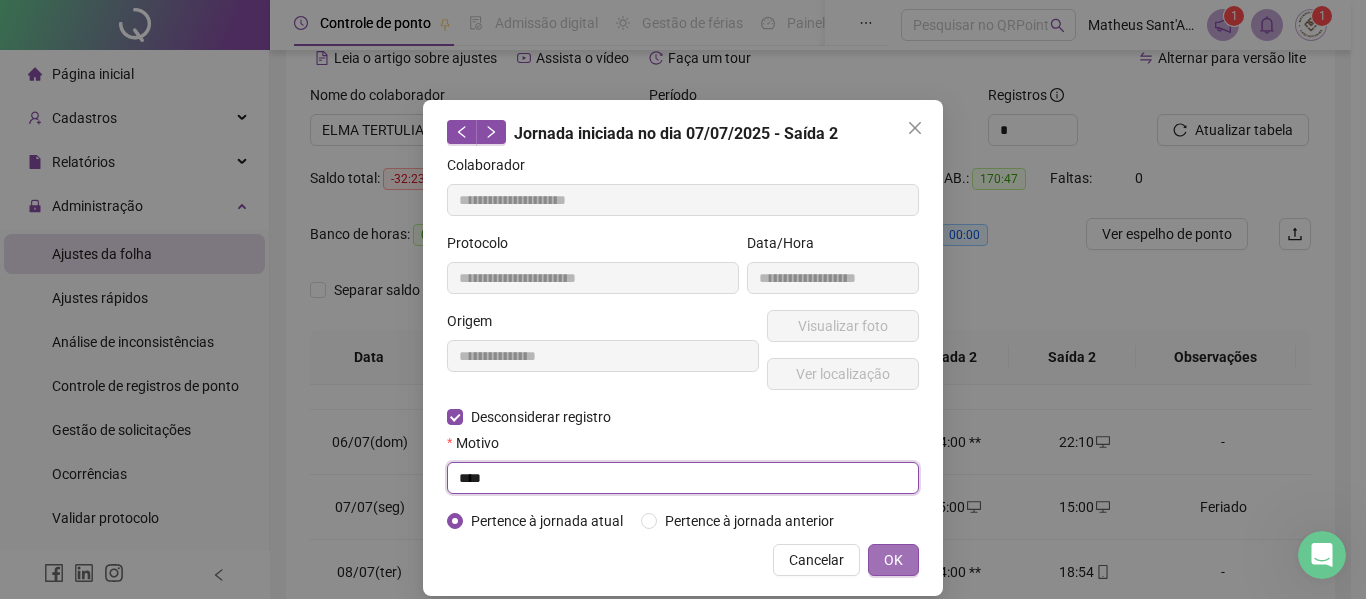 type on "****" 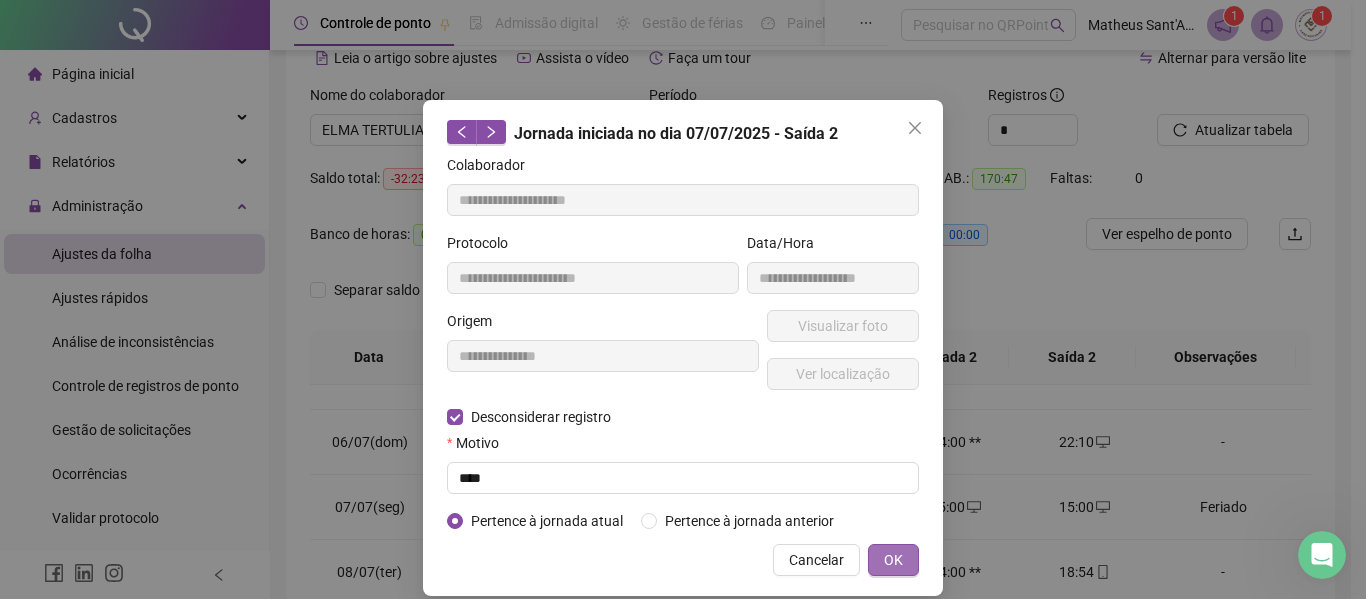 click on "OK" at bounding box center (893, 560) 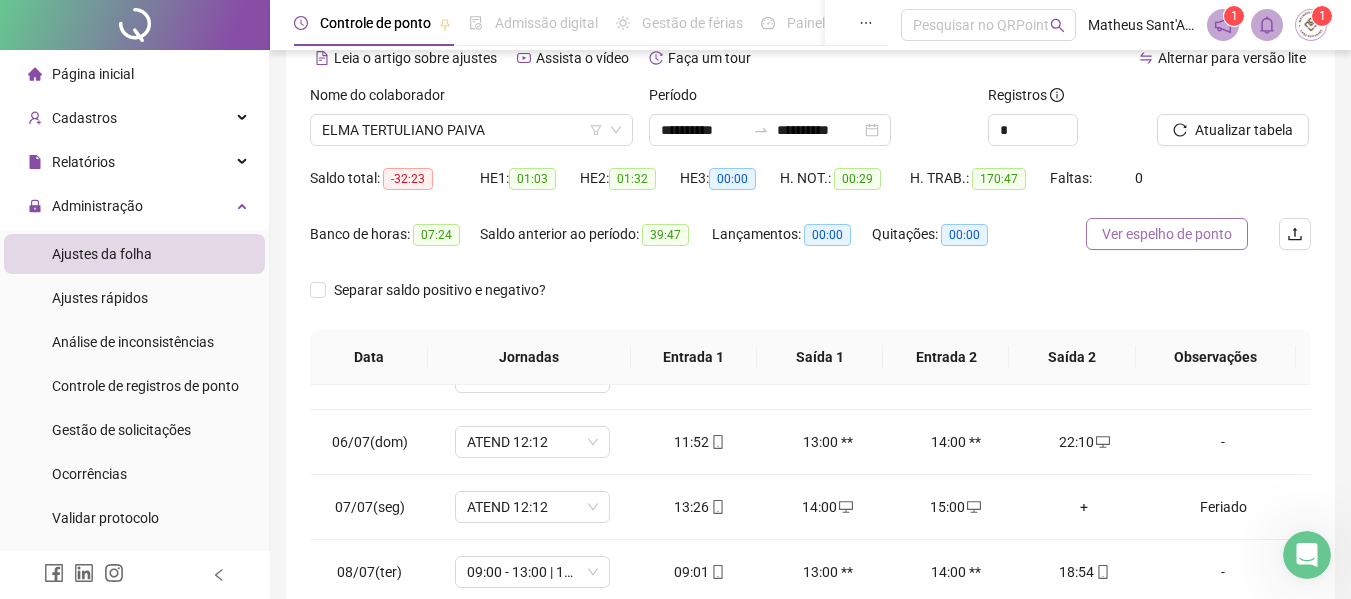 click on "Ver espelho de ponto" at bounding box center (1167, 234) 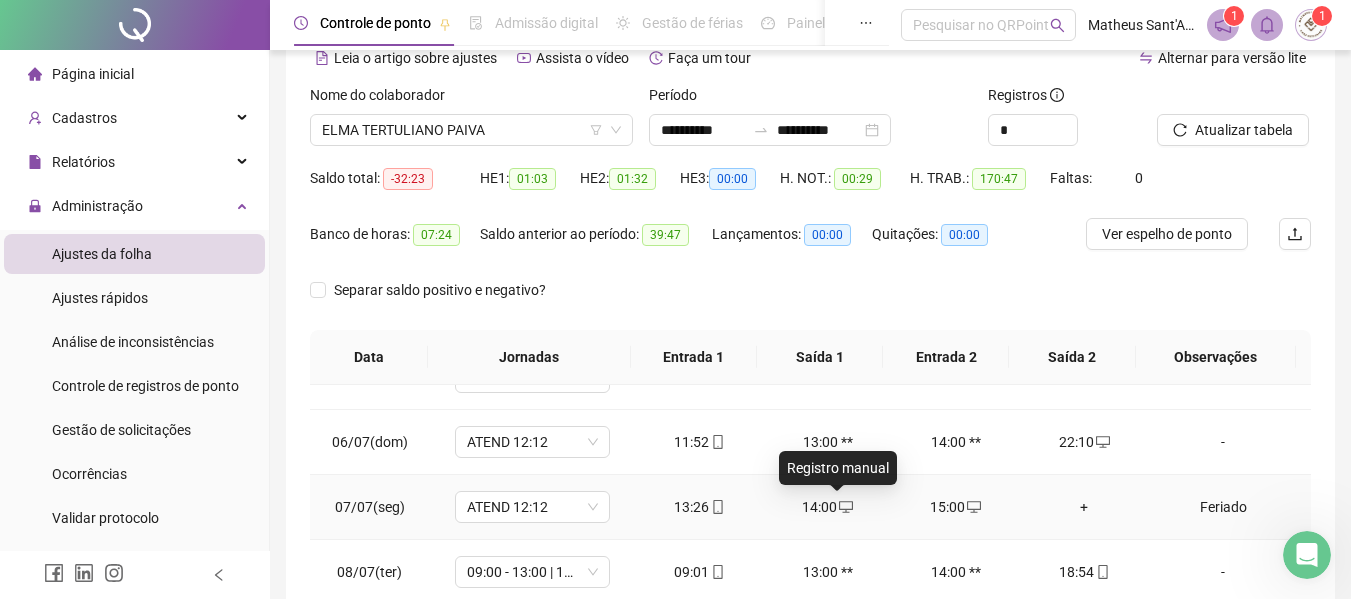 click 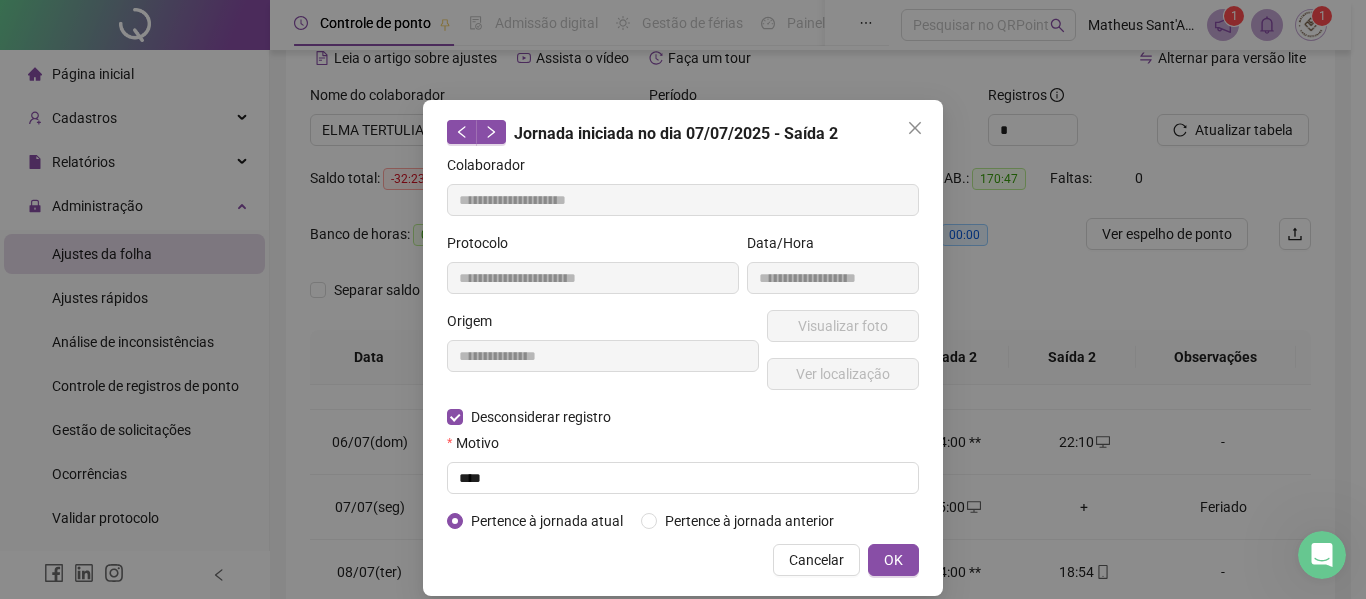 type on "**********" 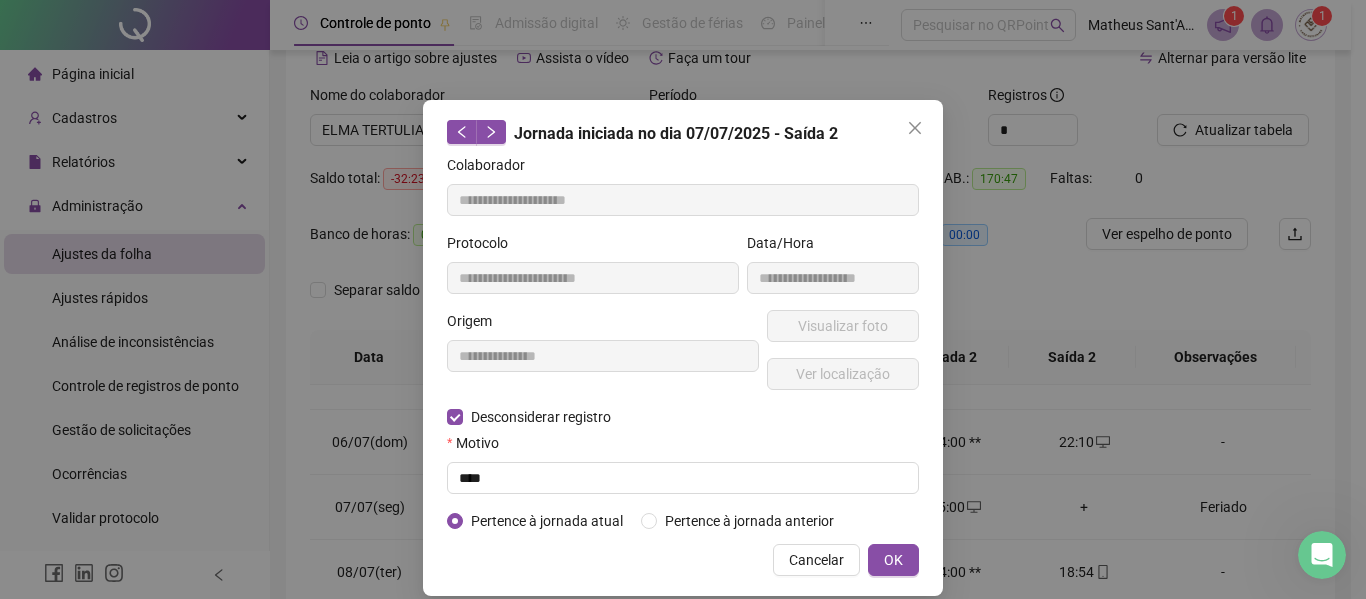 type on "**********" 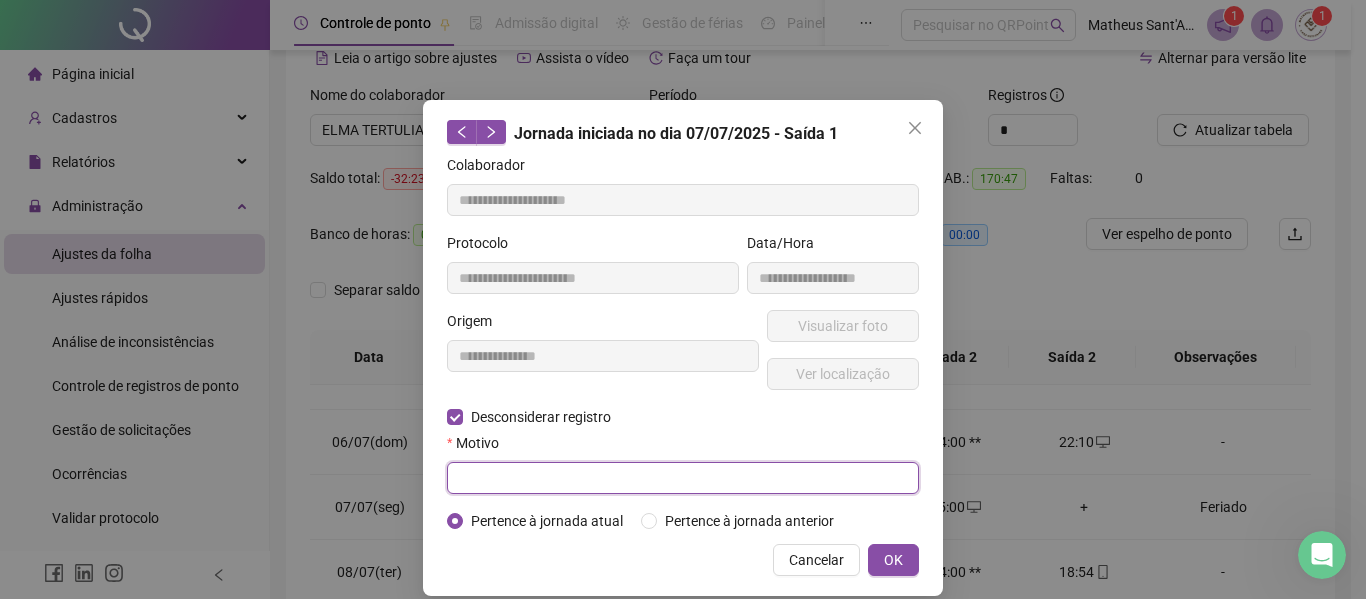 click at bounding box center [683, 478] 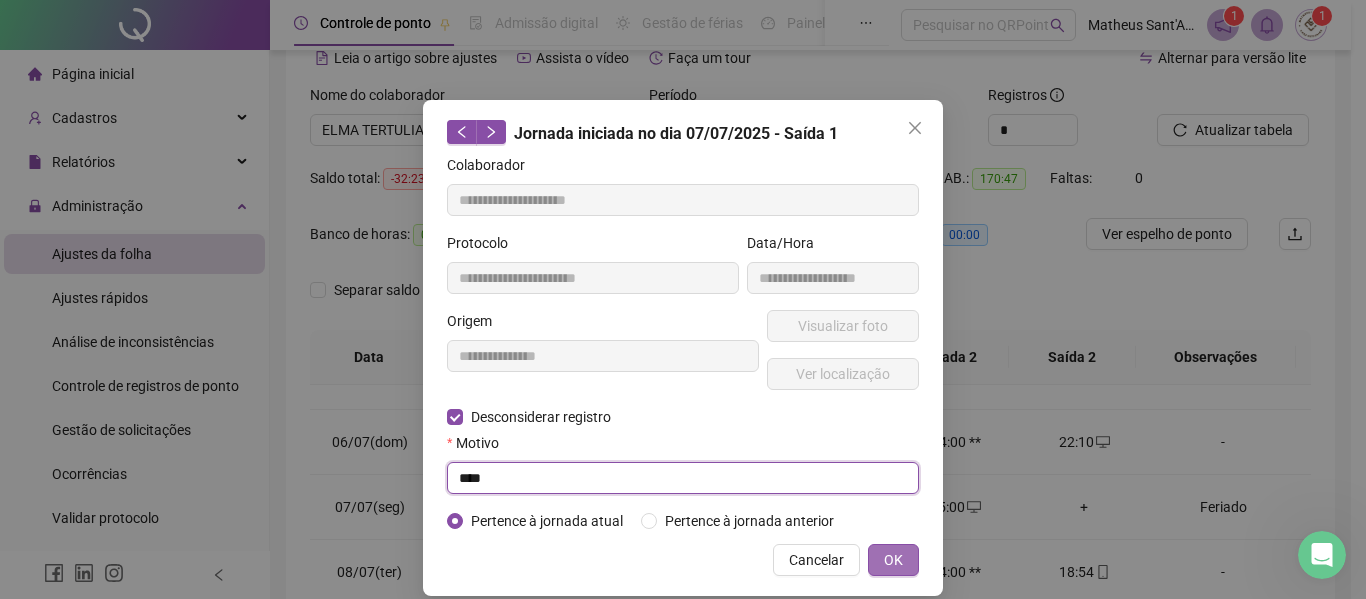 type on "****" 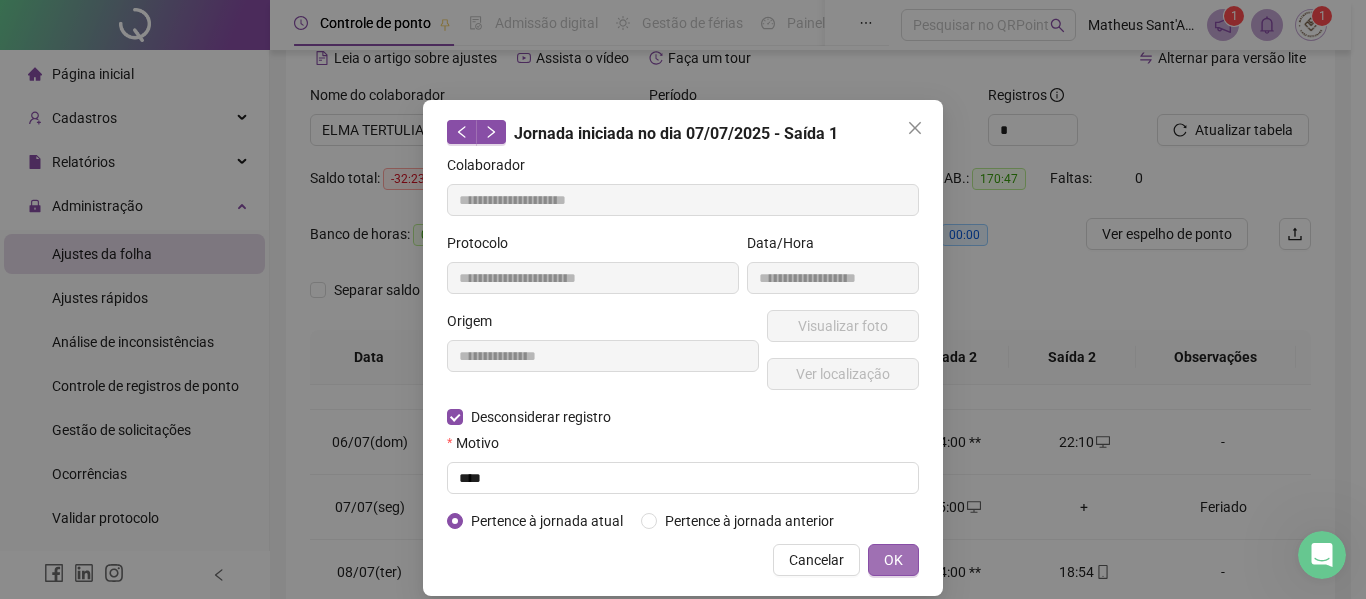 click on "OK" at bounding box center (893, 560) 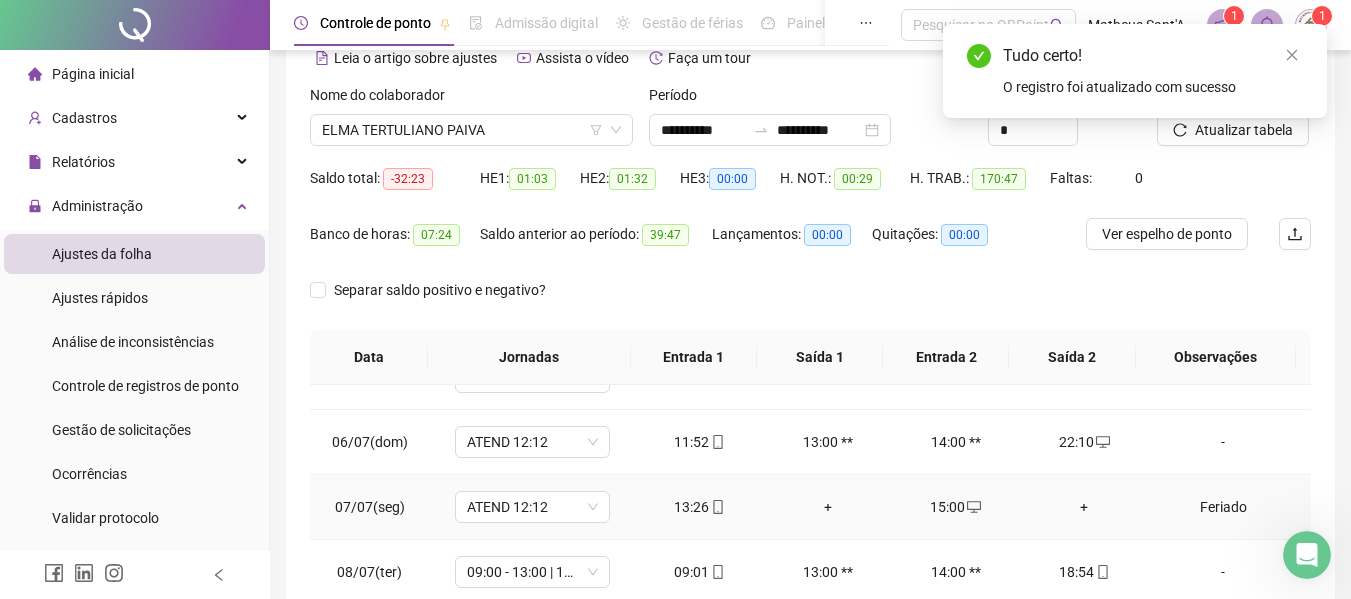 click on "15:00" at bounding box center (956, 507) 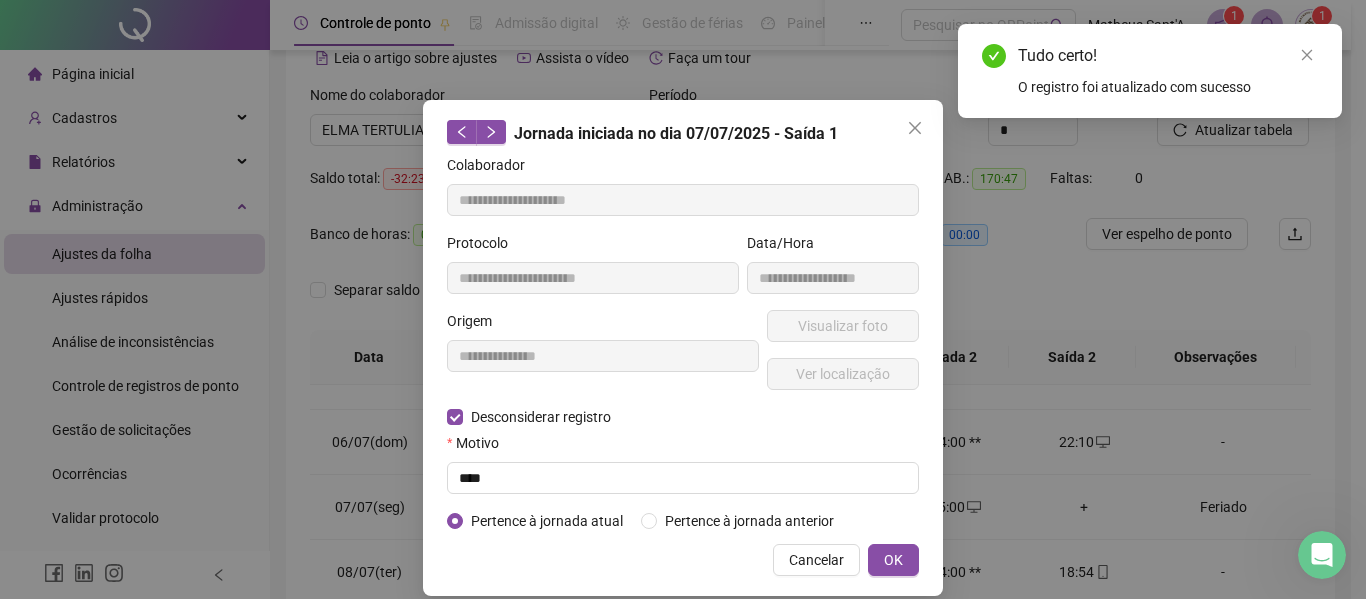 type on "**********" 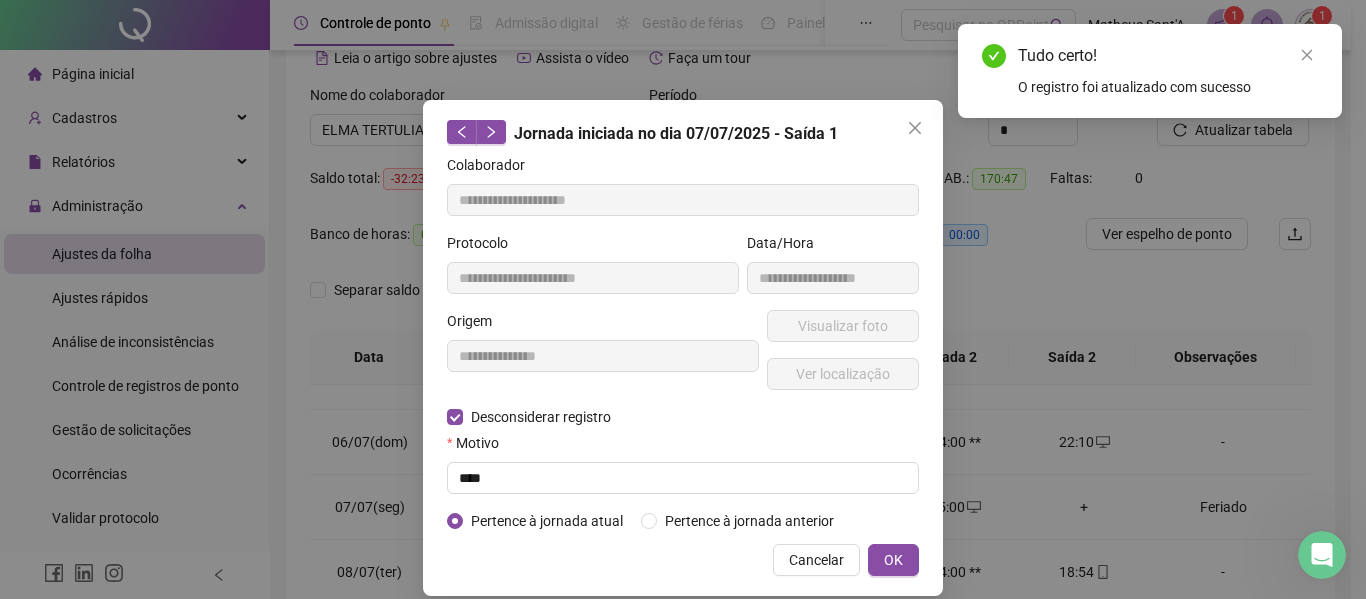 type on "**********" 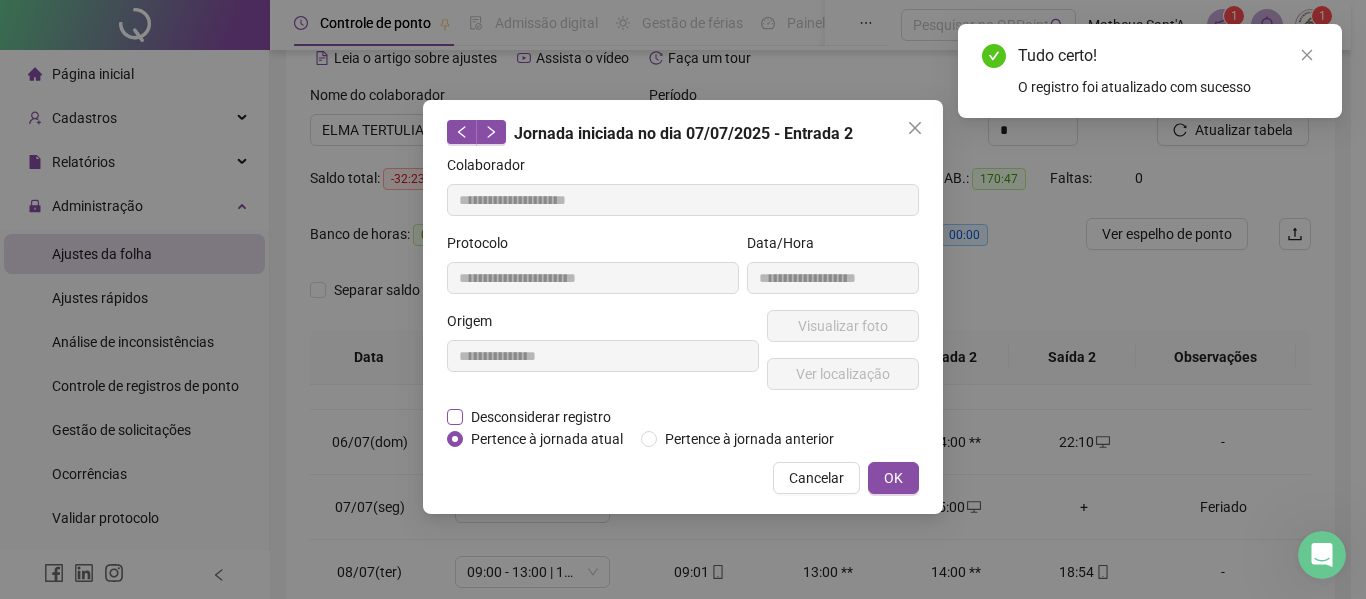 click on "Desconsiderar registro" at bounding box center (541, 417) 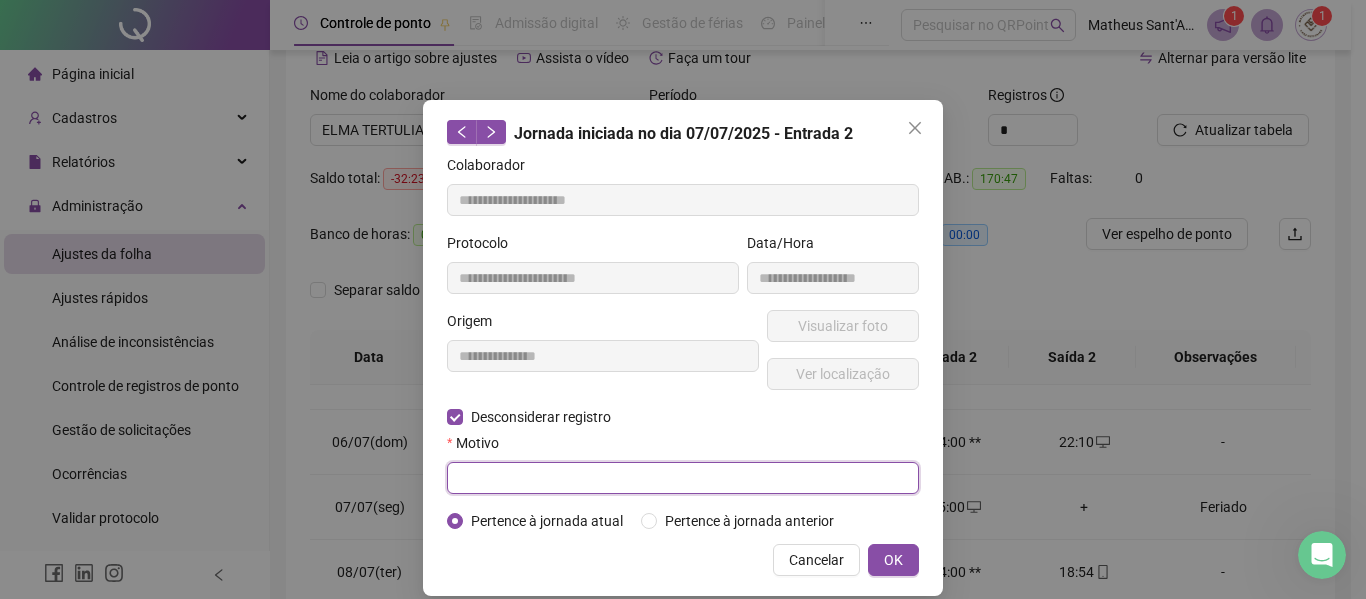 click at bounding box center (683, 478) 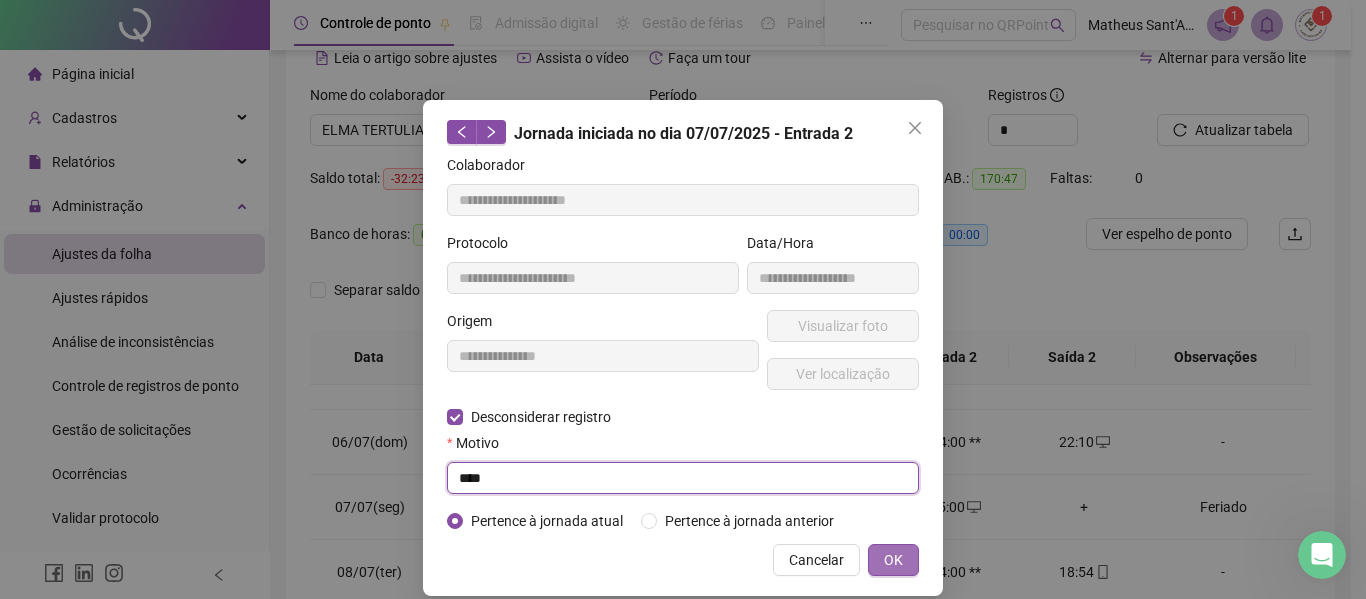 type on "****" 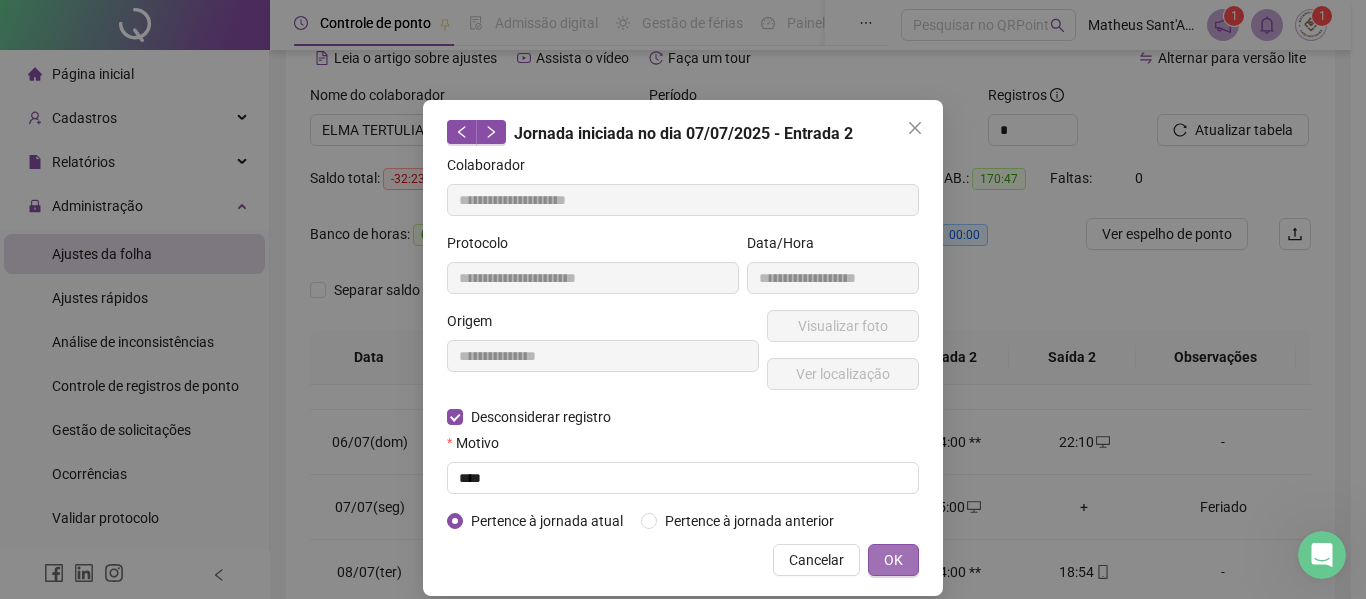 click on "OK" at bounding box center (893, 560) 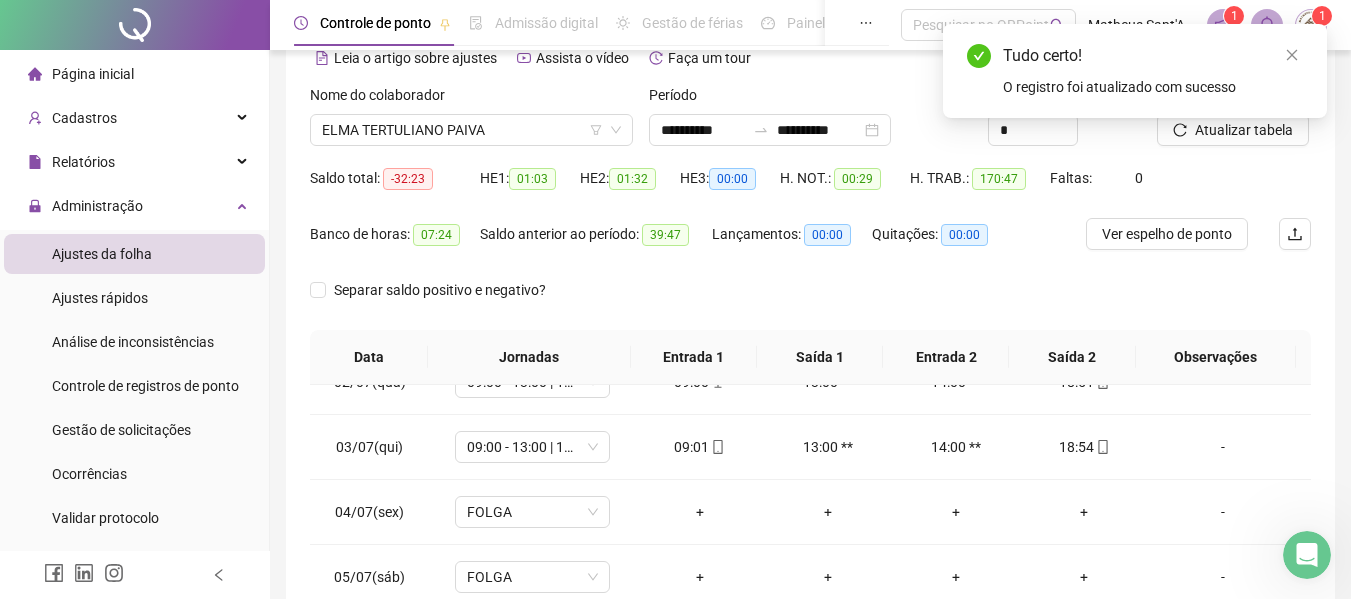 scroll, scrollTop: 0, scrollLeft: 0, axis: both 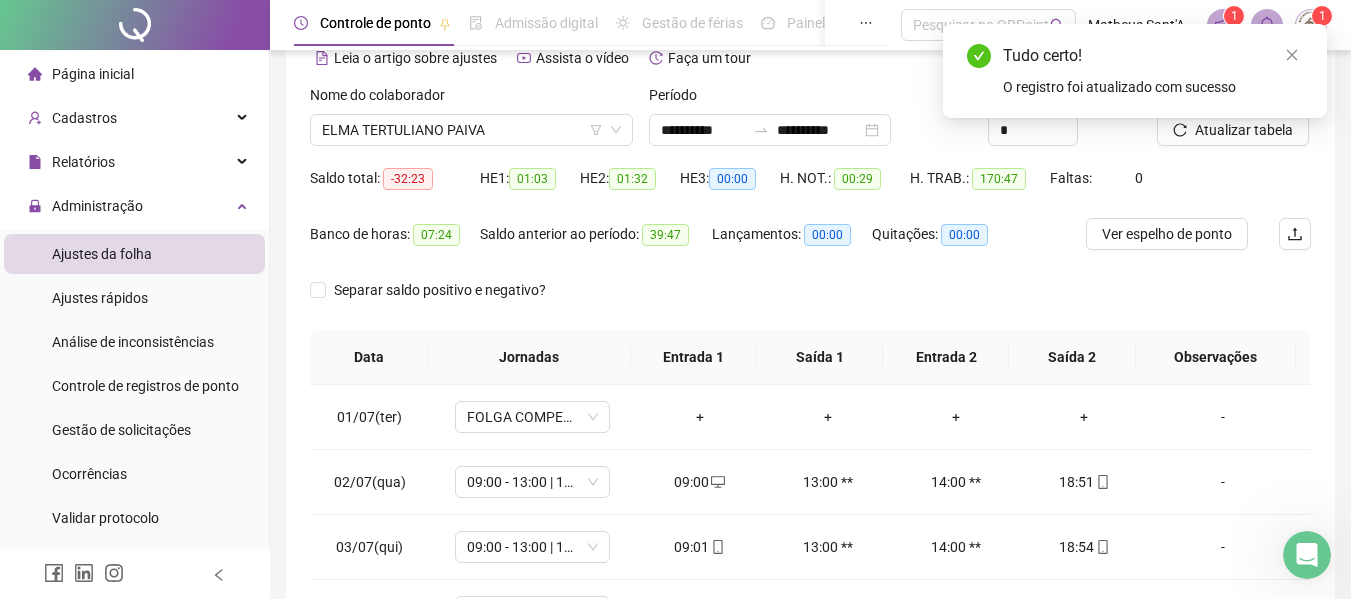 click on "Tudo certo! O registro foi atualizado com sucesso" at bounding box center [1135, 71] 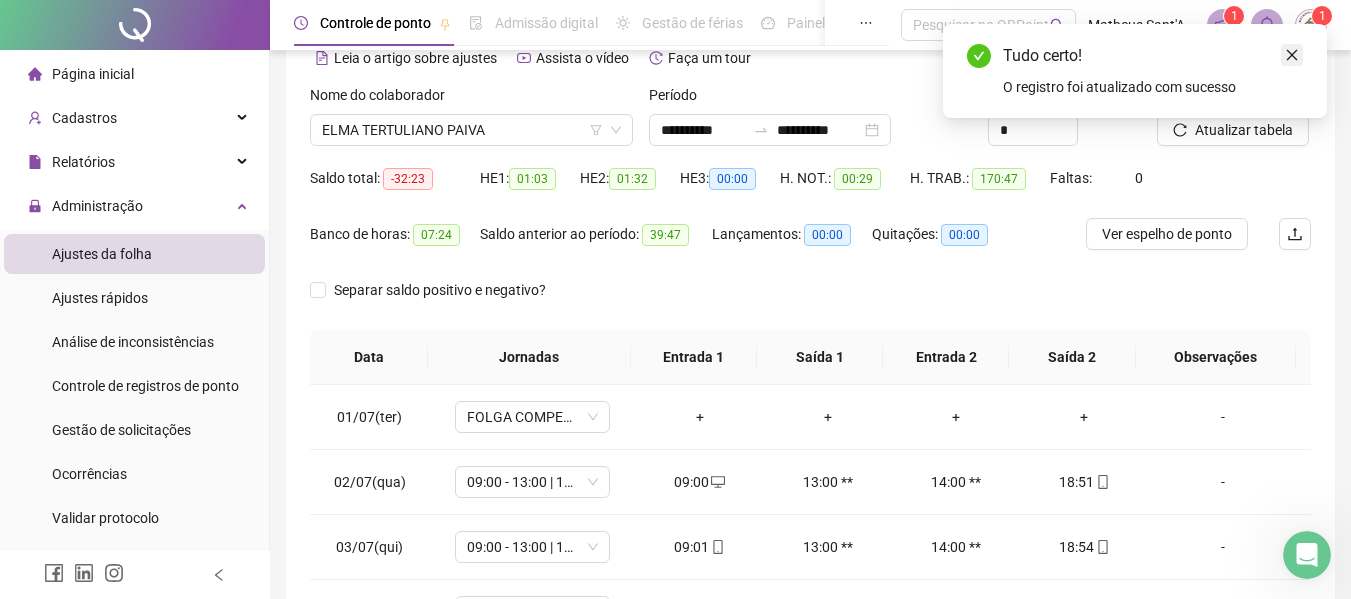 click 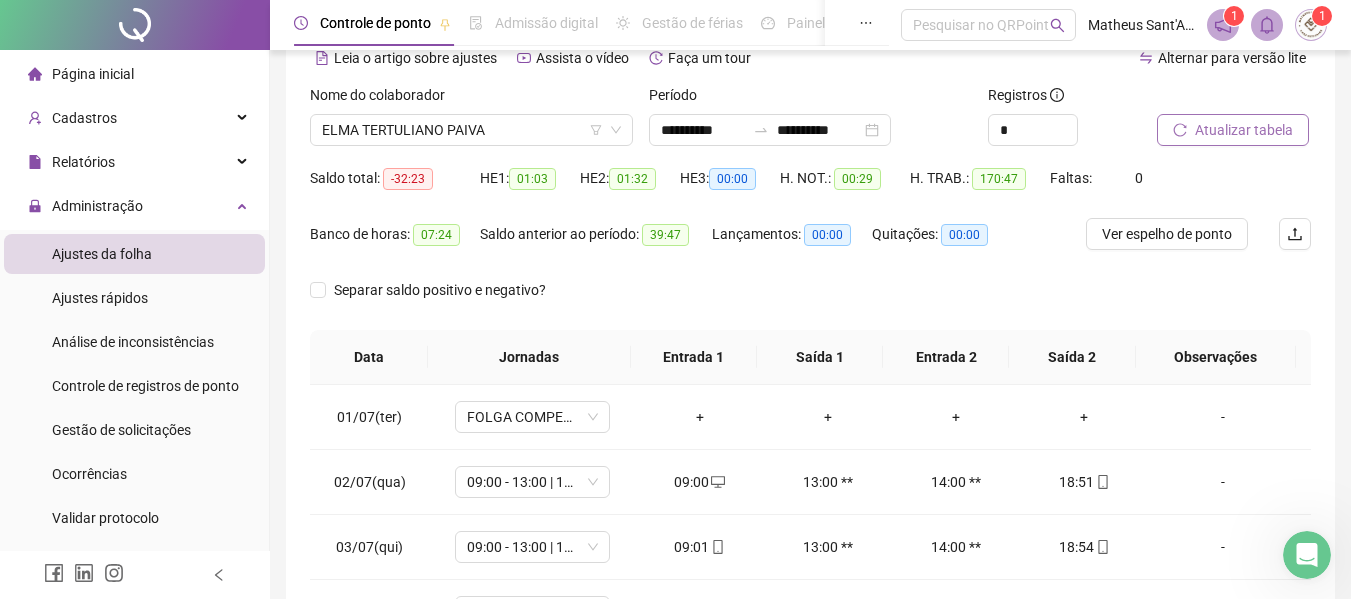 click on "Atualizar tabela" at bounding box center (1244, 130) 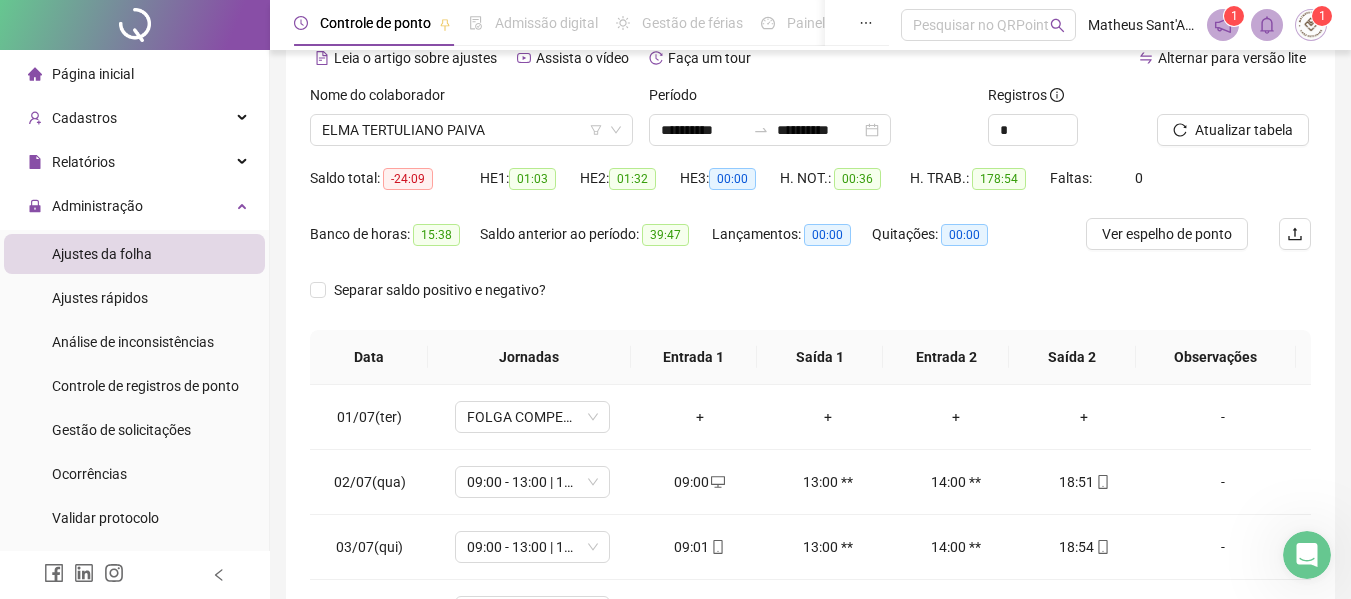 scroll, scrollTop: 300, scrollLeft: 0, axis: vertical 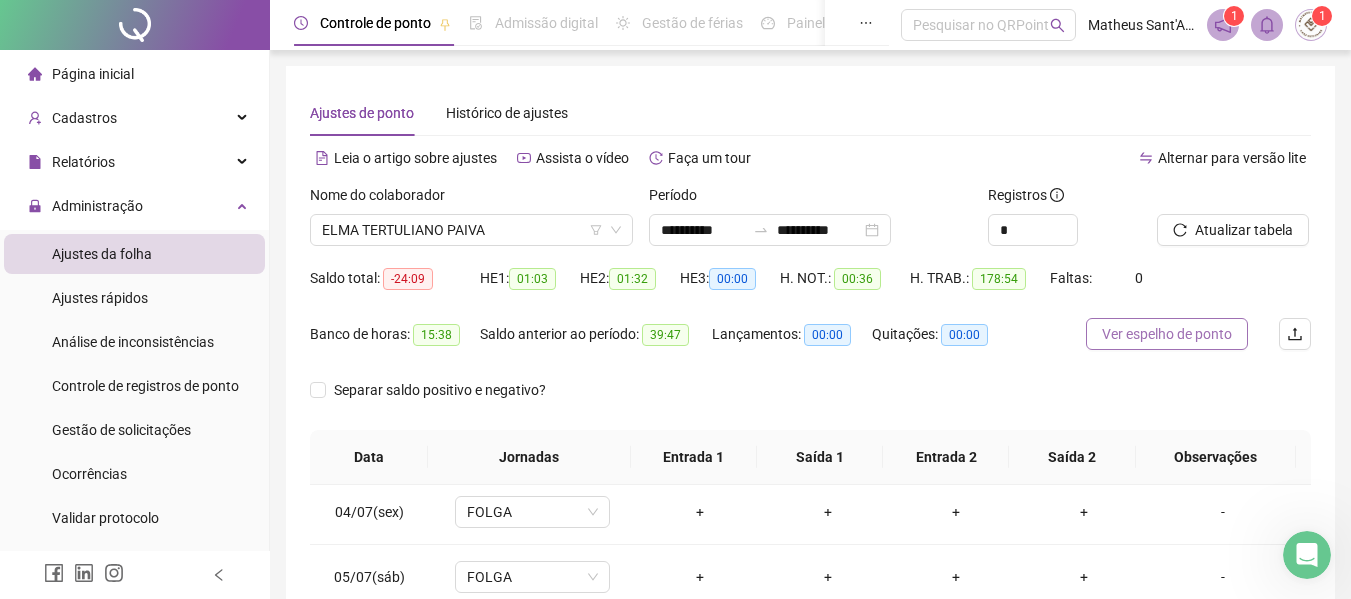 click on "Ver espelho de ponto" at bounding box center (1167, 334) 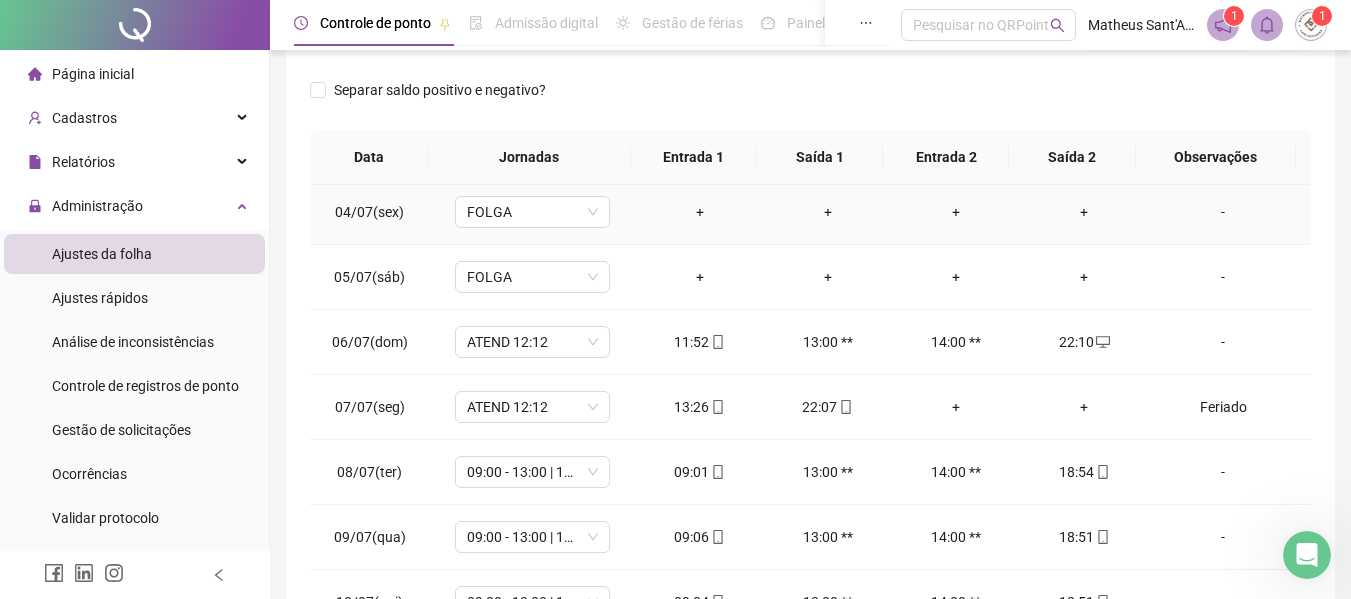 scroll, scrollTop: 400, scrollLeft: 0, axis: vertical 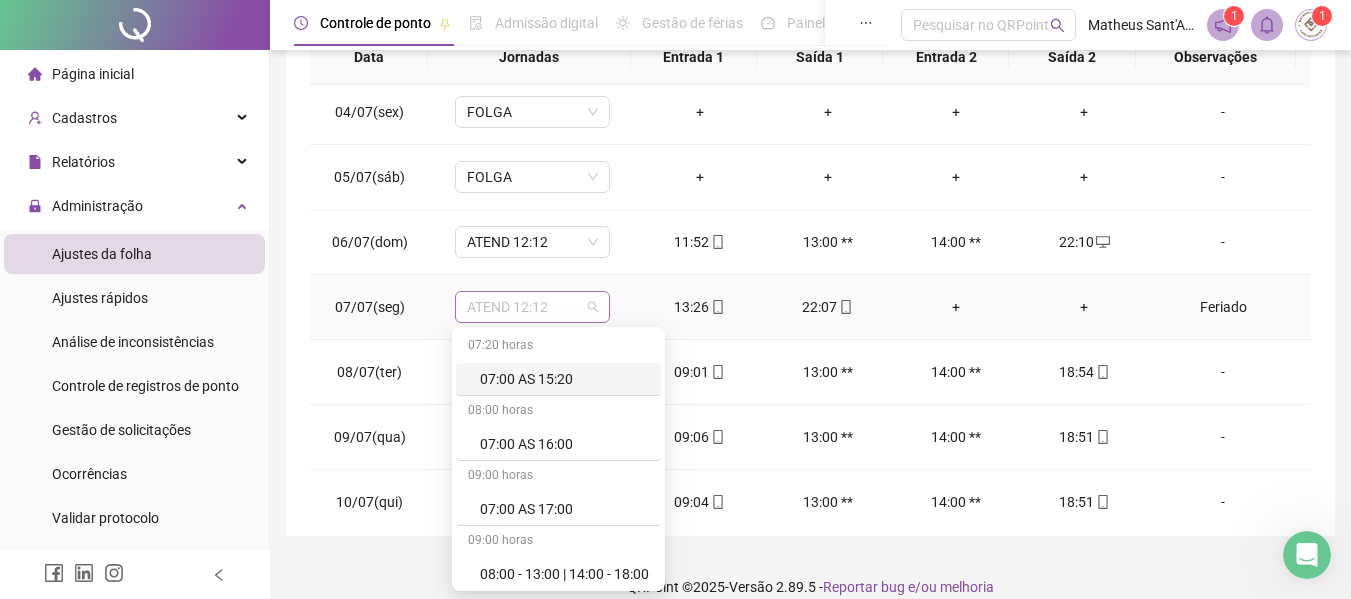 click on "ATEND 12:12" at bounding box center [532, 307] 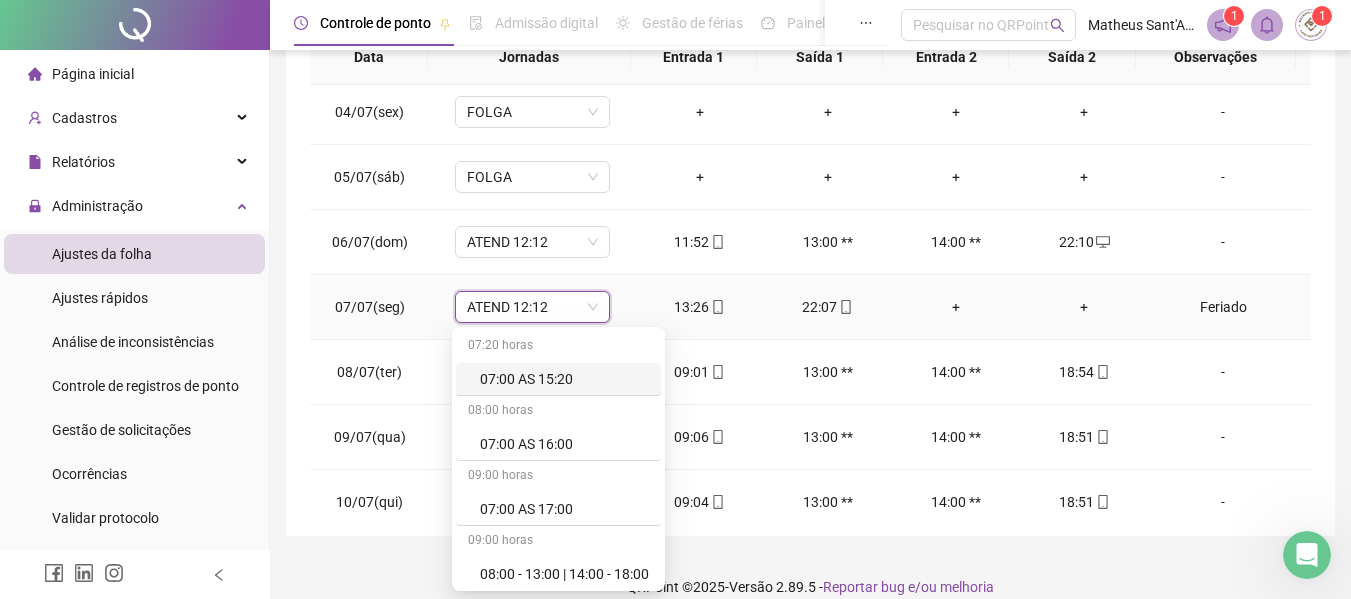 click on "ATEND 12:12" at bounding box center [532, 307] 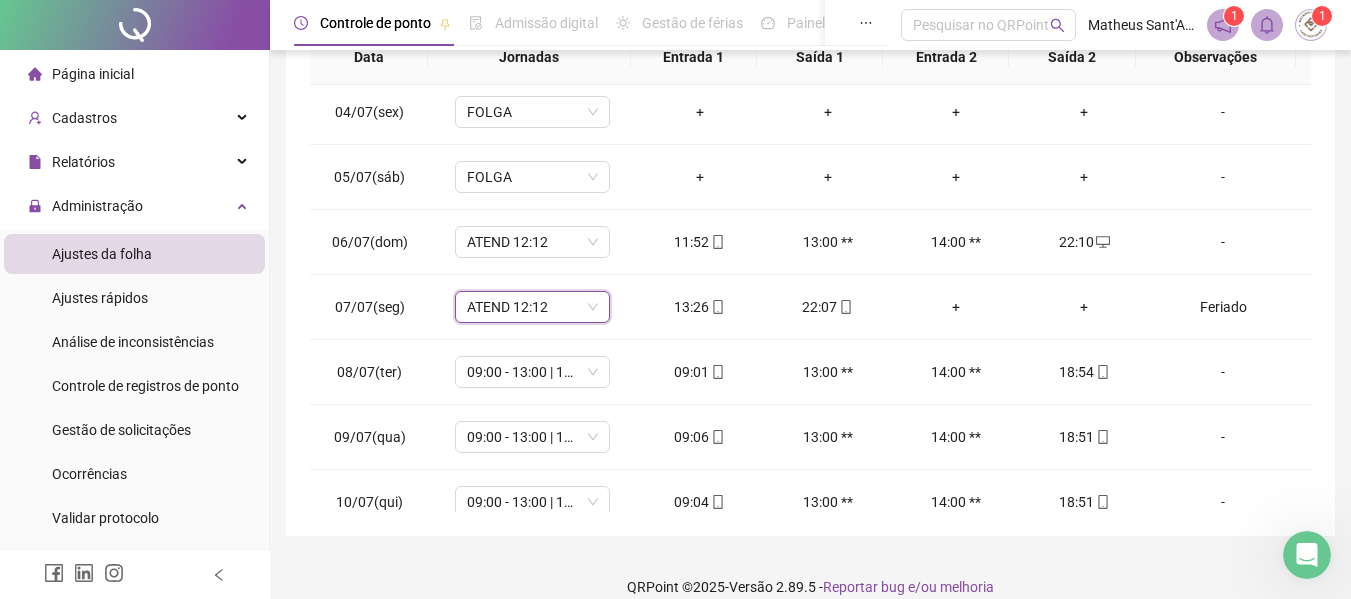 scroll, scrollTop: 0, scrollLeft: 0, axis: both 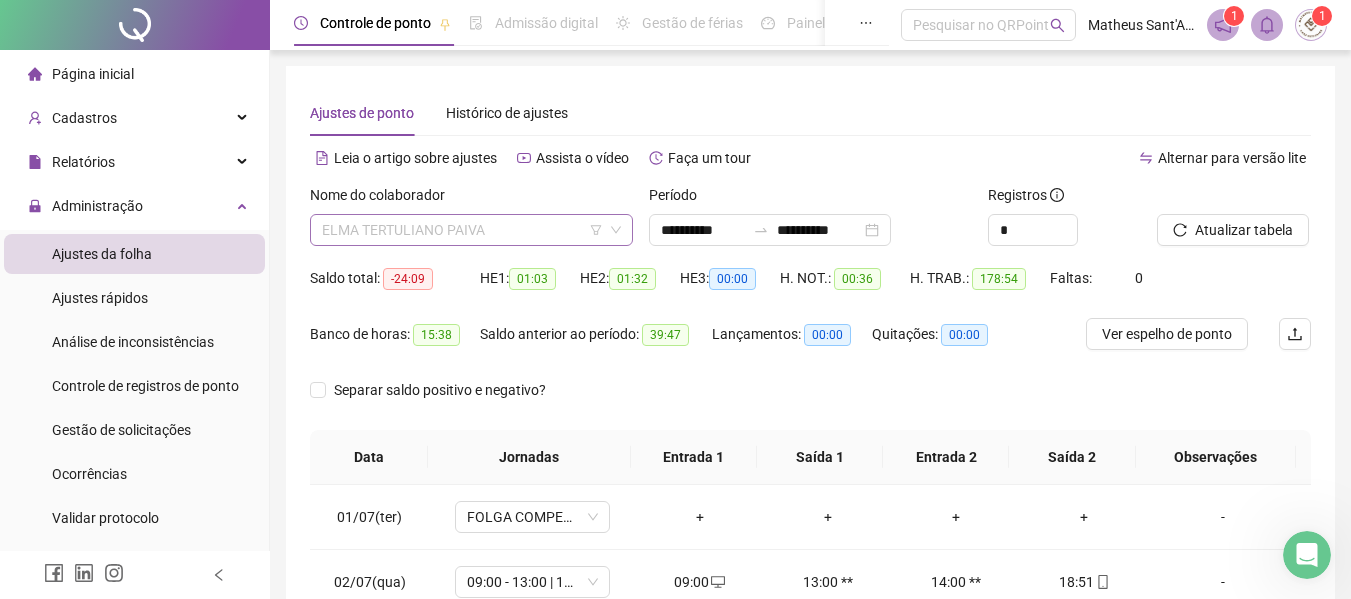 click on "ELMA TERTULIANO PAIVA" at bounding box center [471, 230] 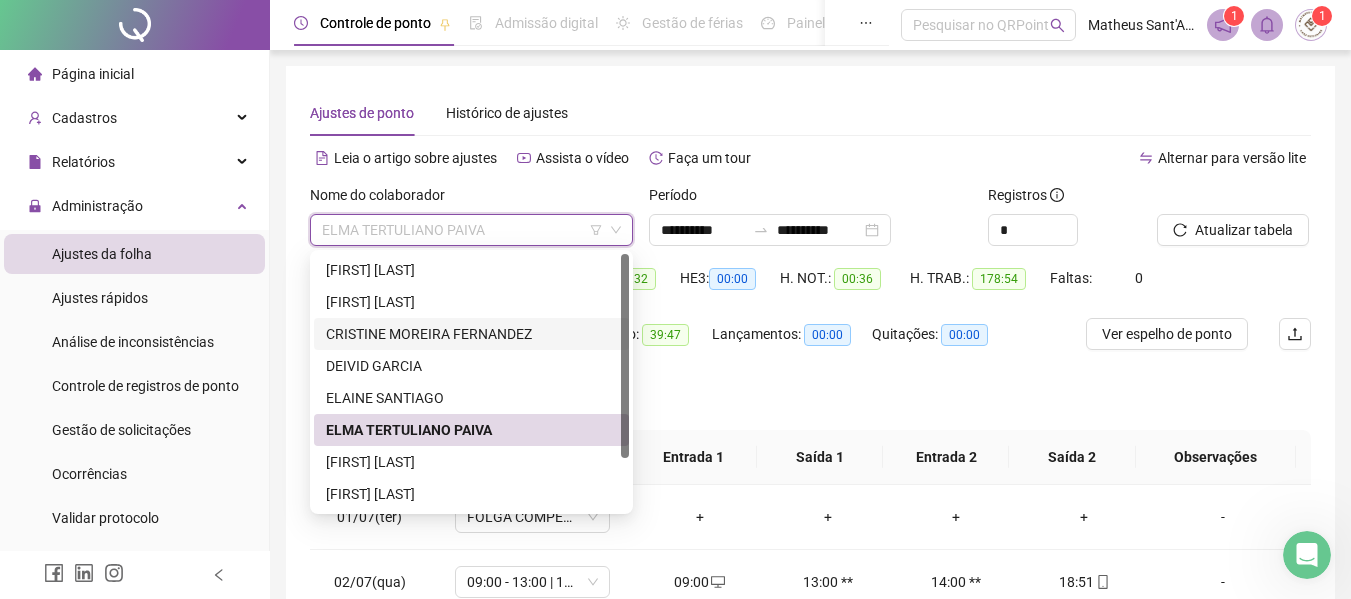 click on "CRISTINE MOREIRA FERNANDEZ" at bounding box center [471, 334] 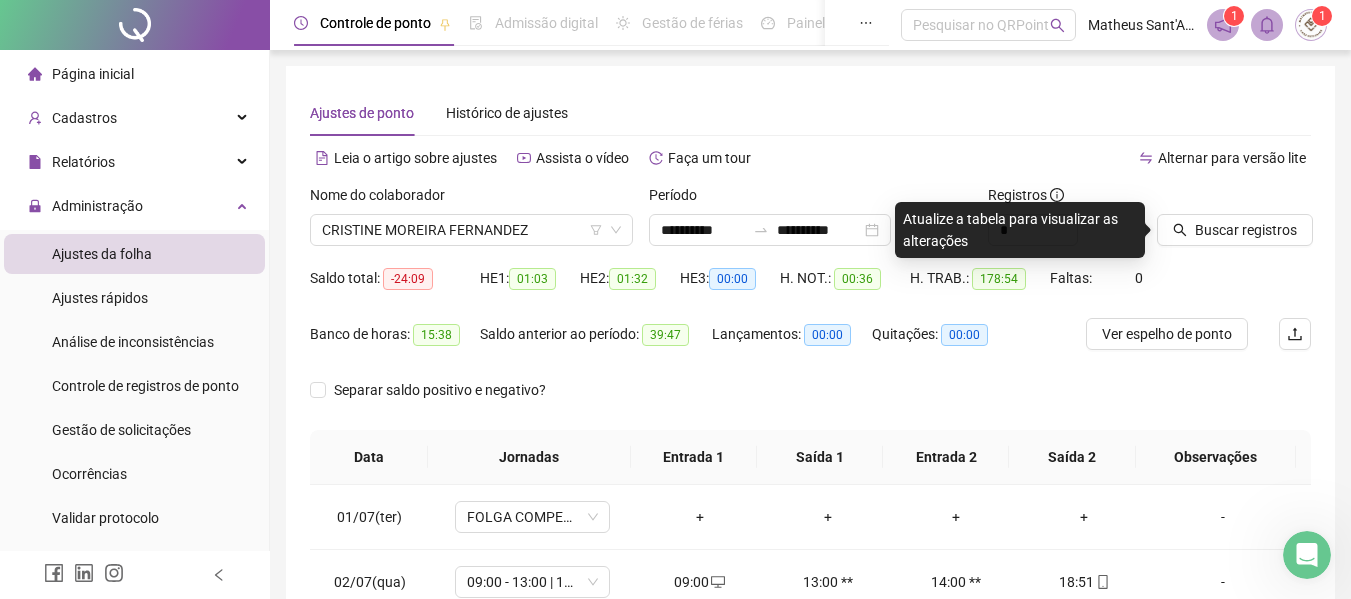 click 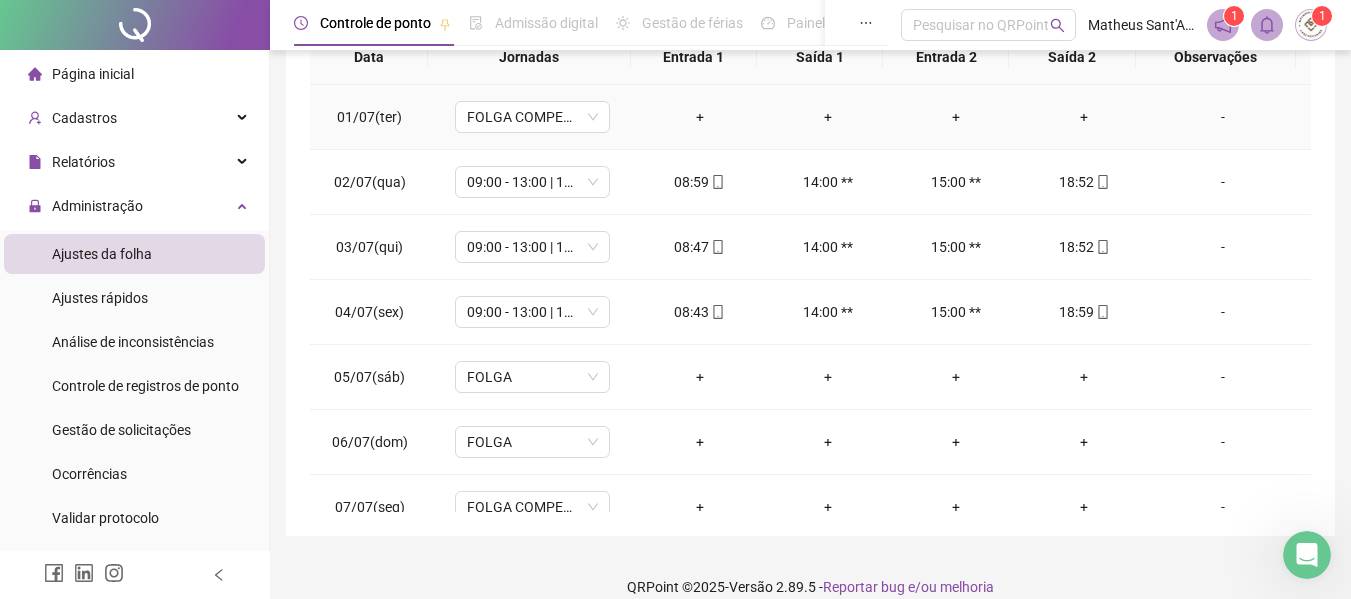scroll, scrollTop: 423, scrollLeft: 0, axis: vertical 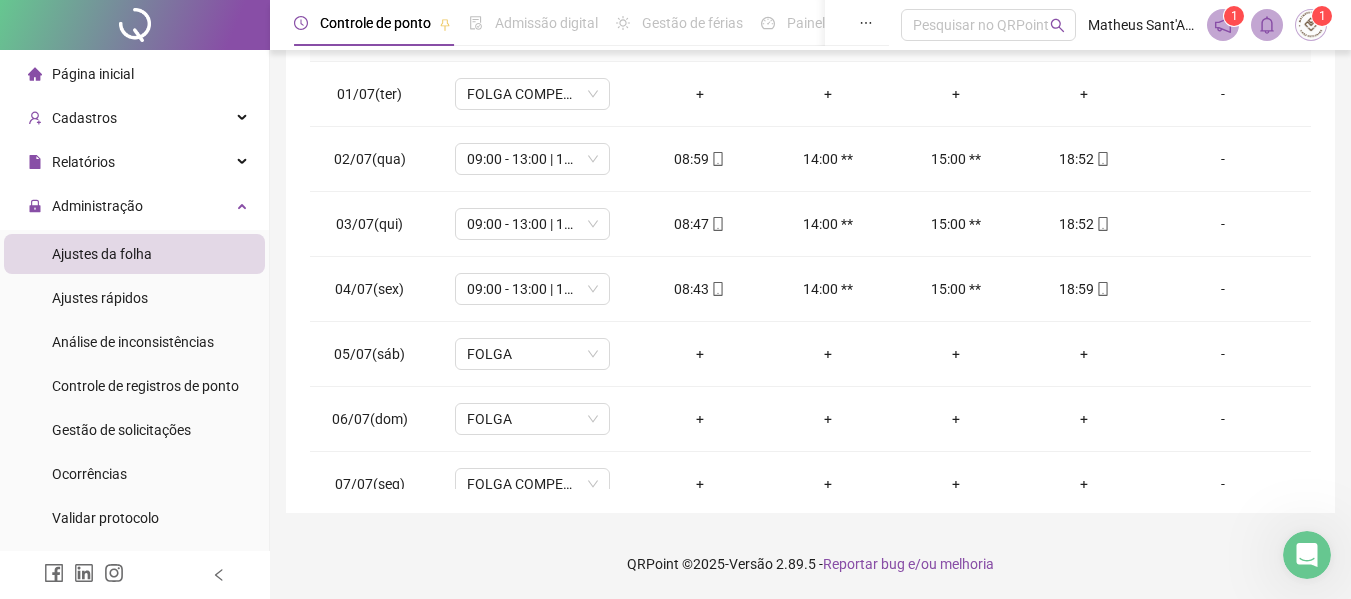 click on "**********" at bounding box center (810, 78) 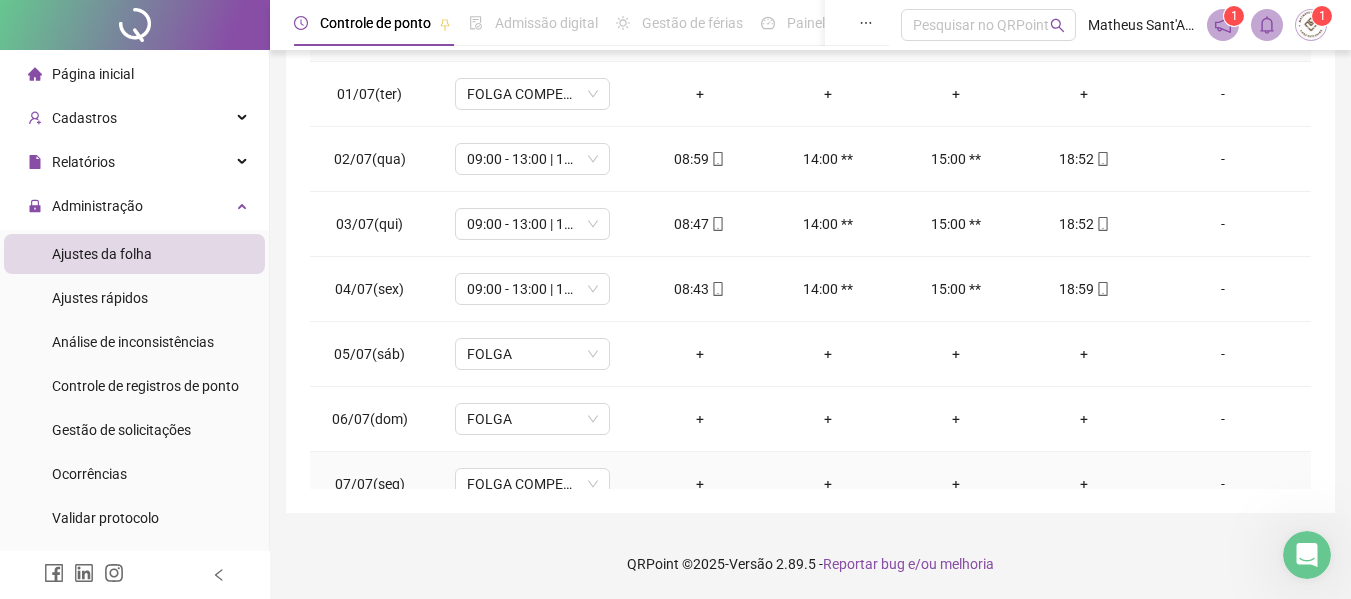 click on "-" at bounding box center (1223, 484) 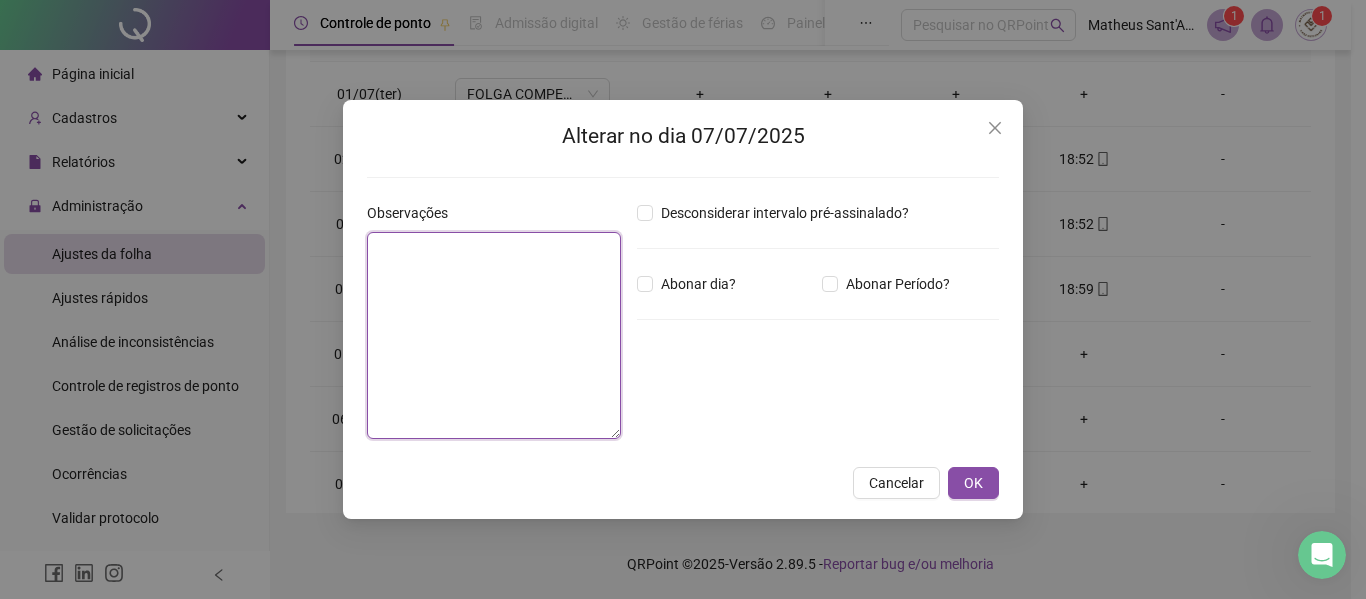 click at bounding box center (494, 335) 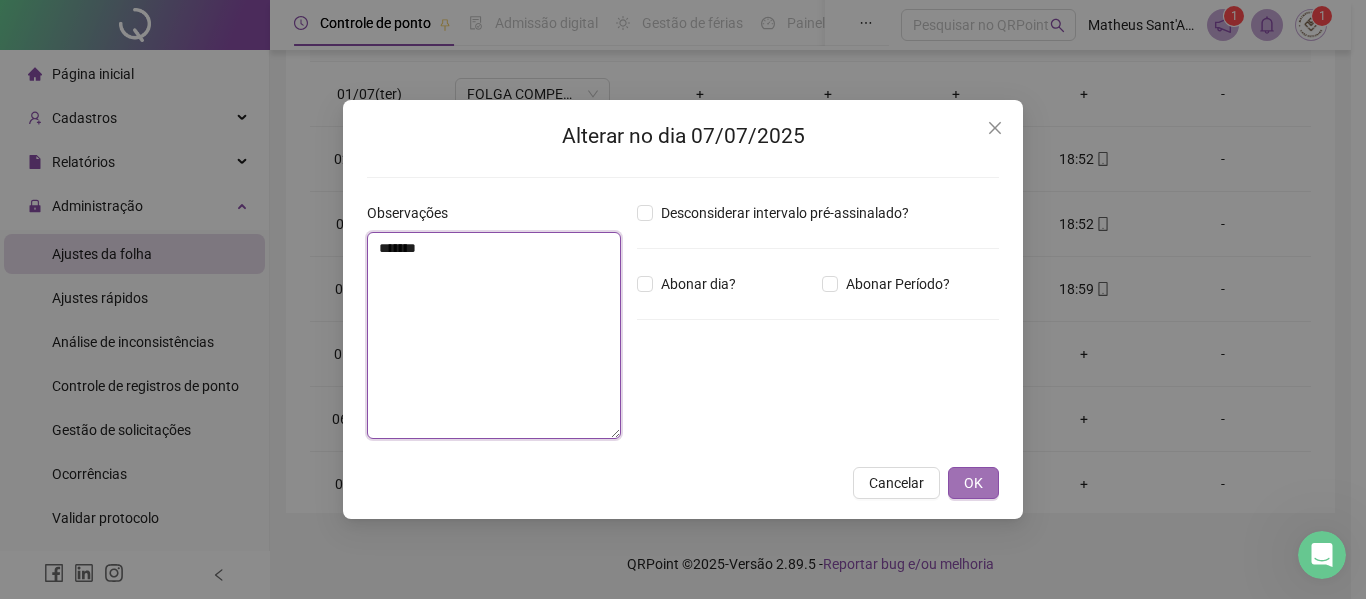 type on "*******" 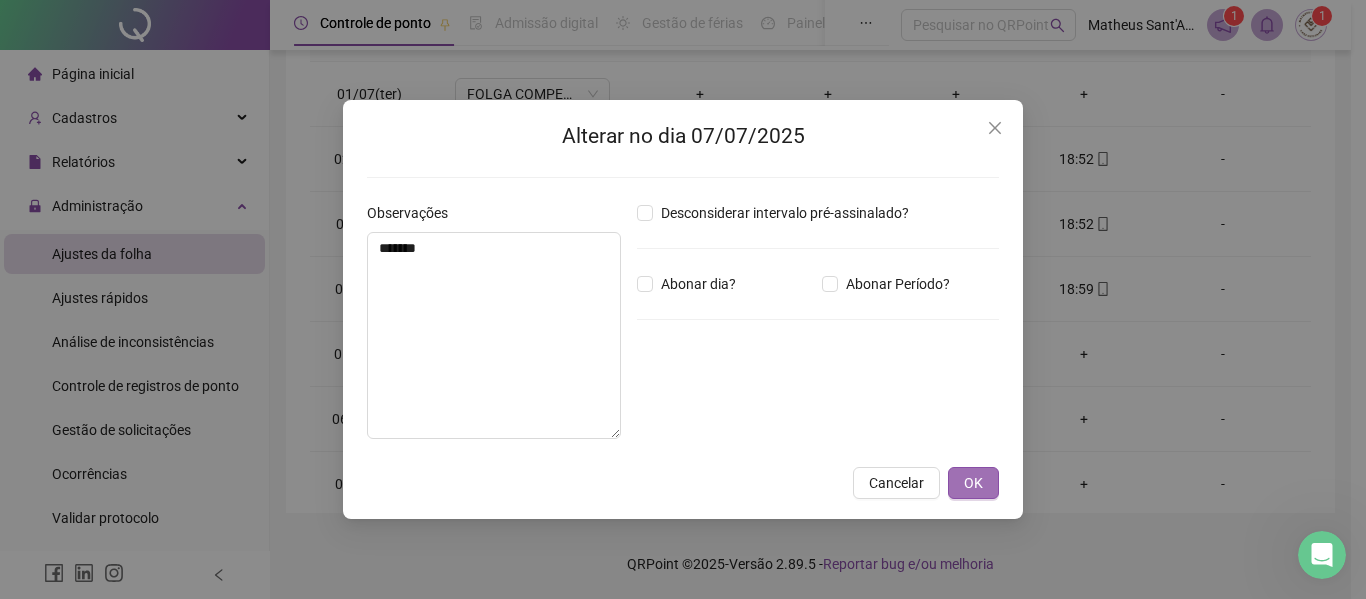 click on "OK" at bounding box center [973, 483] 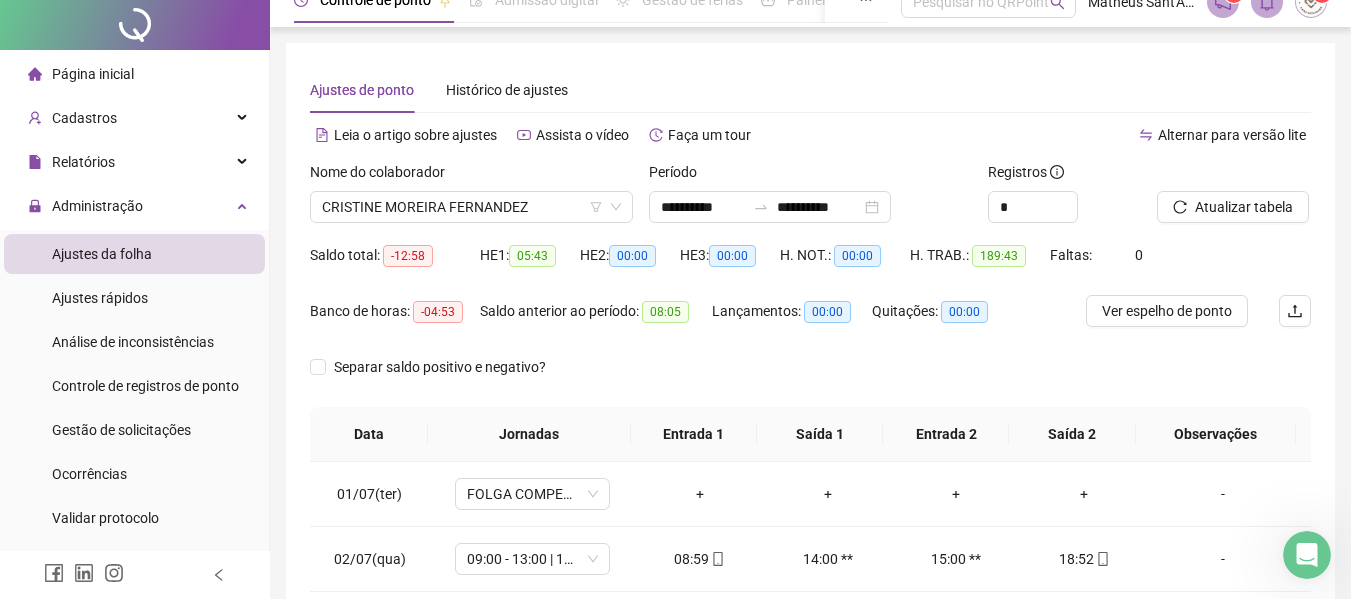 scroll, scrollTop: 0, scrollLeft: 0, axis: both 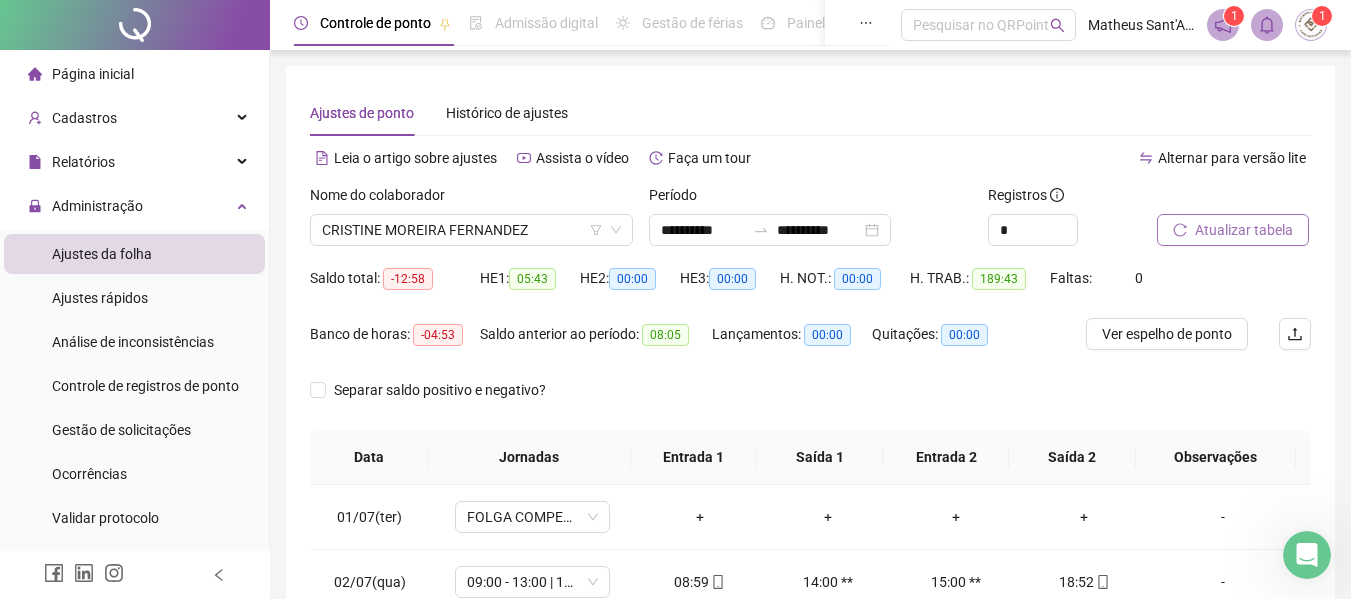 click on "Atualizar tabela" at bounding box center (1244, 230) 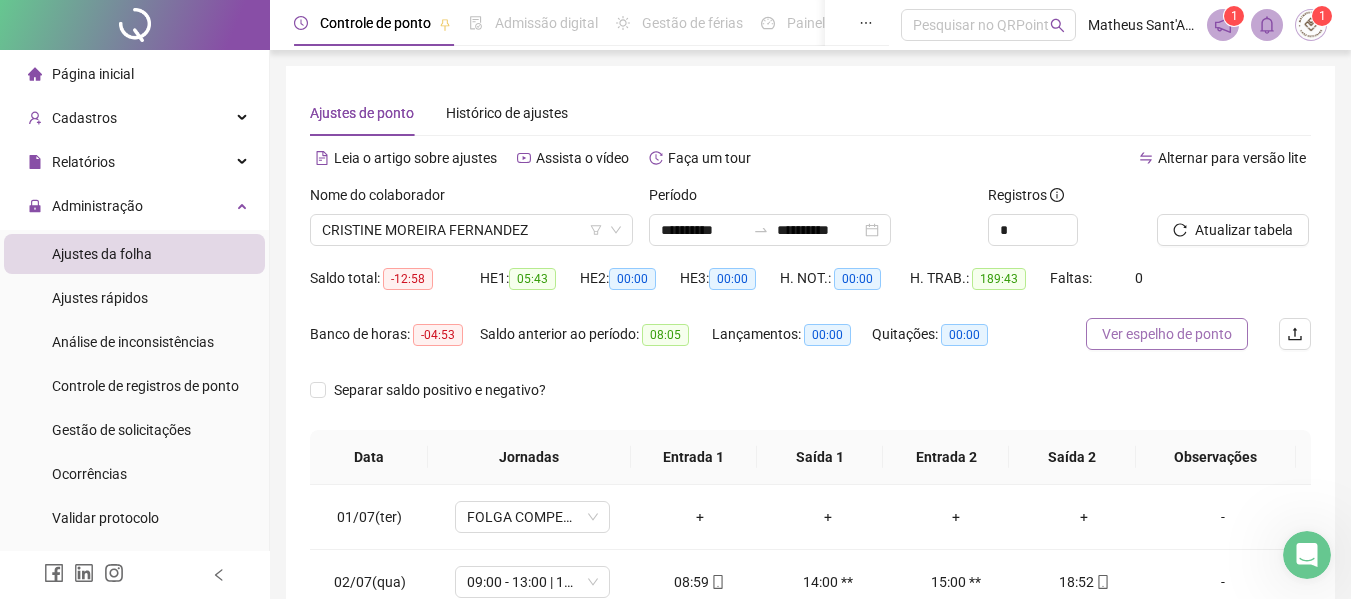 click on "Ver espelho de ponto" at bounding box center [1167, 334] 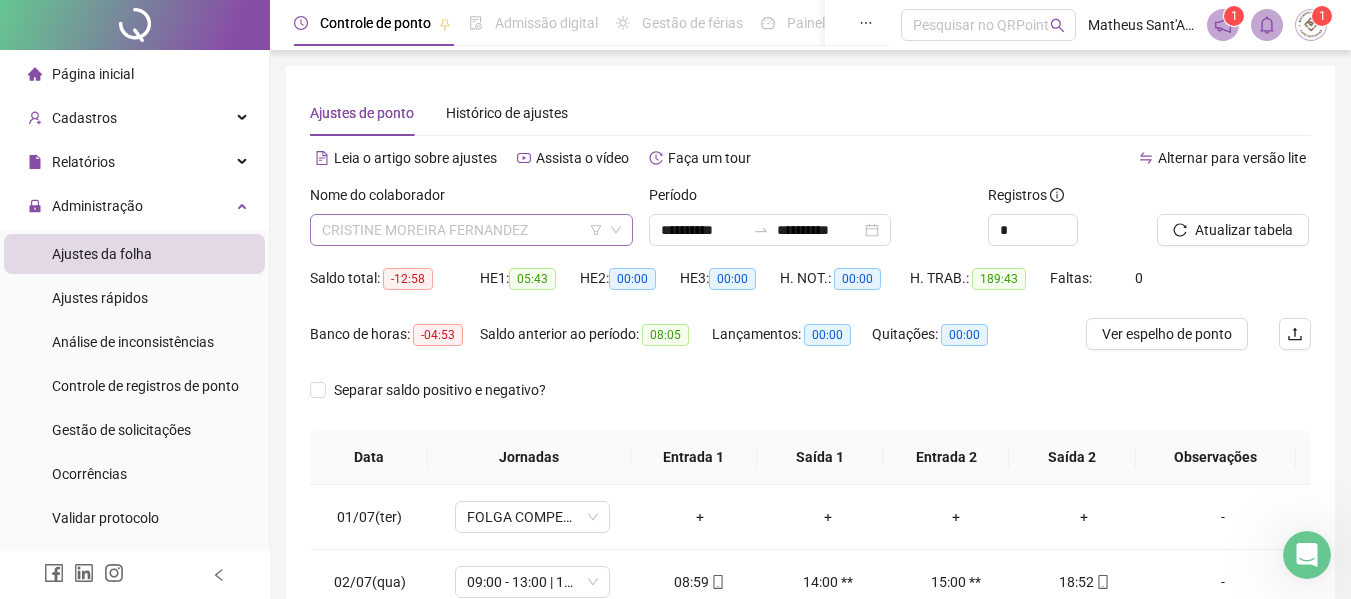 click on "CRISTINE MOREIRA FERNANDEZ" at bounding box center (471, 230) 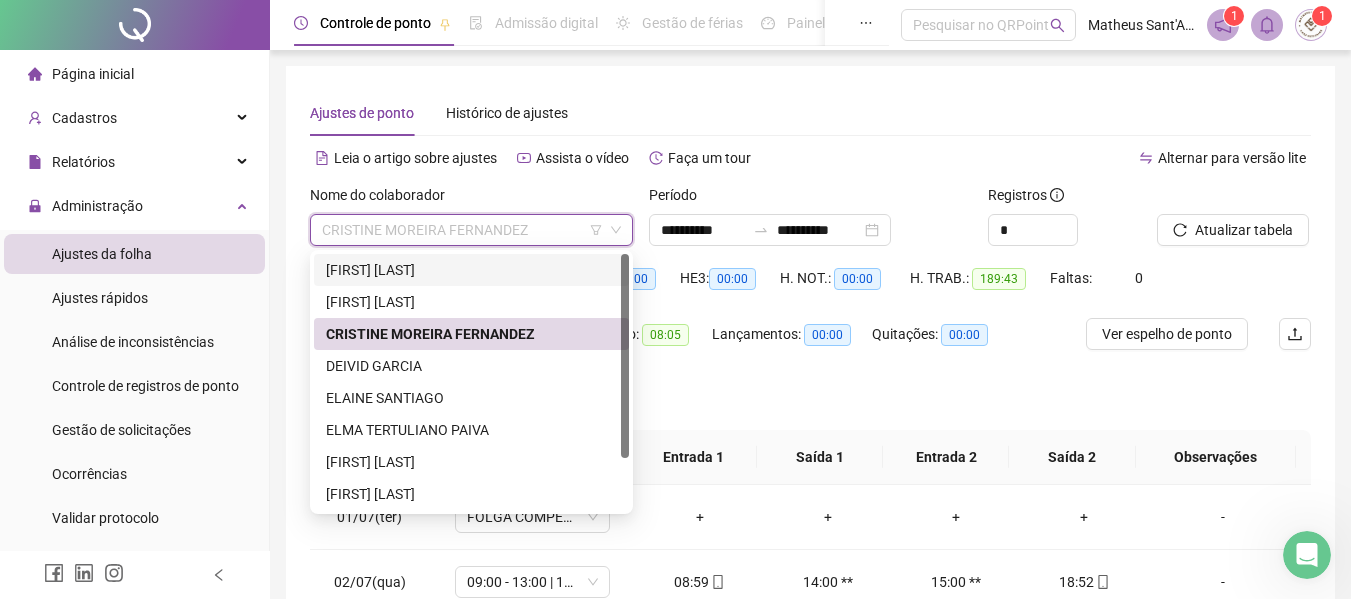 click on "[FIRST] [LAST]" at bounding box center (471, 270) 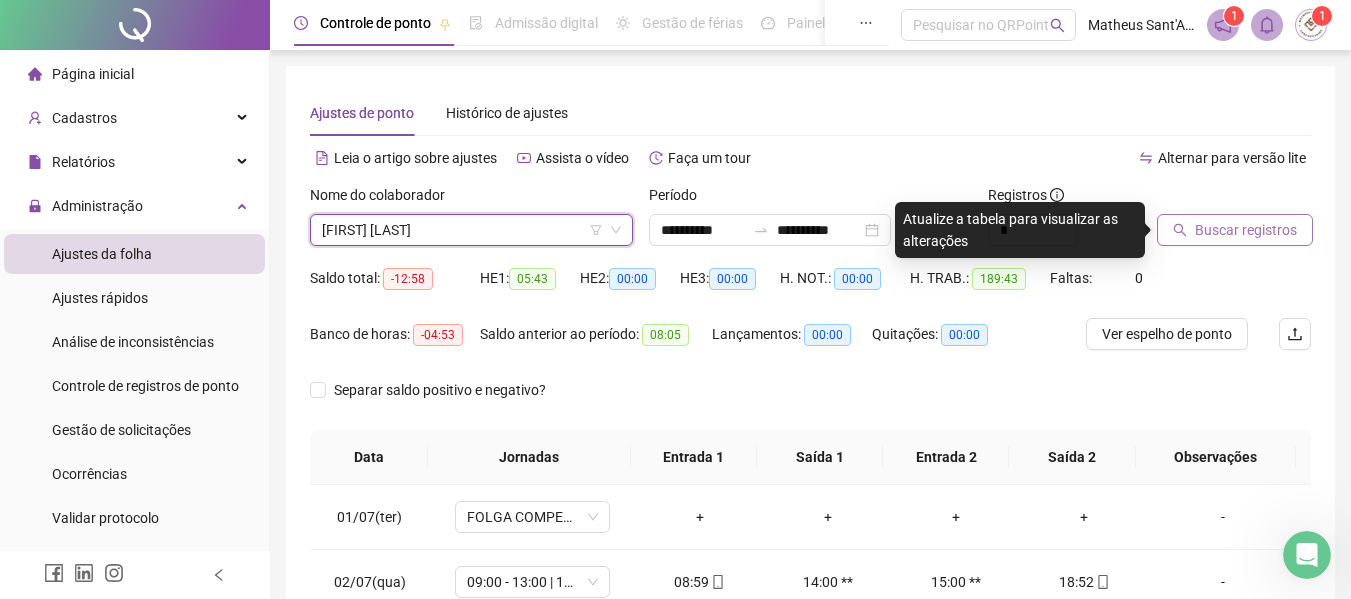 click on "Buscar registros" at bounding box center [1246, 230] 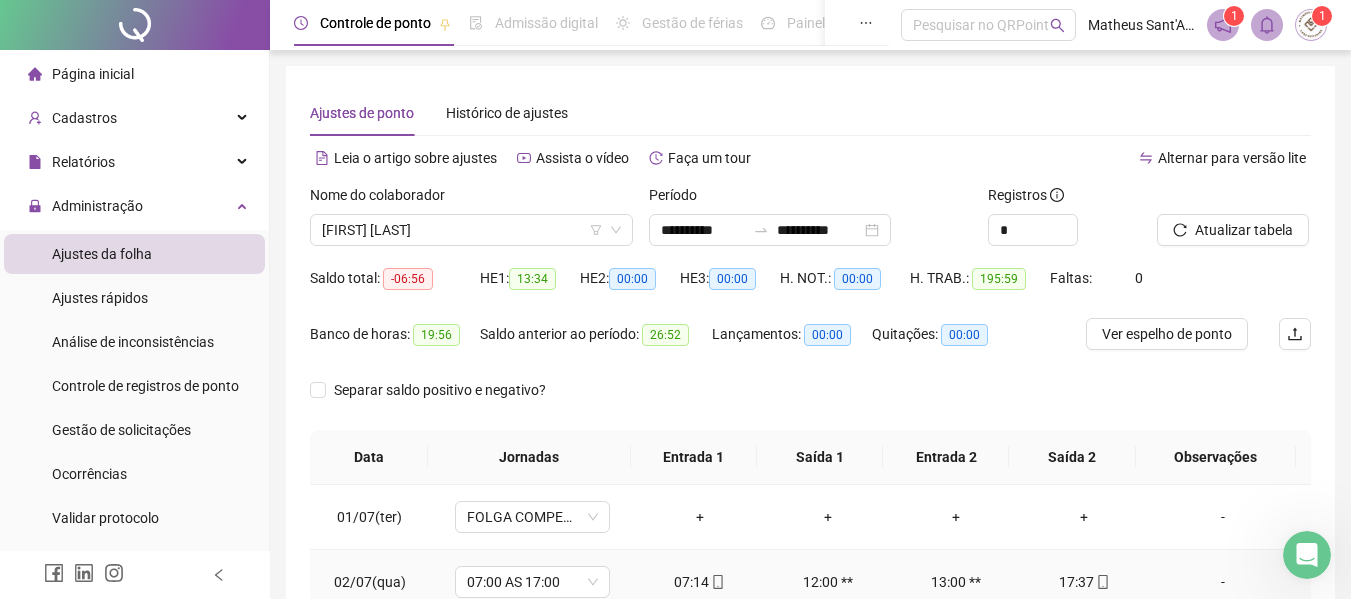 scroll, scrollTop: 300, scrollLeft: 0, axis: vertical 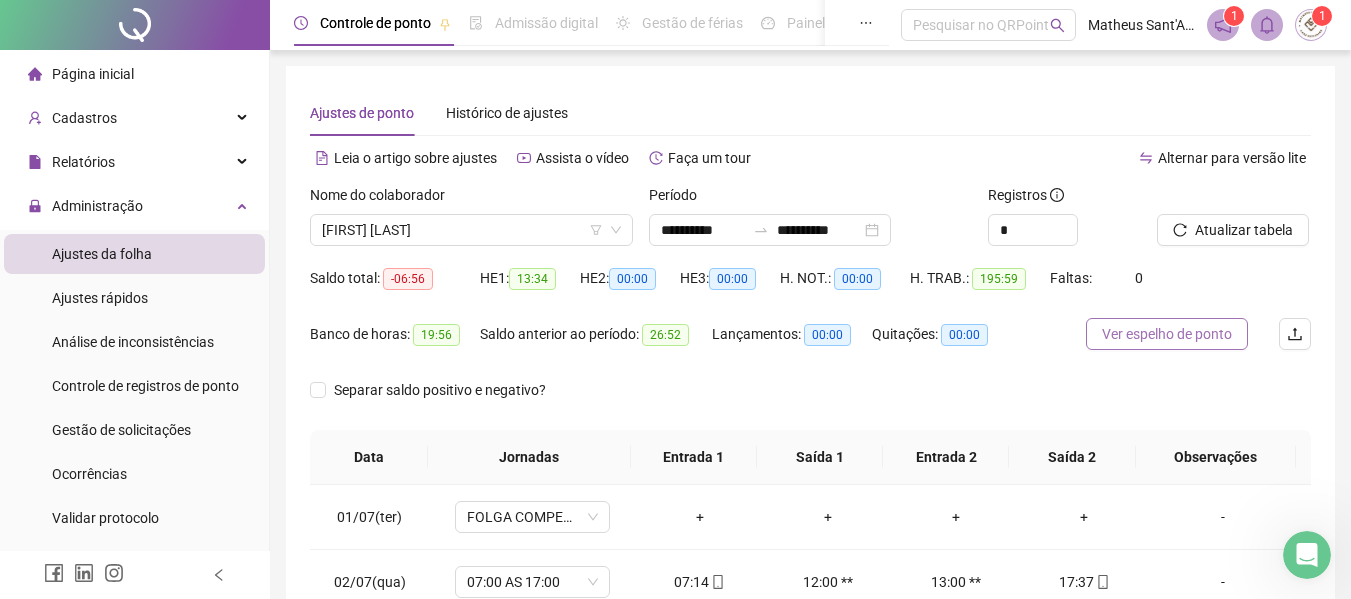 click on "Ver espelho de ponto" at bounding box center [1167, 334] 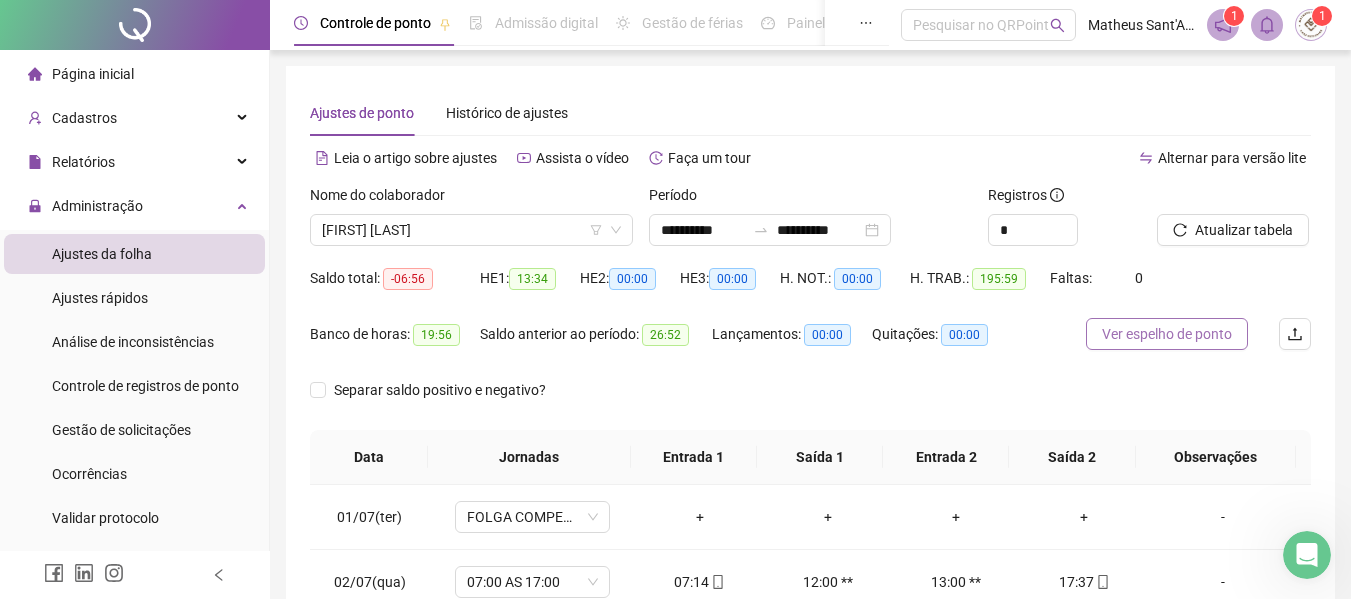click on "Ver espelho de ponto" at bounding box center [1167, 334] 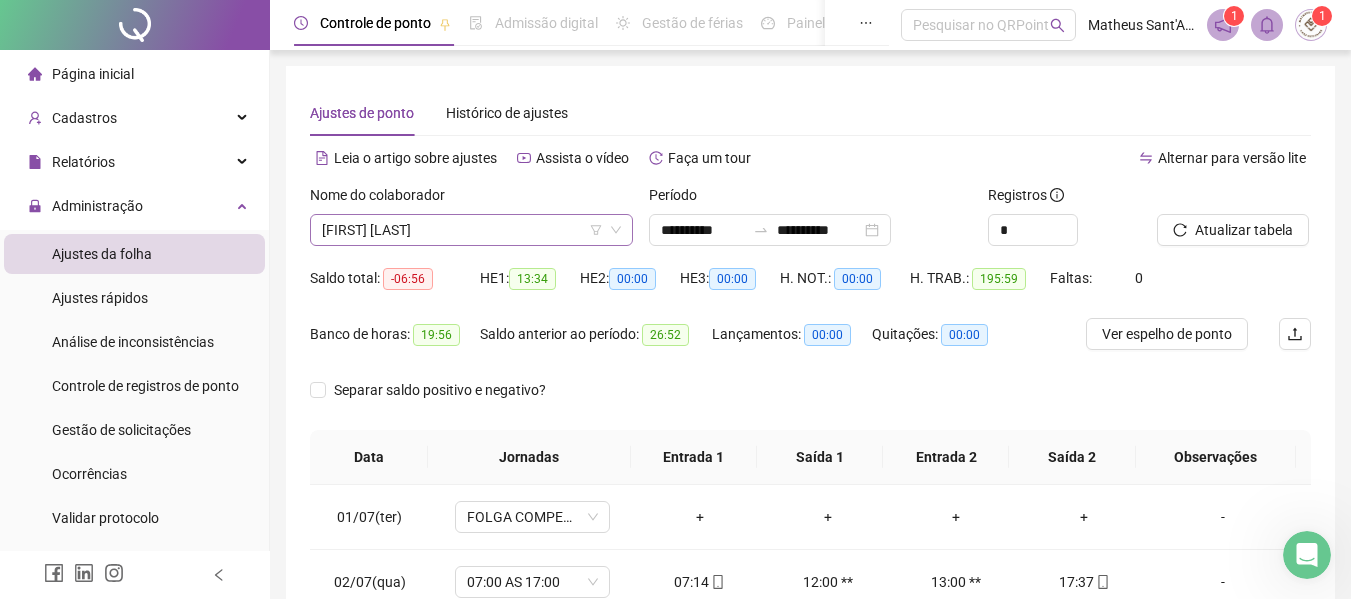 click on "[FIRST] [LAST]" at bounding box center (471, 230) 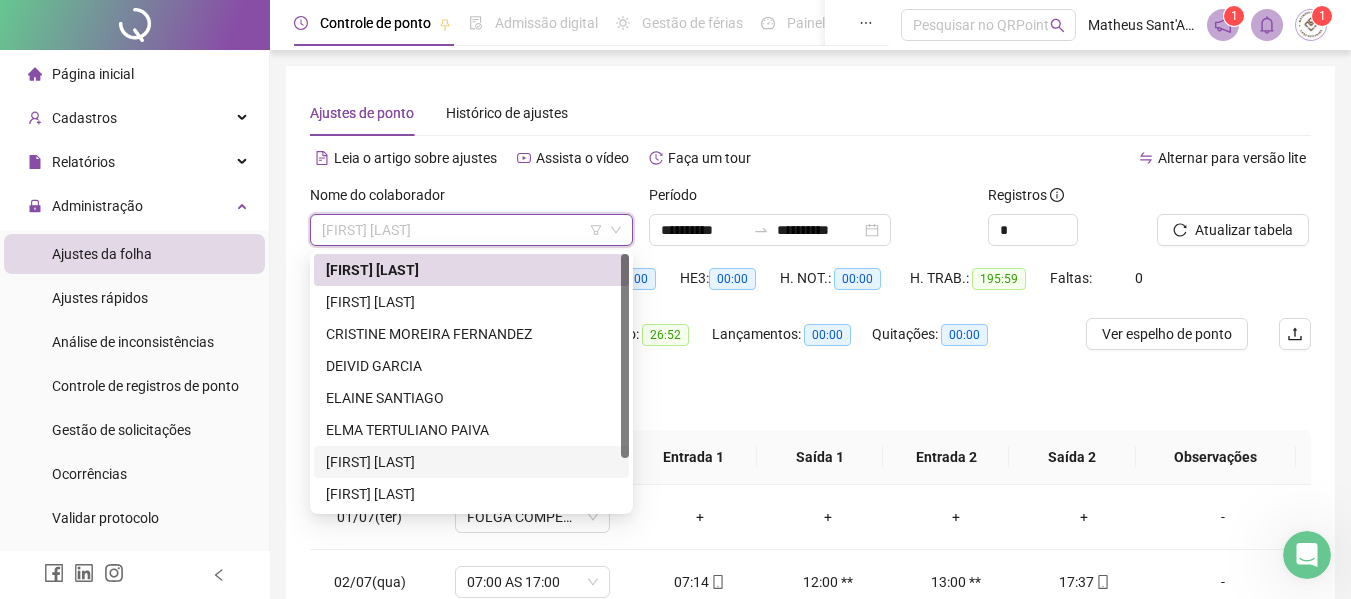 scroll, scrollTop: 64, scrollLeft: 0, axis: vertical 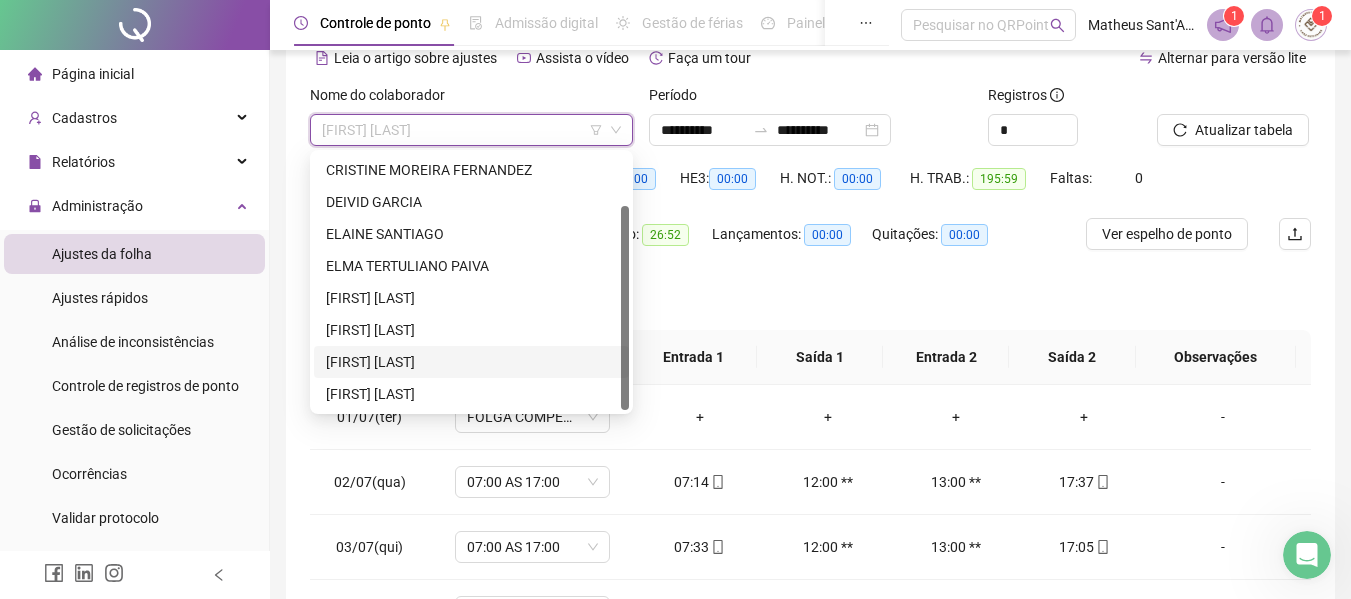 click on "[FIRST] [LAST]" at bounding box center [471, 362] 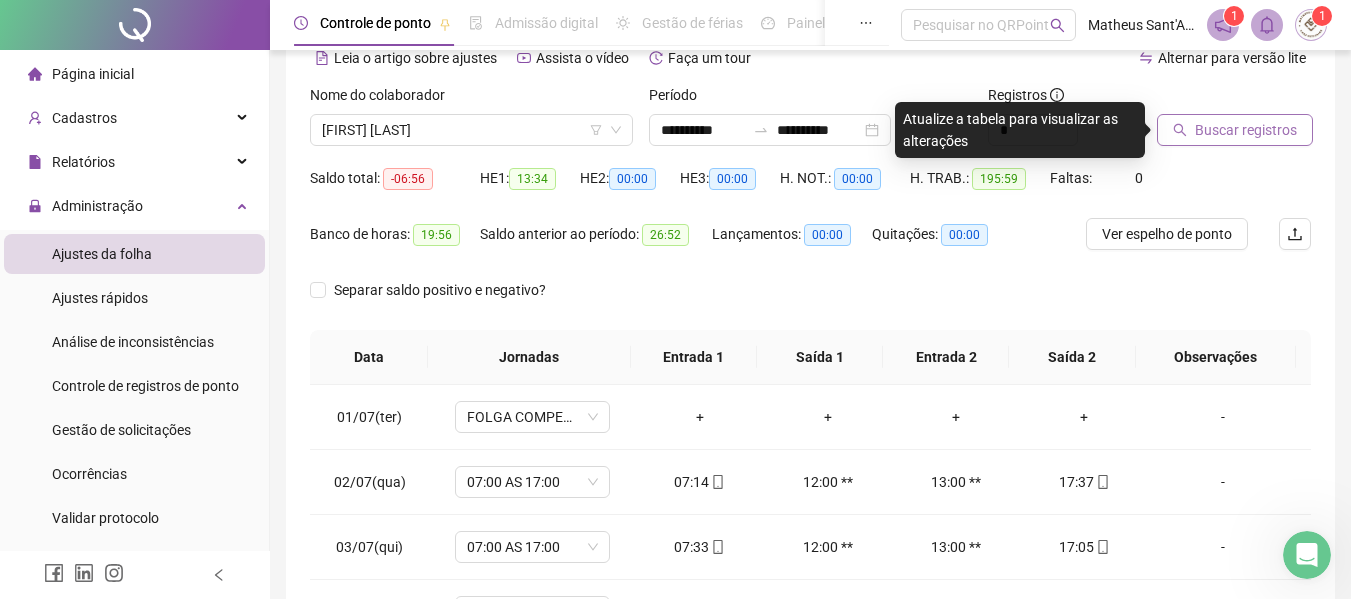 click on "Buscar registros" at bounding box center [1246, 130] 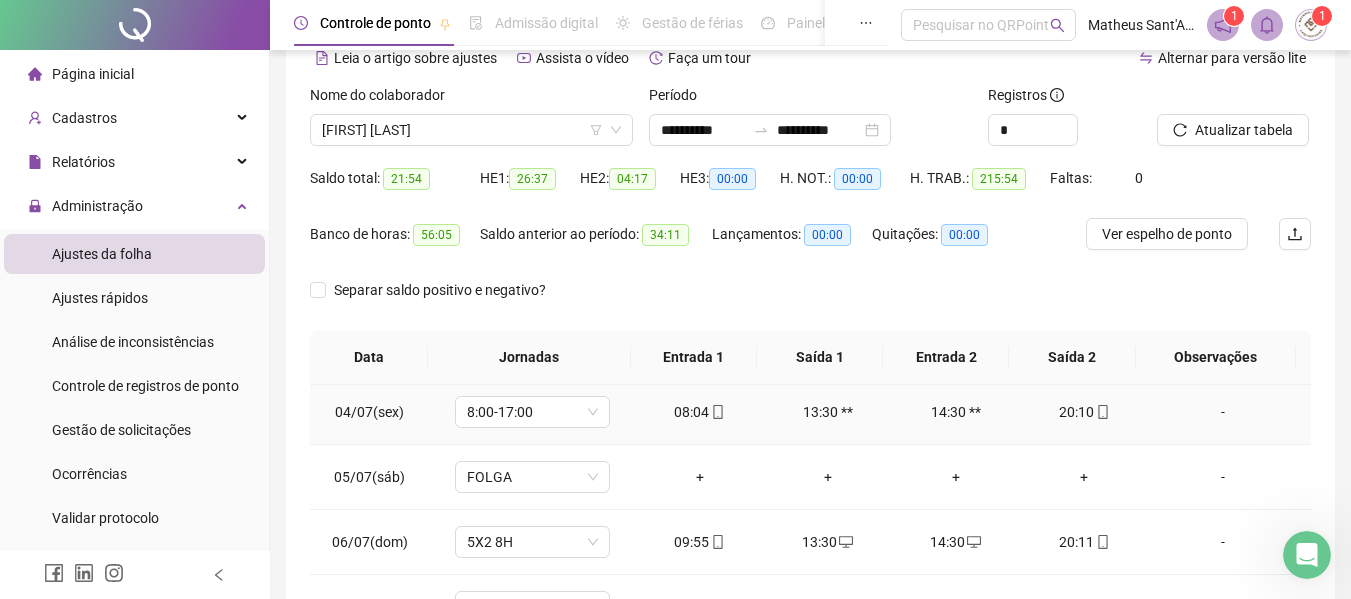 scroll, scrollTop: 300, scrollLeft: 0, axis: vertical 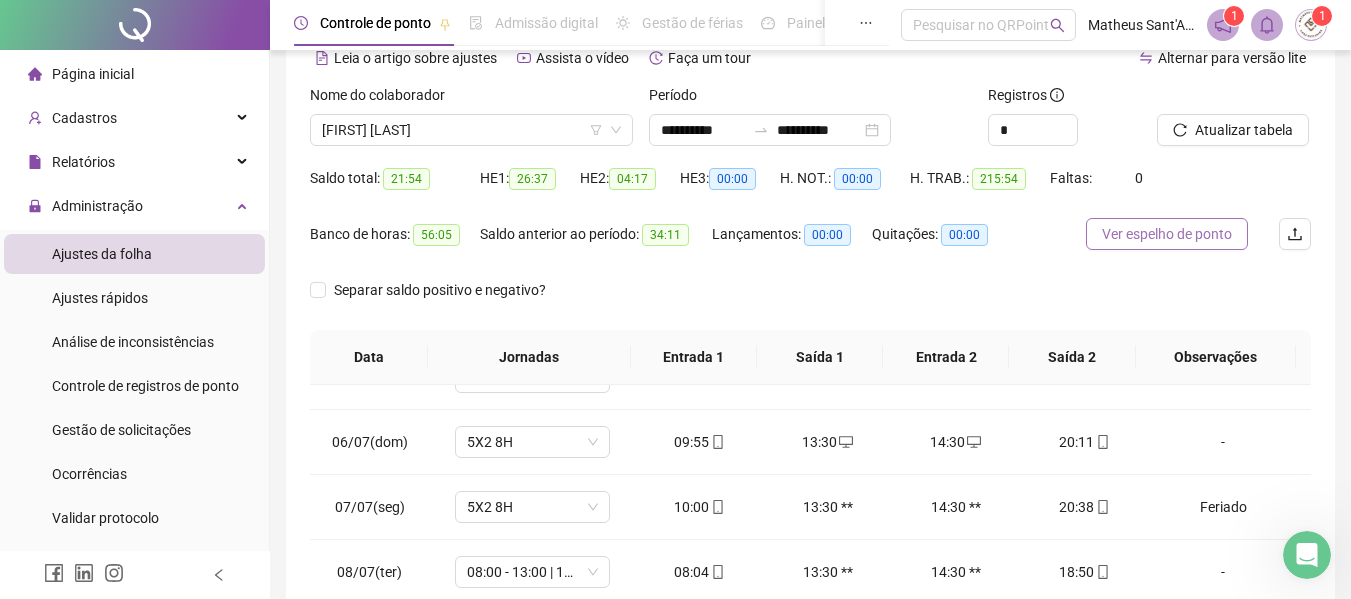 click on "Ver espelho de ponto" at bounding box center [1167, 234] 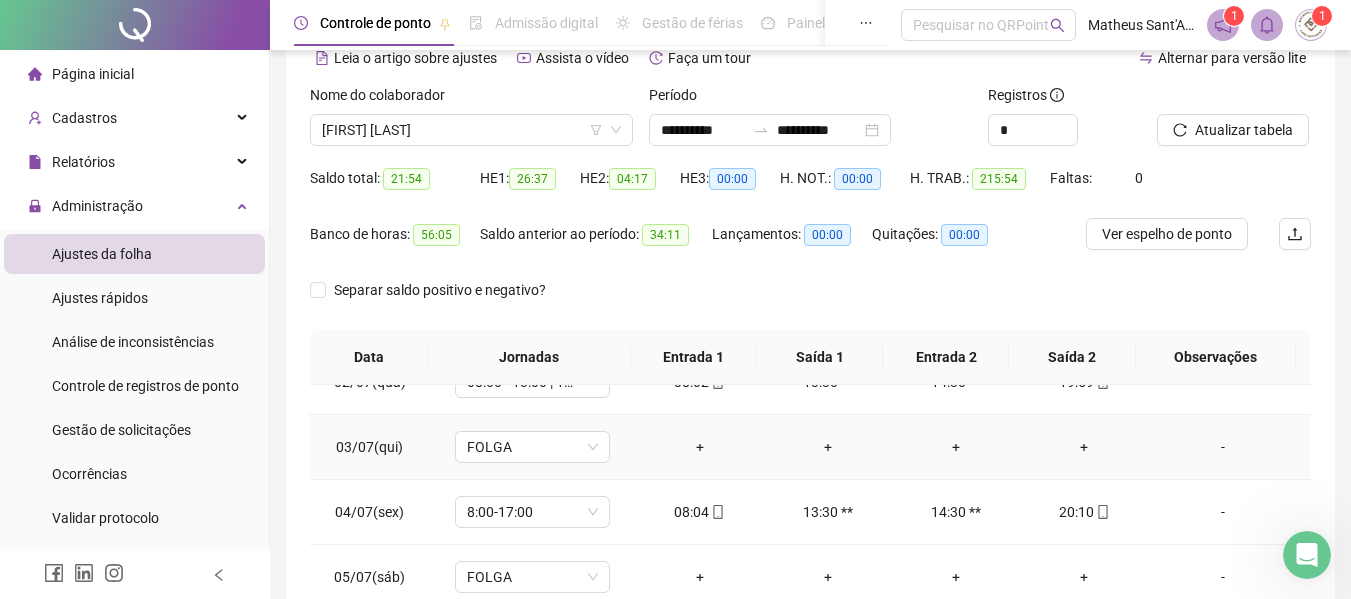 scroll, scrollTop: 0, scrollLeft: 0, axis: both 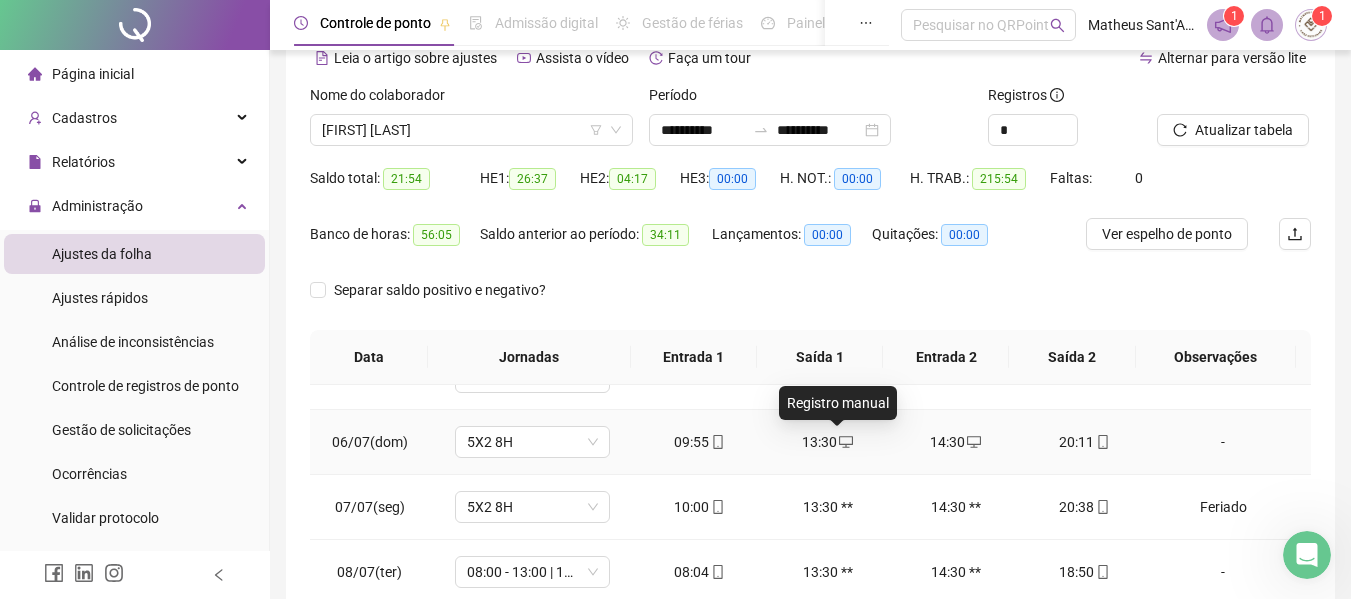 click at bounding box center (845, 442) 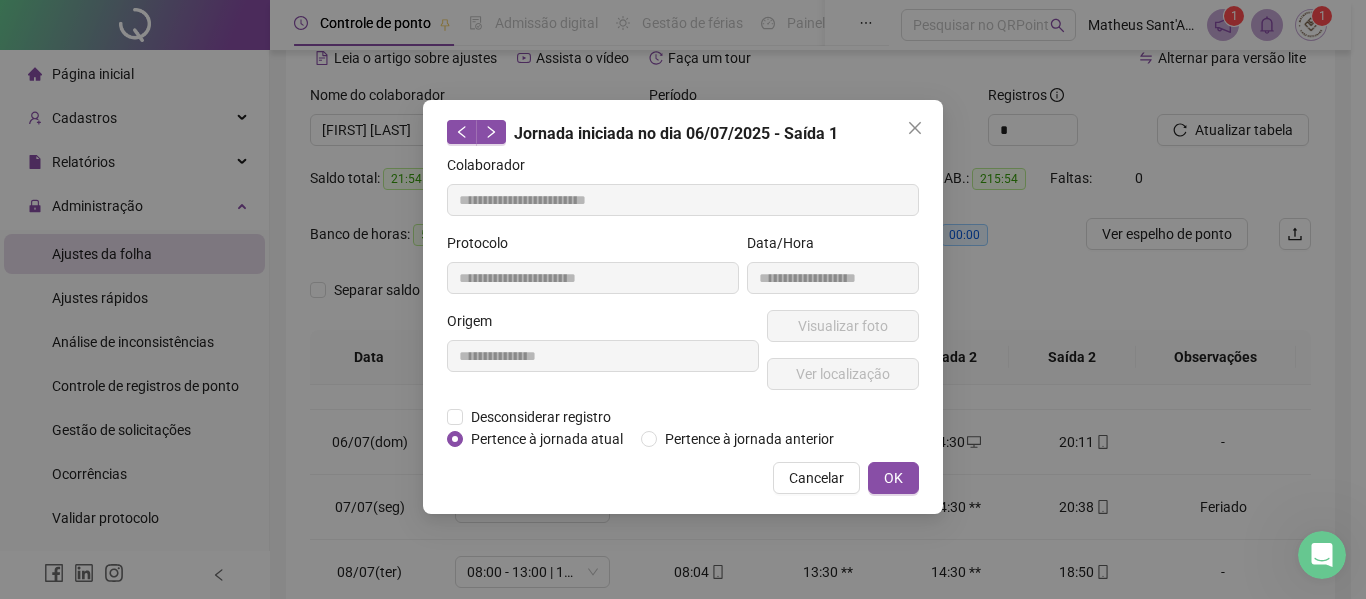 type on "**********" 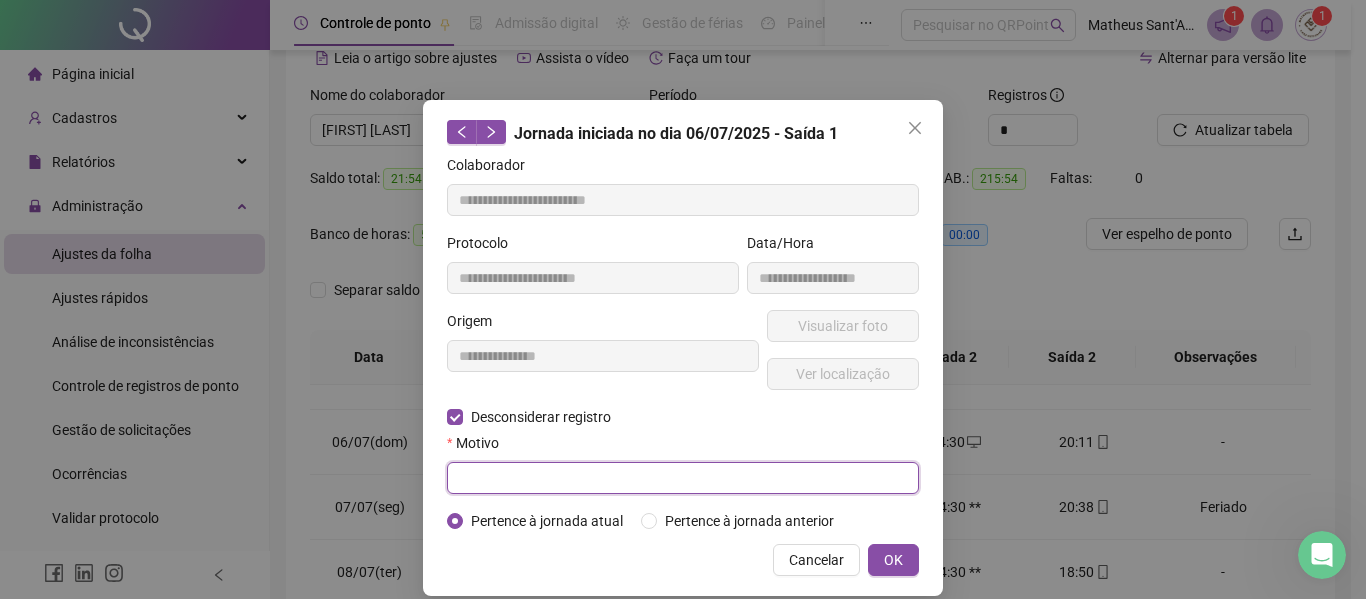 click at bounding box center (683, 478) 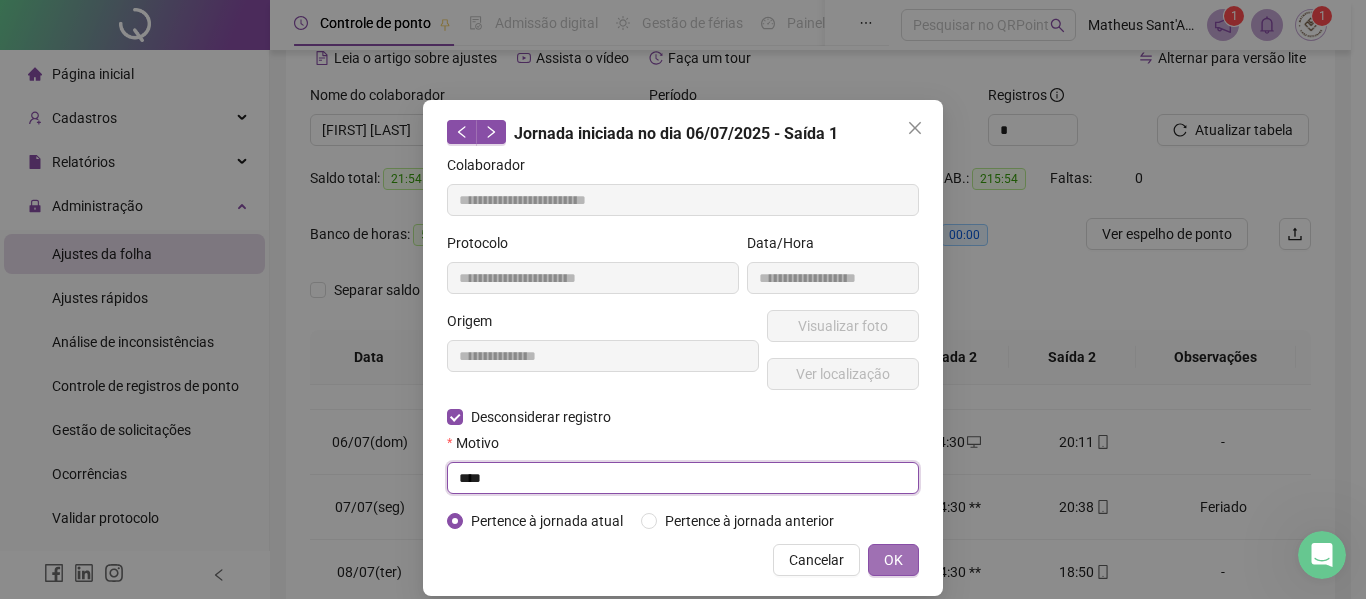 type on "****" 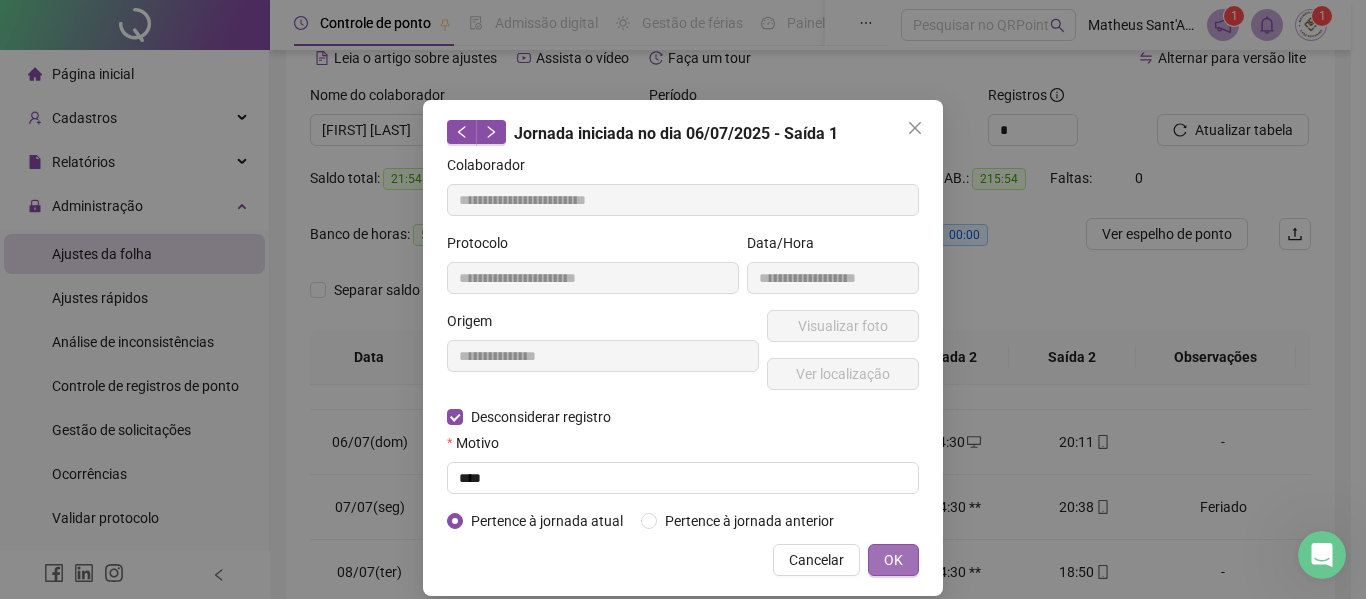 click on "OK" at bounding box center [893, 560] 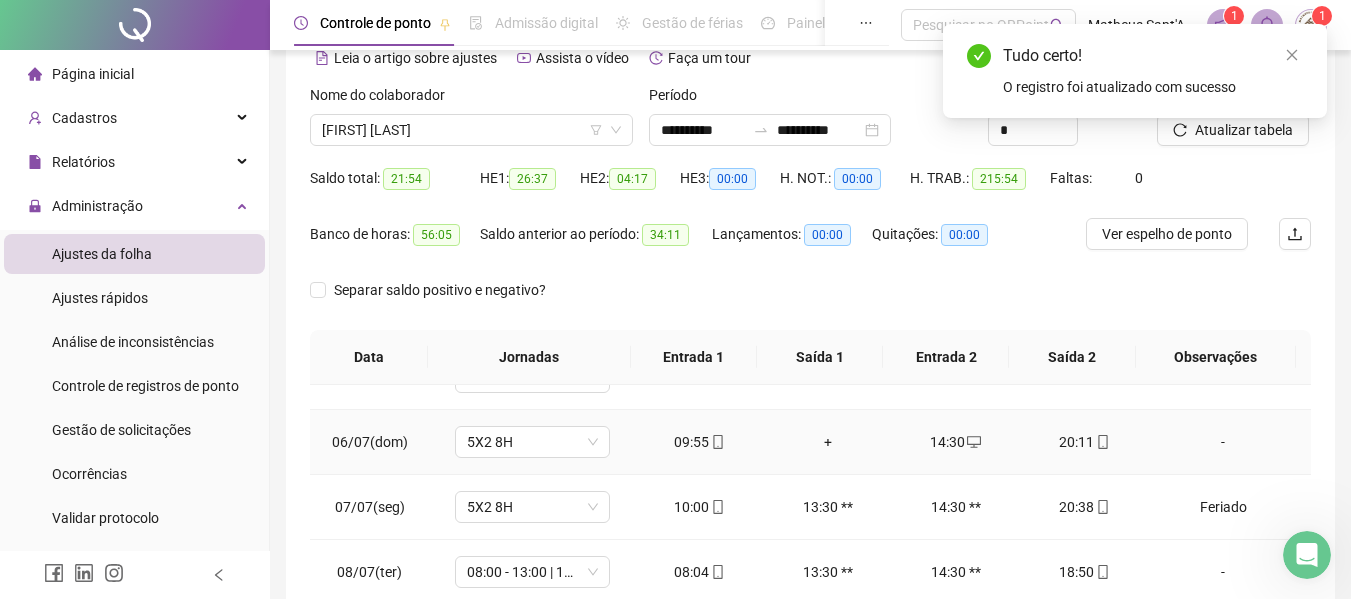 click on "14:30" at bounding box center (956, 442) 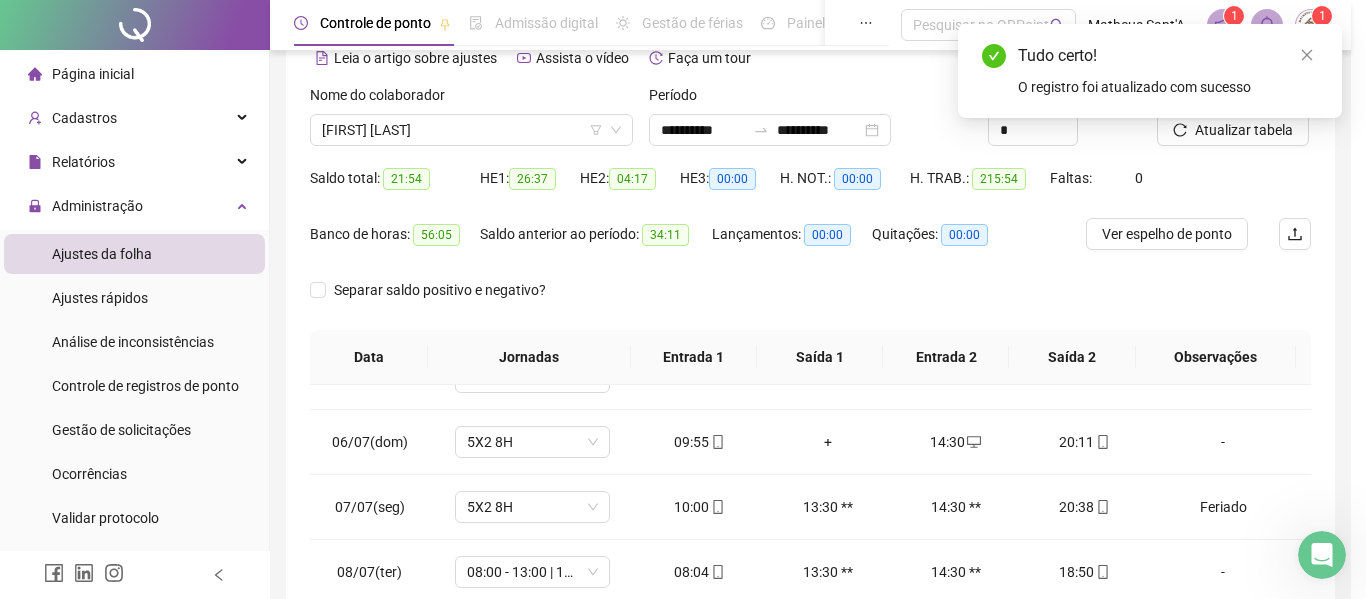 type on "**********" 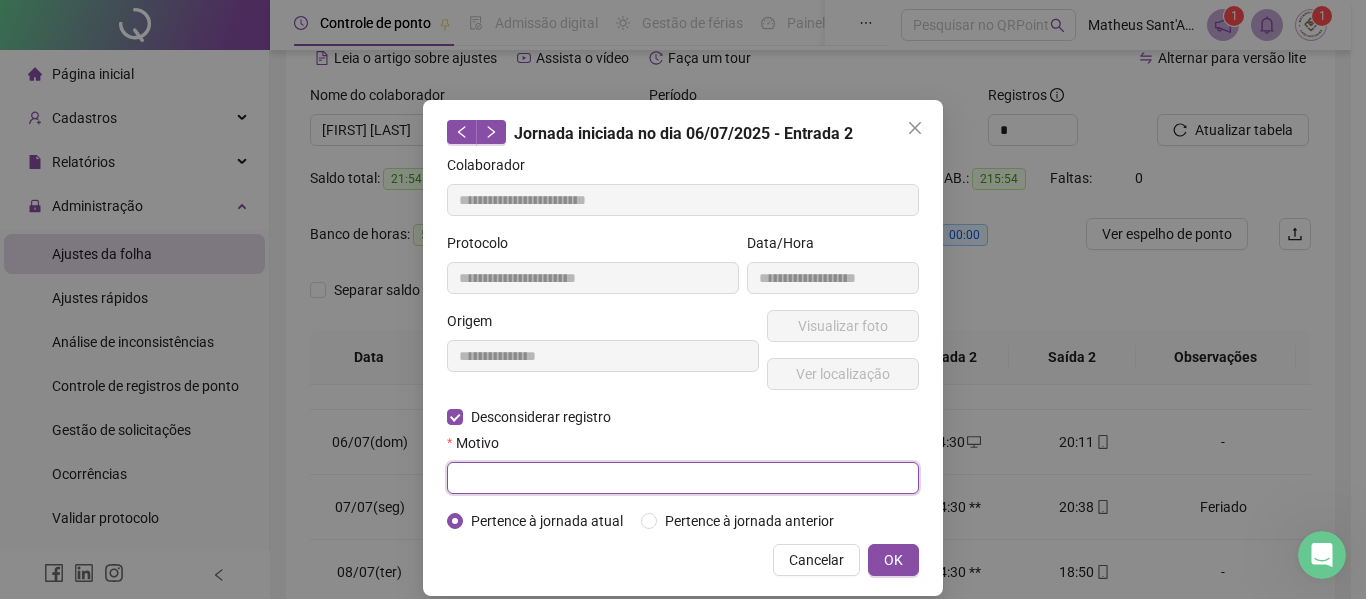 click at bounding box center [683, 478] 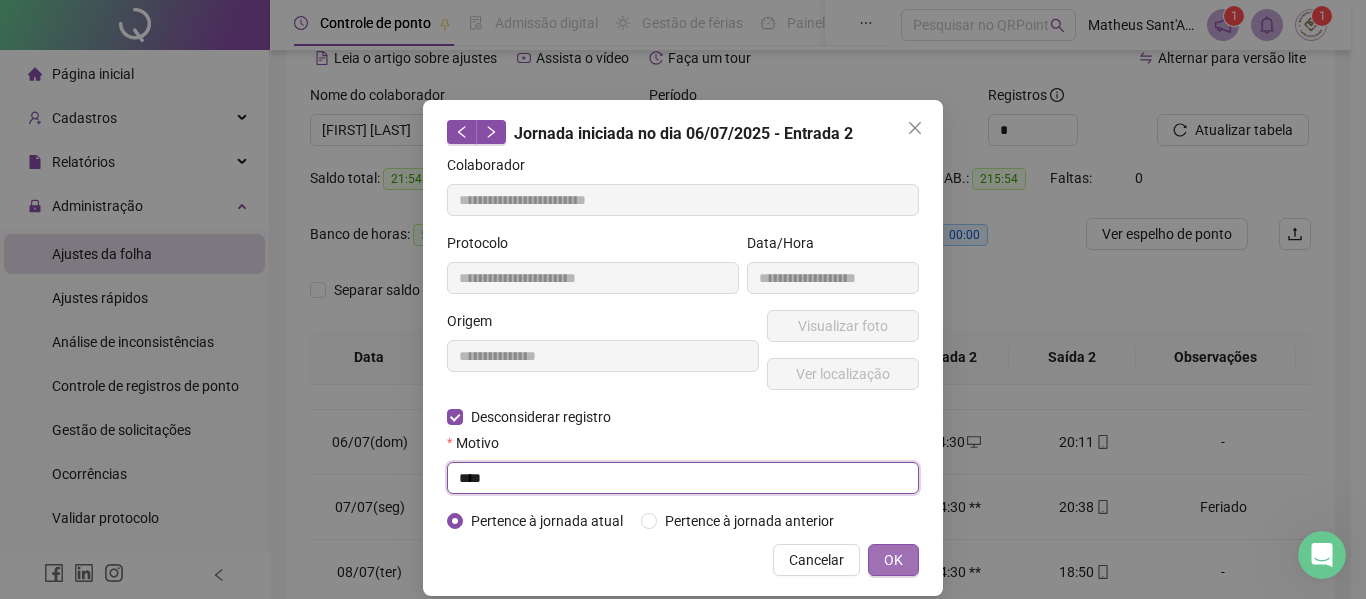 type on "****" 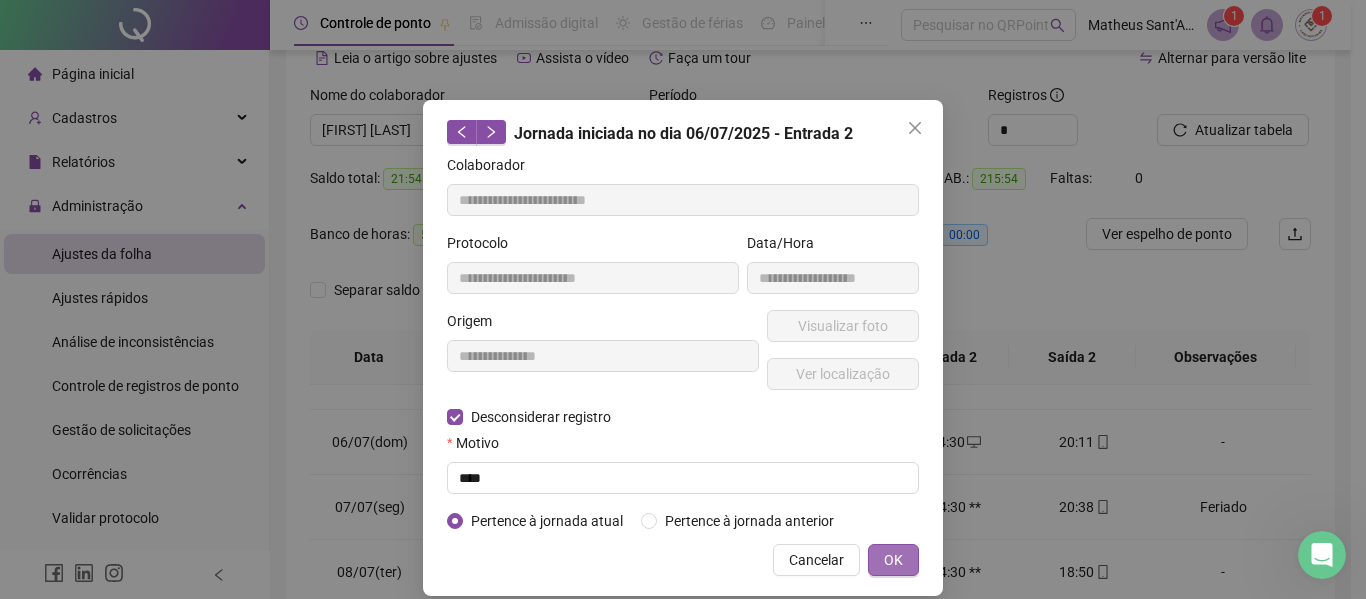 click on "OK" at bounding box center (893, 560) 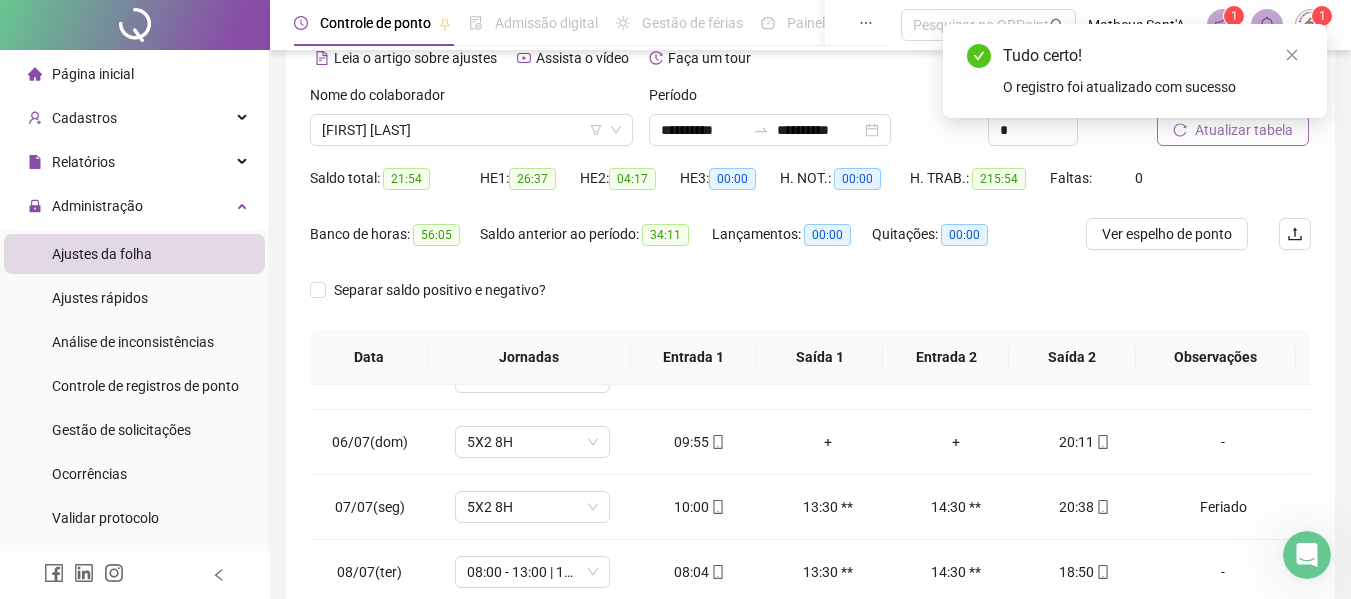 click on "Atualizar tabela" at bounding box center (1244, 130) 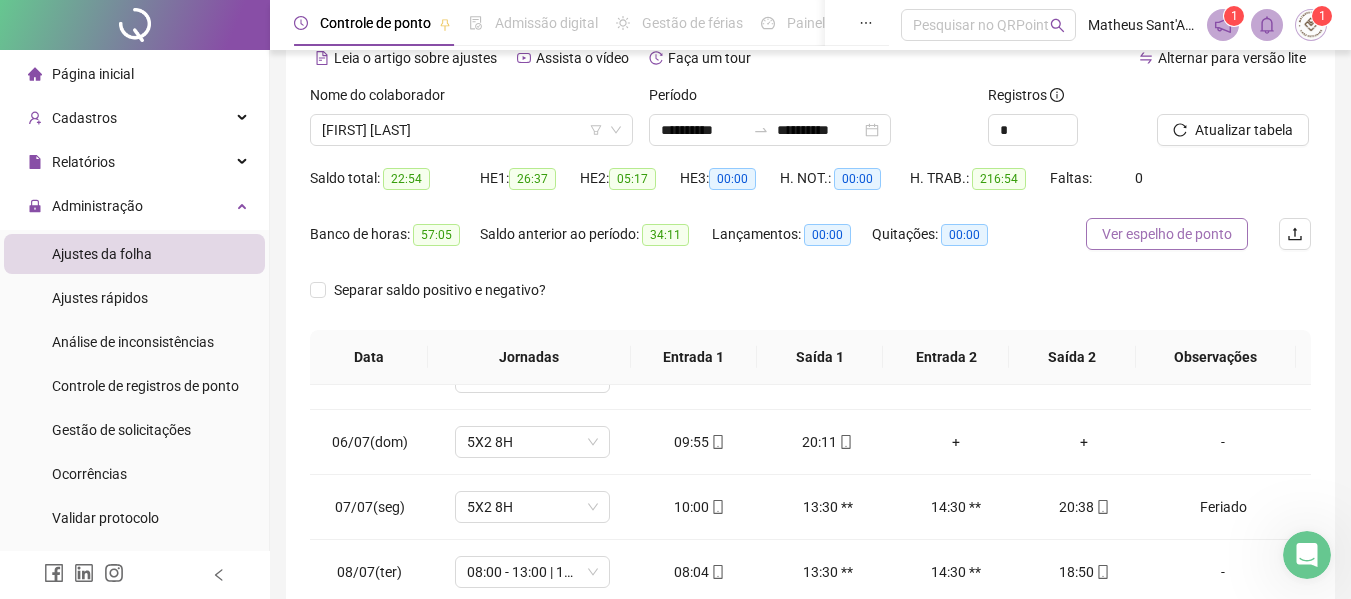 click on "Ver espelho de ponto" at bounding box center (1167, 234) 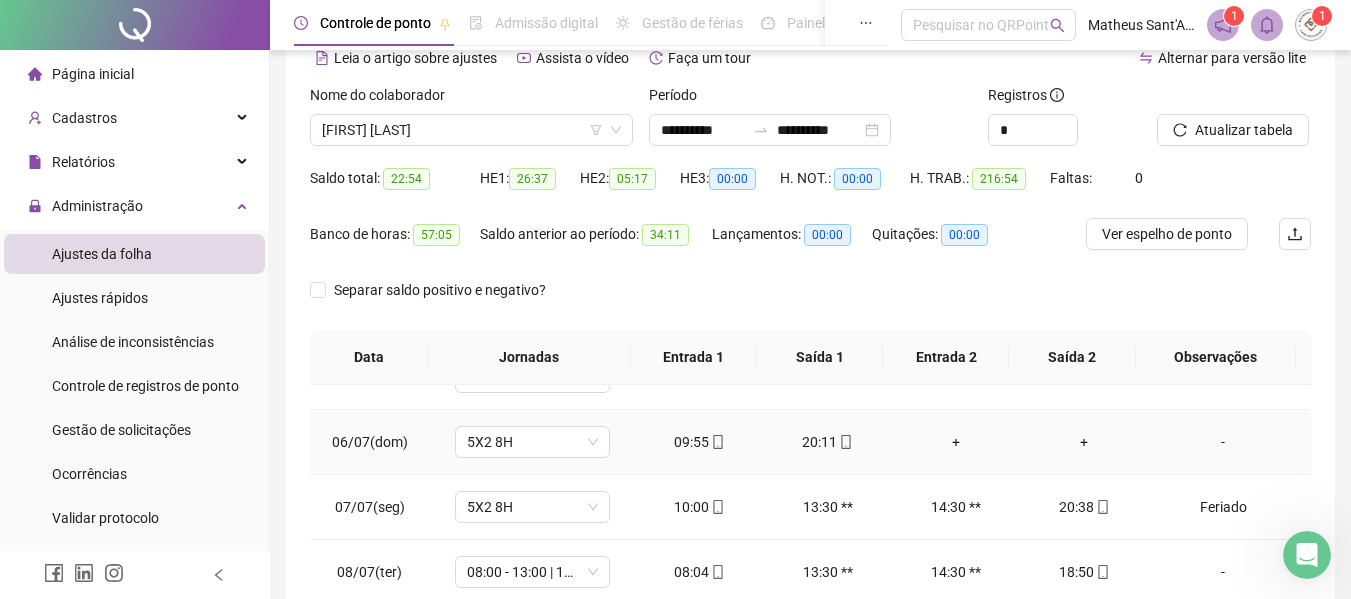 click on "-" at bounding box center [1223, 442] 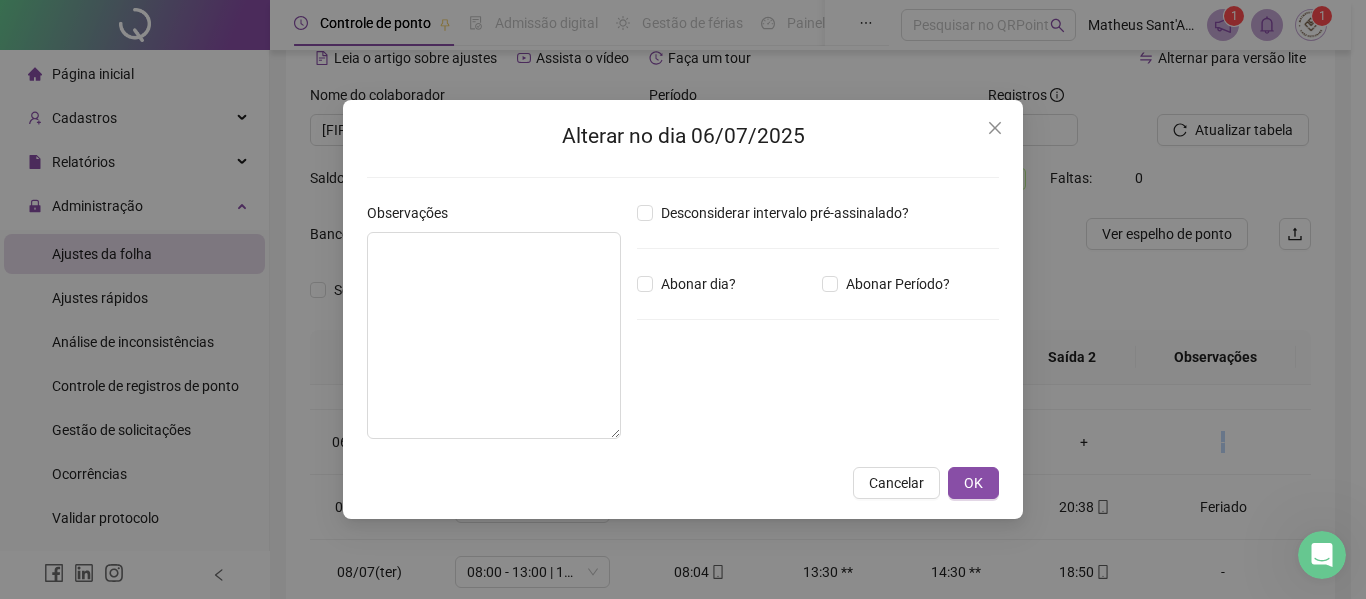 type 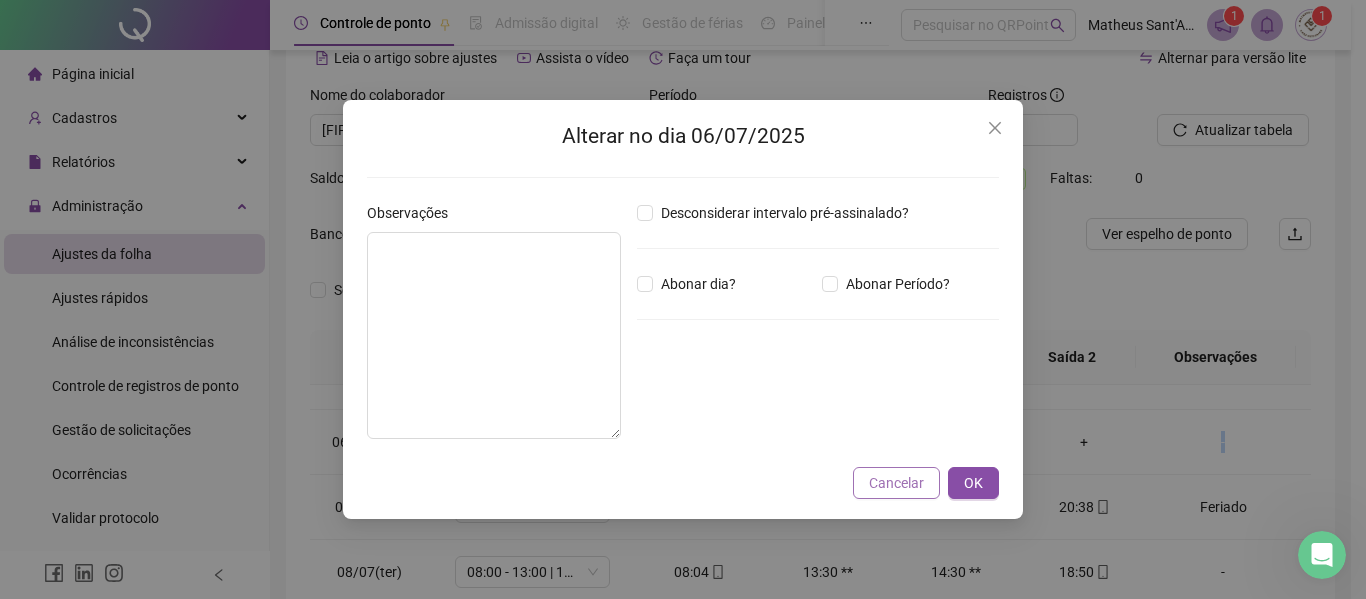 click on "Cancelar" at bounding box center (896, 483) 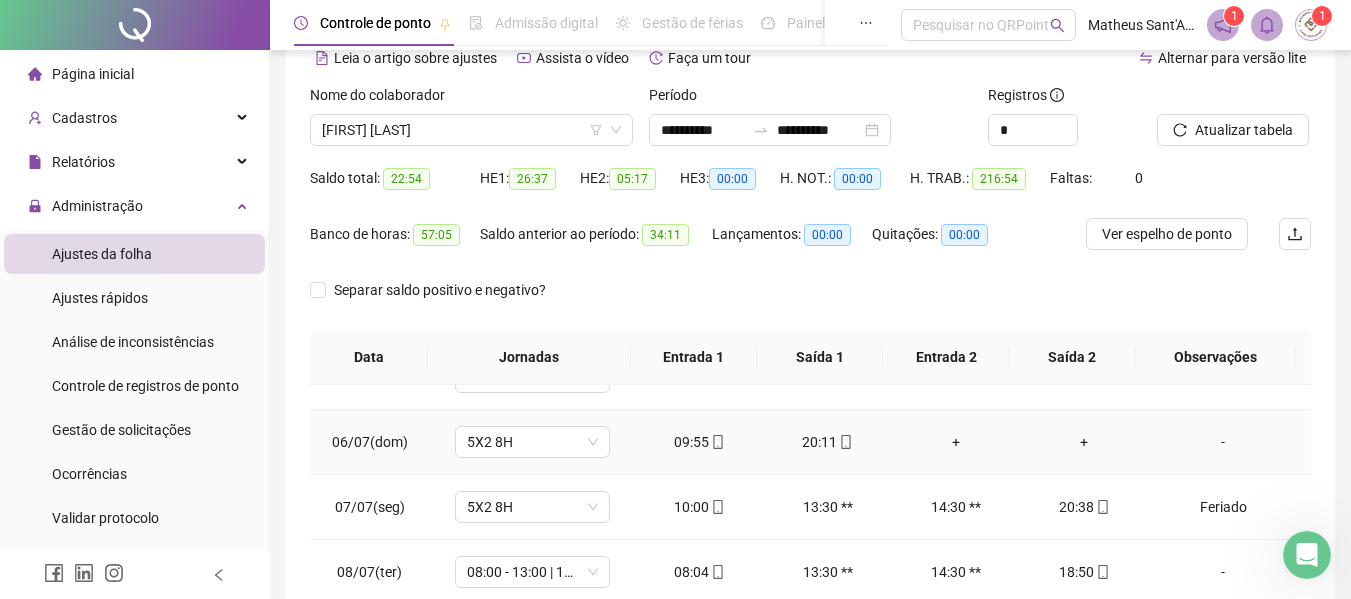 click on "+" at bounding box center (956, 442) 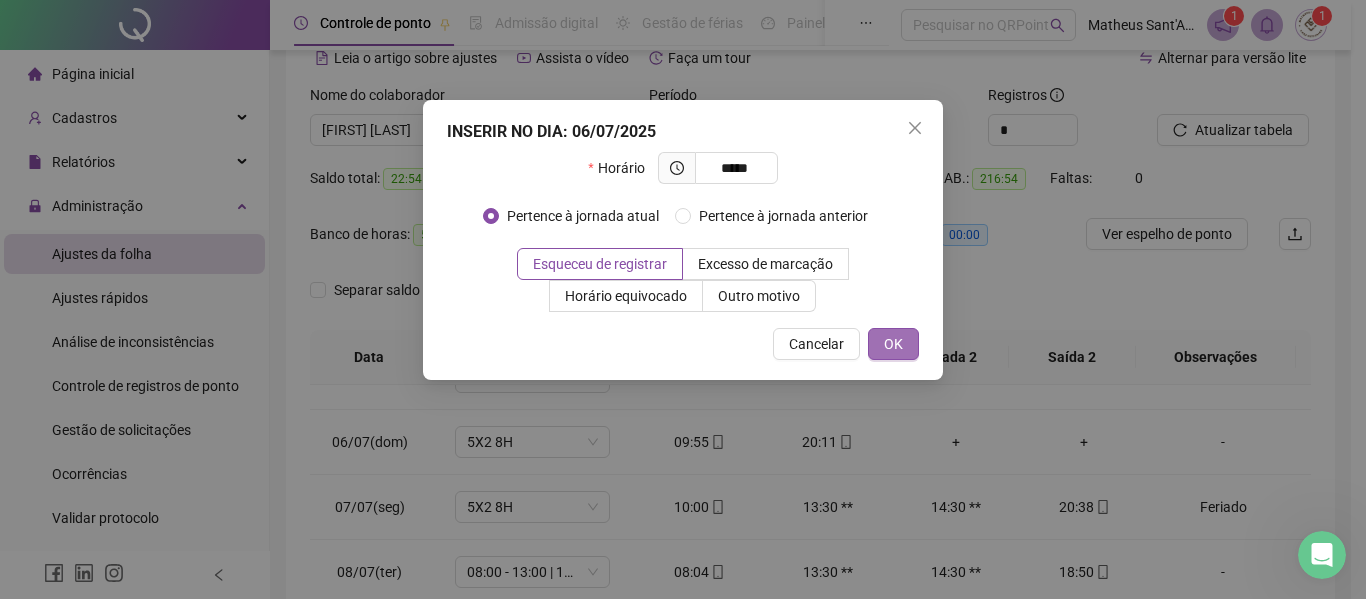 type on "*****" 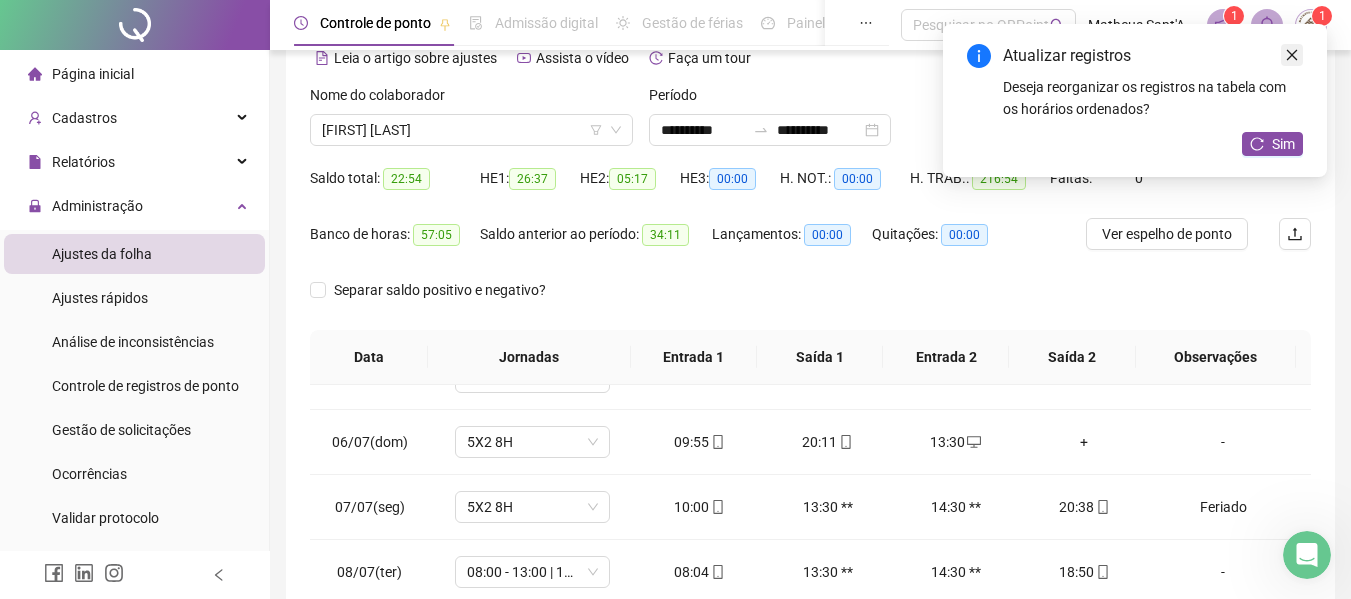 click at bounding box center [1292, 55] 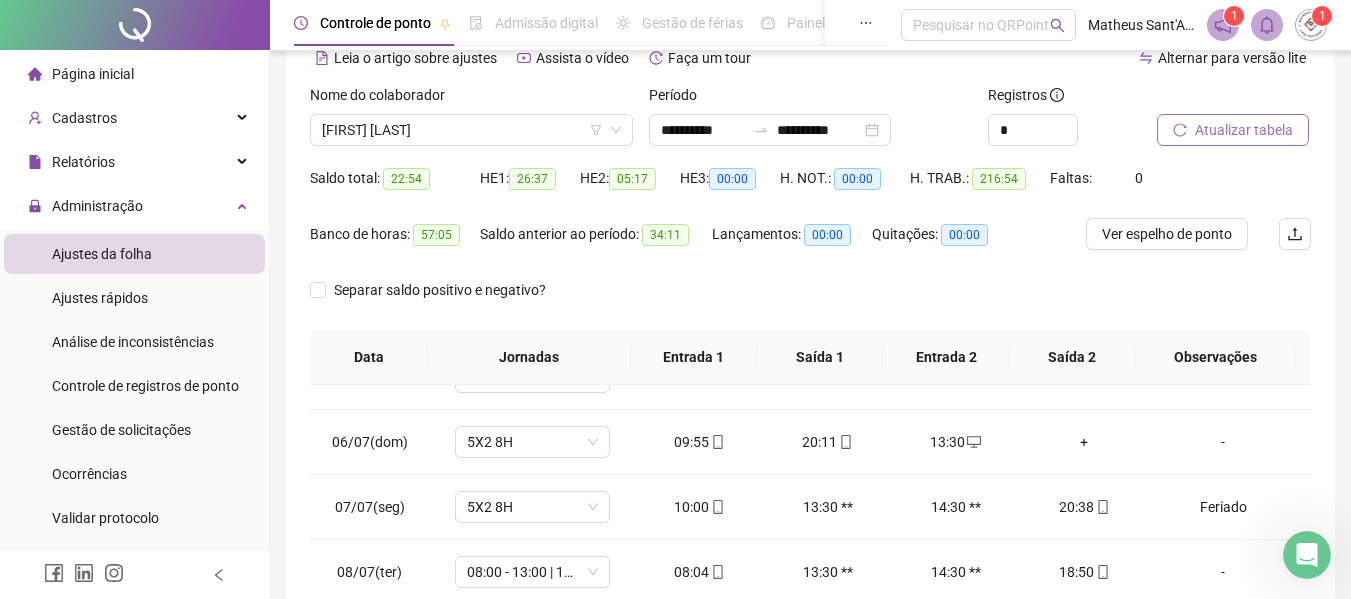 click on "Atualizar tabela" at bounding box center [1244, 130] 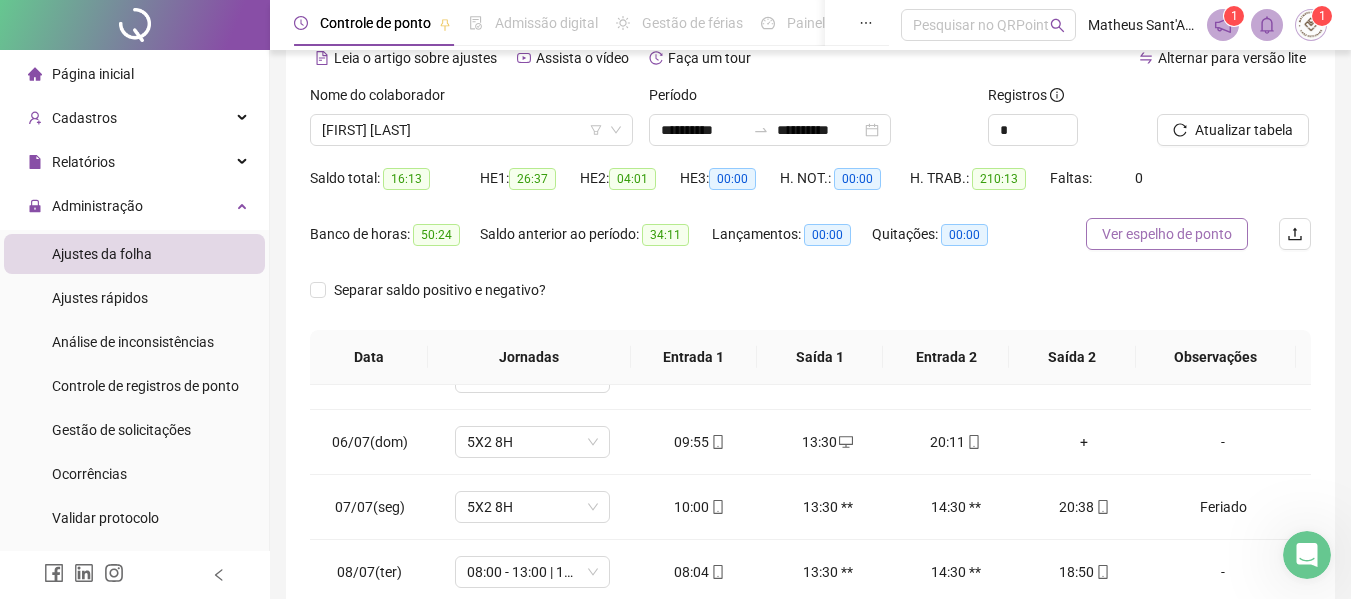 click on "Ver espelho de ponto" at bounding box center [1167, 234] 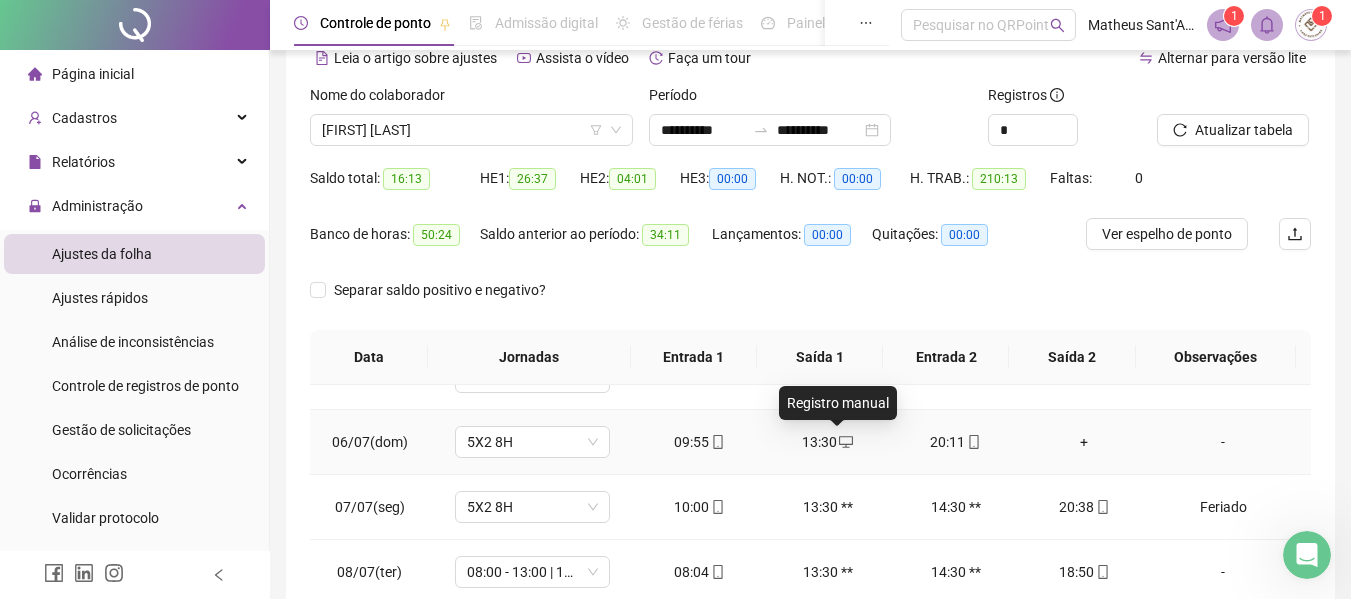 click at bounding box center [845, 442] 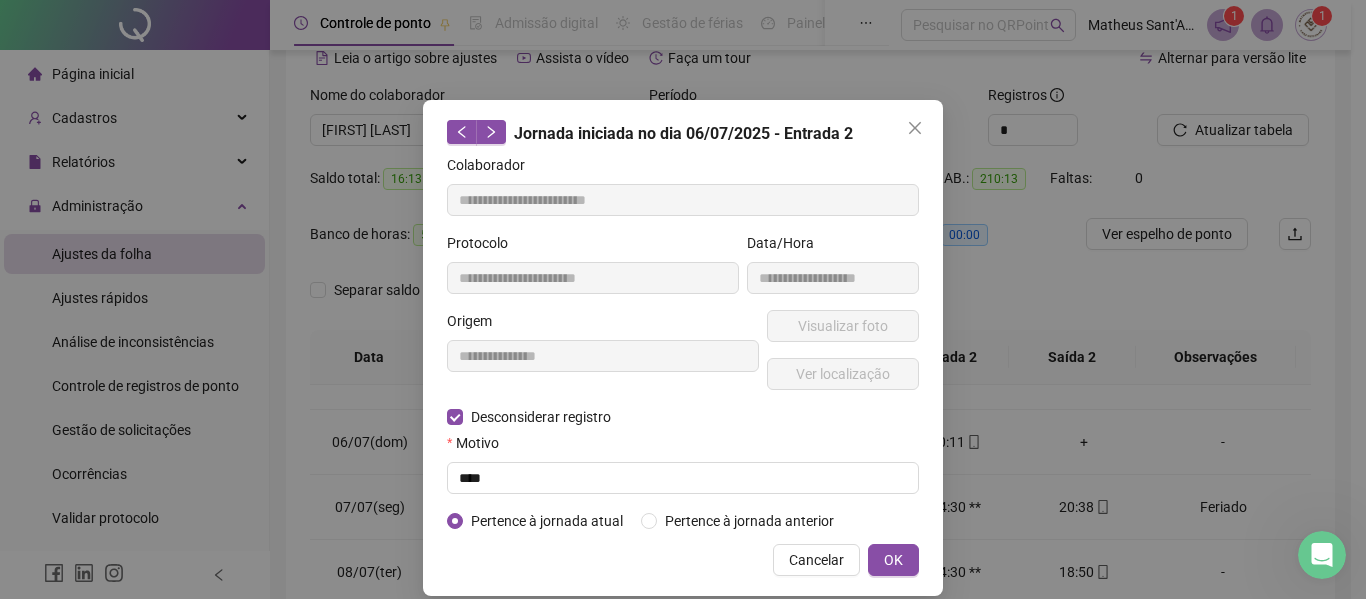 type on "**********" 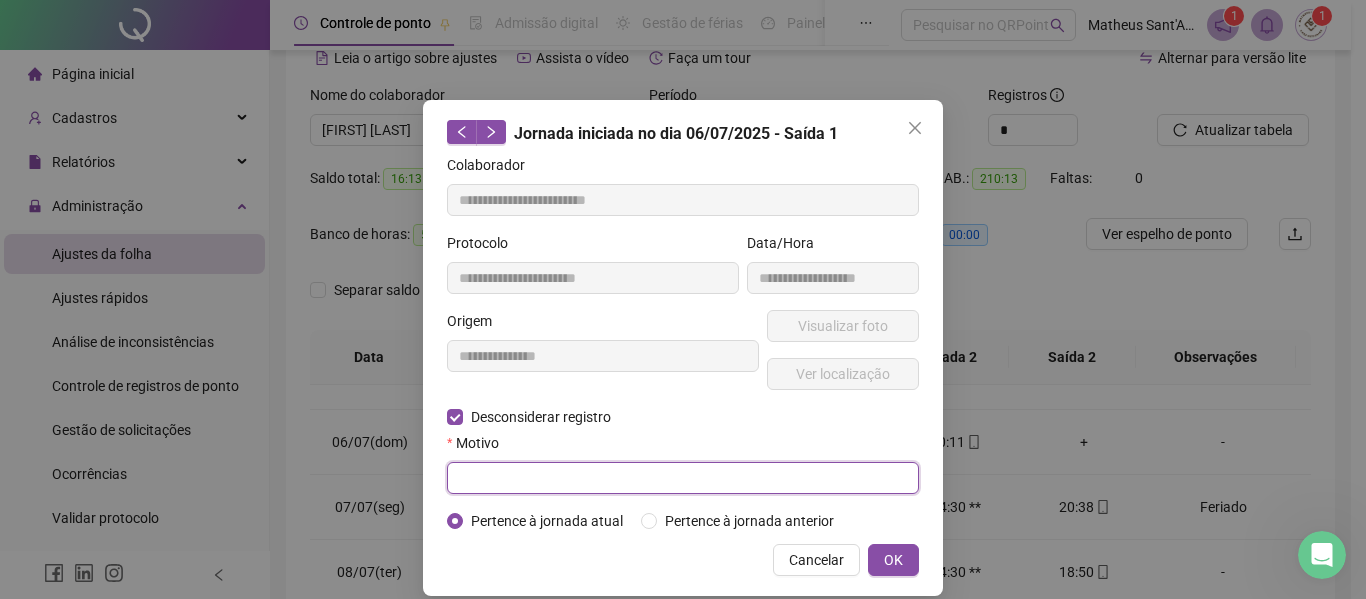click at bounding box center (683, 478) 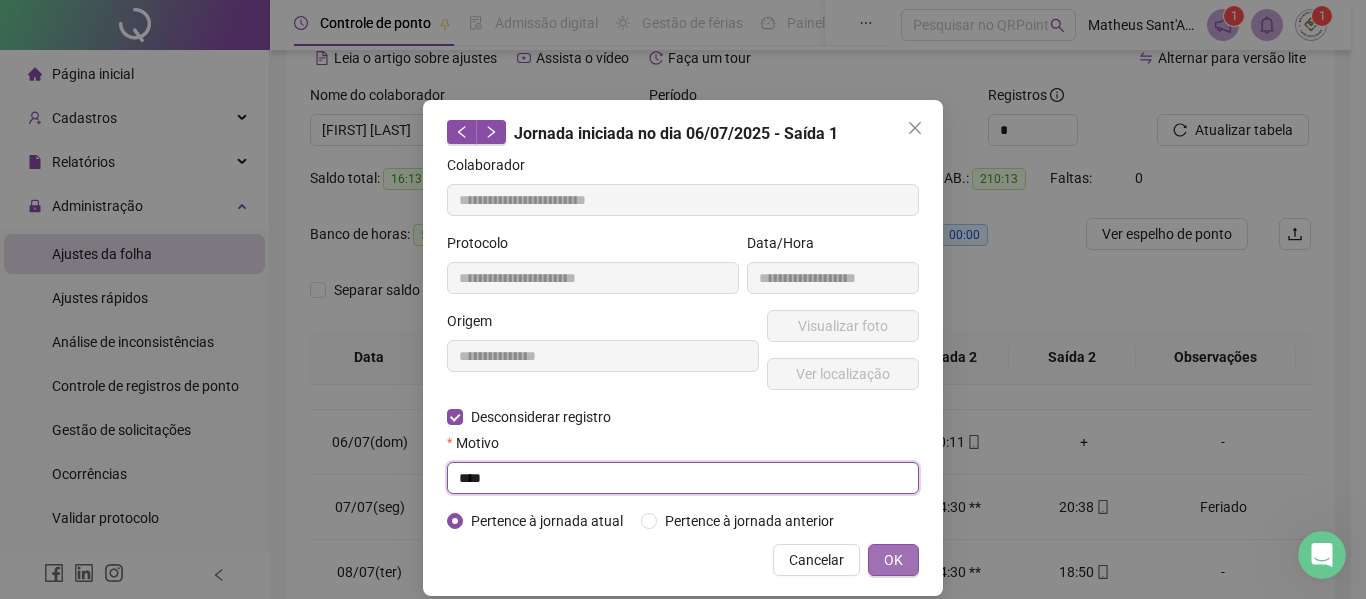 type on "****" 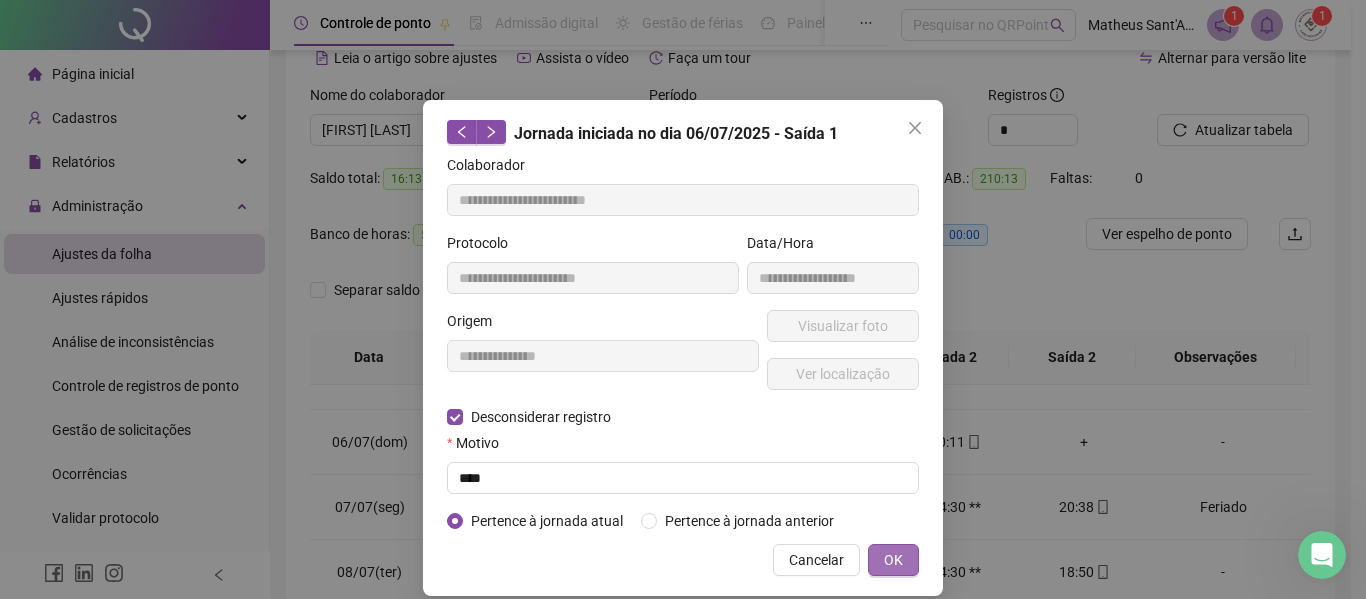 click on "OK" at bounding box center [893, 560] 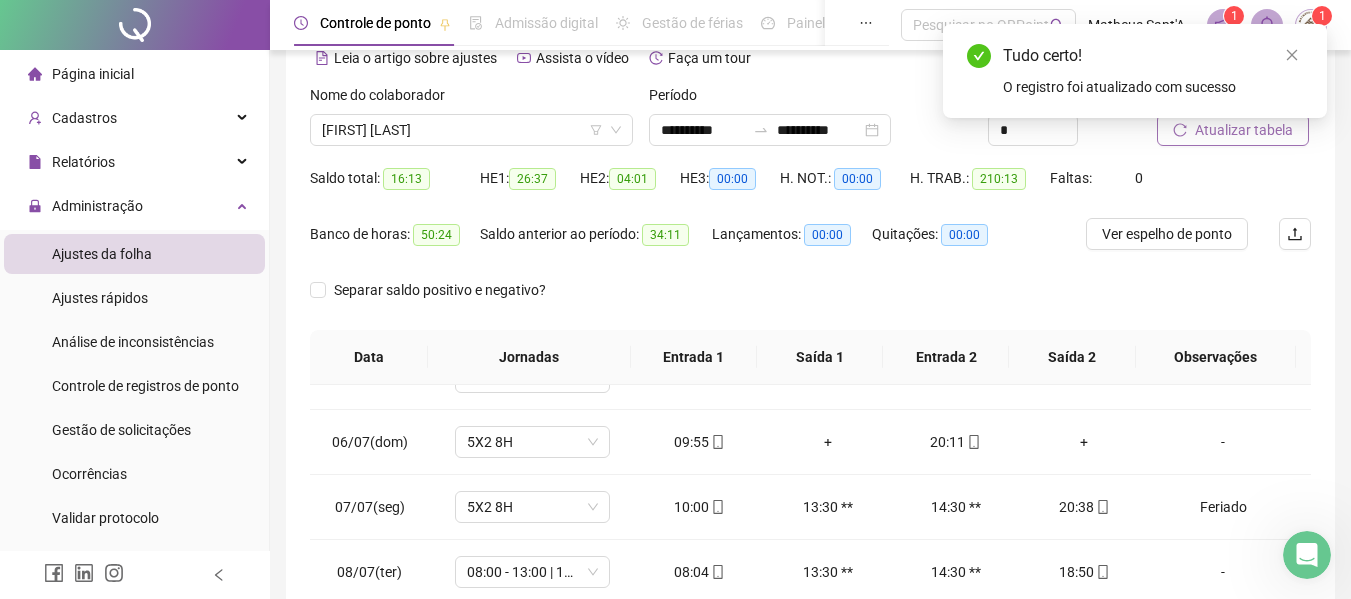 click on "Atualizar tabela" at bounding box center (1244, 130) 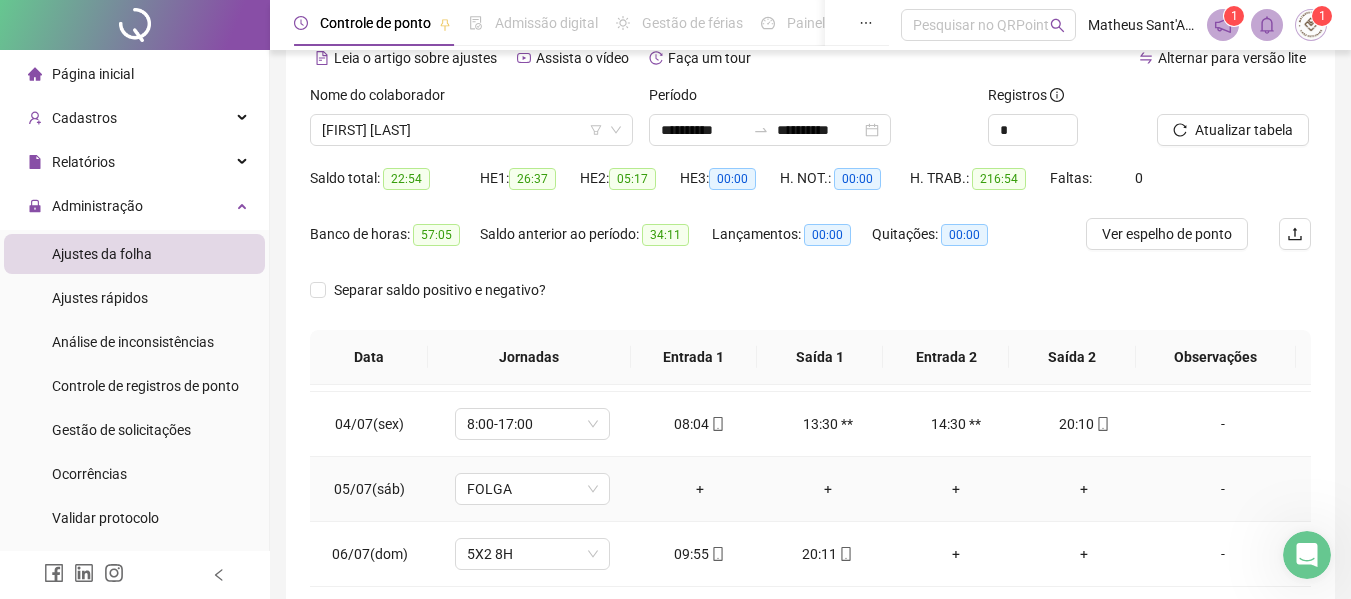 scroll, scrollTop: 288, scrollLeft: 0, axis: vertical 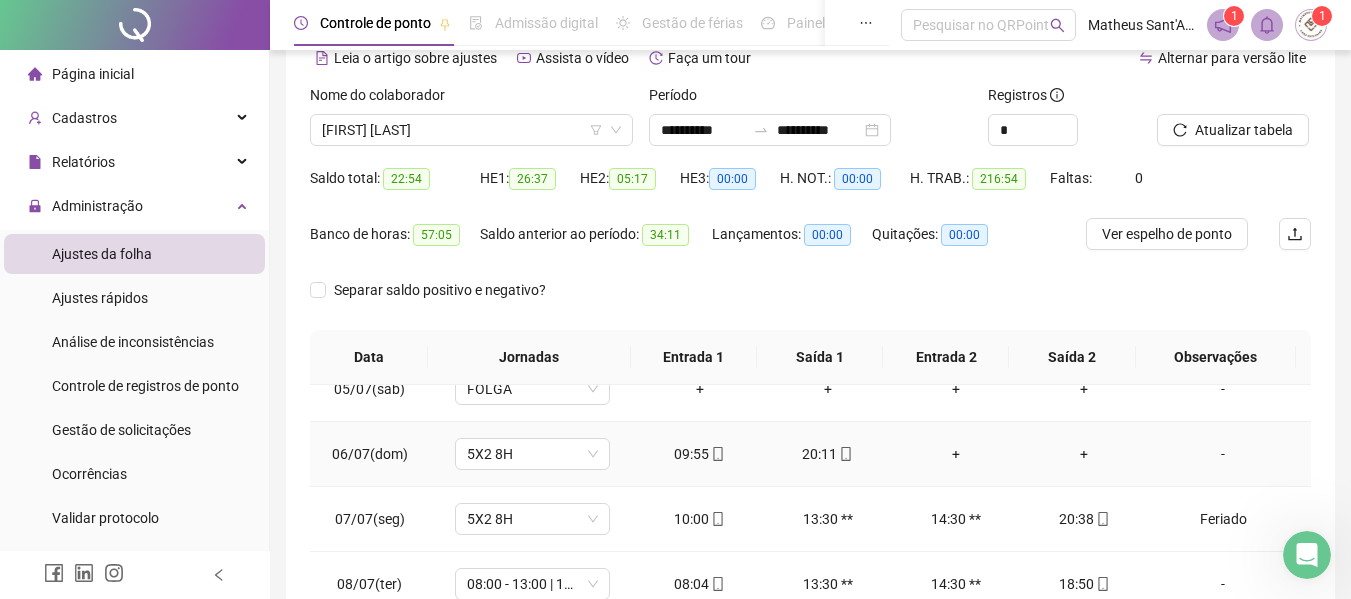 click on "+" at bounding box center [956, 454] 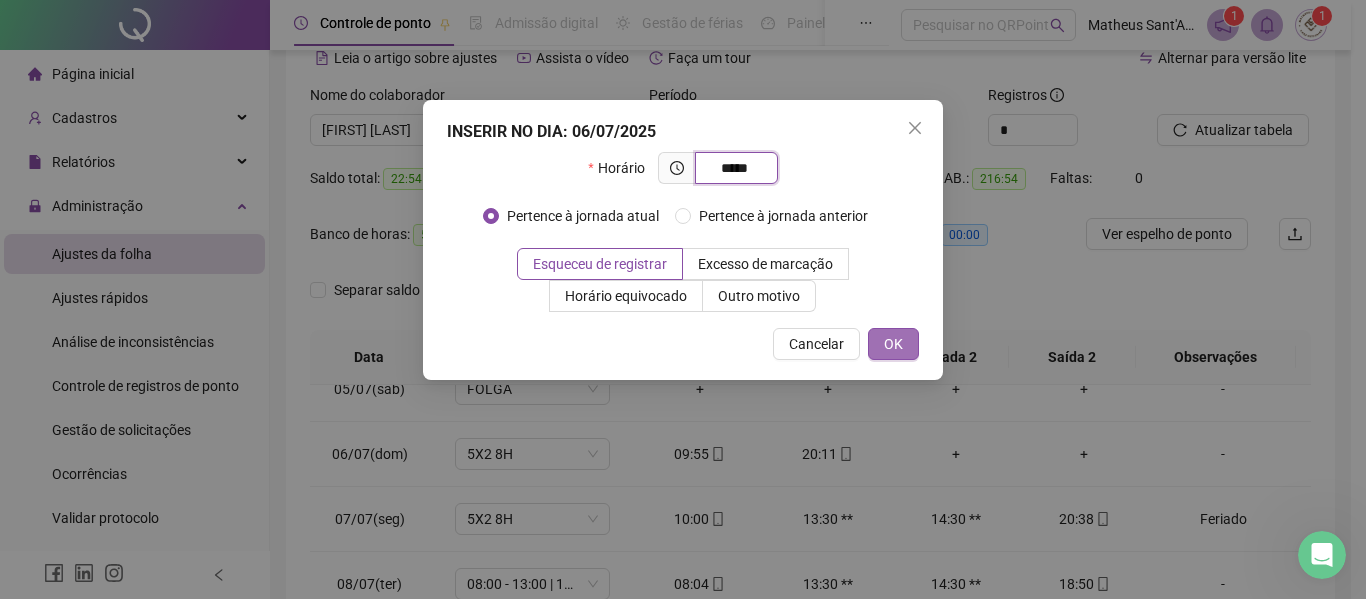 type on "*****" 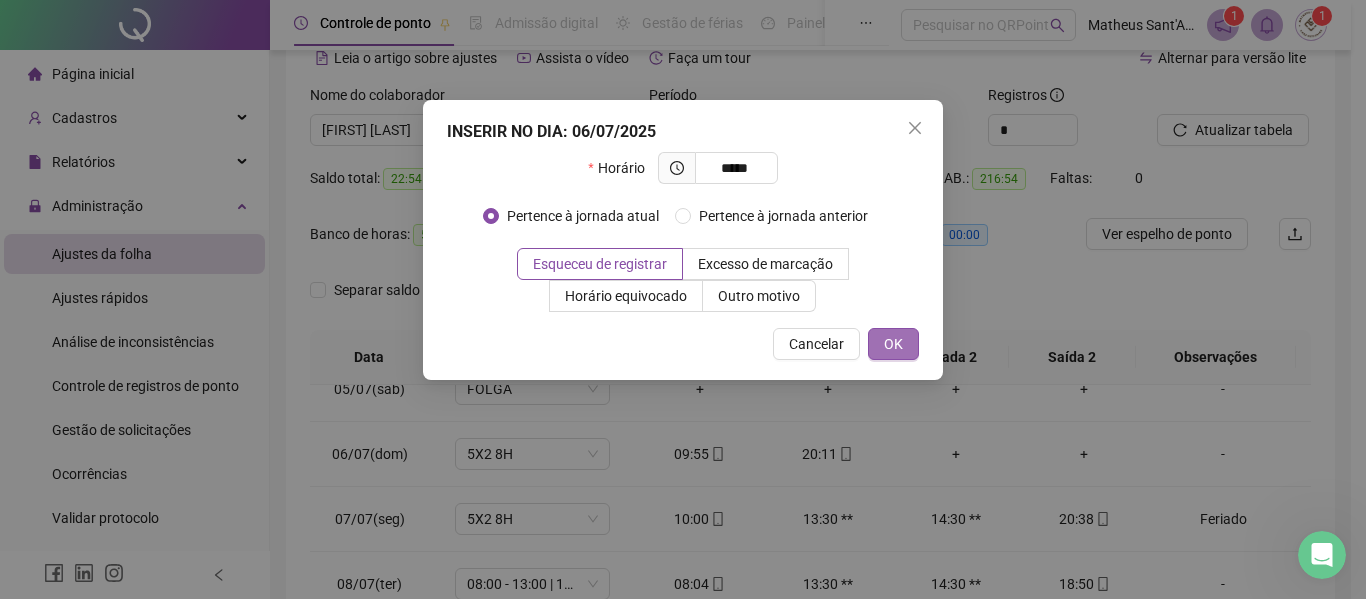click on "OK" at bounding box center (893, 344) 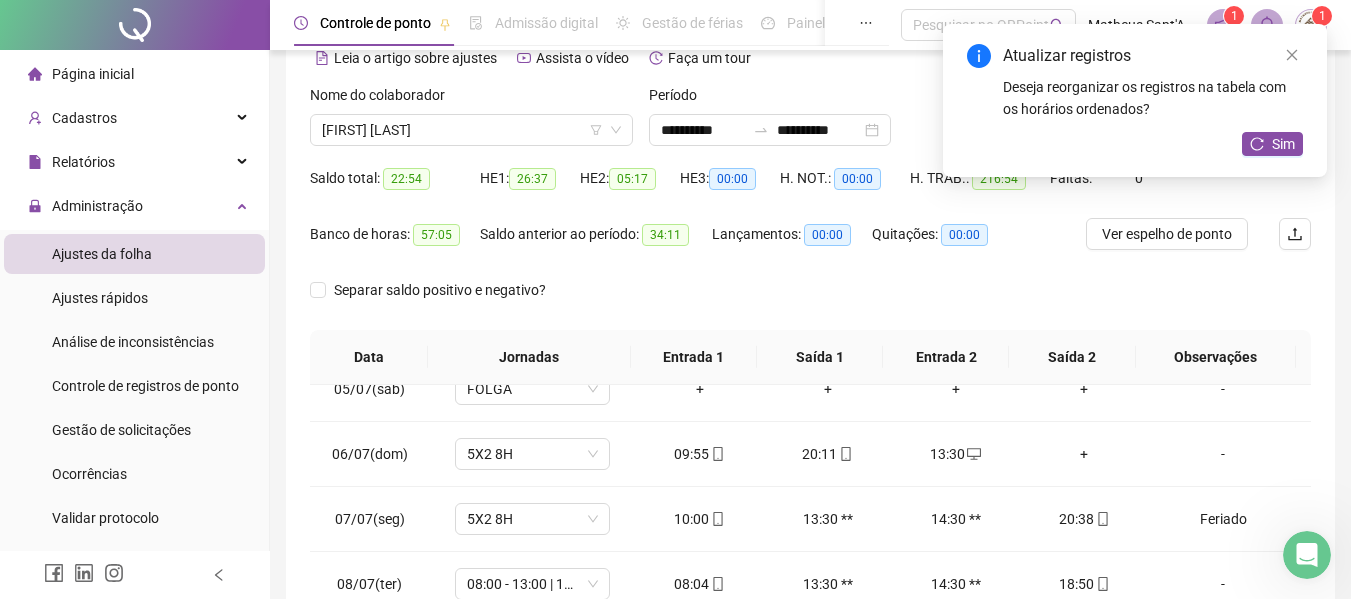 click on "+" at bounding box center [1084, 454] 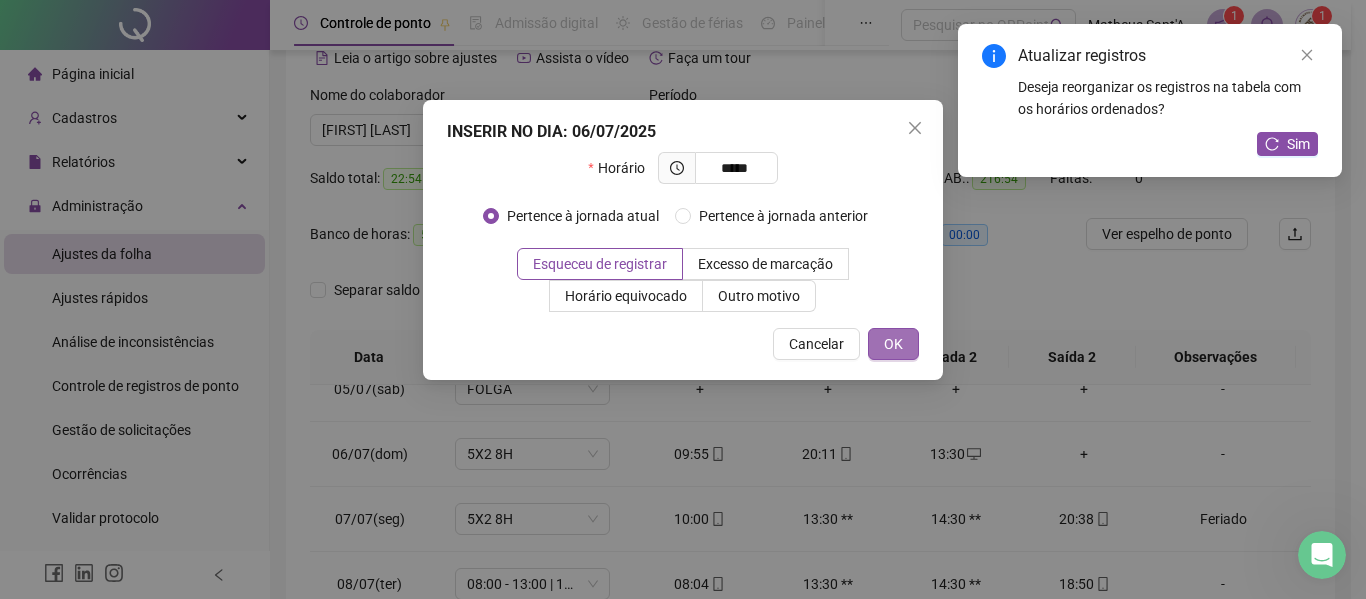 type on "*****" 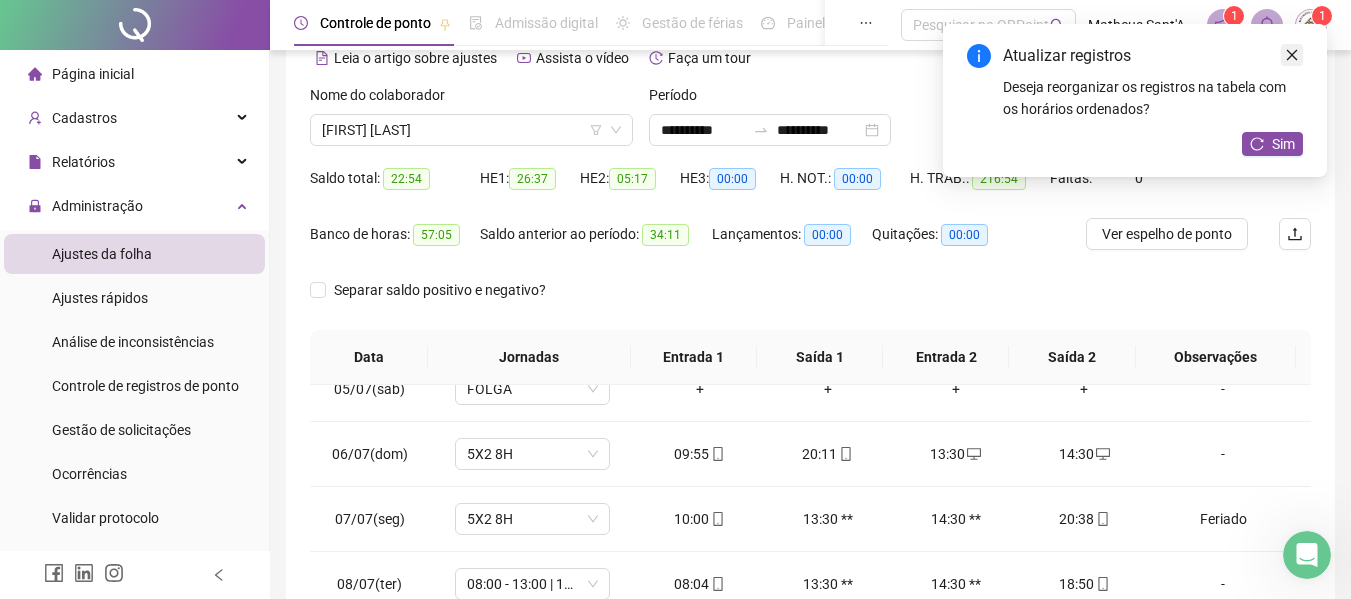 click 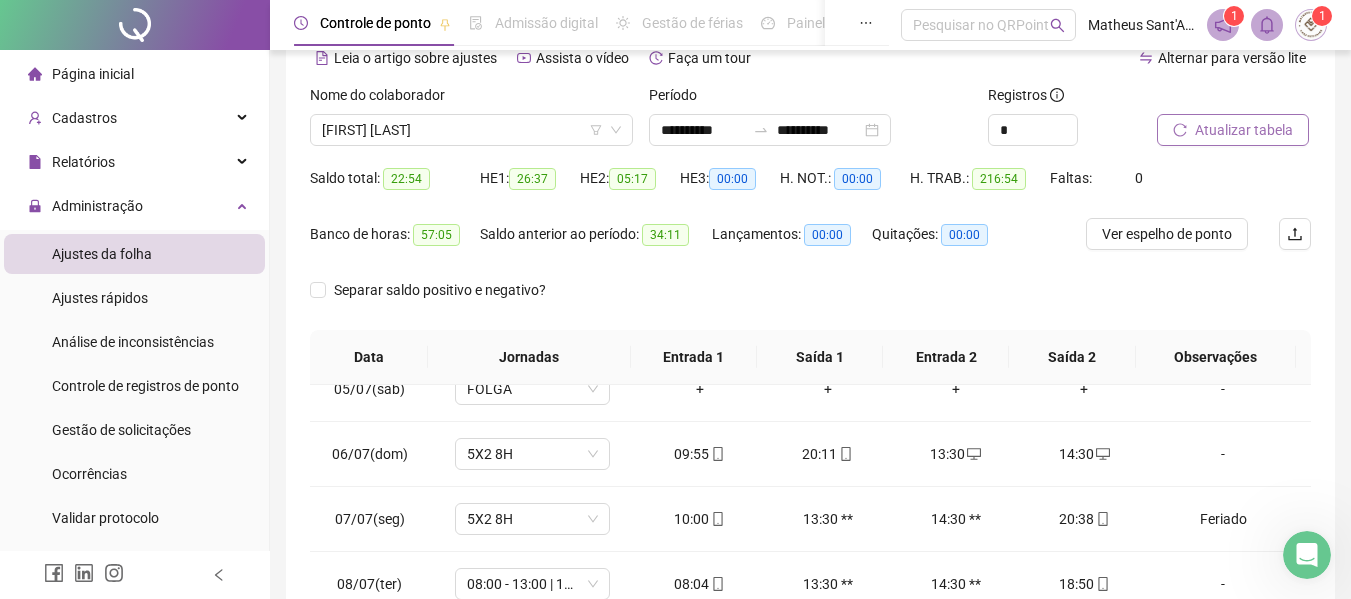 click on "Atualizar tabela" at bounding box center (1244, 130) 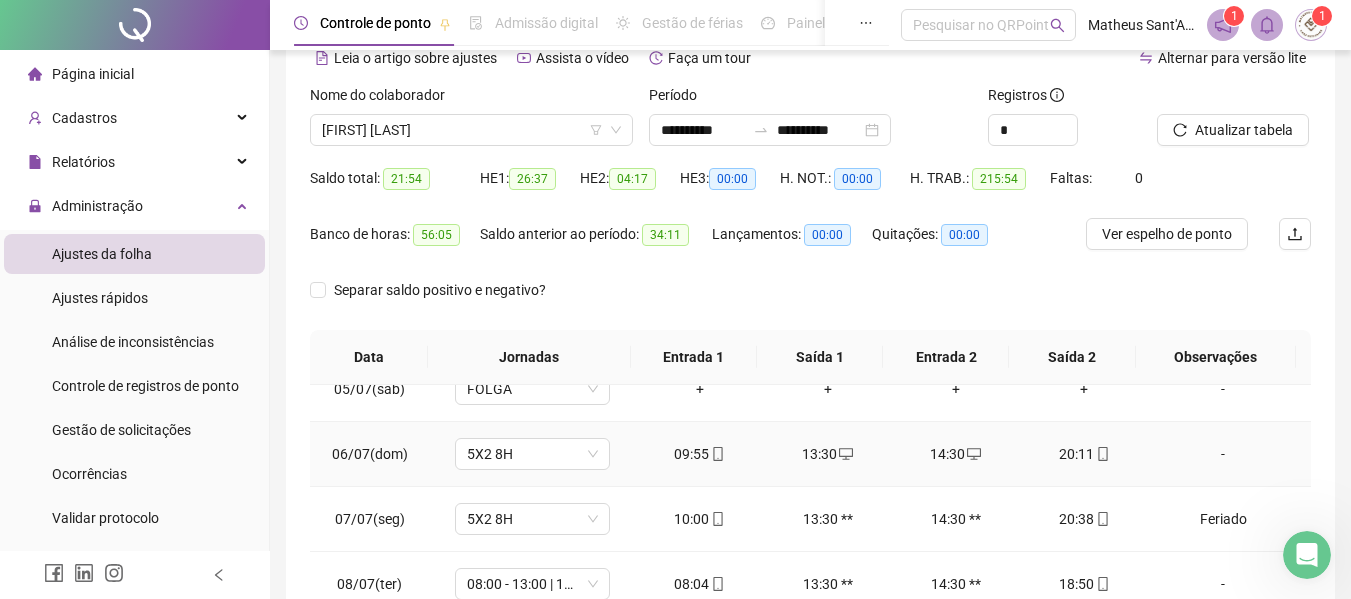 click on "-" at bounding box center (1223, 454) 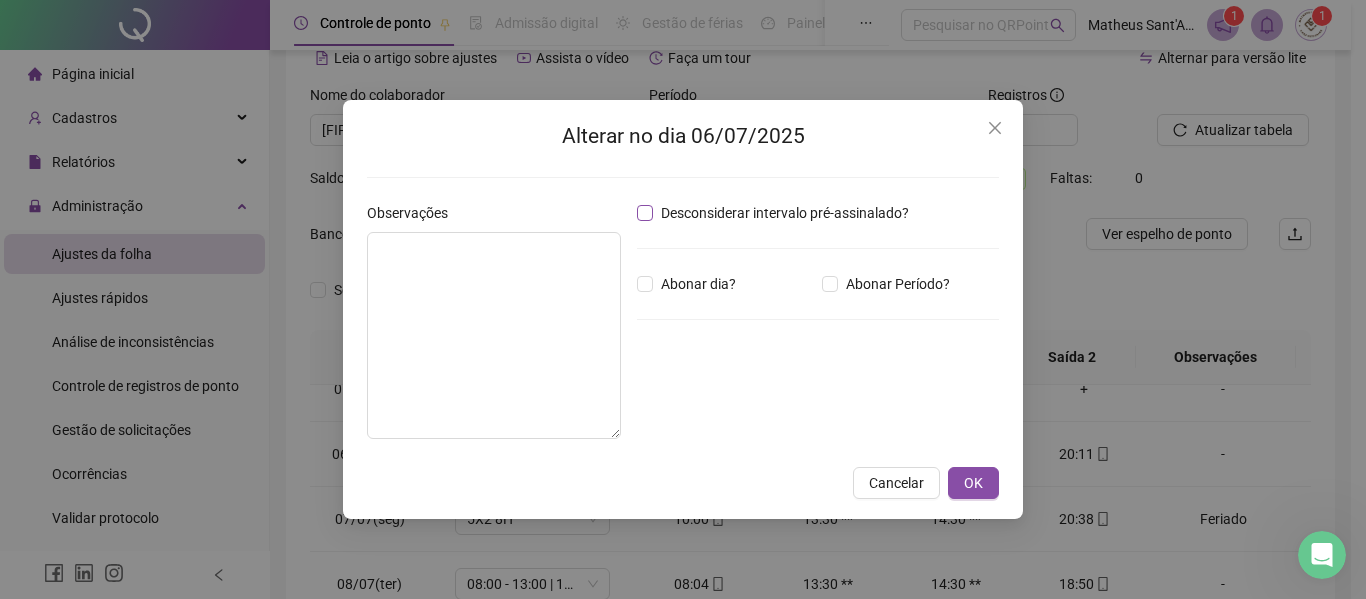 click on "Desconsiderar intervalo pré-assinalado?" at bounding box center [785, 213] 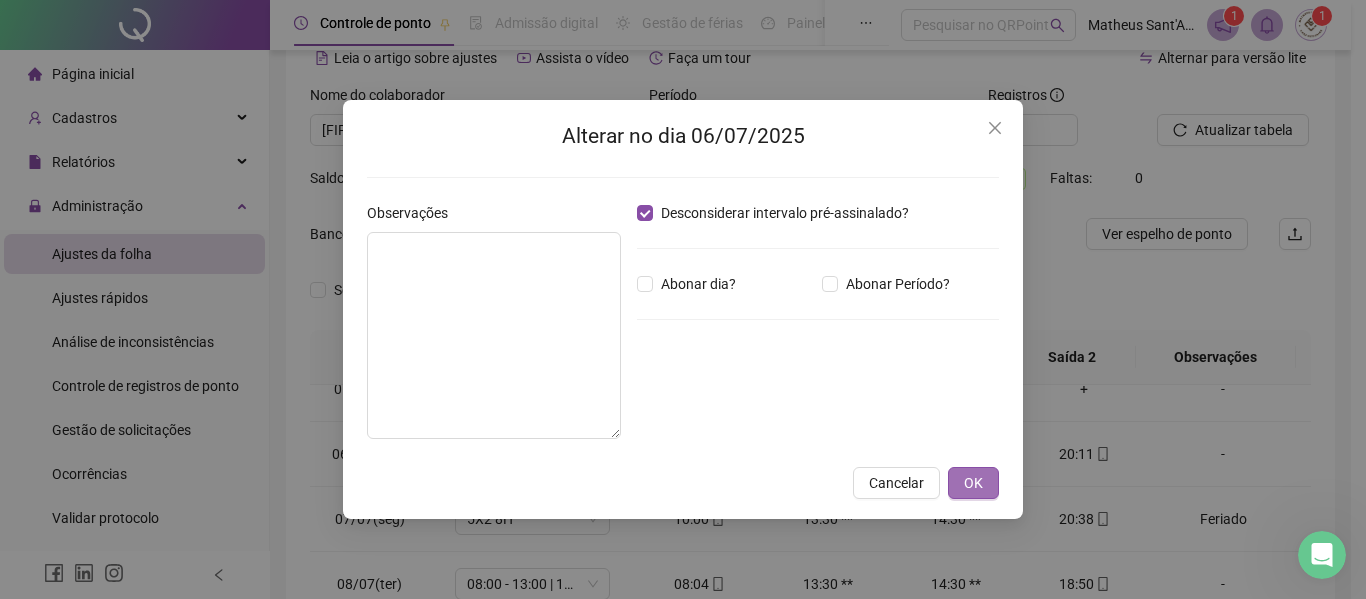 click on "OK" at bounding box center [973, 483] 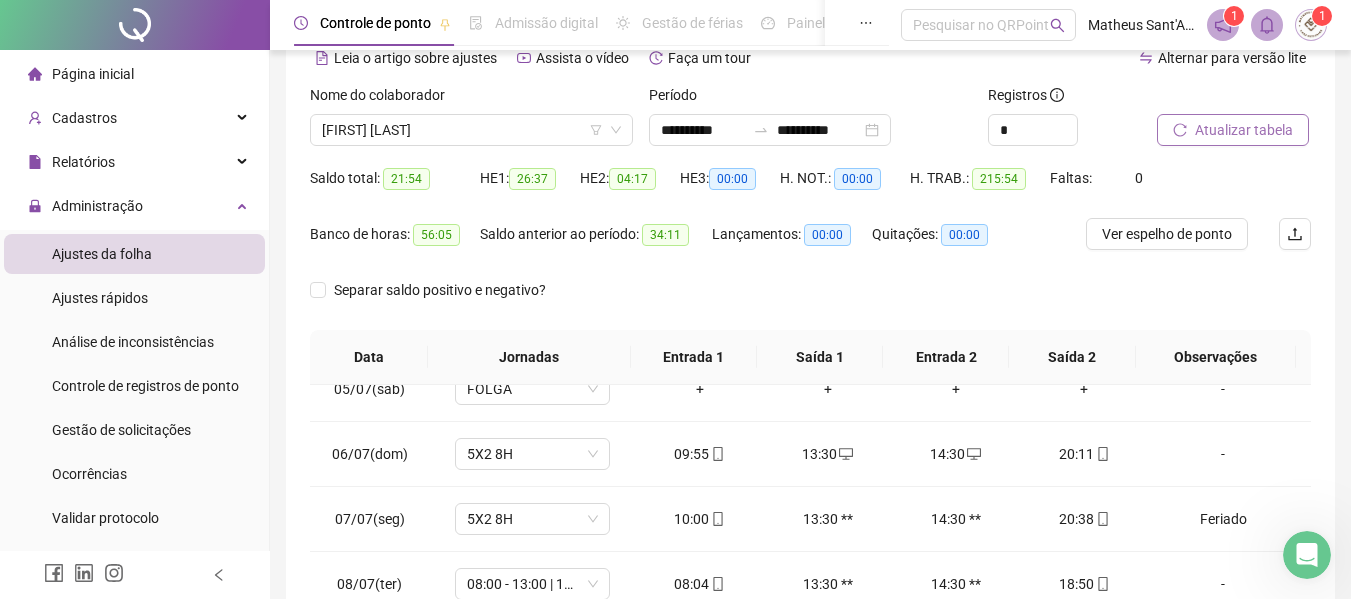 click on "Atualizar tabela" at bounding box center (1244, 130) 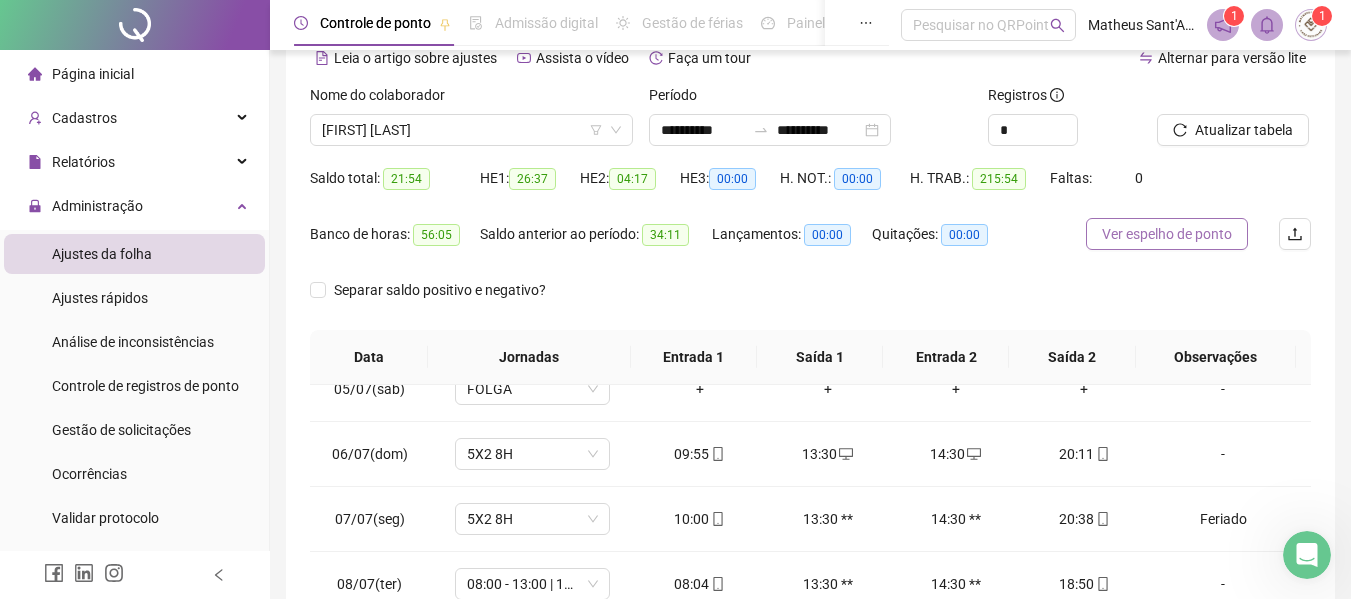 click on "Ver espelho de ponto" at bounding box center (1167, 234) 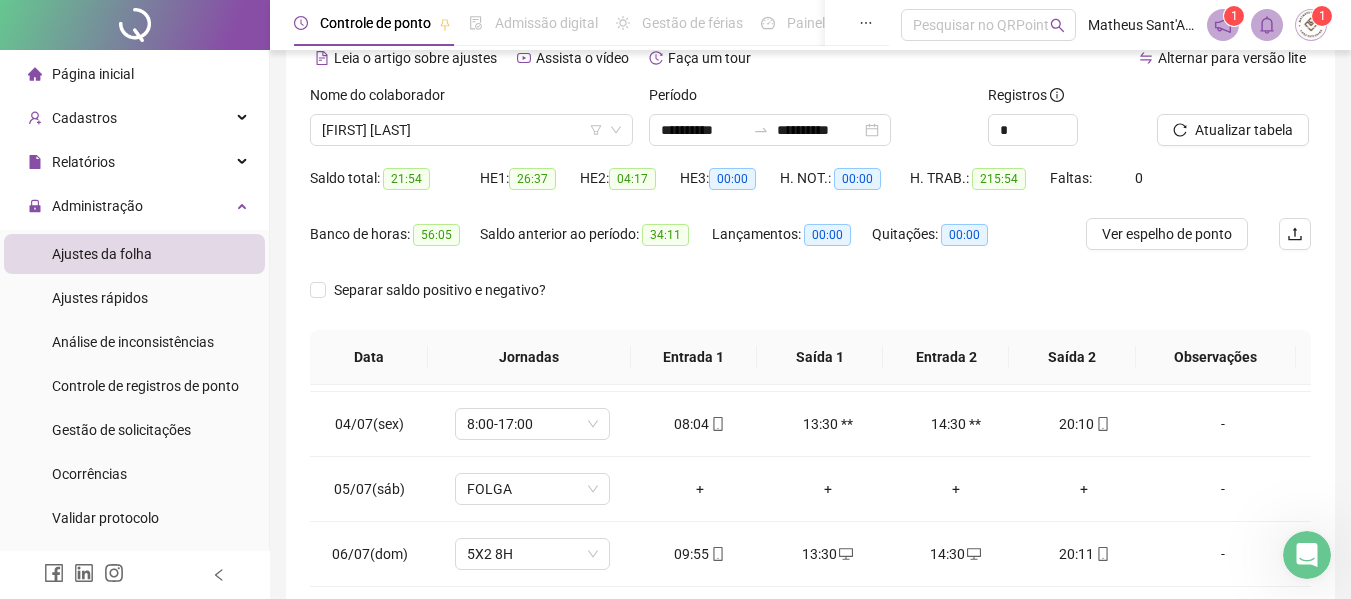 scroll, scrollTop: 0, scrollLeft: 0, axis: both 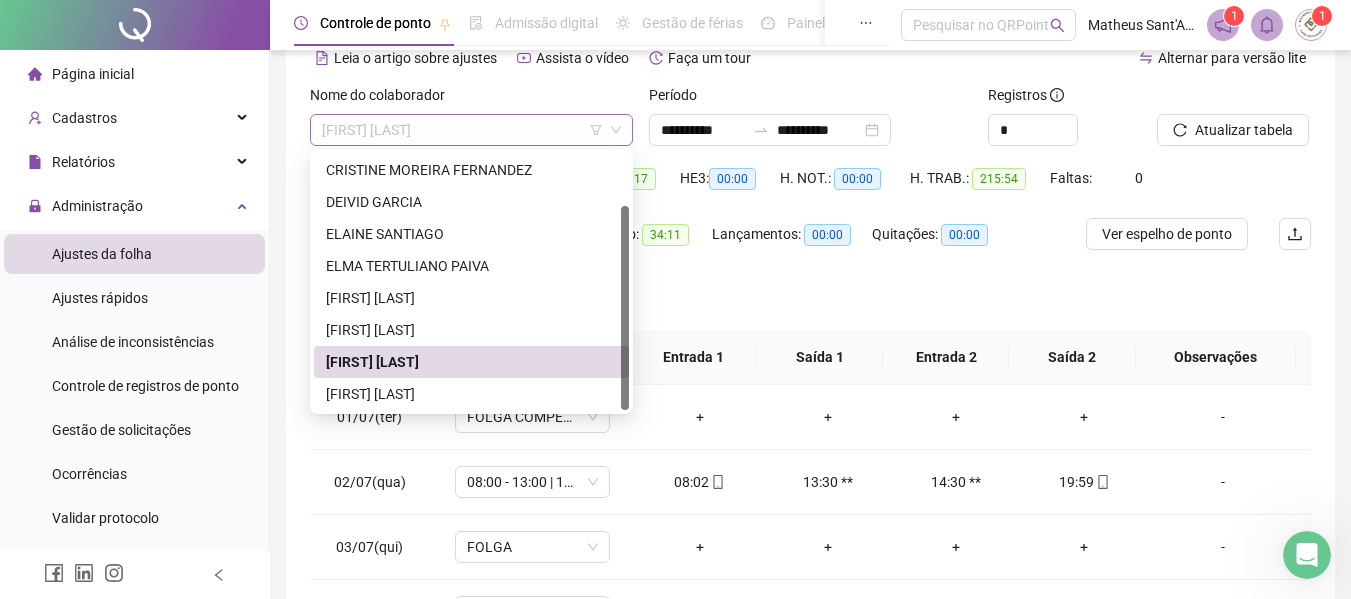 click on "[FIRST] [LAST]" at bounding box center (471, 130) 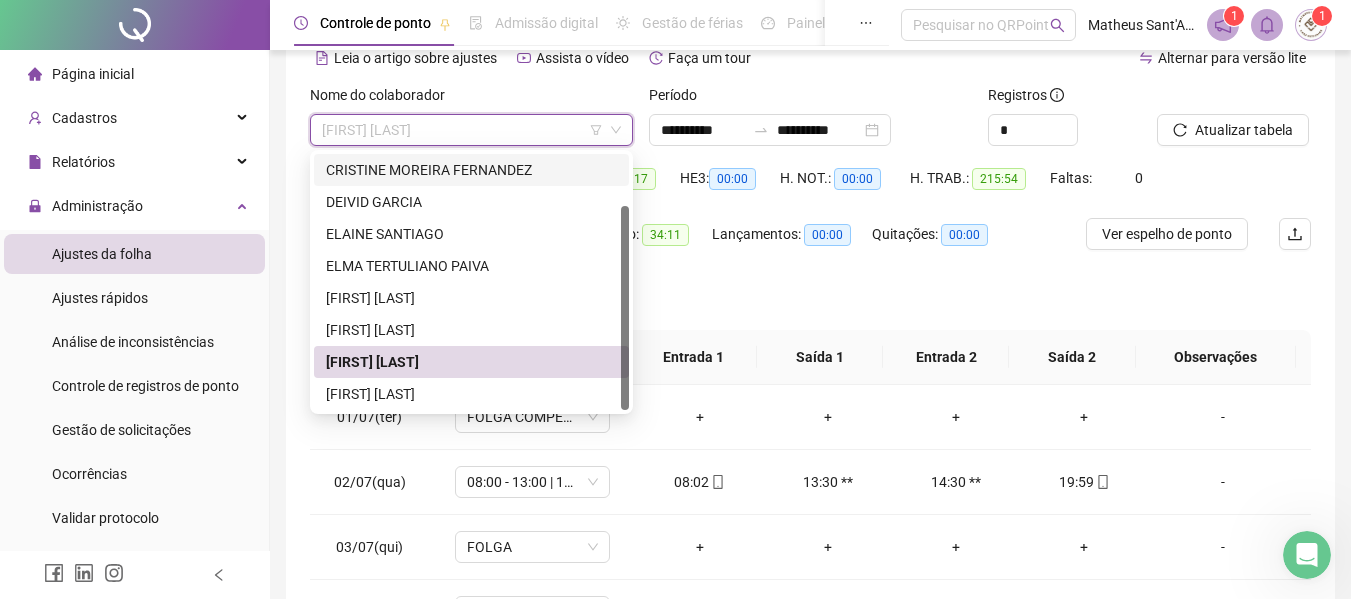 click on "CRISTINE MOREIRA FERNANDEZ" at bounding box center (471, 170) 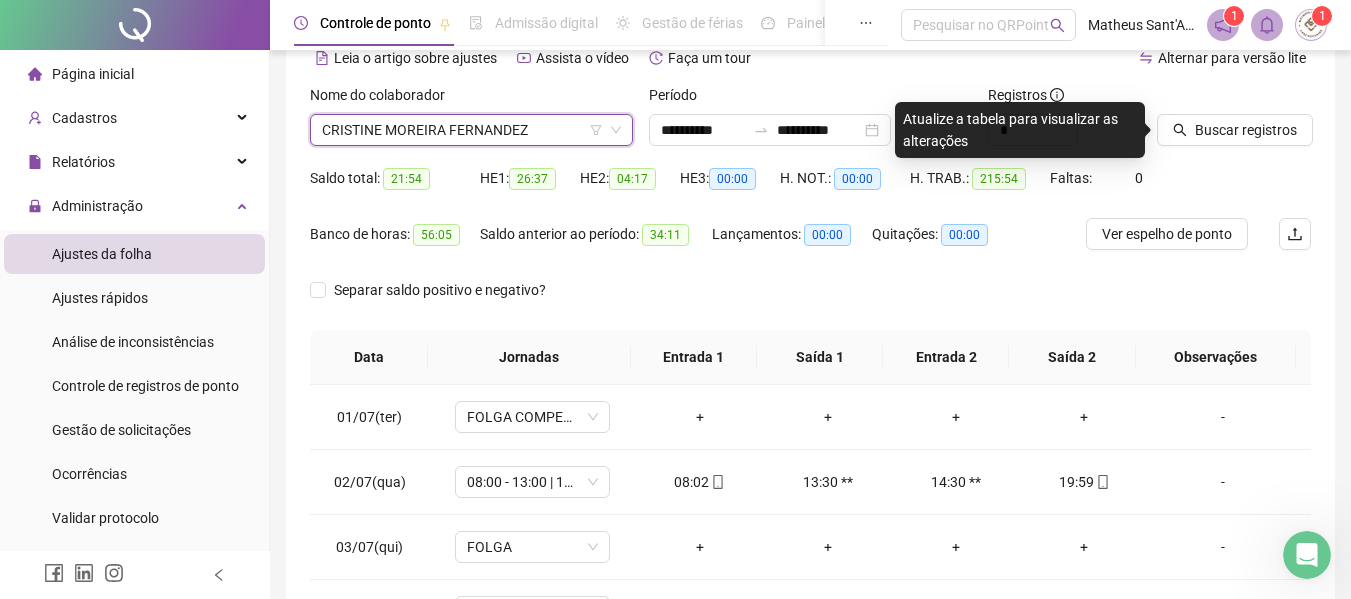 click 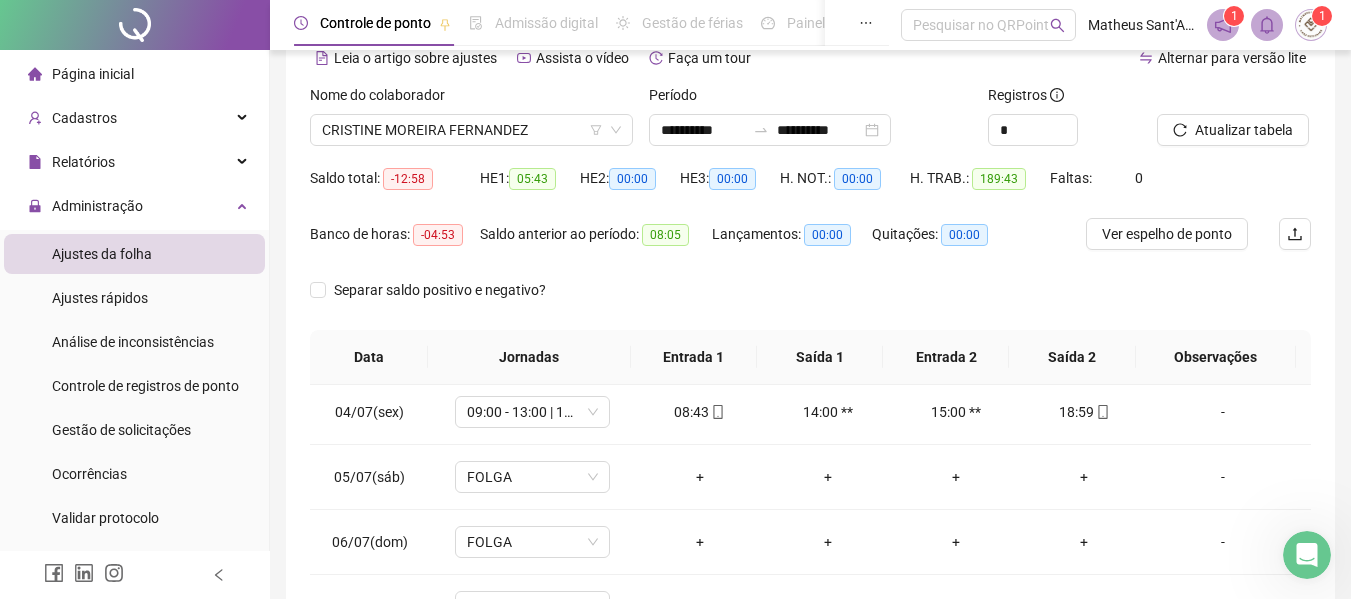 scroll, scrollTop: 300, scrollLeft: 0, axis: vertical 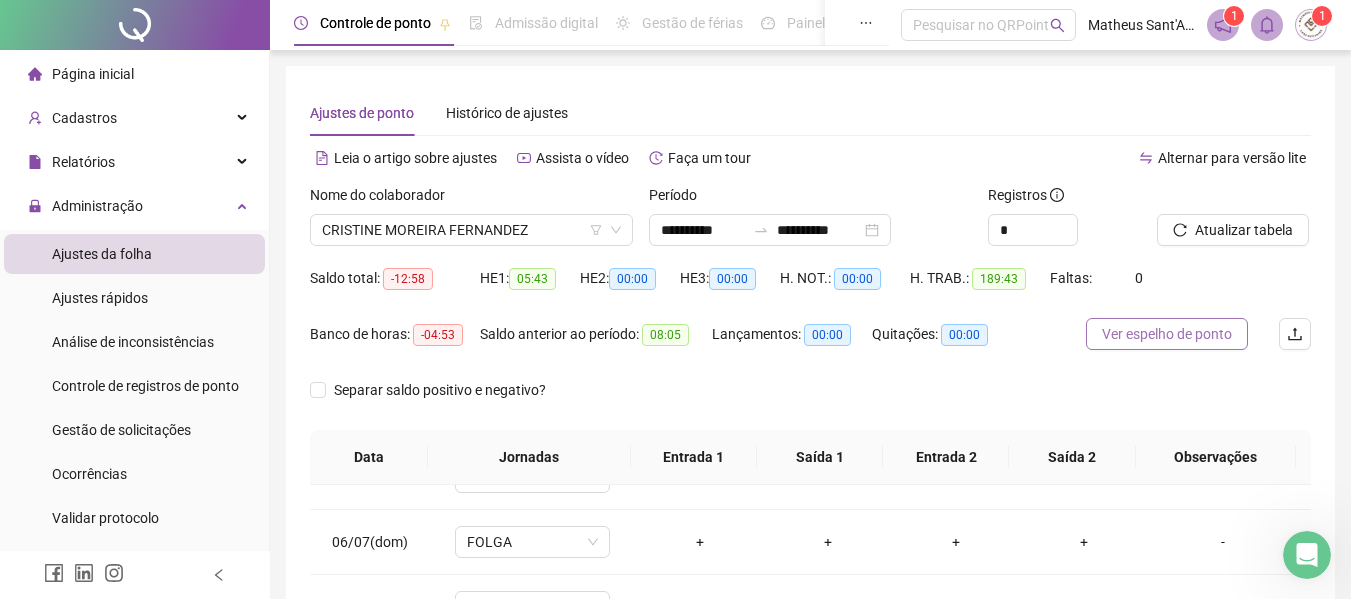 click on "Ver espelho de ponto" at bounding box center [1167, 334] 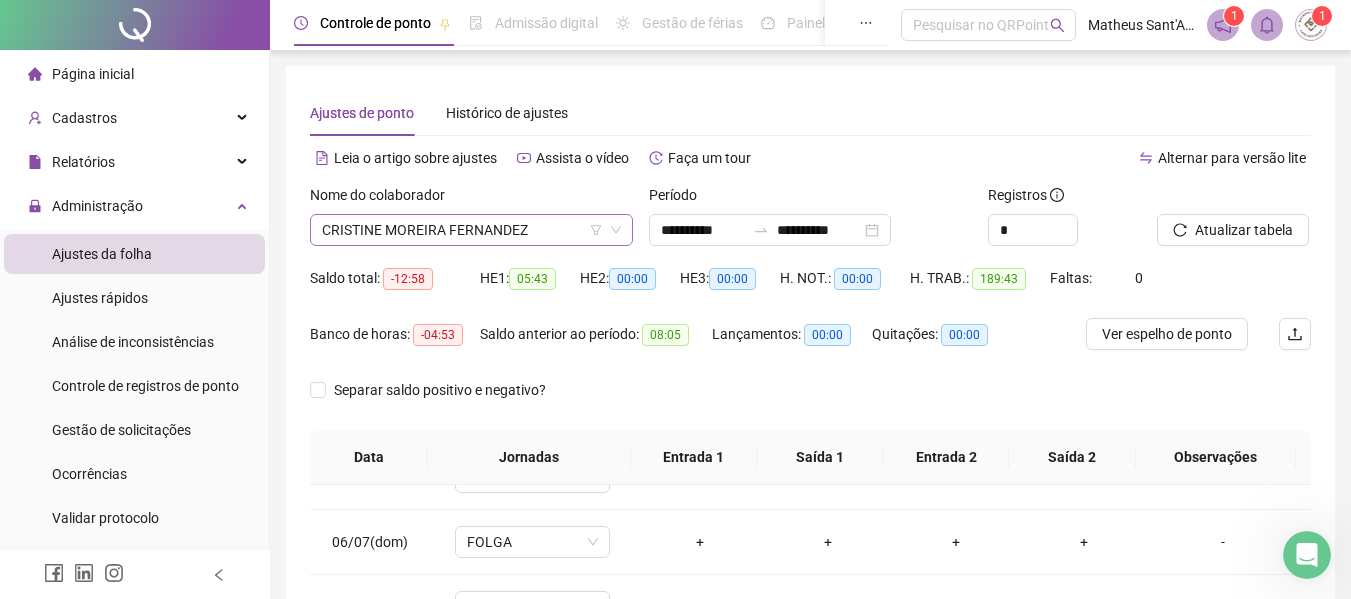 click on "CRISTINE MOREIRA FERNANDEZ" at bounding box center [471, 230] 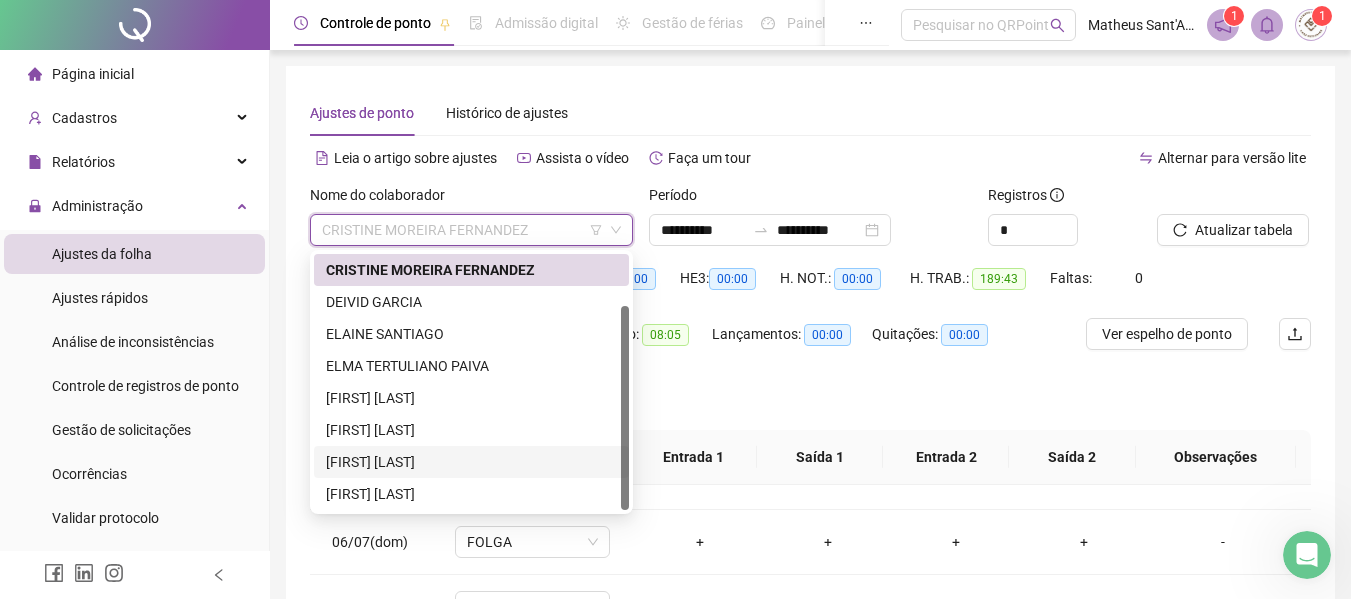 click on "[FIRST] [LAST]" at bounding box center (471, 462) 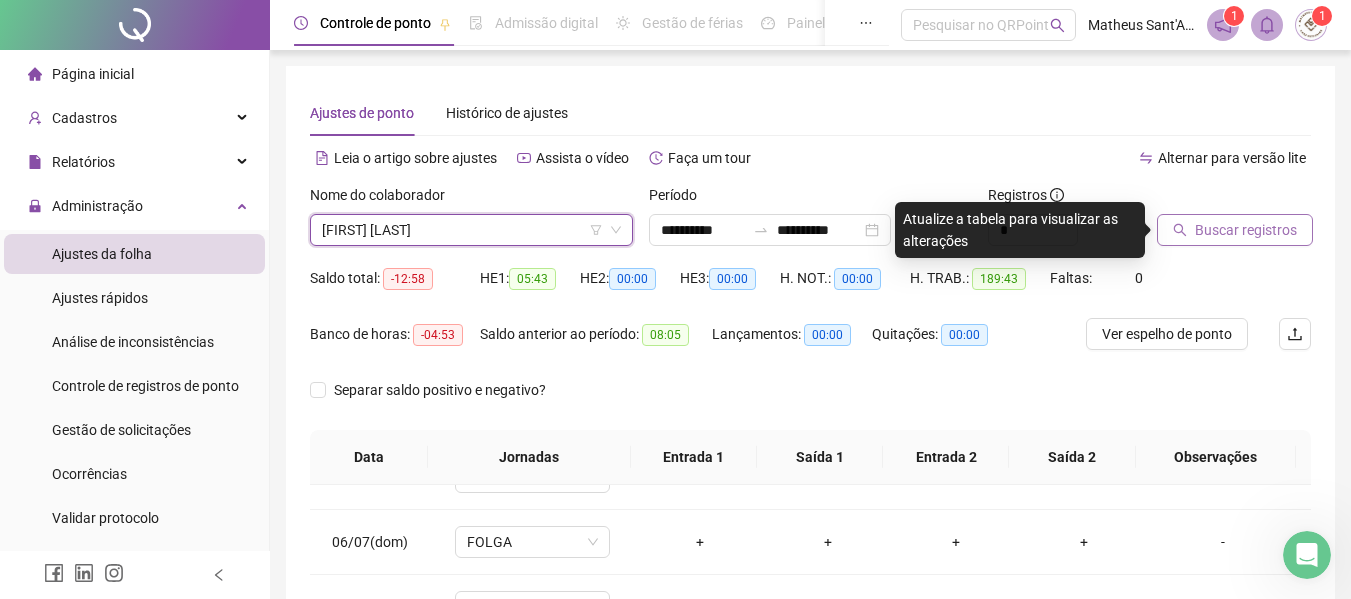 click on "Buscar registros" at bounding box center [1246, 230] 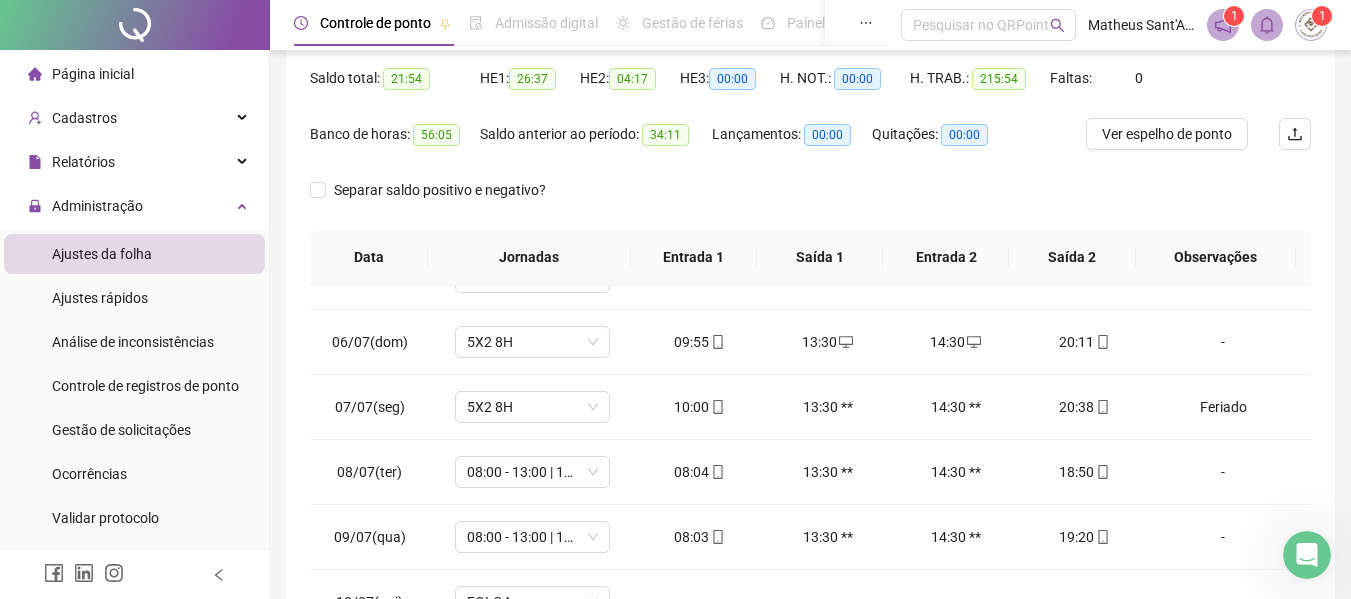 scroll, scrollTop: 300, scrollLeft: 0, axis: vertical 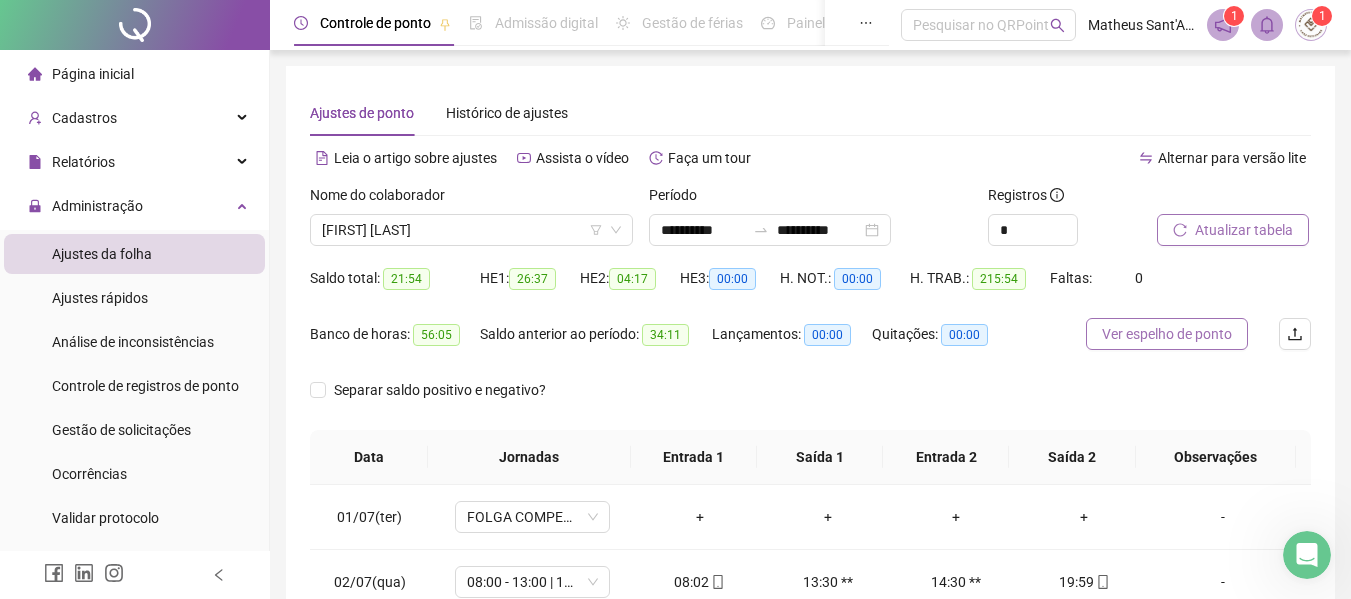 click on "Ver espelho de ponto" at bounding box center (1167, 334) 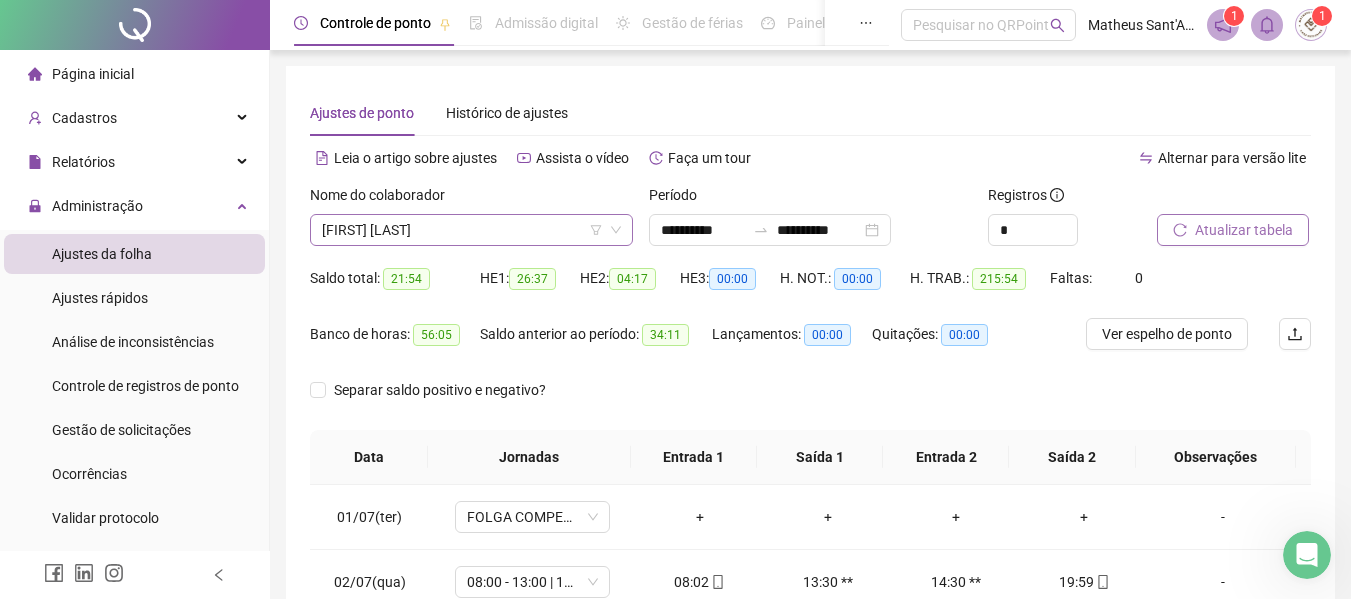 click on "[FIRST] [LAST]" at bounding box center [471, 230] 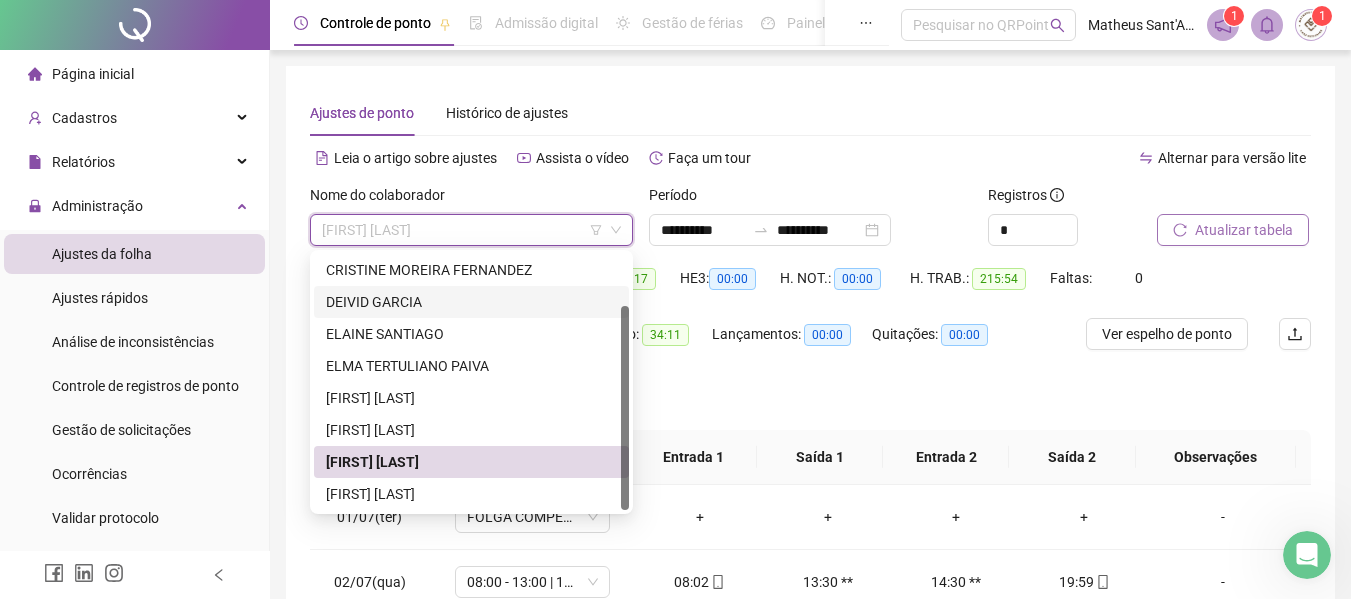 scroll, scrollTop: 0, scrollLeft: 0, axis: both 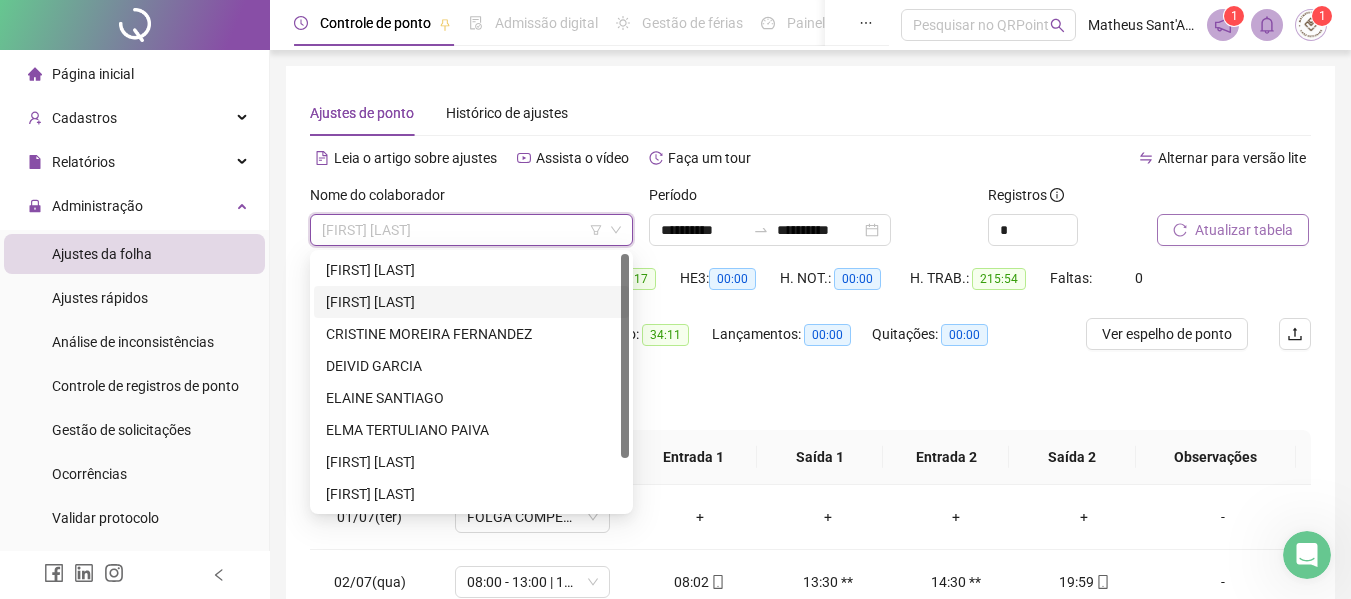 click on "[FIRST] [LAST]" at bounding box center (471, 302) 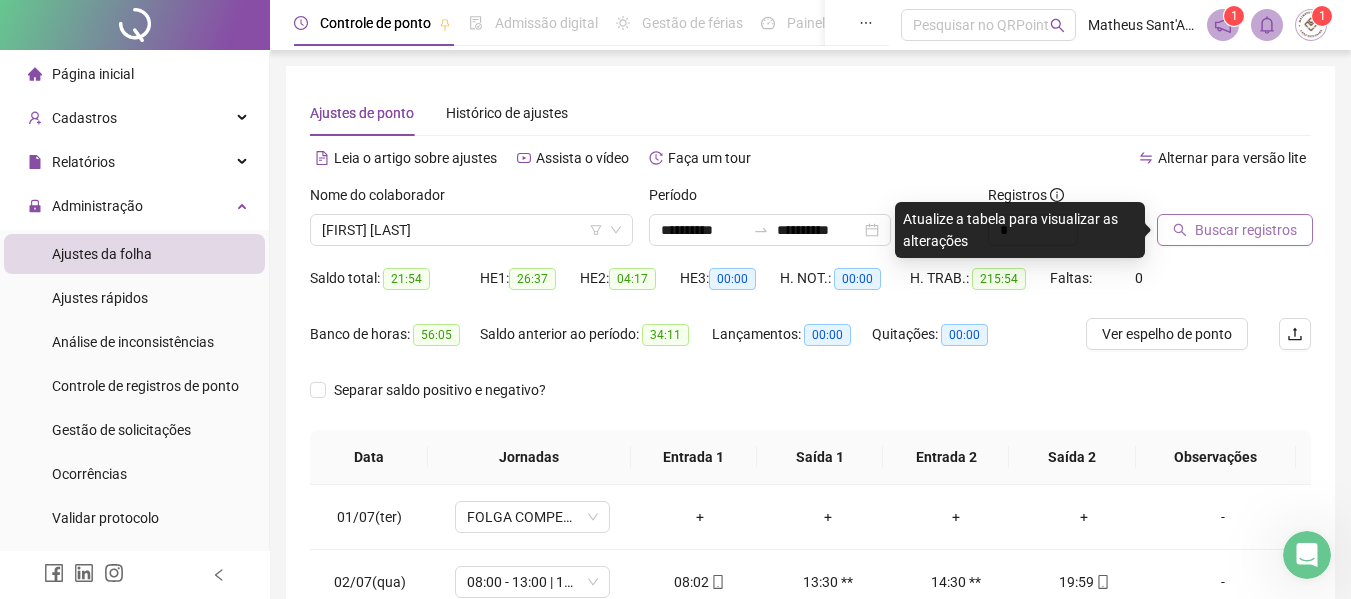 click on "Buscar registros" at bounding box center (1235, 230) 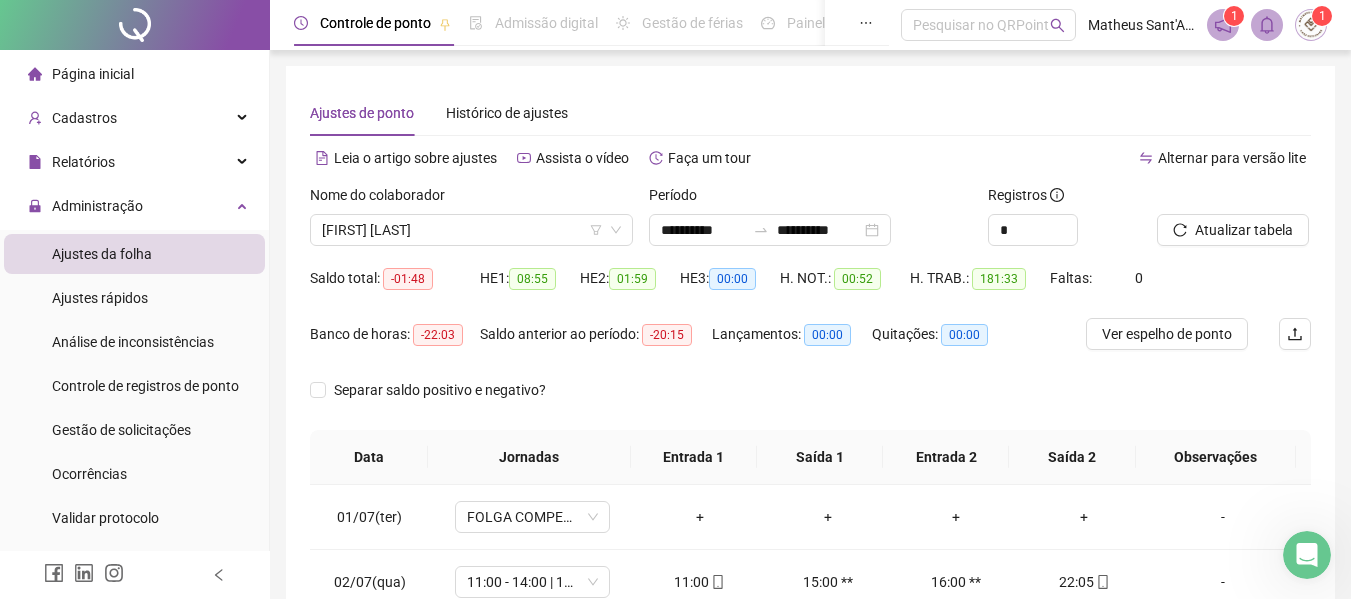 scroll, scrollTop: 200, scrollLeft: 0, axis: vertical 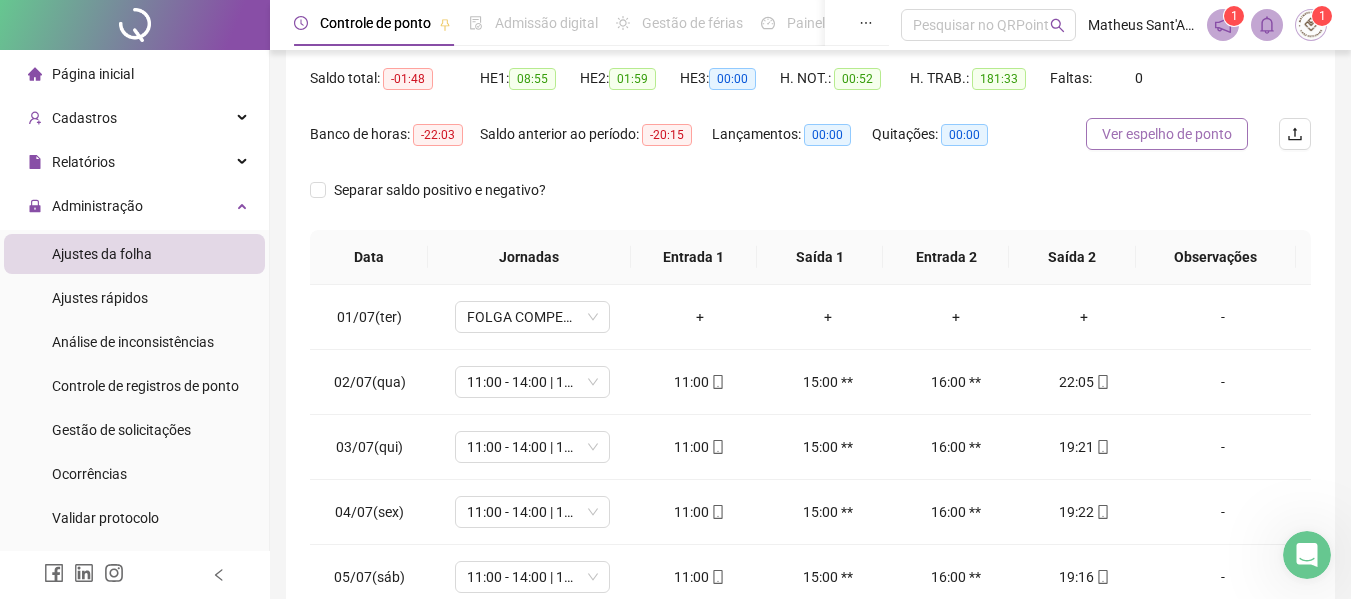 click on "Ver espelho de ponto" at bounding box center [1167, 134] 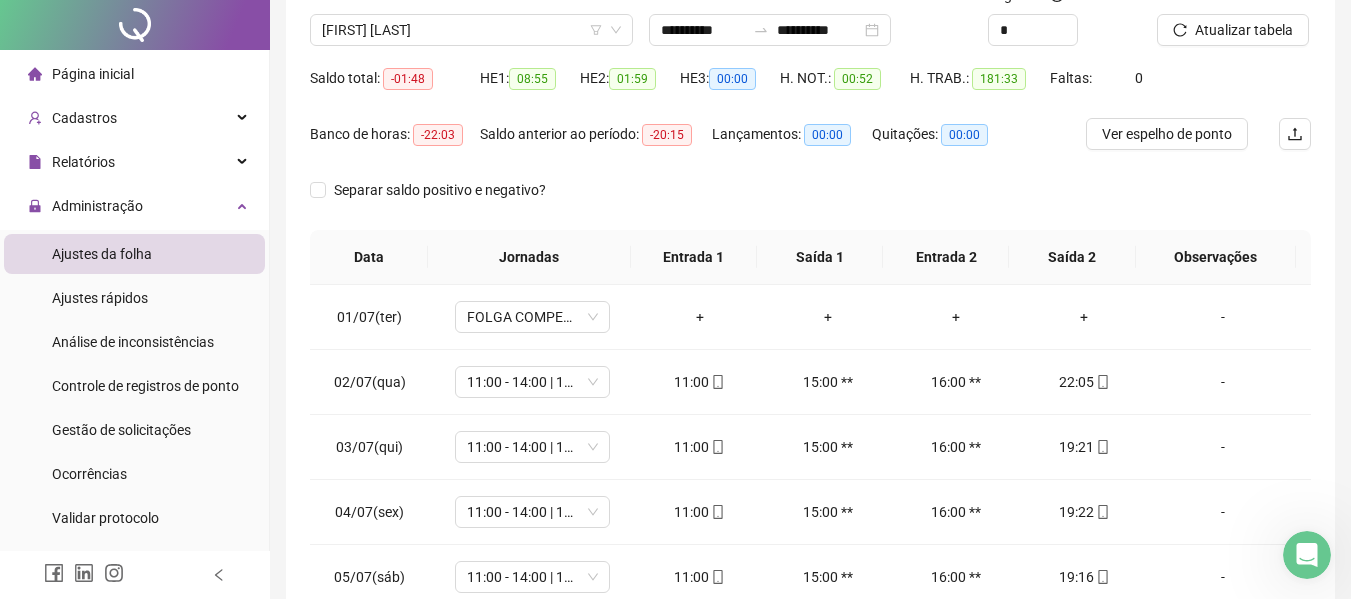 scroll, scrollTop: 0, scrollLeft: 0, axis: both 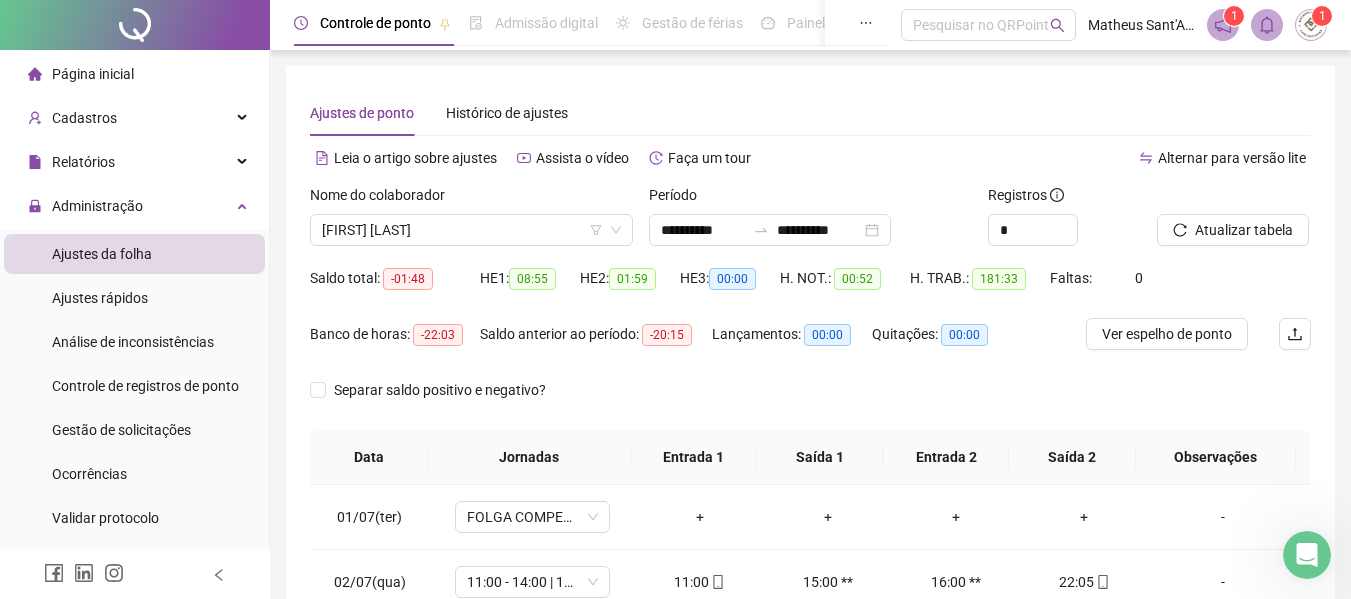 click on "Nome do colaborador" at bounding box center [471, 199] 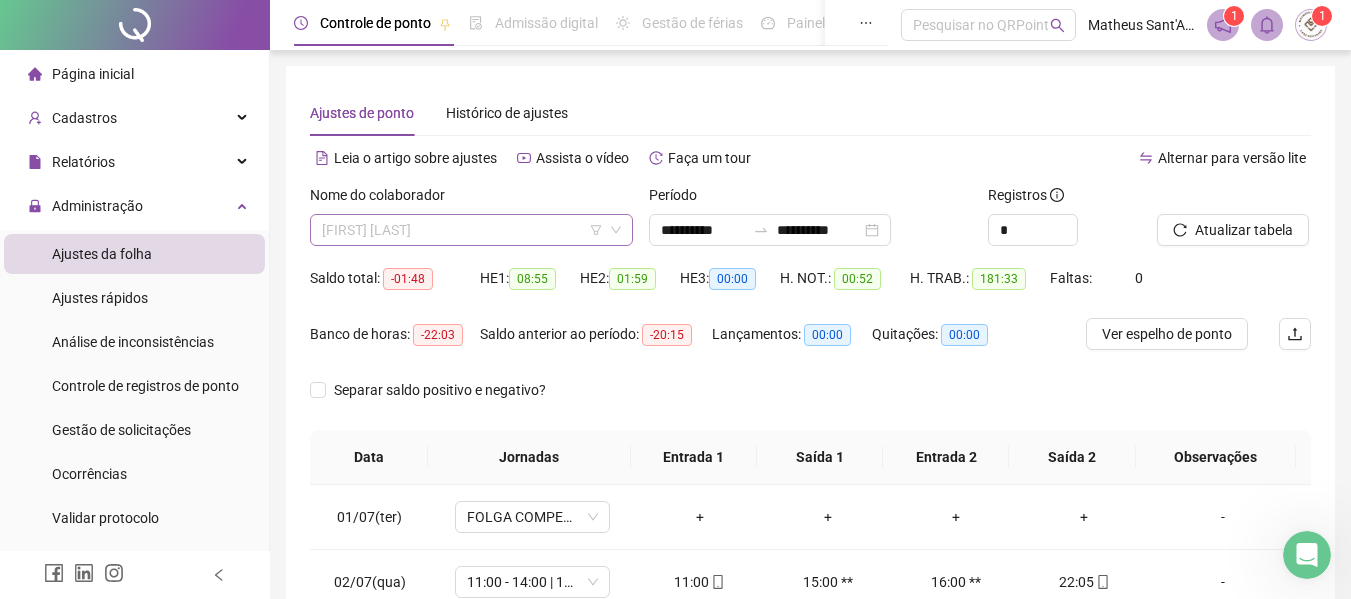 click on "[FIRST] [LAST]" at bounding box center (471, 230) 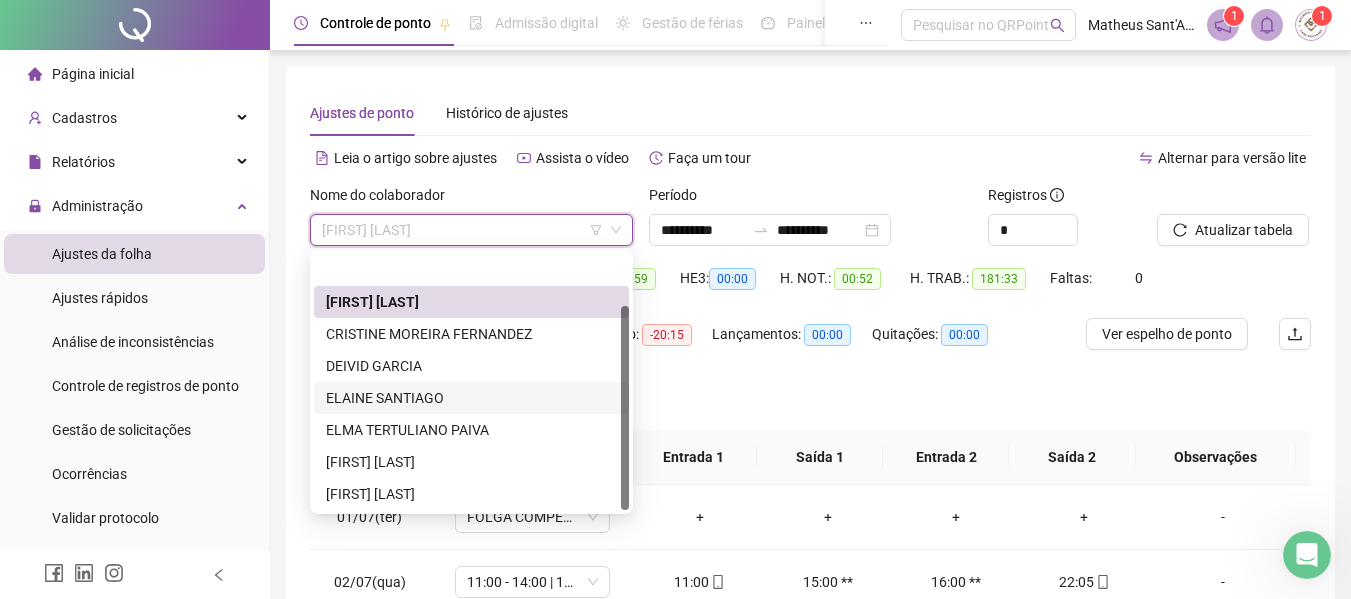 scroll, scrollTop: 64, scrollLeft: 0, axis: vertical 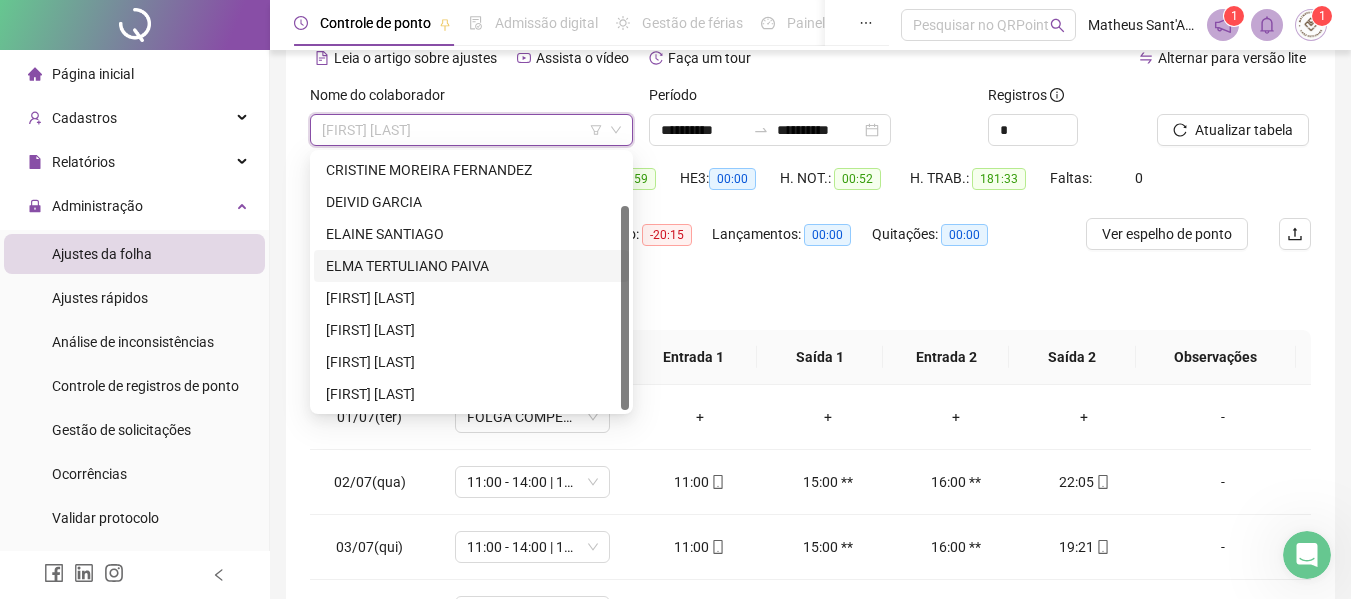 click on "ELMA TERTULIANO PAIVA" at bounding box center (471, 266) 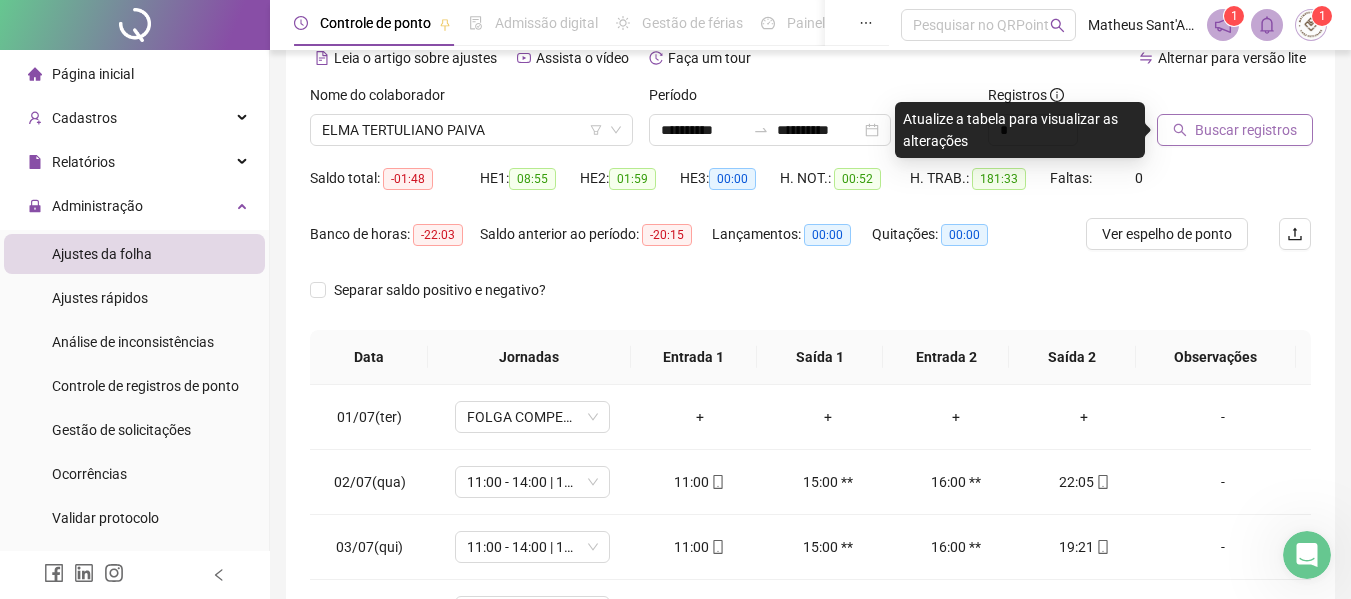 click on "Buscar registros" at bounding box center (1246, 130) 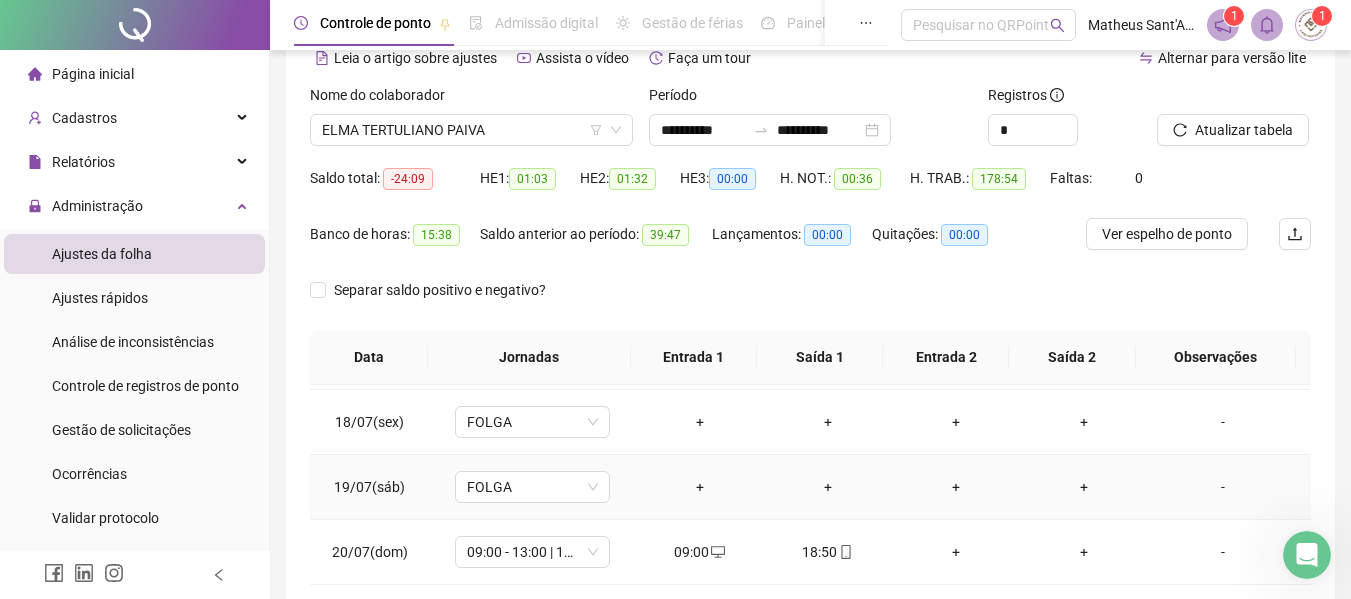 scroll, scrollTop: 1200, scrollLeft: 0, axis: vertical 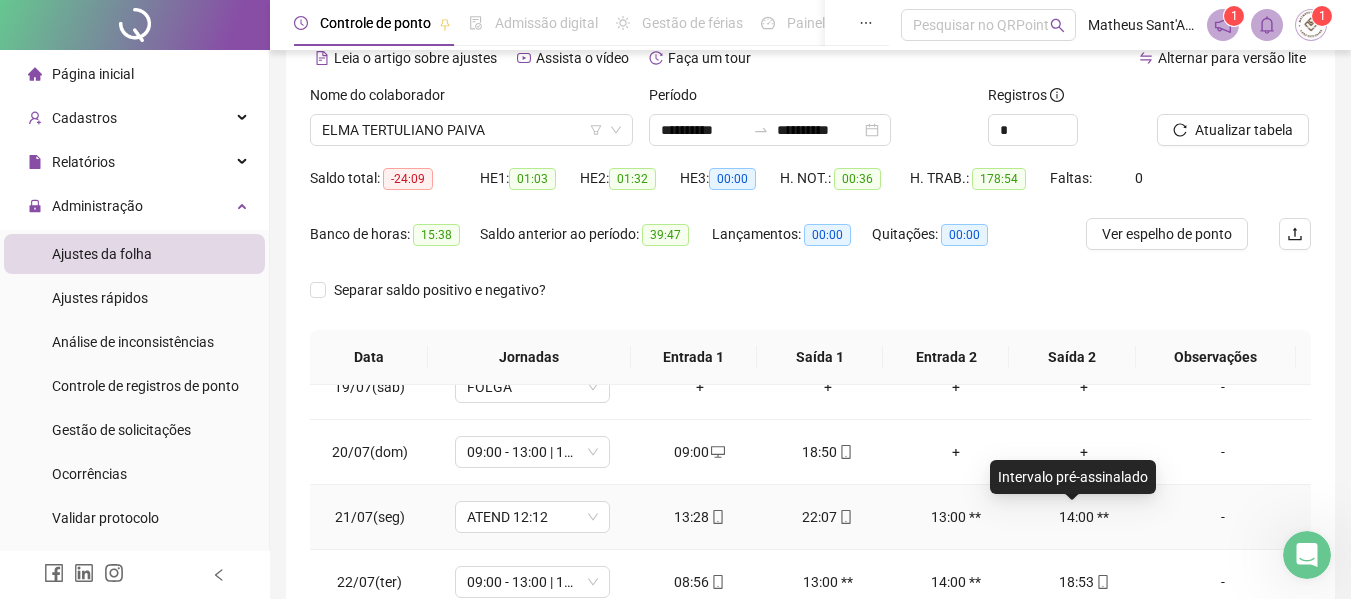 click on "14:00   **" at bounding box center (1084, 517) 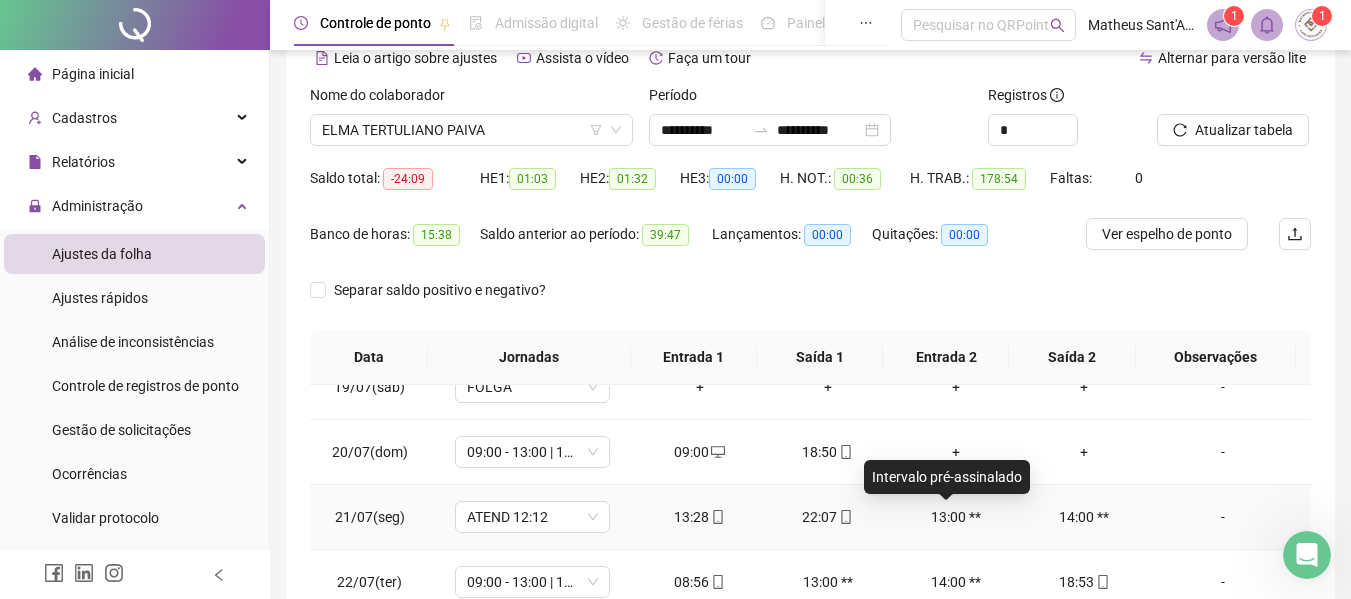 click on "13:00   **" at bounding box center (956, 517) 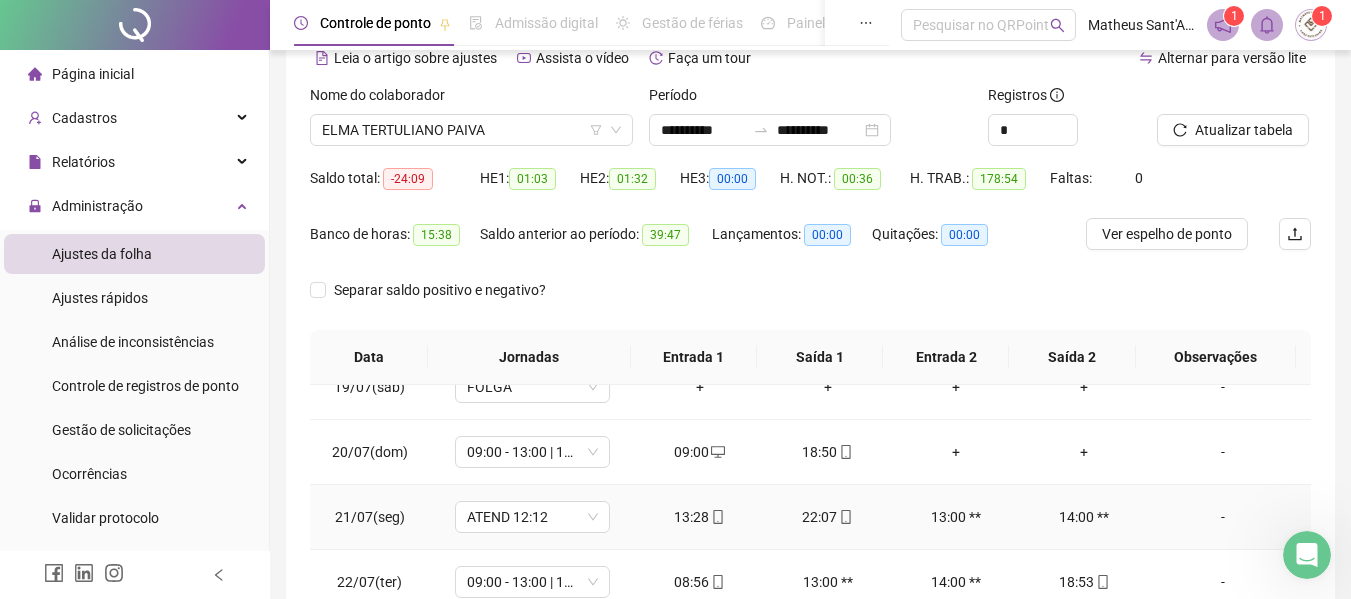 click on "-" at bounding box center (1223, 517) 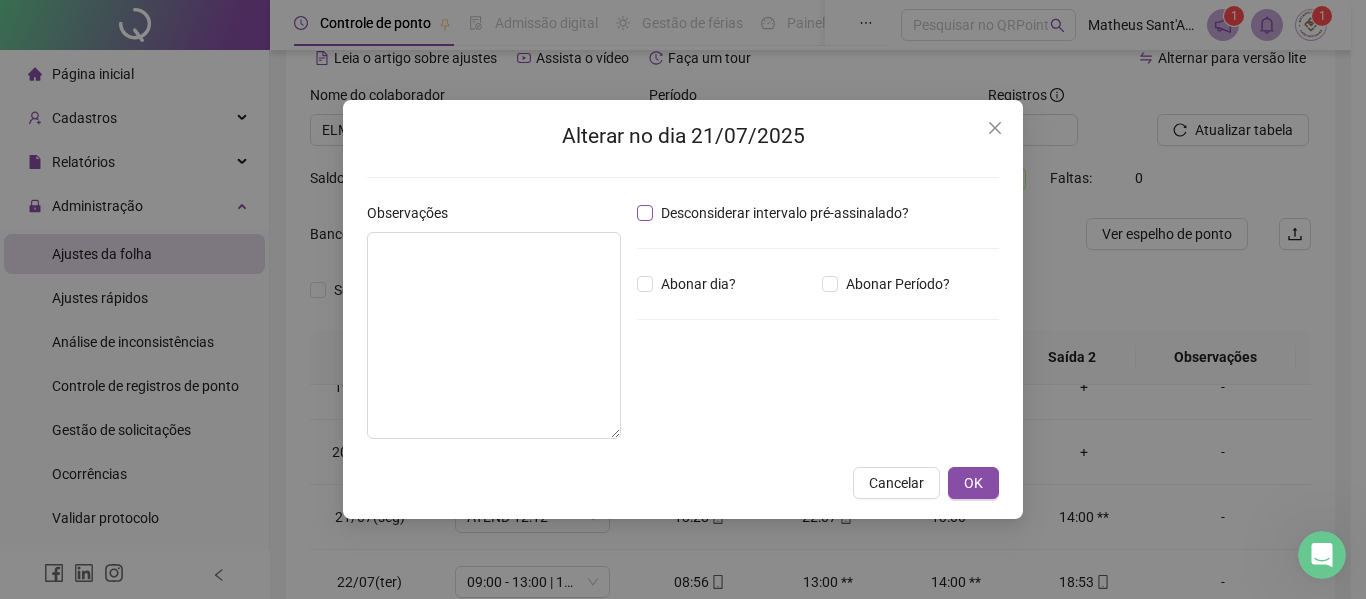 click on "Desconsiderar intervalo pré-assinalado?" at bounding box center [777, 213] 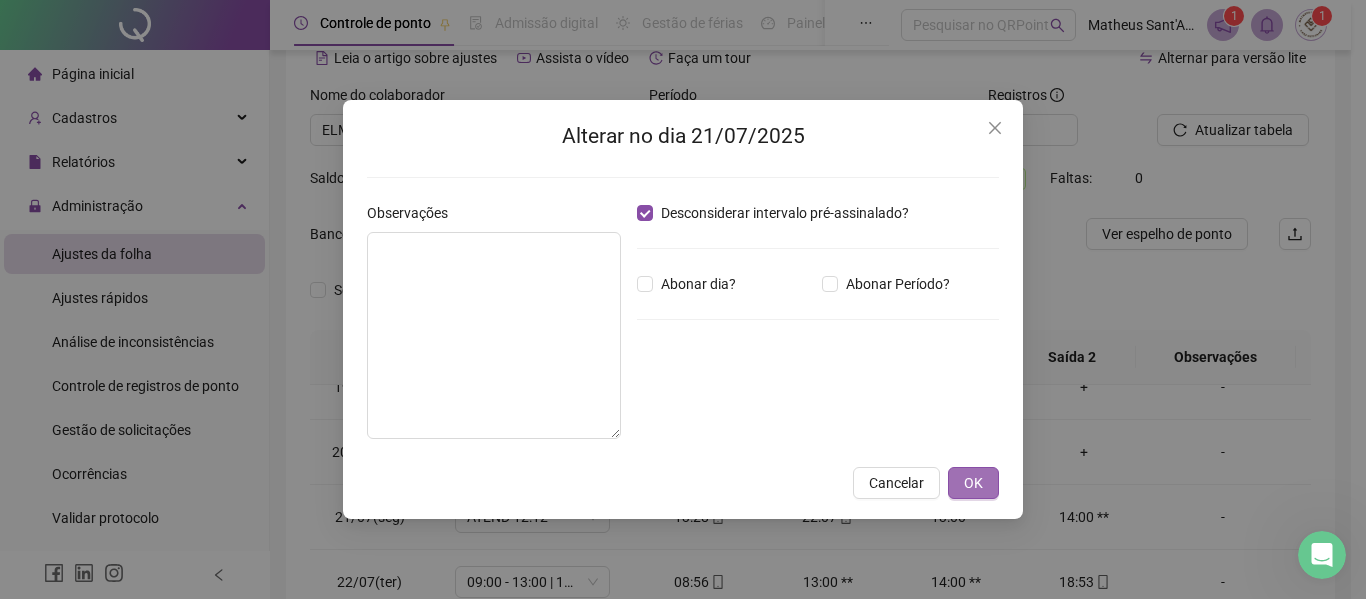 click on "OK" at bounding box center [973, 483] 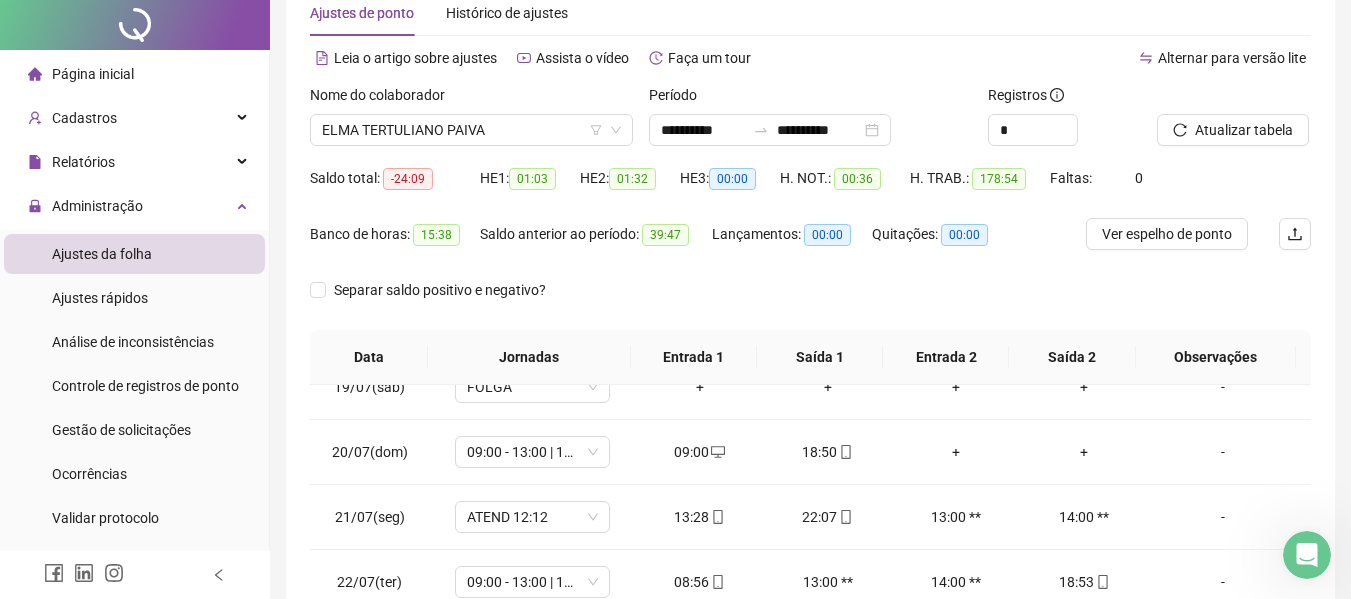 scroll, scrollTop: 0, scrollLeft: 0, axis: both 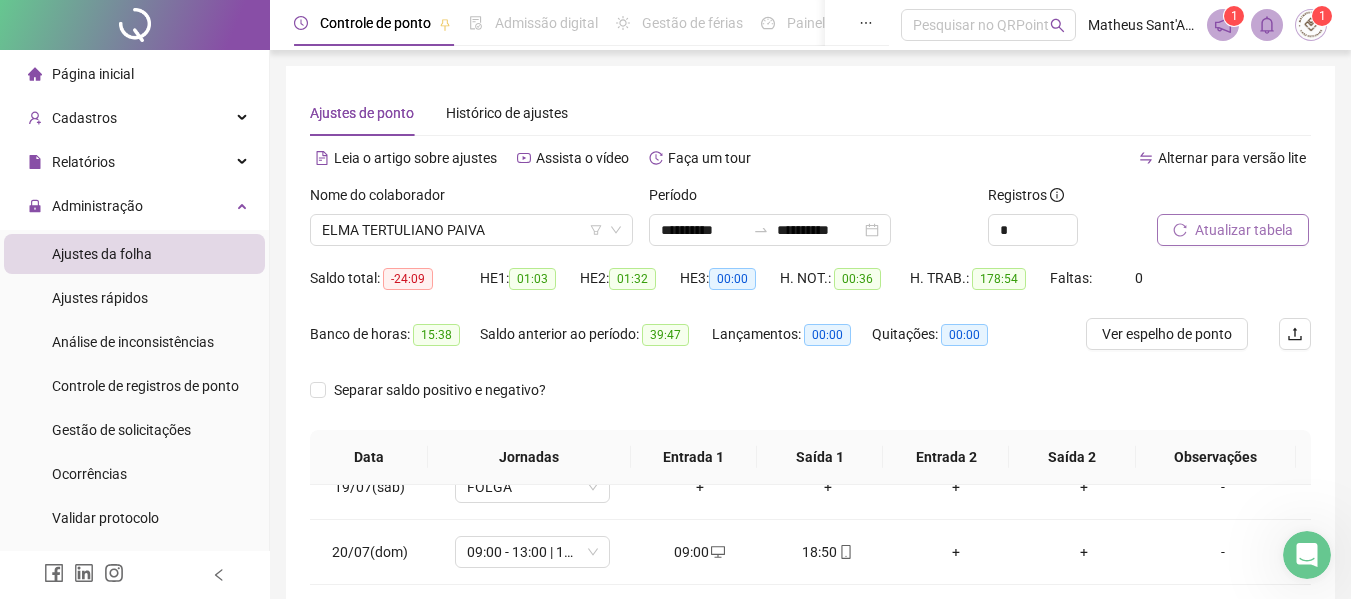 click on "Atualizar tabela" at bounding box center [1244, 230] 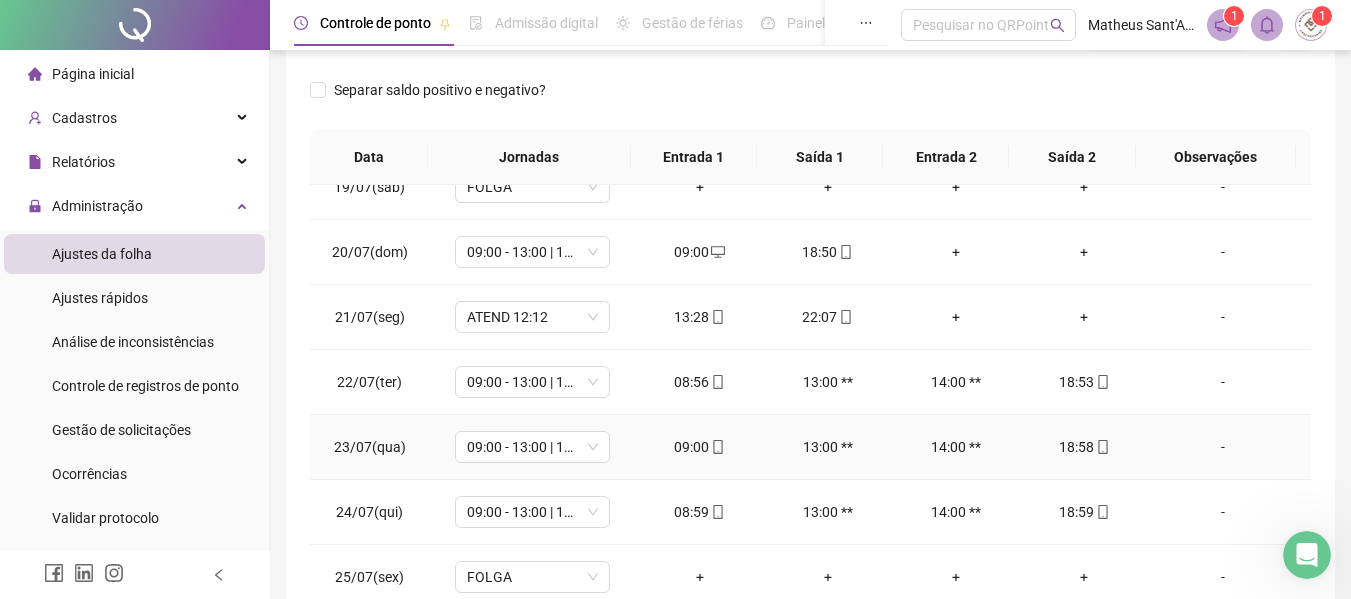 scroll, scrollTop: 423, scrollLeft: 0, axis: vertical 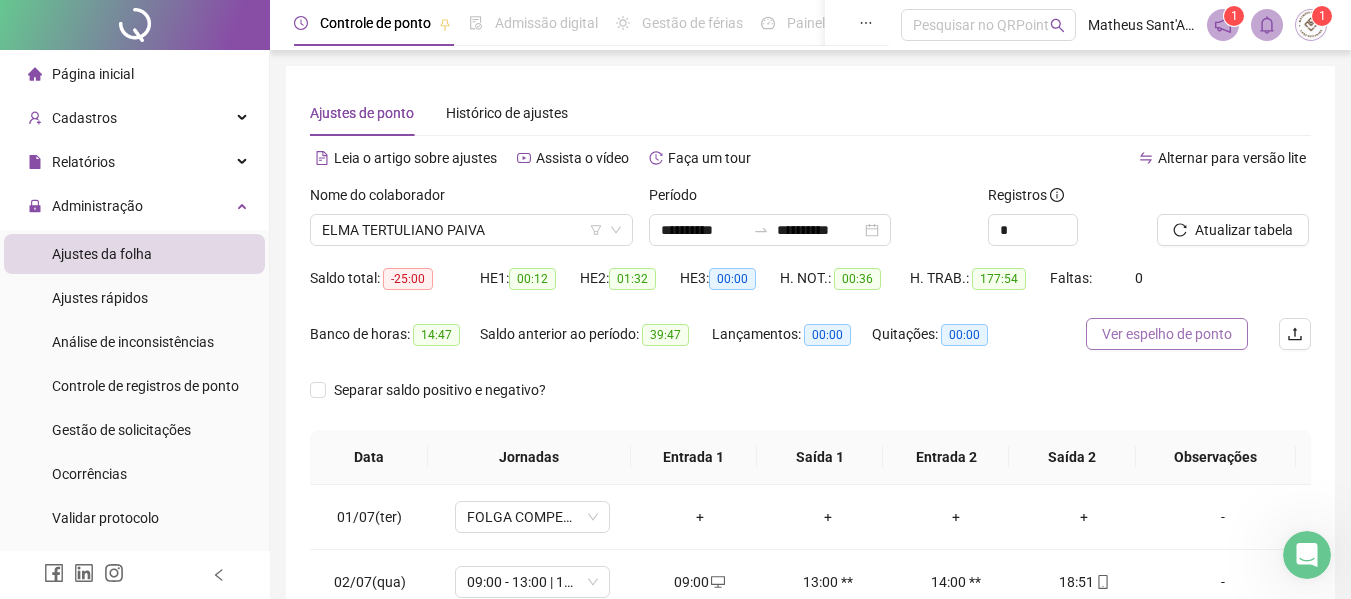 click on "Ver espelho de ponto" at bounding box center (1167, 334) 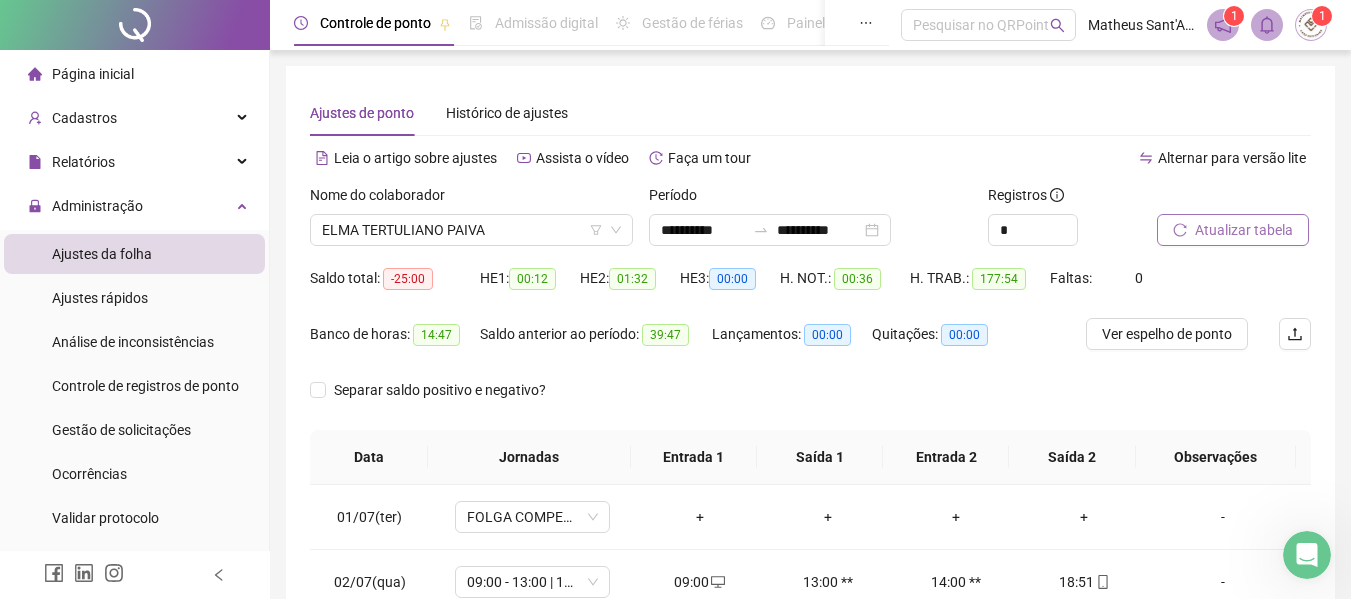 click on "Atualizar tabela" at bounding box center [1244, 230] 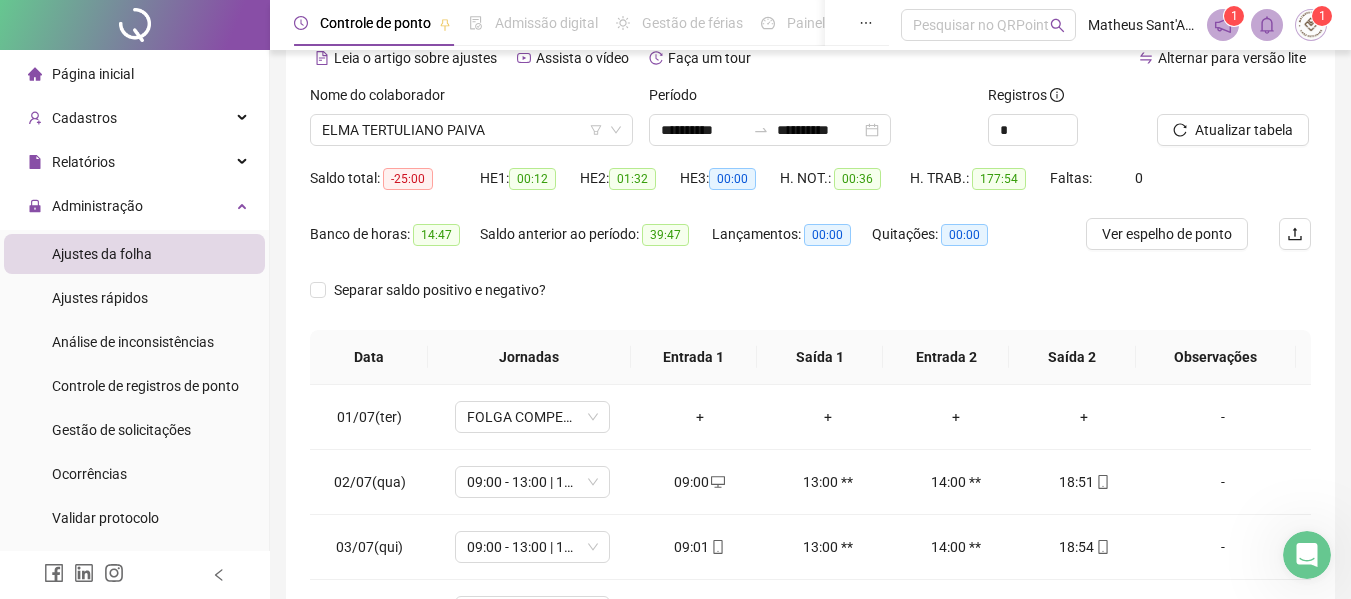 scroll, scrollTop: 200, scrollLeft: 0, axis: vertical 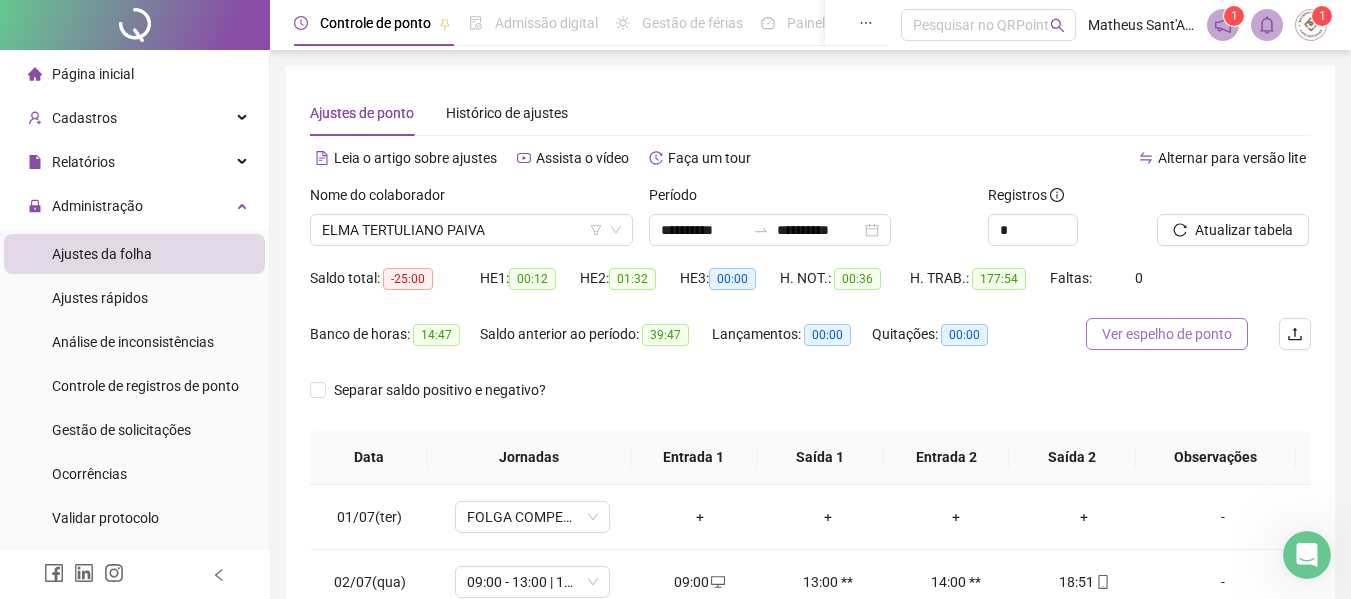 click on "Ver espelho de ponto" at bounding box center [1167, 334] 